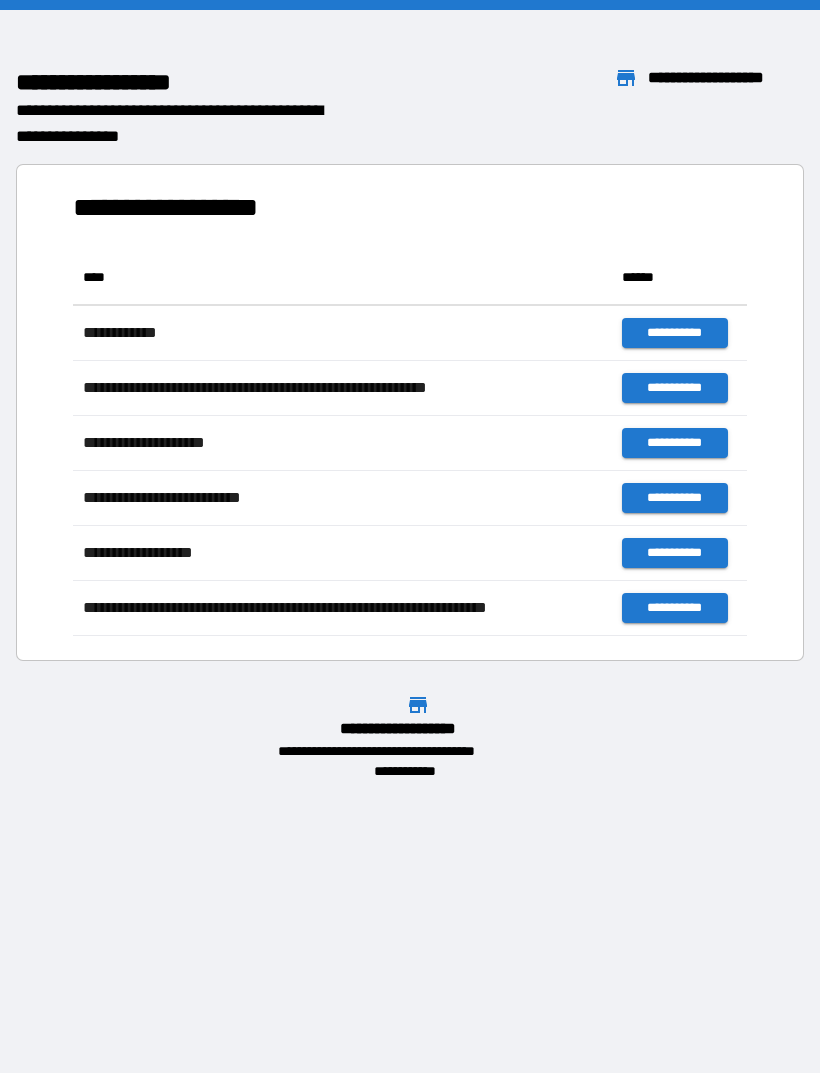 scroll, scrollTop: 0, scrollLeft: 0, axis: both 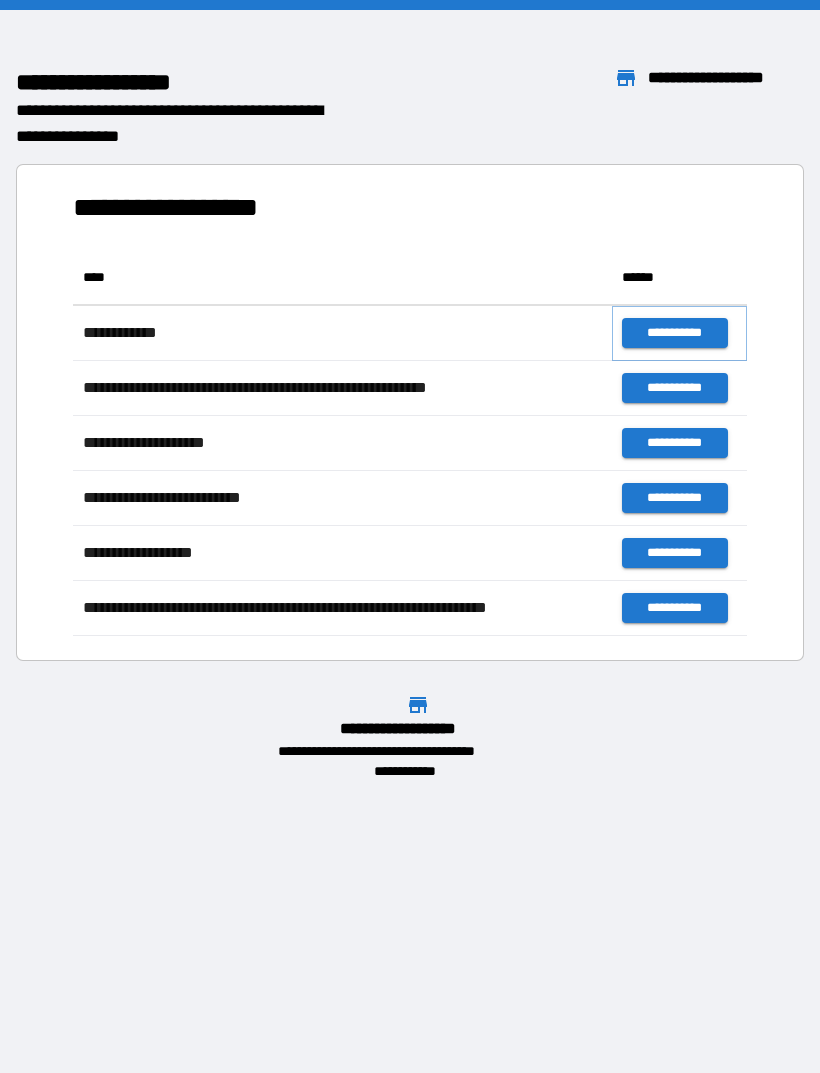 click on "**********" at bounding box center (674, 333) 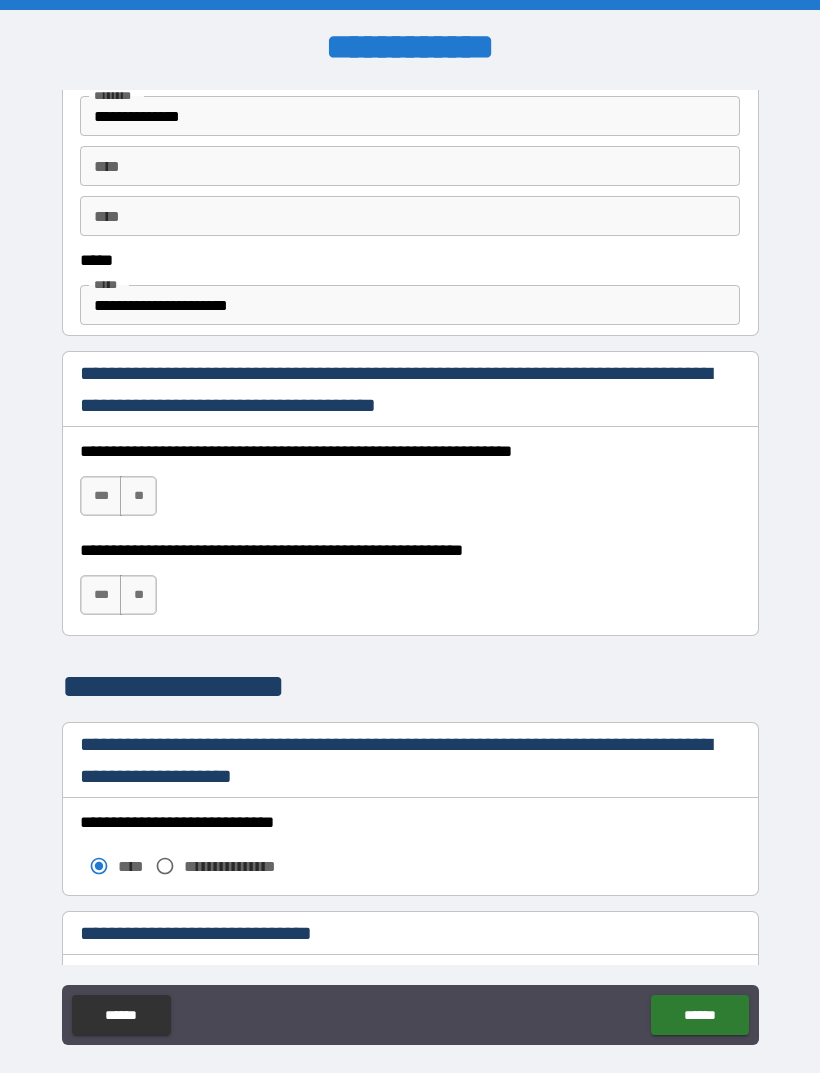 scroll, scrollTop: 1079, scrollLeft: 0, axis: vertical 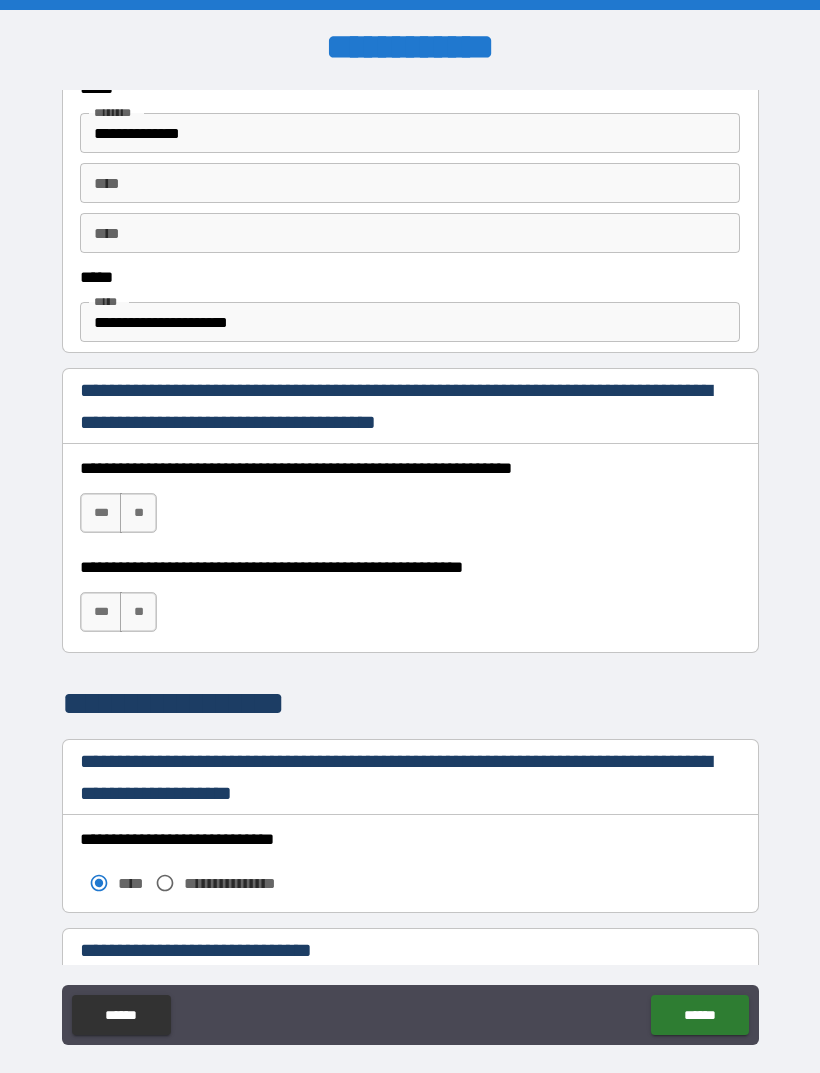 click on "***" at bounding box center (101, 513) 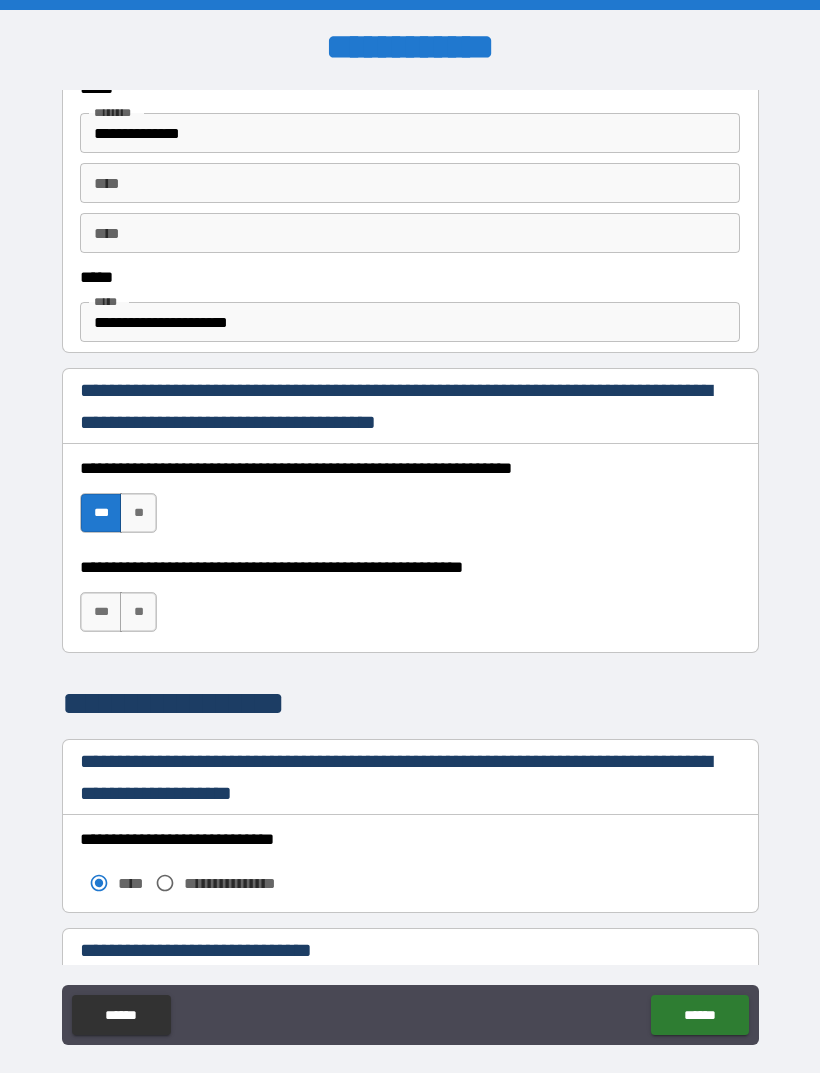 click on "***" at bounding box center [101, 612] 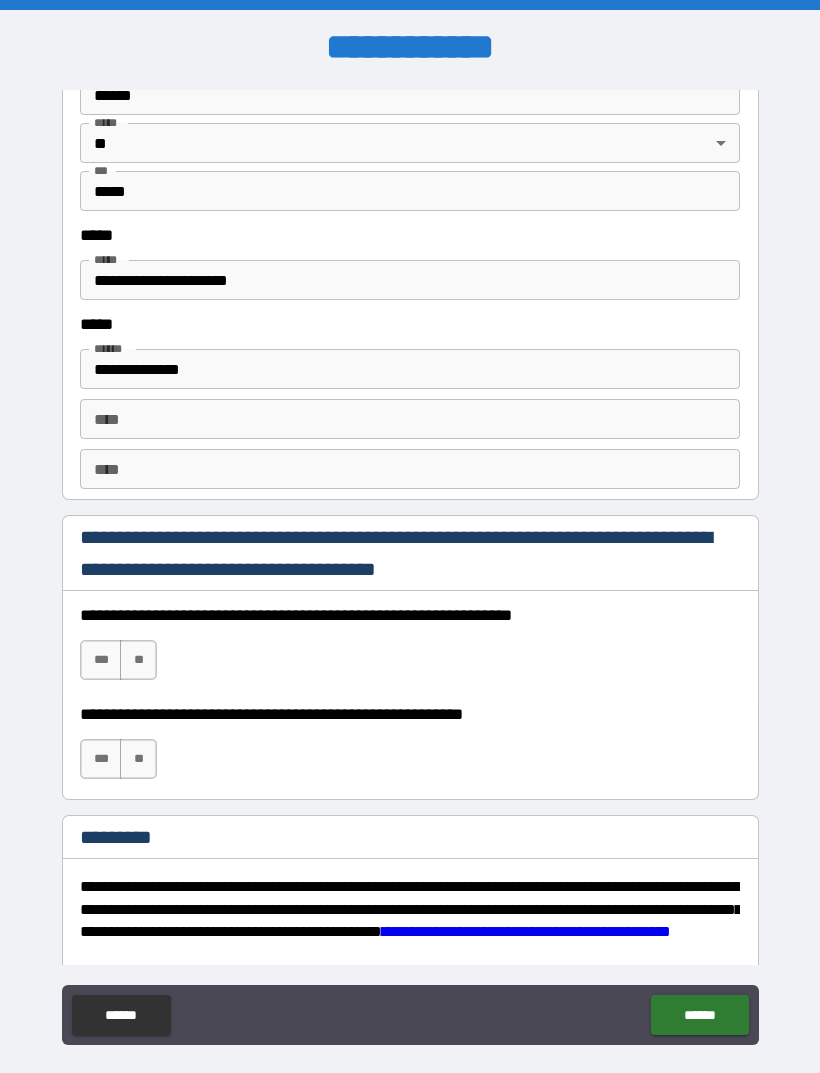 scroll, scrollTop: 2579, scrollLeft: 0, axis: vertical 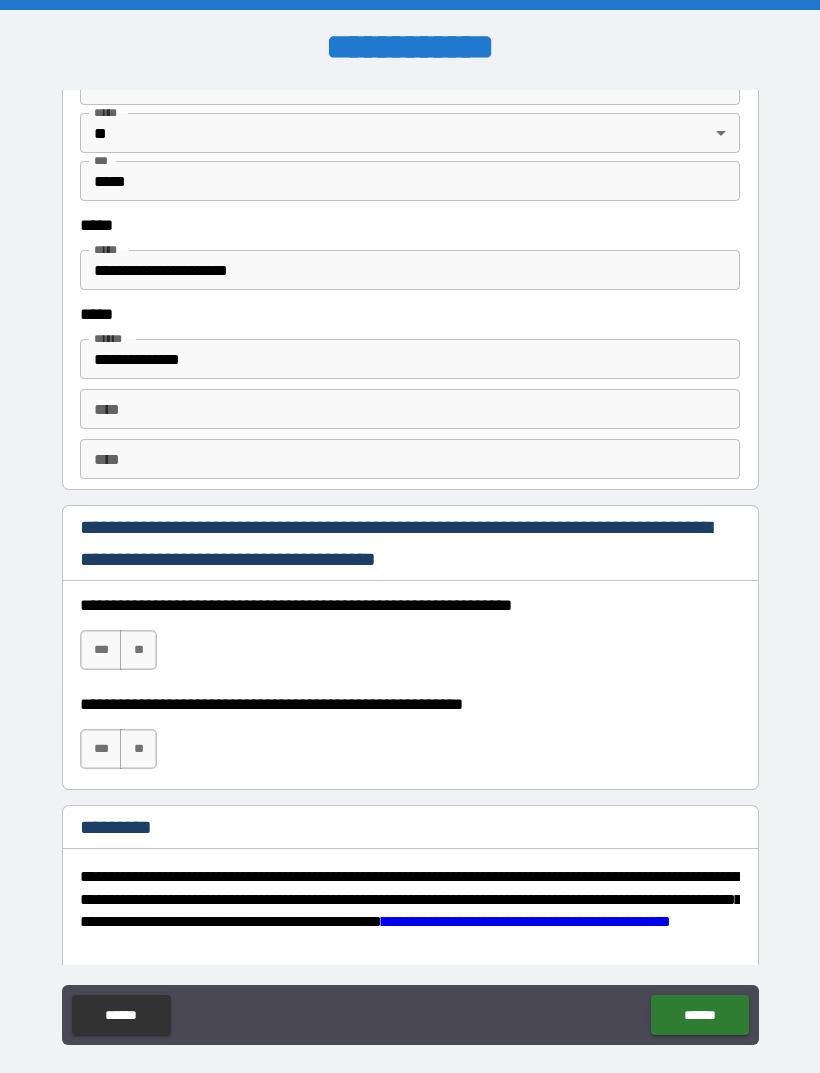 click on "***" at bounding box center [101, 650] 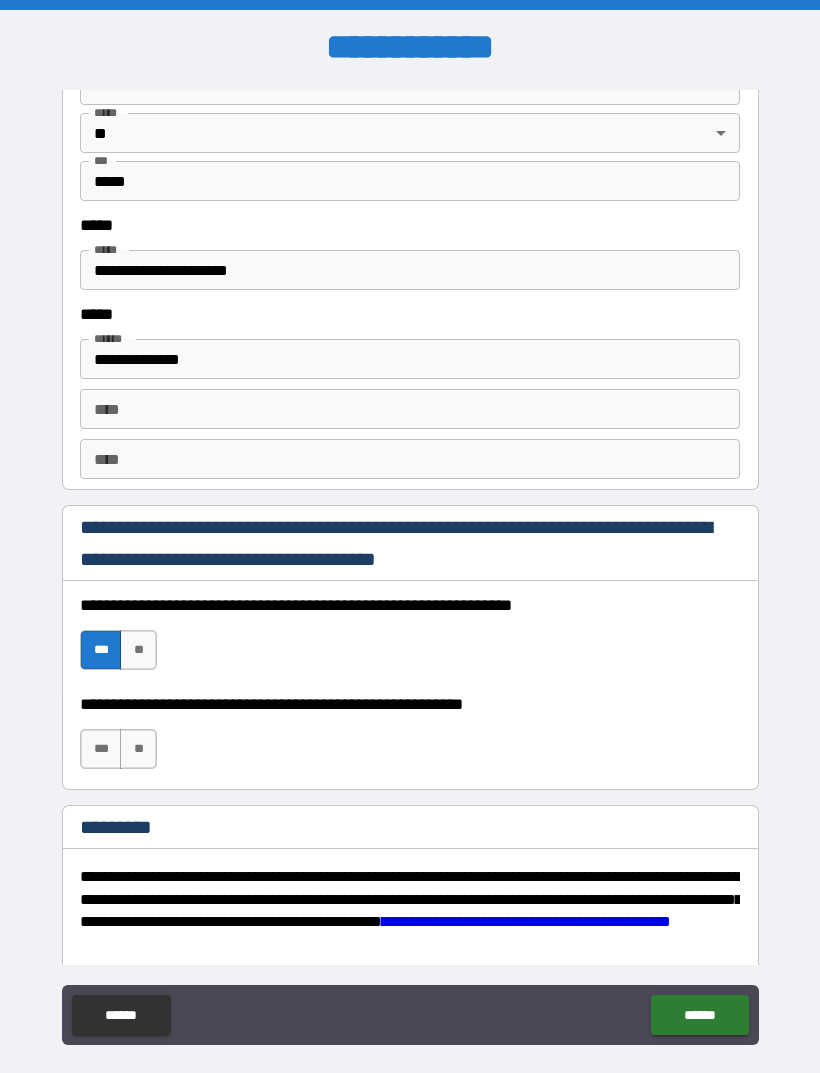 click on "***" at bounding box center [101, 749] 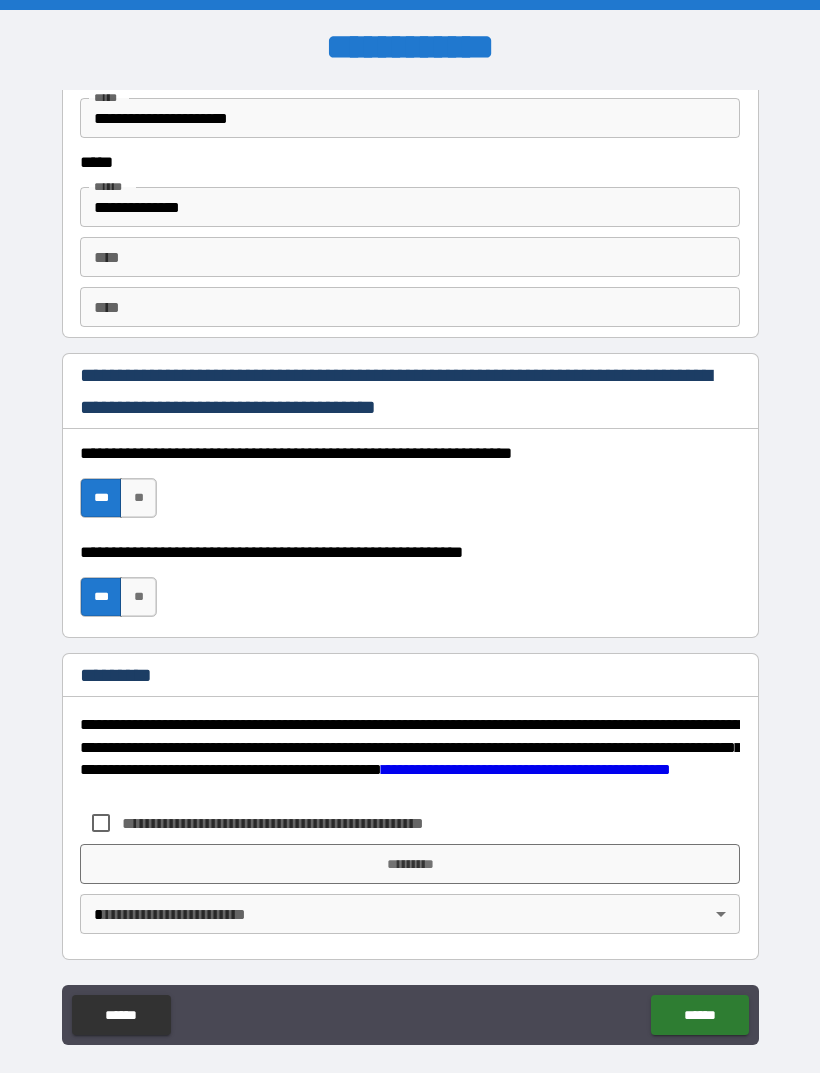 scroll, scrollTop: 2731, scrollLeft: 0, axis: vertical 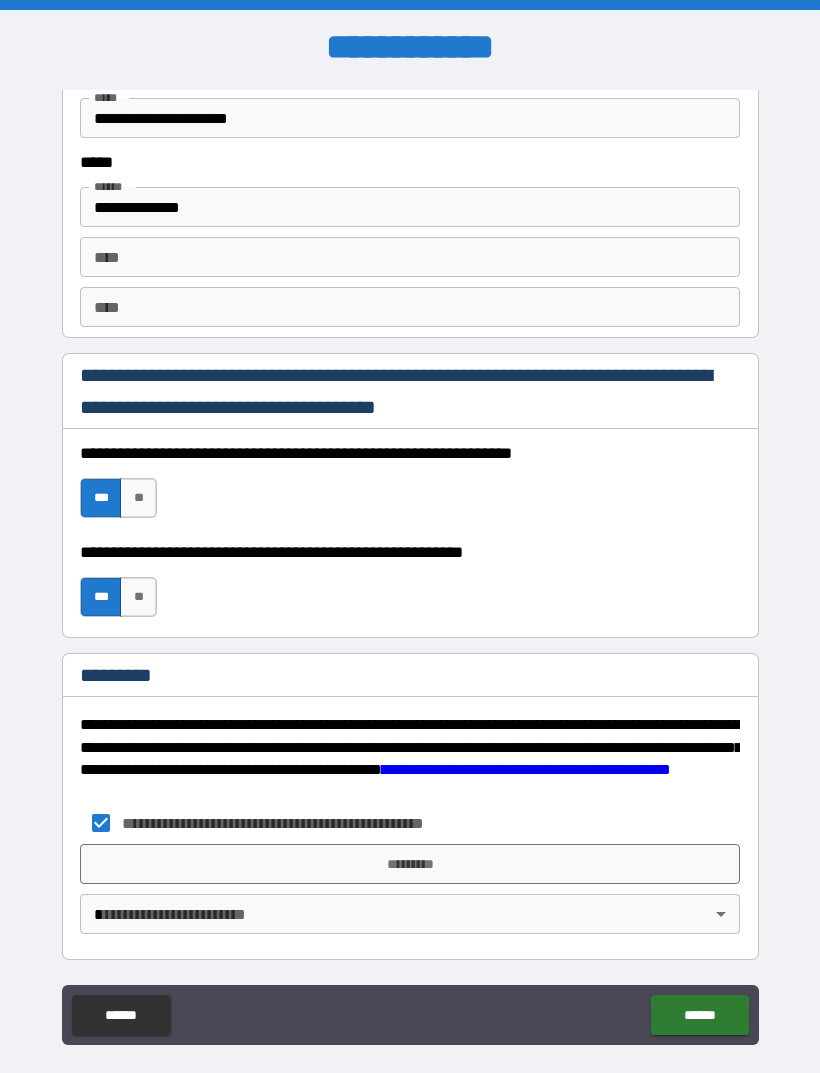 click on "*********" at bounding box center (410, 864) 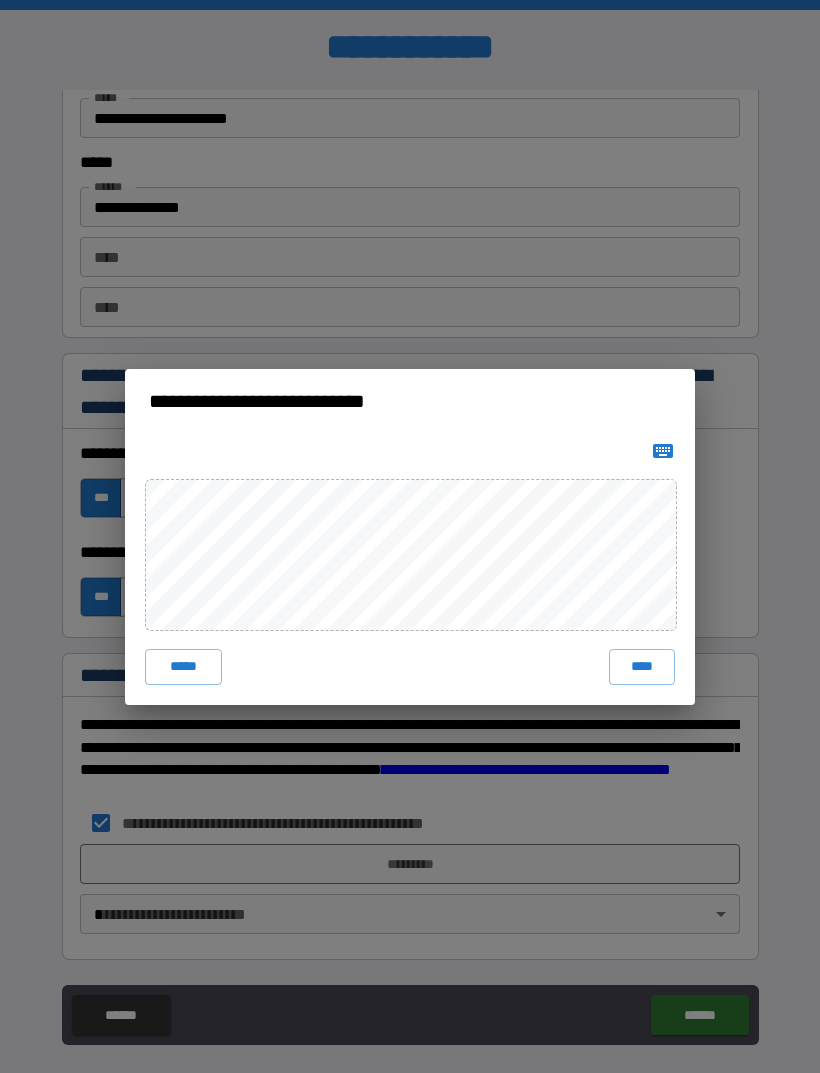 click on "****" at bounding box center [642, 667] 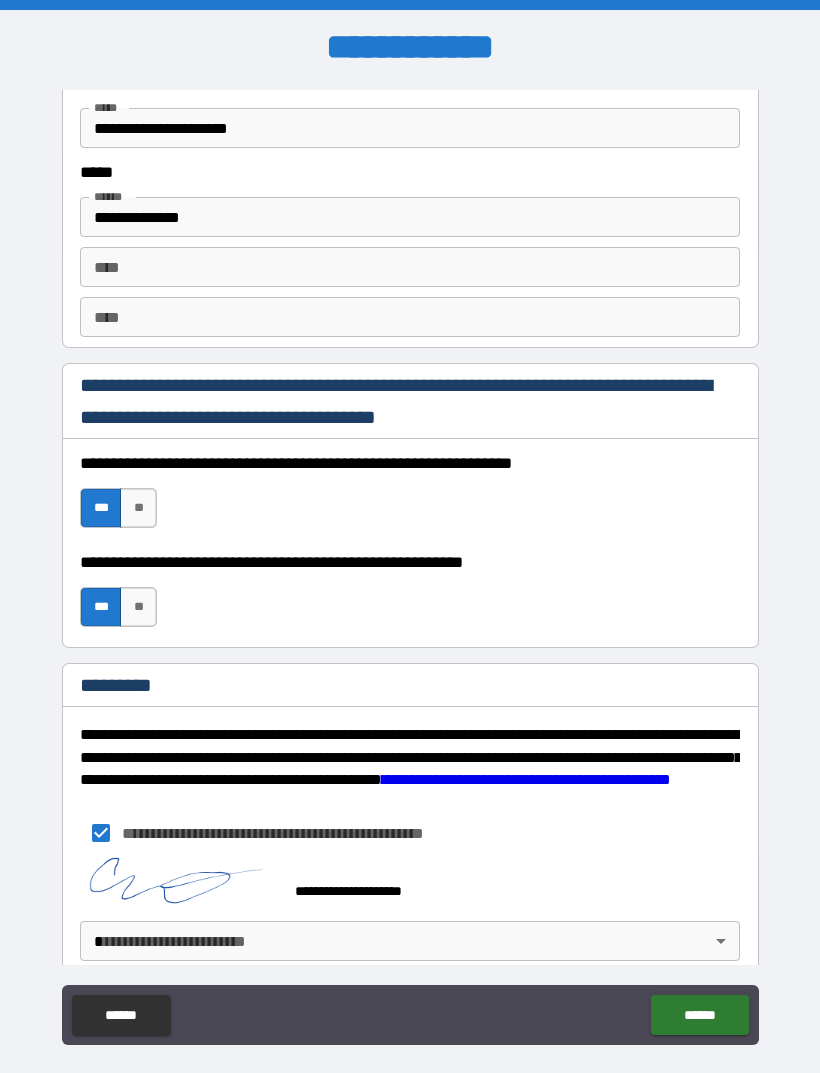 click on "**********" at bounding box center (410, 568) 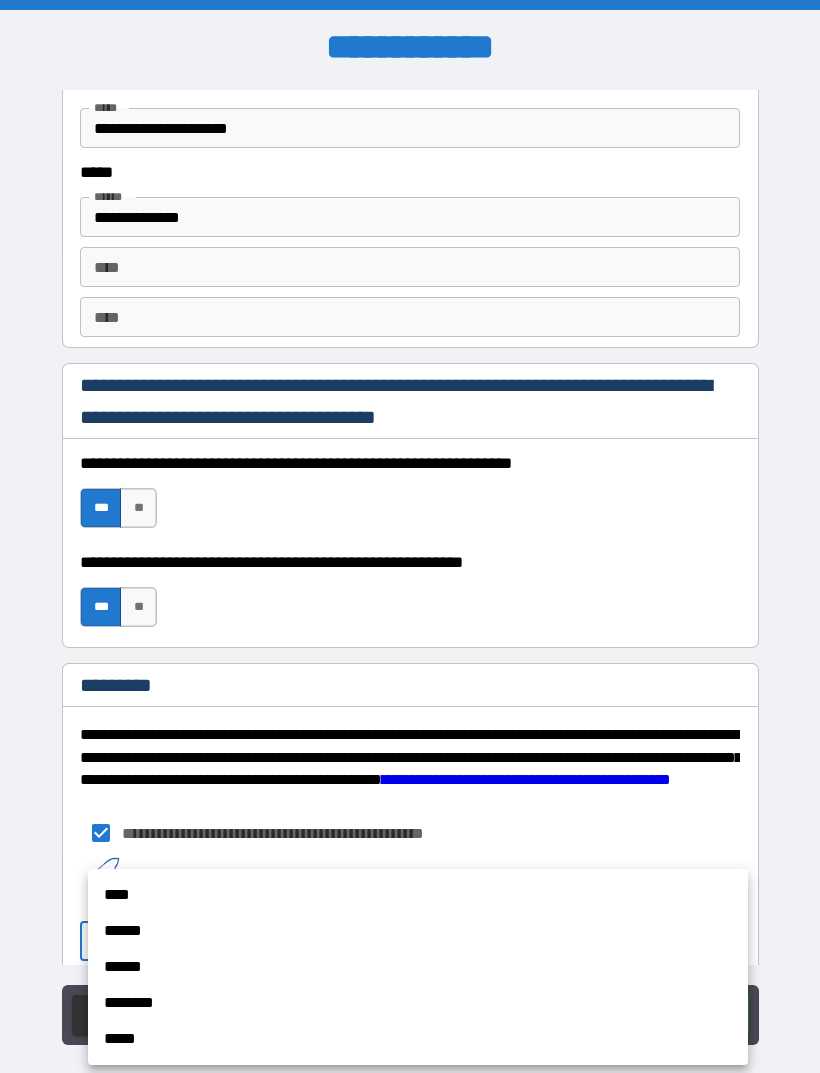 click on "******" at bounding box center [418, 931] 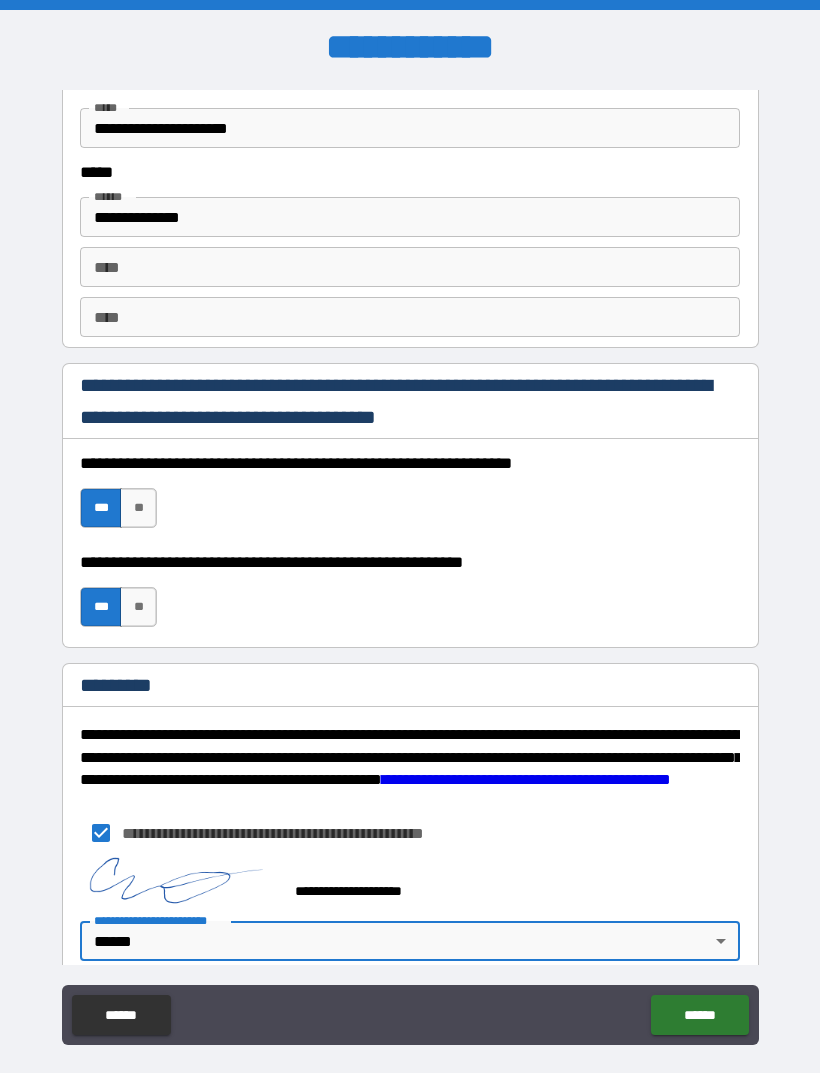 click on "******" at bounding box center (699, 1015) 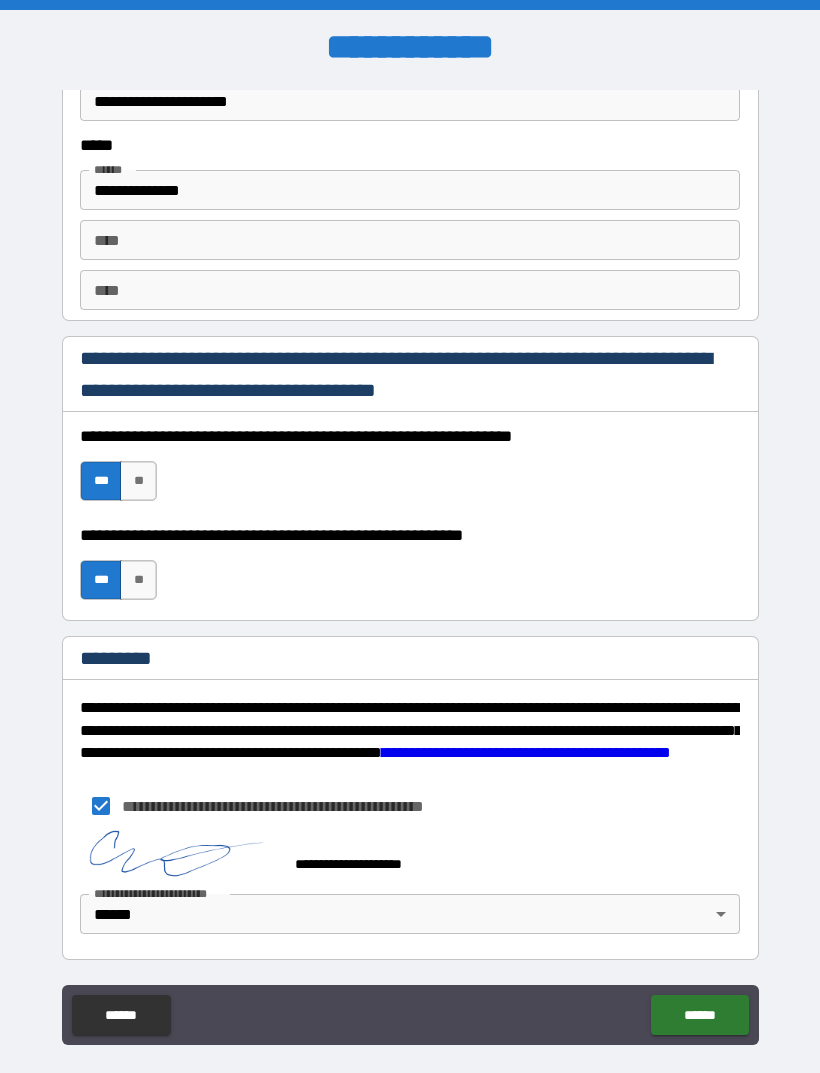 scroll, scrollTop: 2748, scrollLeft: 0, axis: vertical 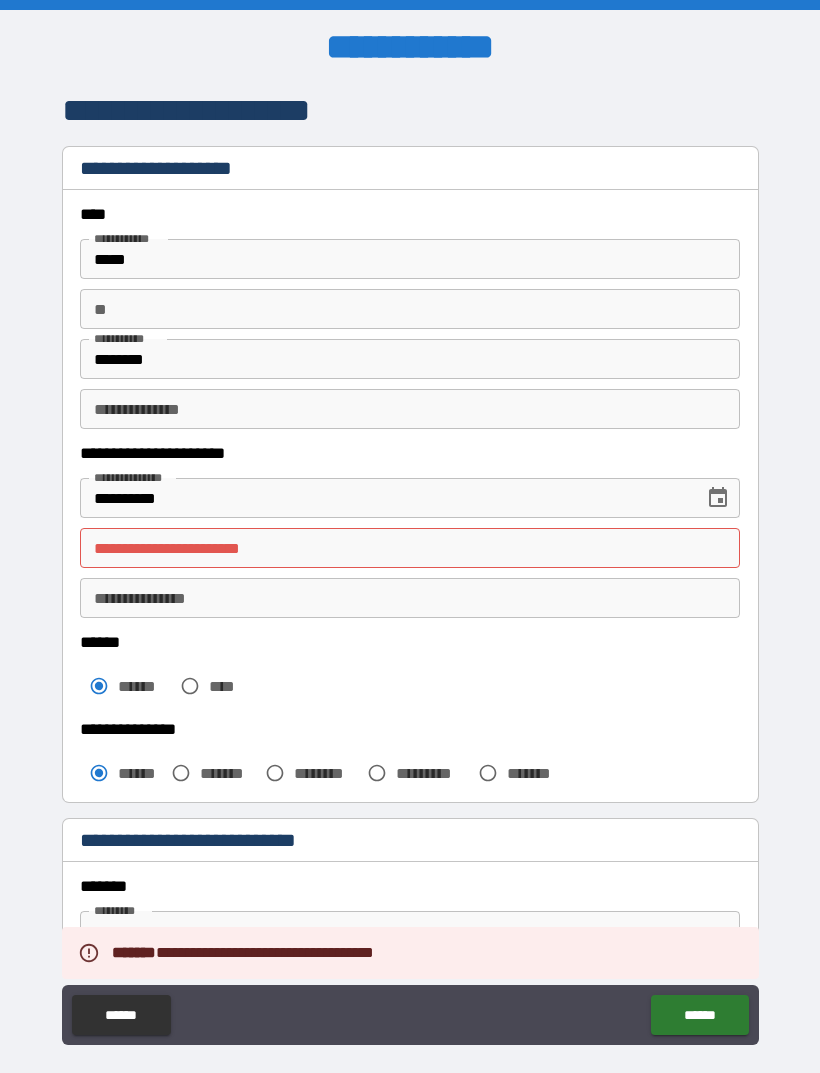 click on "**********" at bounding box center [410, 571] 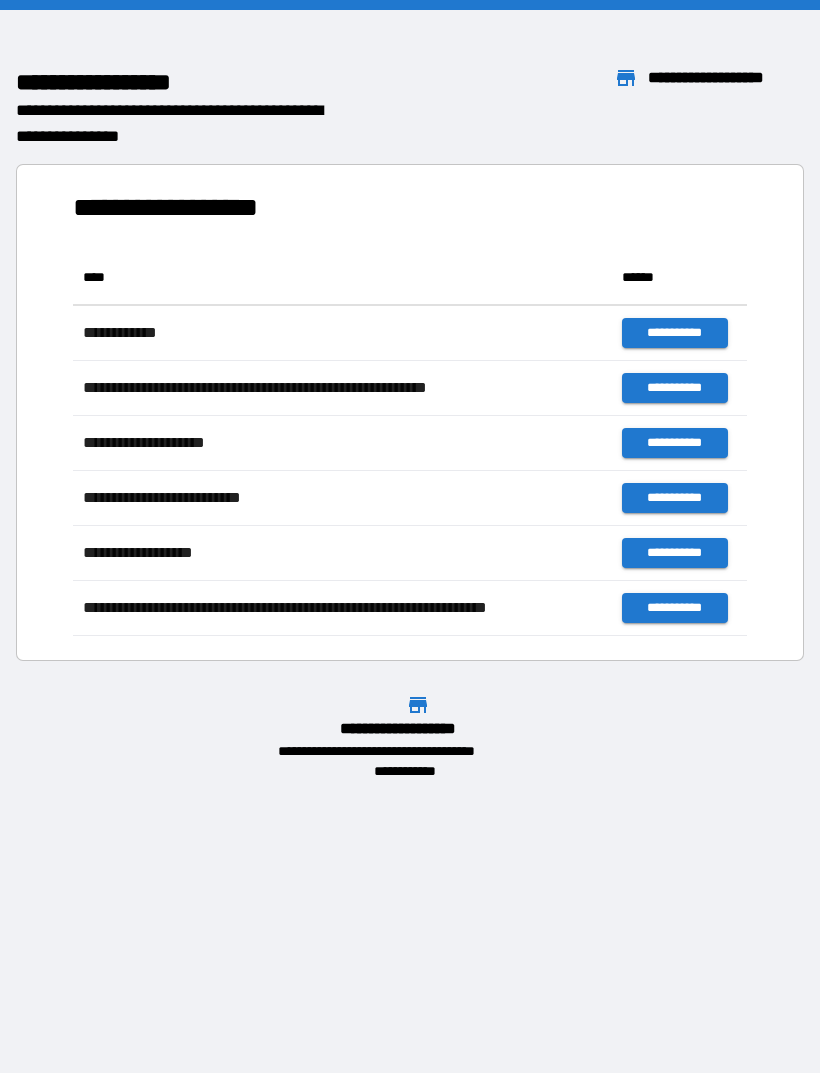 scroll, scrollTop: 1, scrollLeft: 1, axis: both 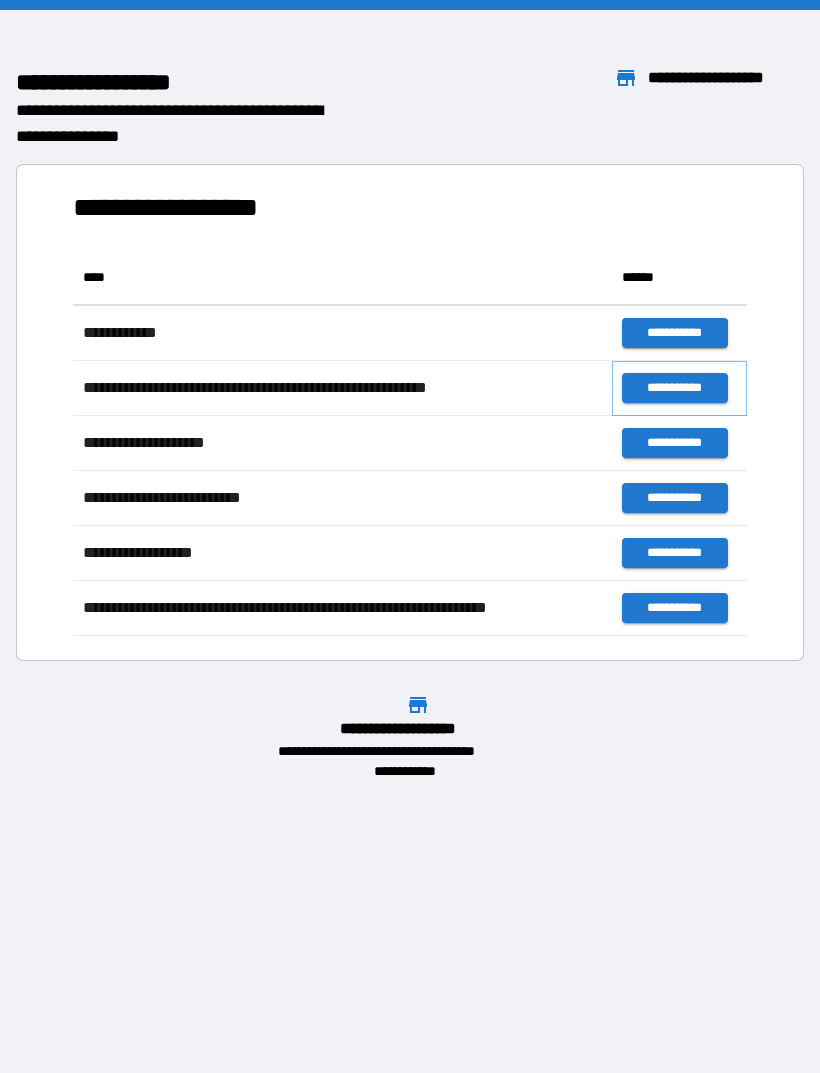 click on "**********" at bounding box center (674, 388) 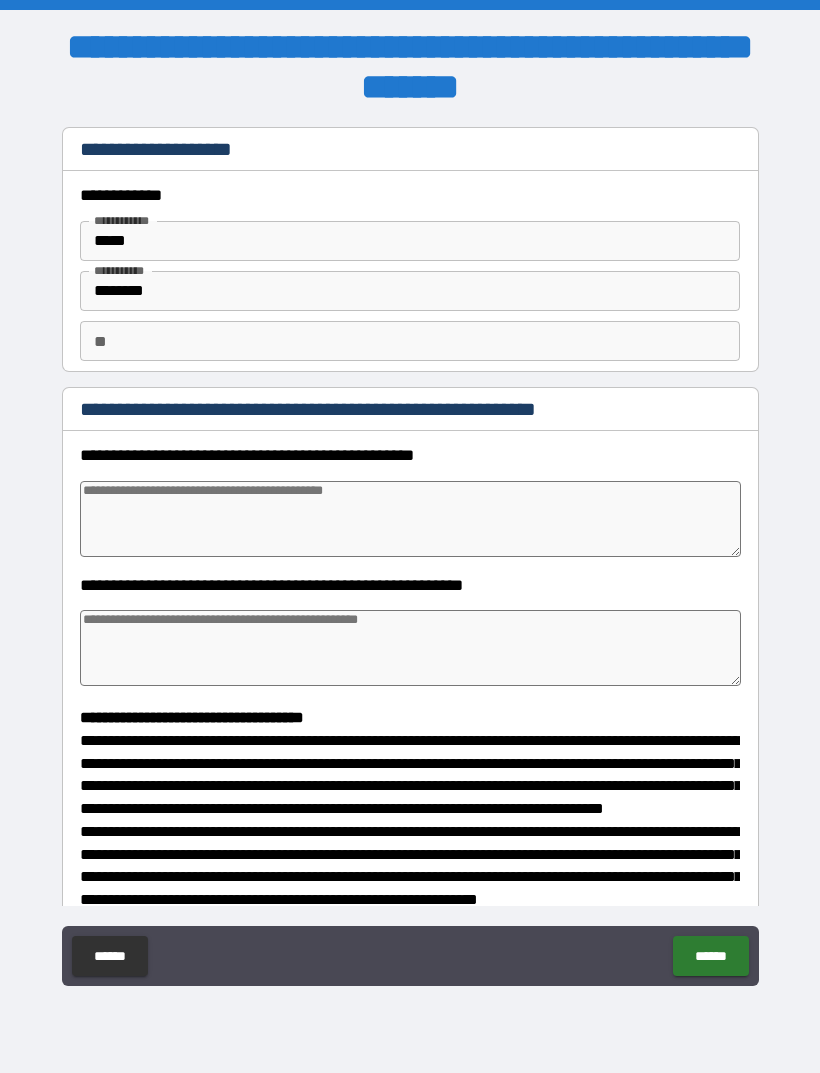 type on "*" 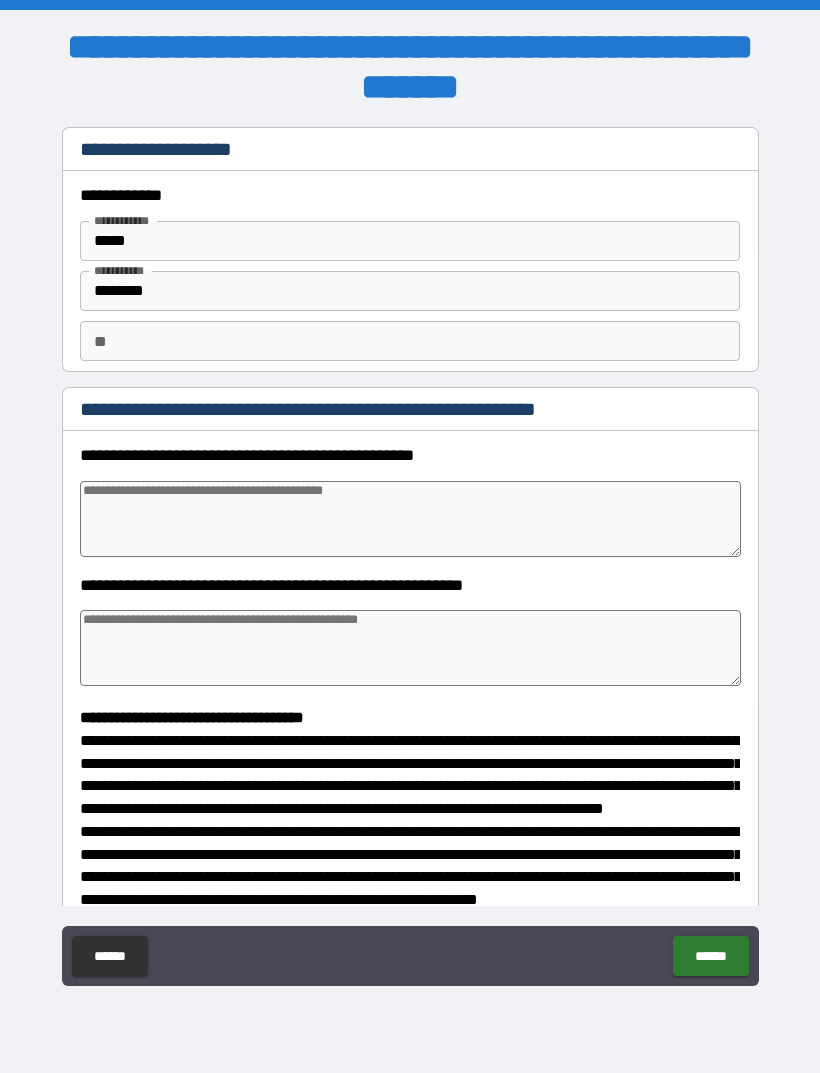 type on "*" 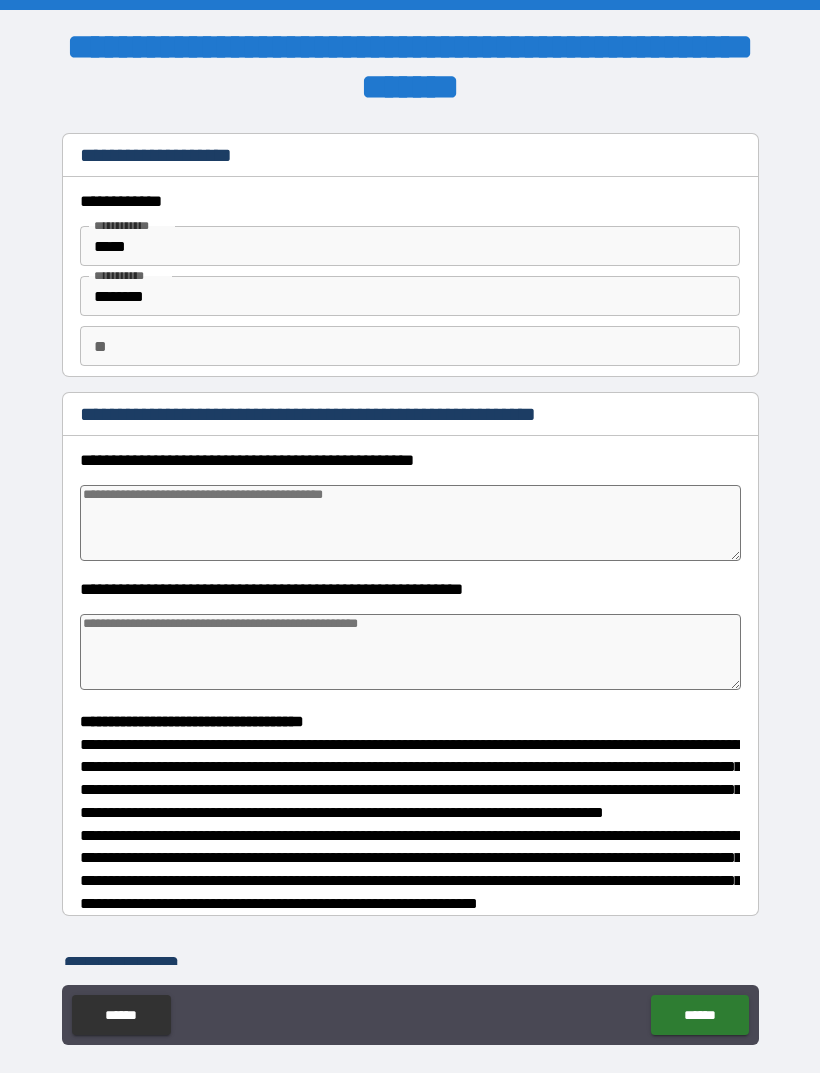 click at bounding box center [410, 523] 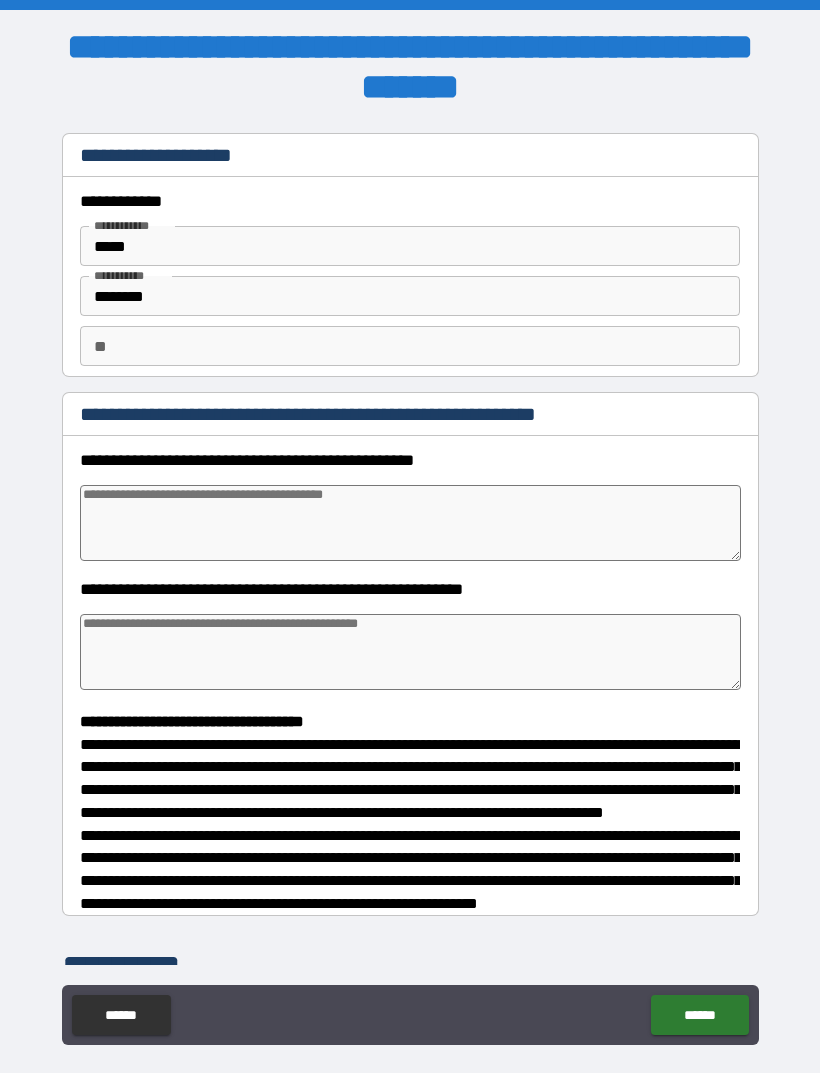 type on "*" 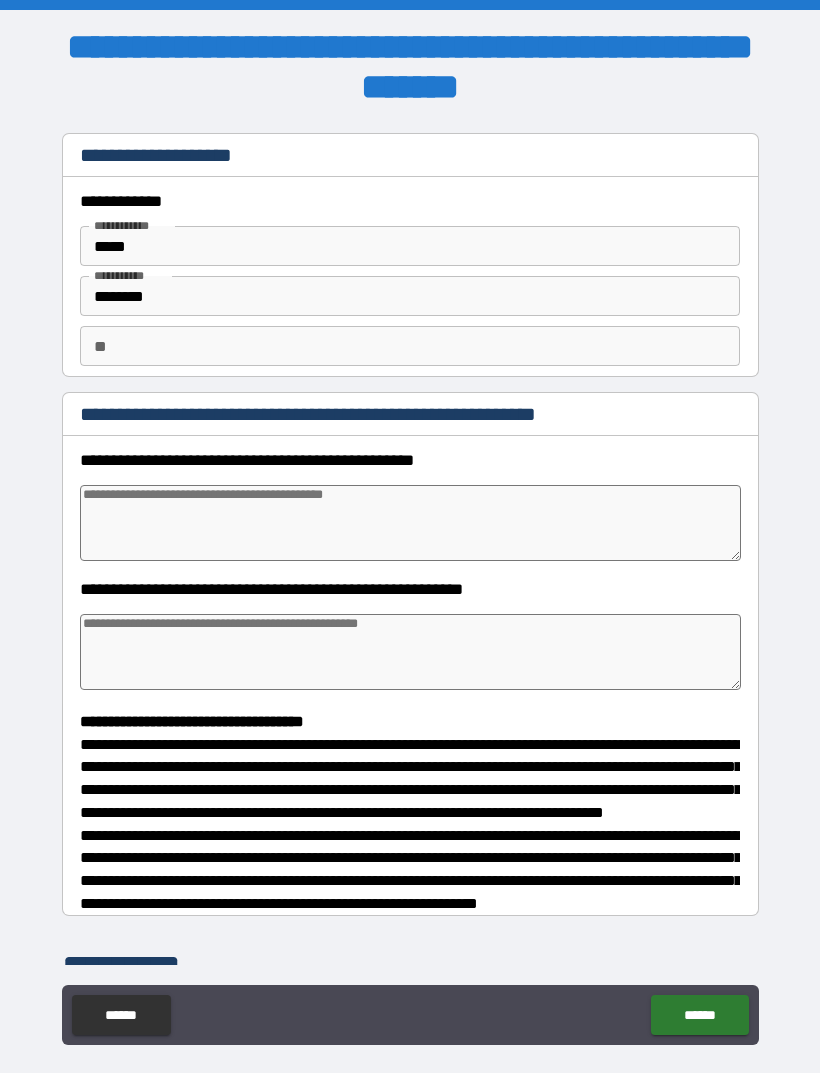 type on "*" 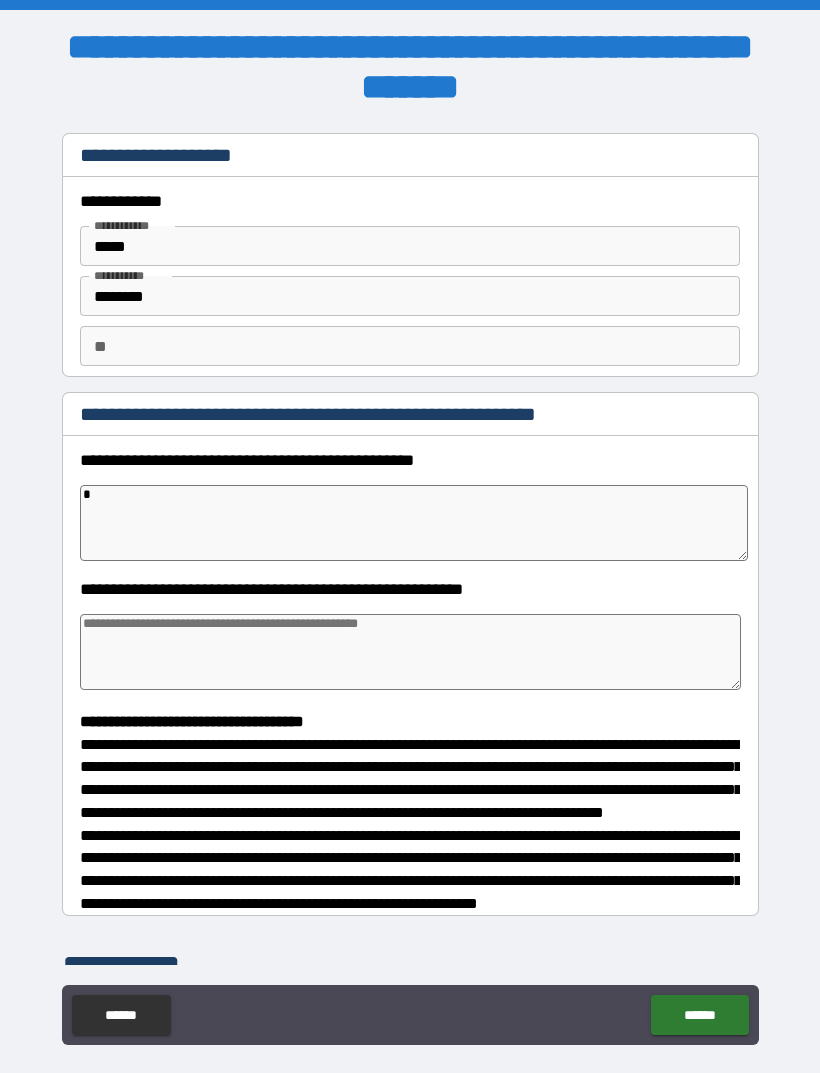 type on "*" 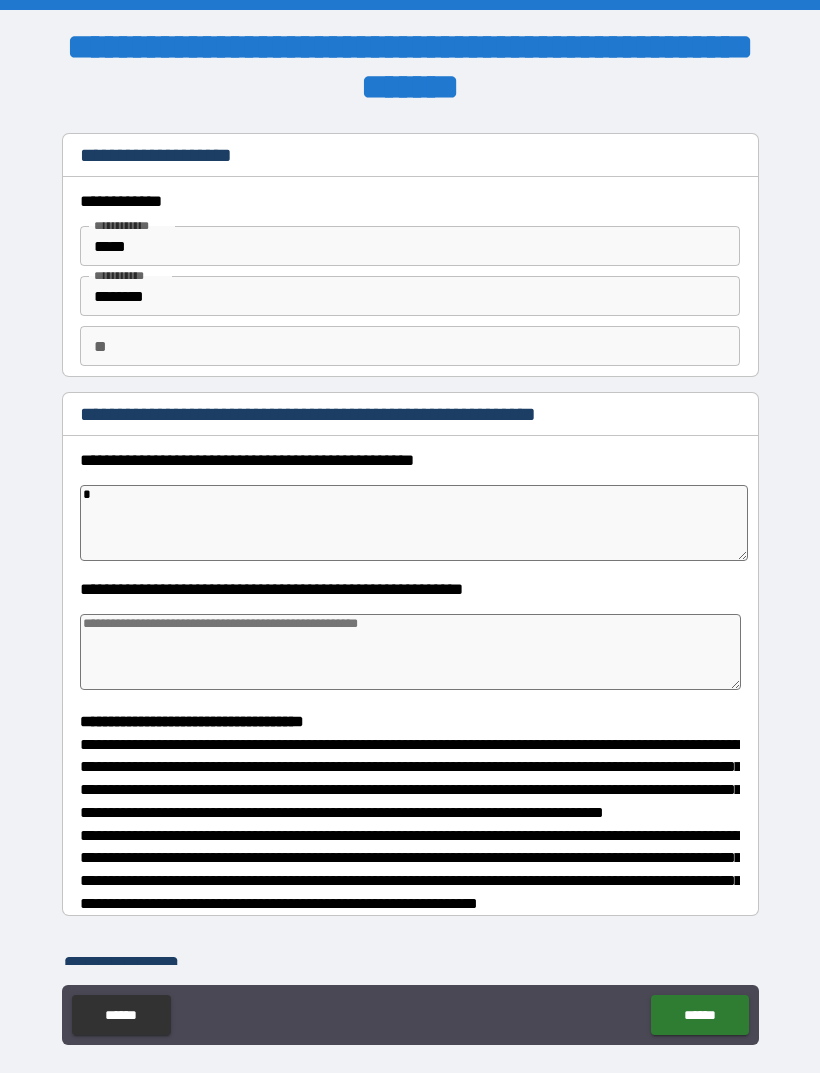 type on "*" 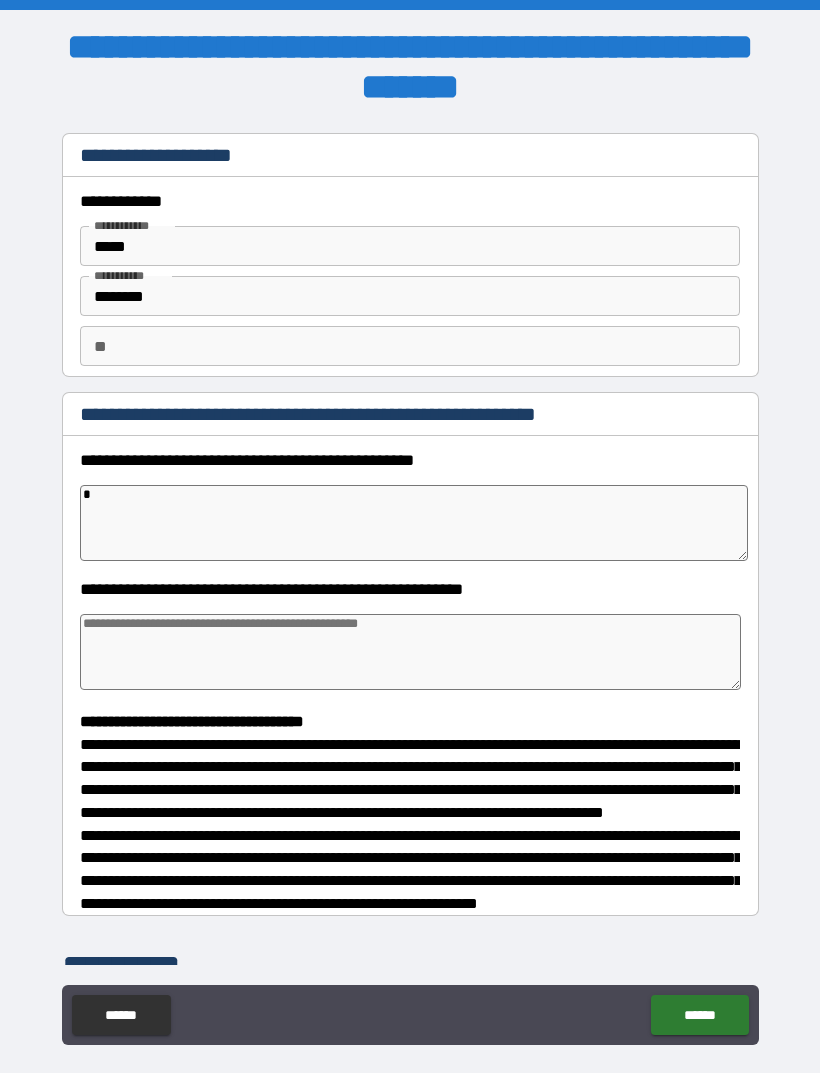 type on "**" 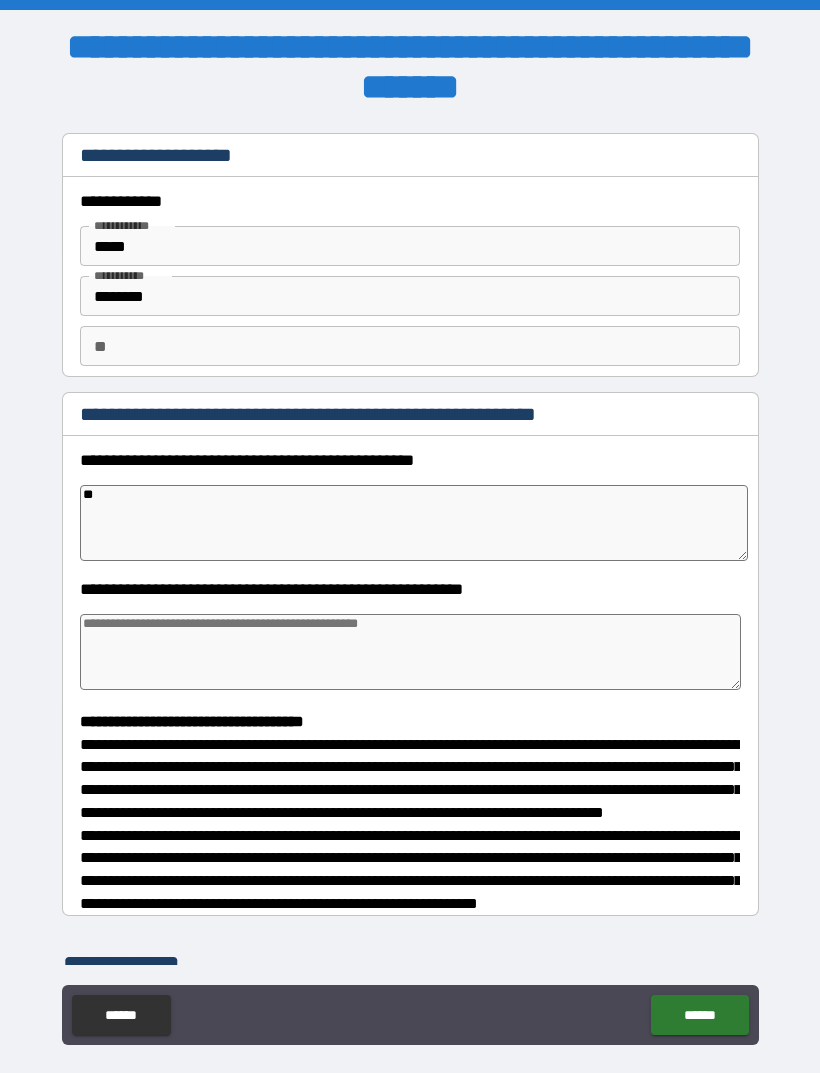 type on "*" 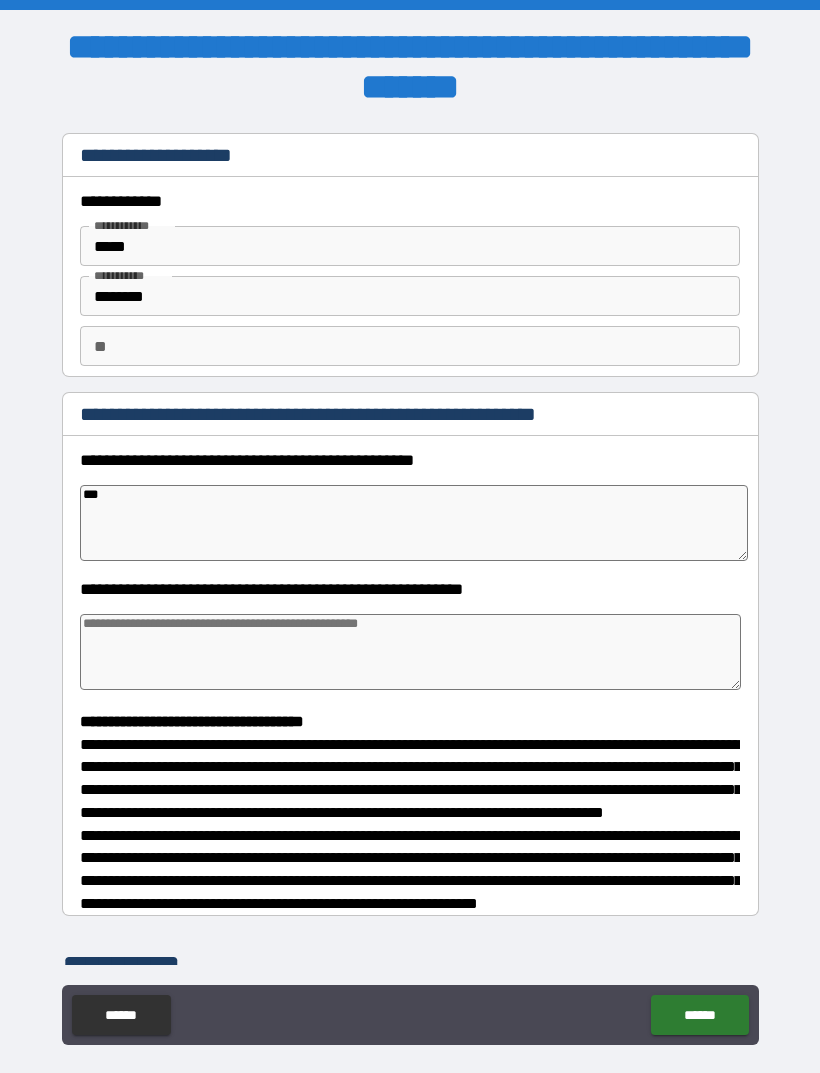 type on "*" 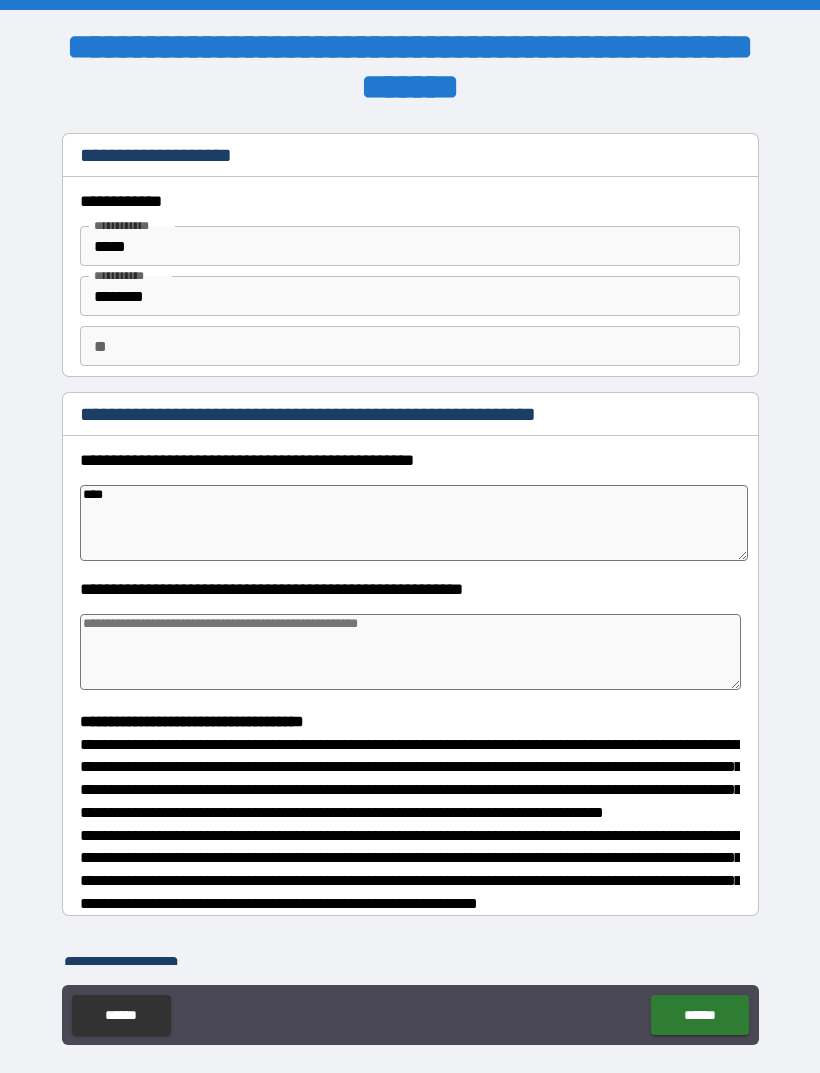type on "*" 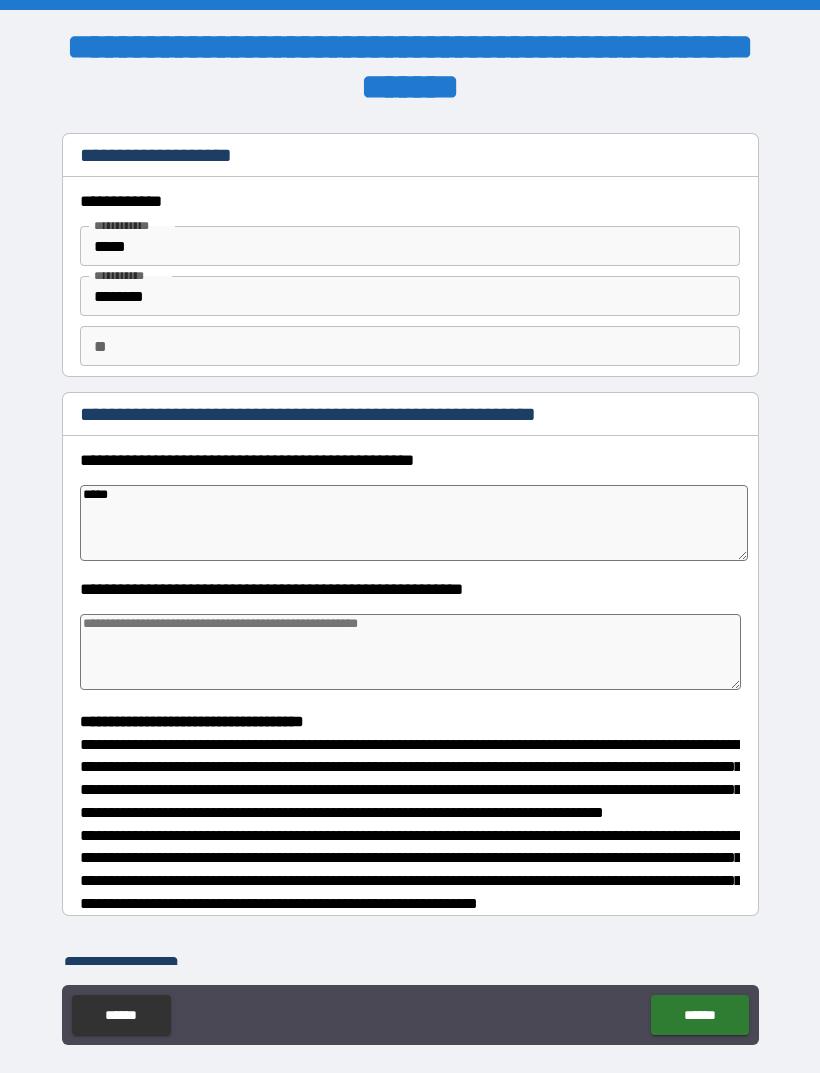type on "*" 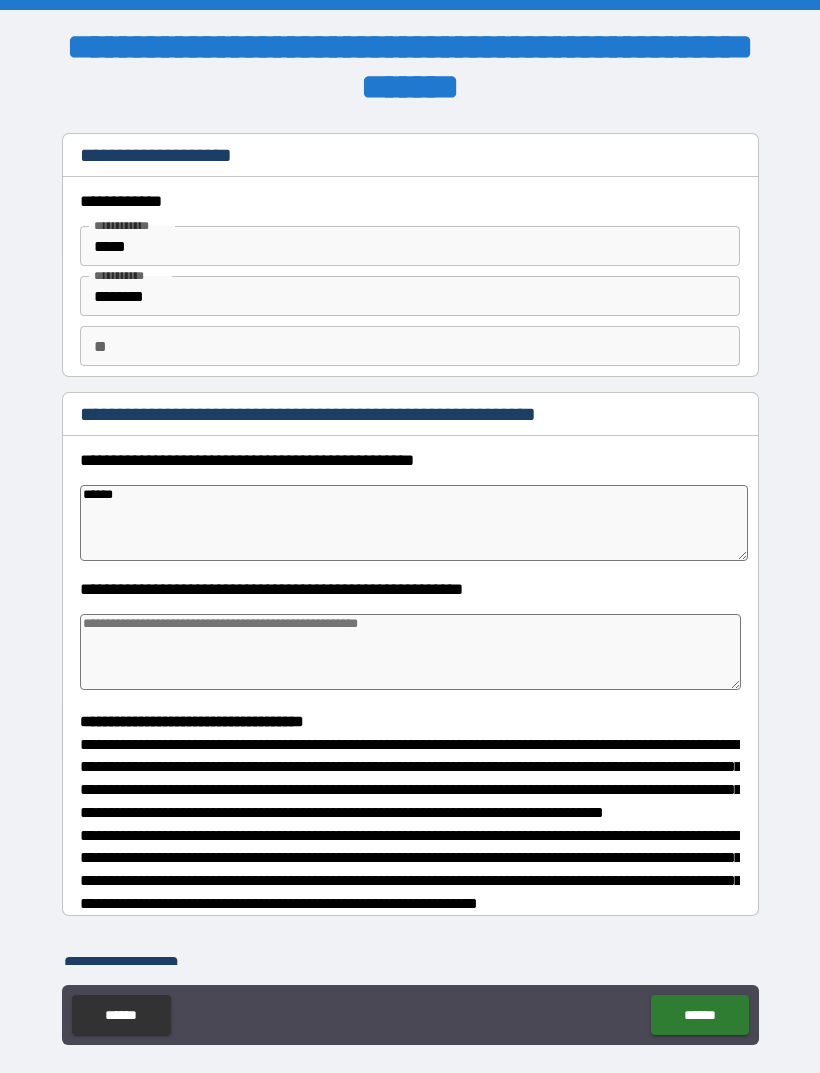 type on "*" 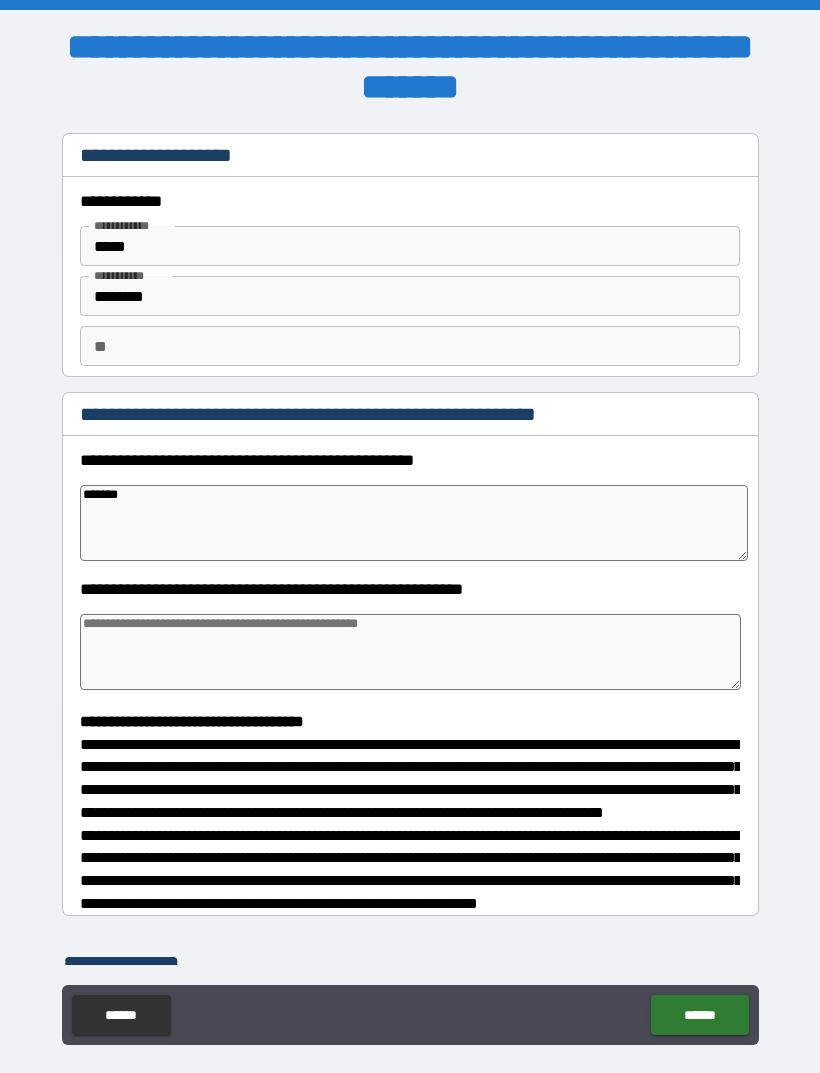 type on "*" 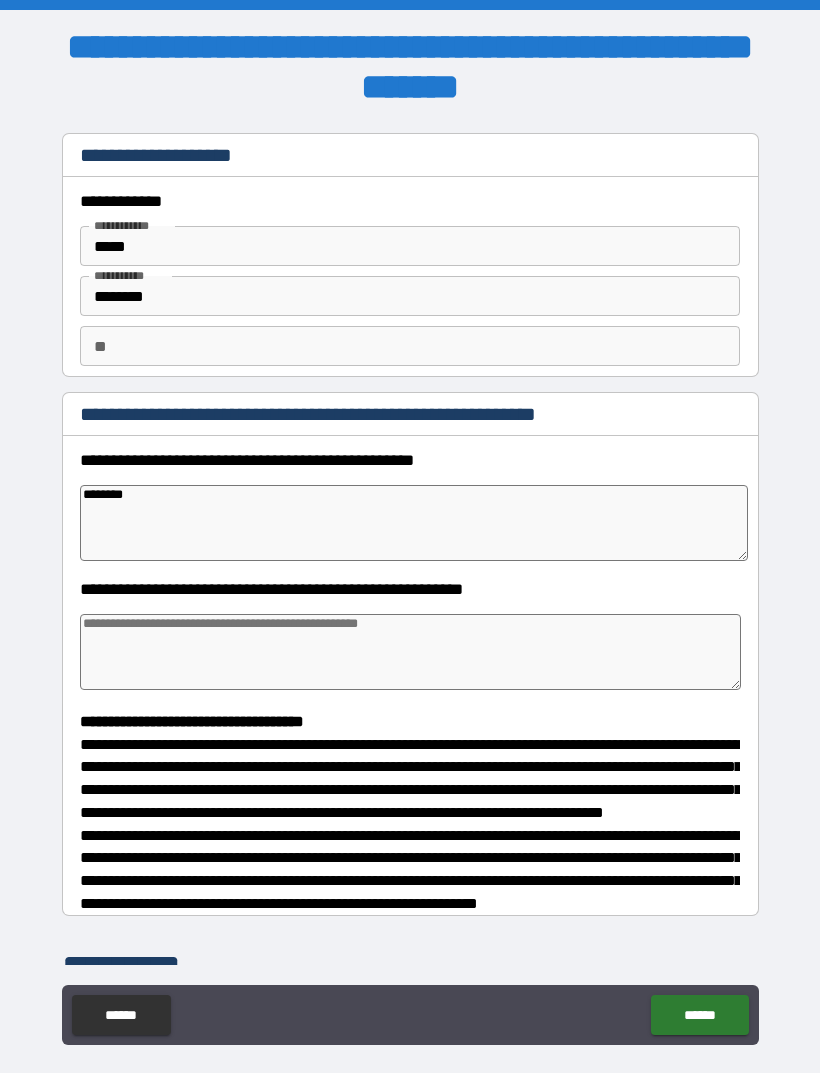 type on "*" 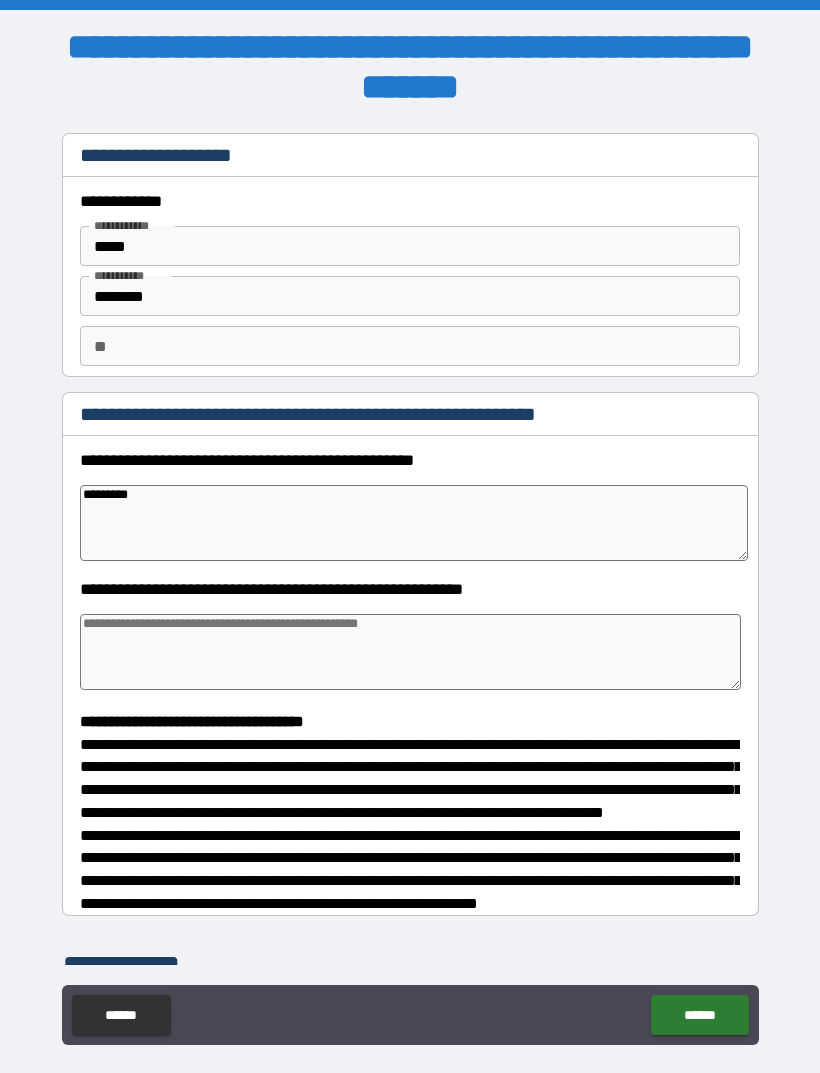 type on "*" 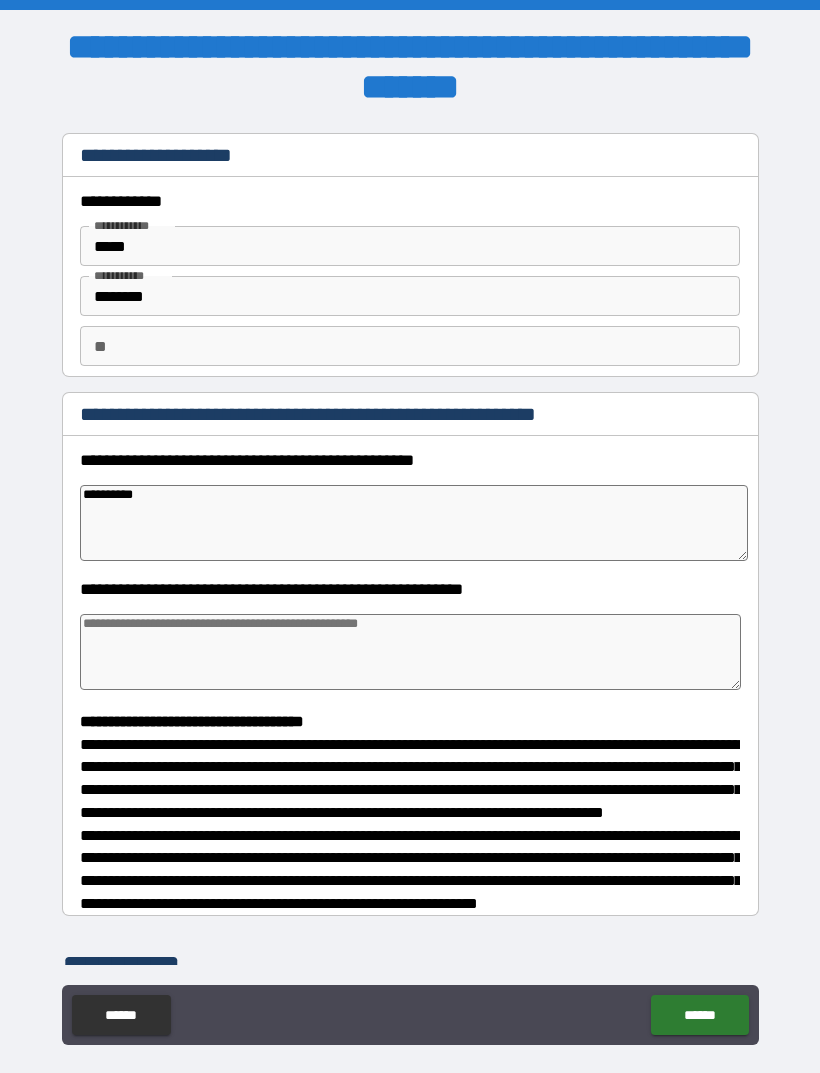 type on "*" 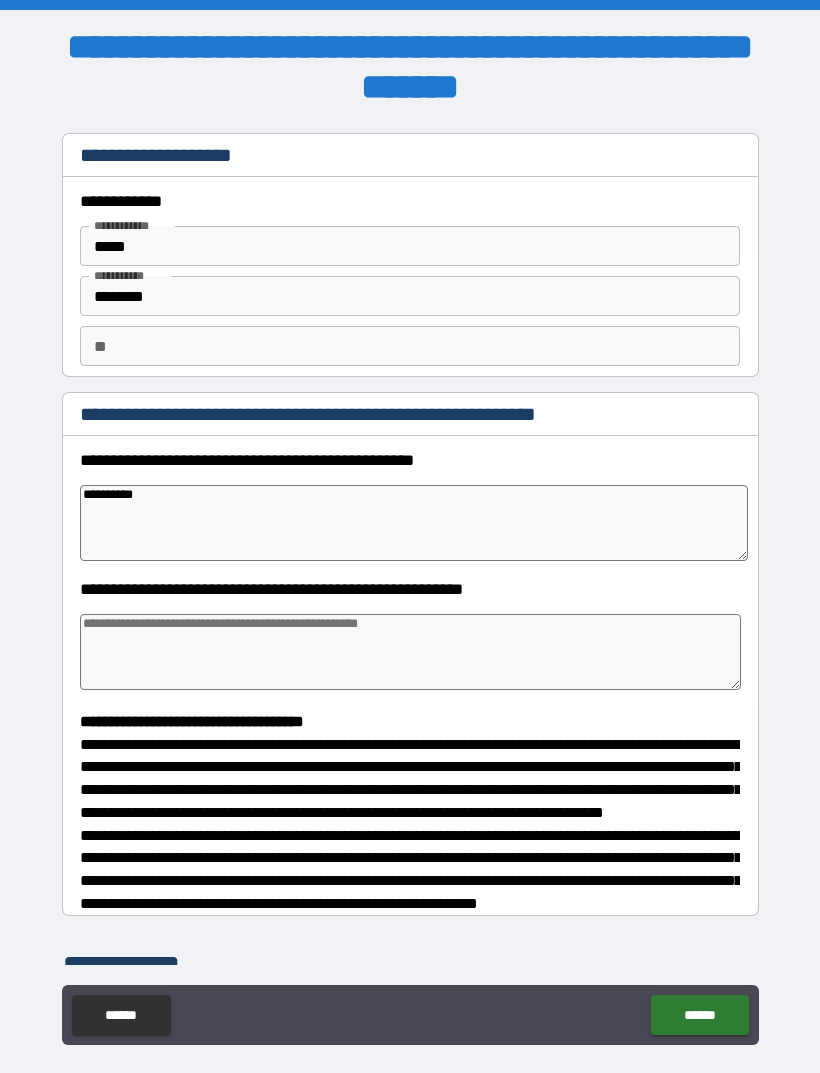 type on "**********" 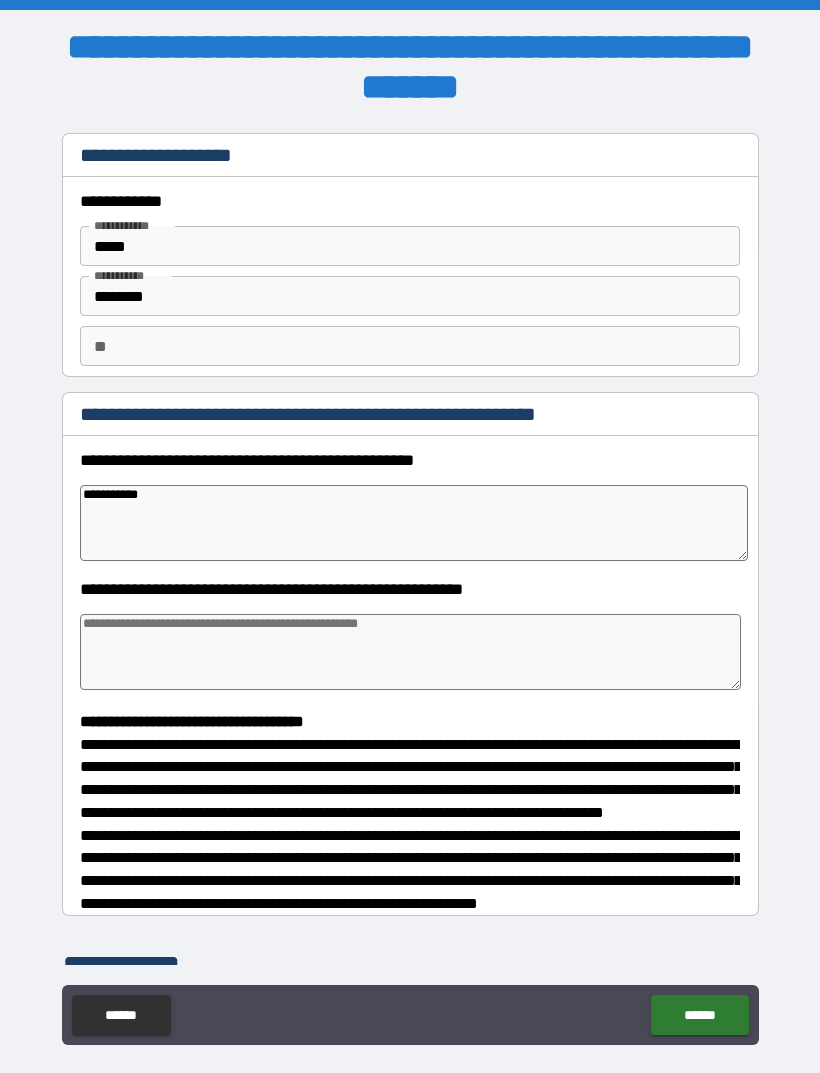 type on "*" 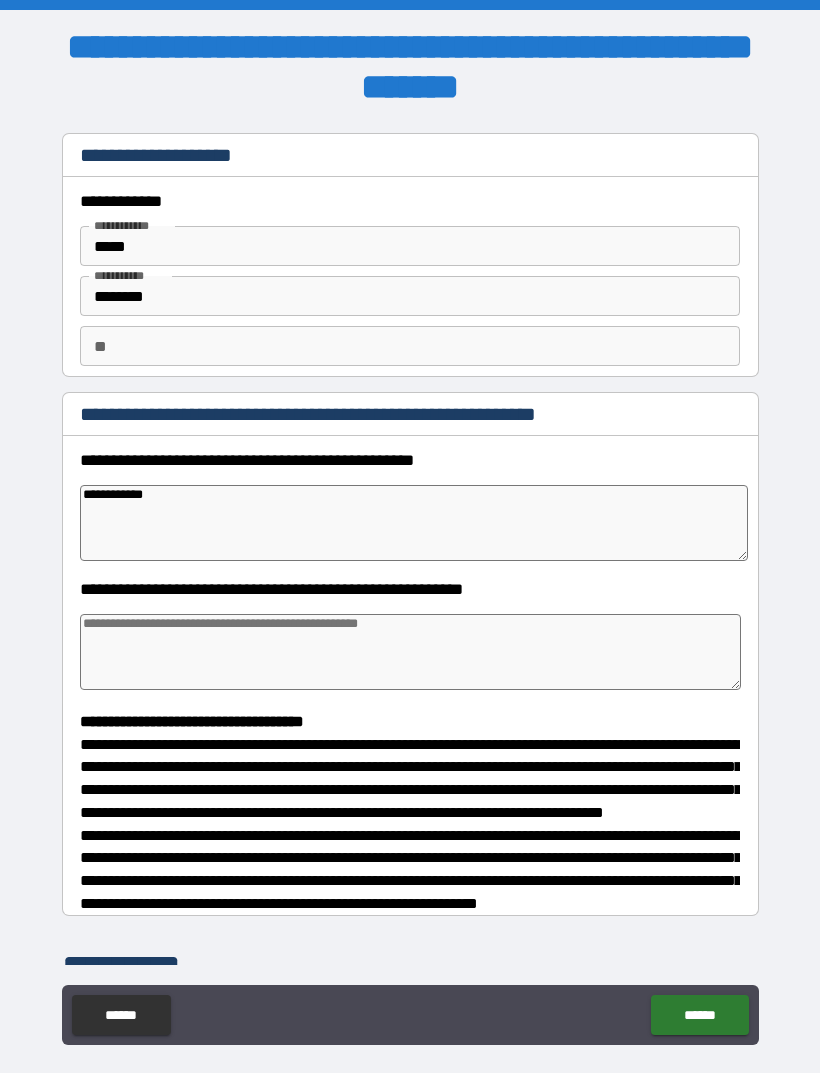type on "*" 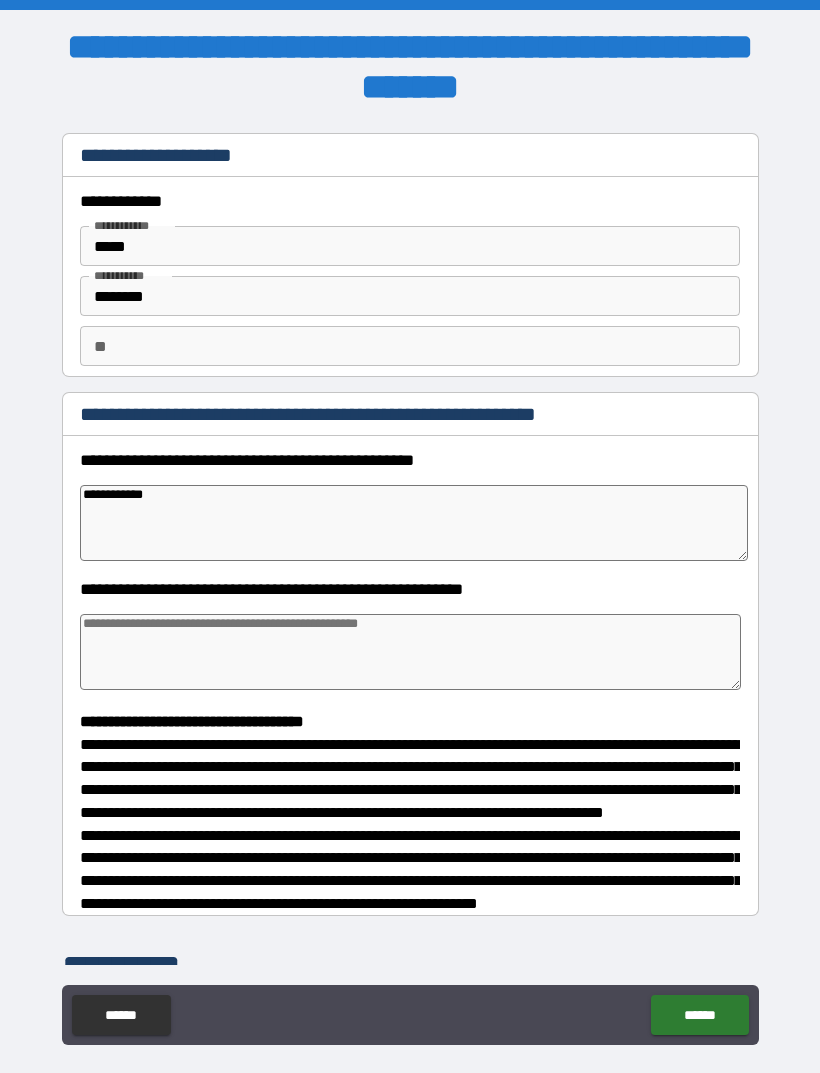 type on "**********" 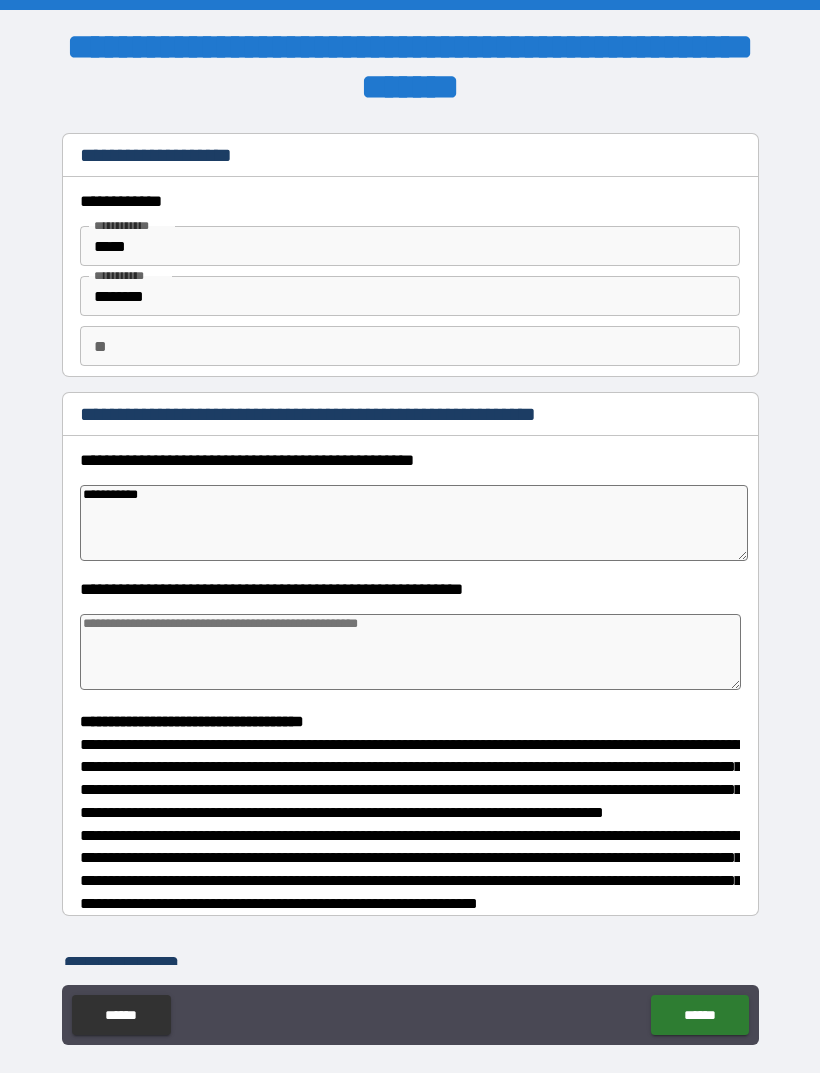type on "*" 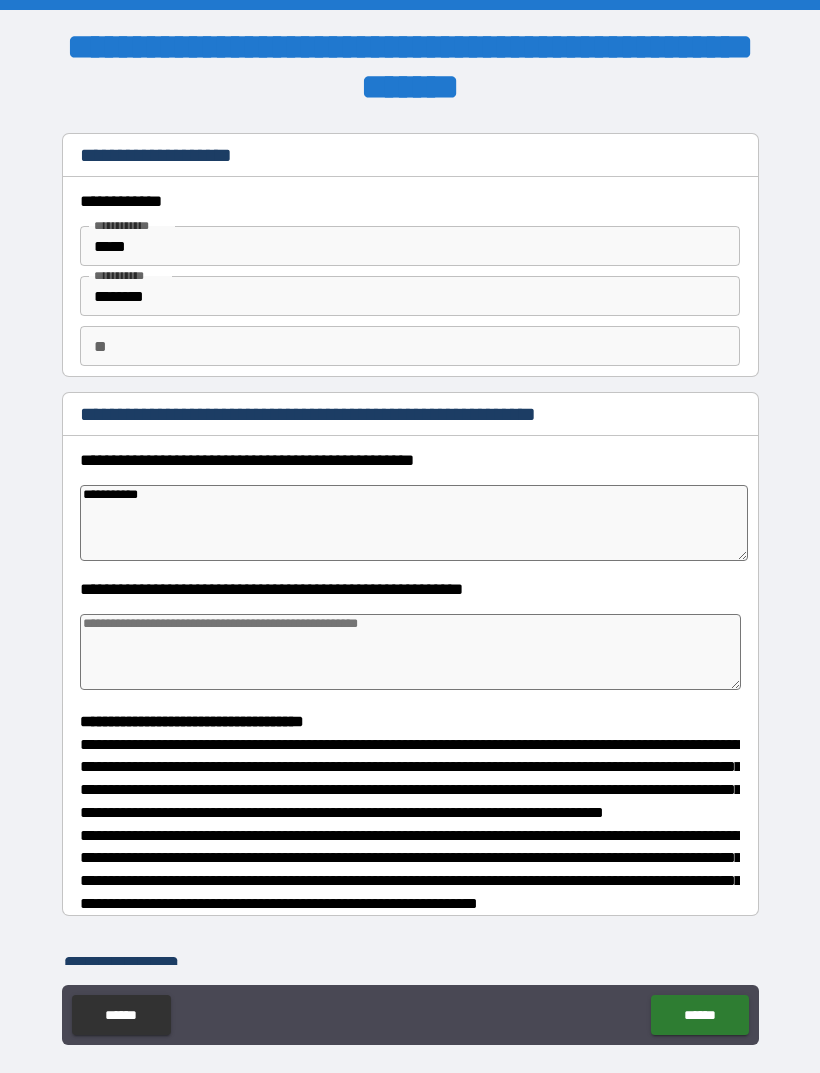 type on "*" 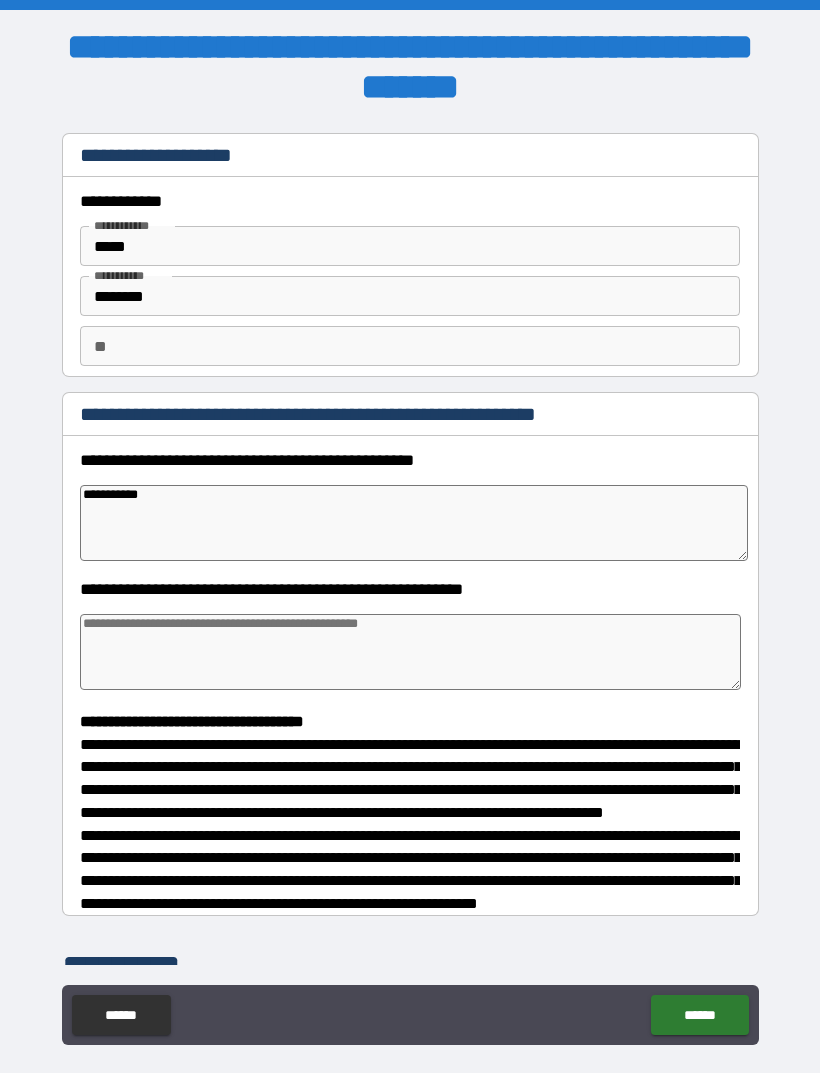type on "*" 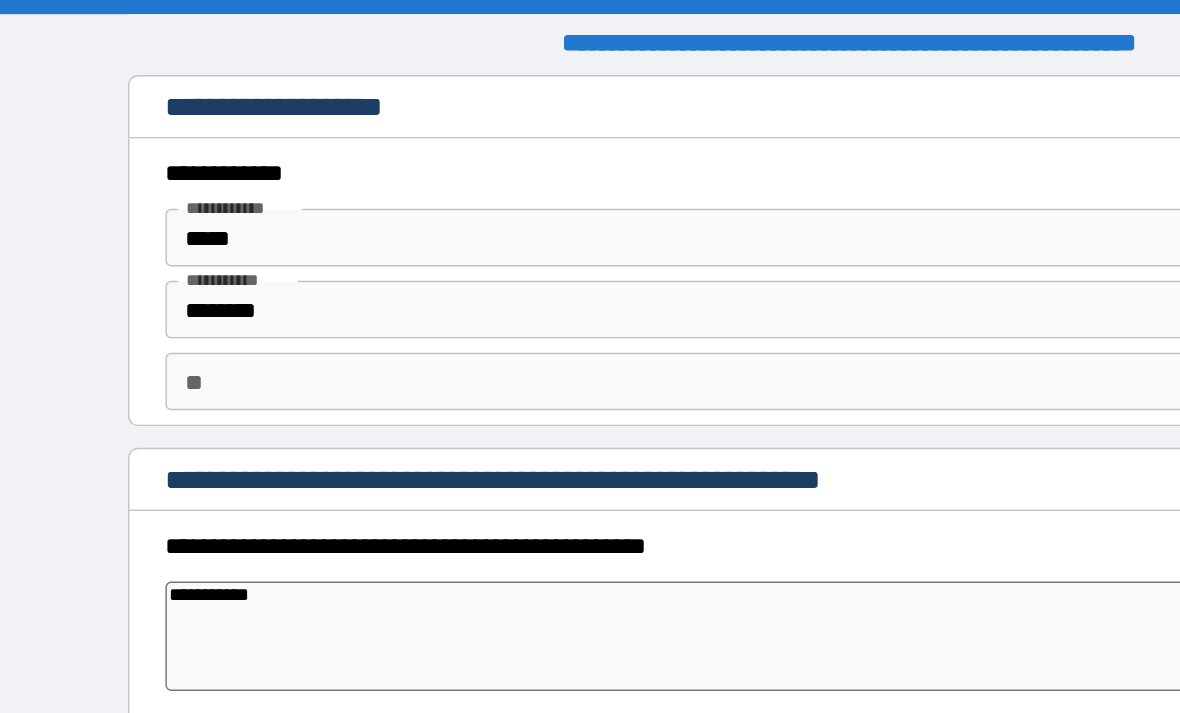 type on "*" 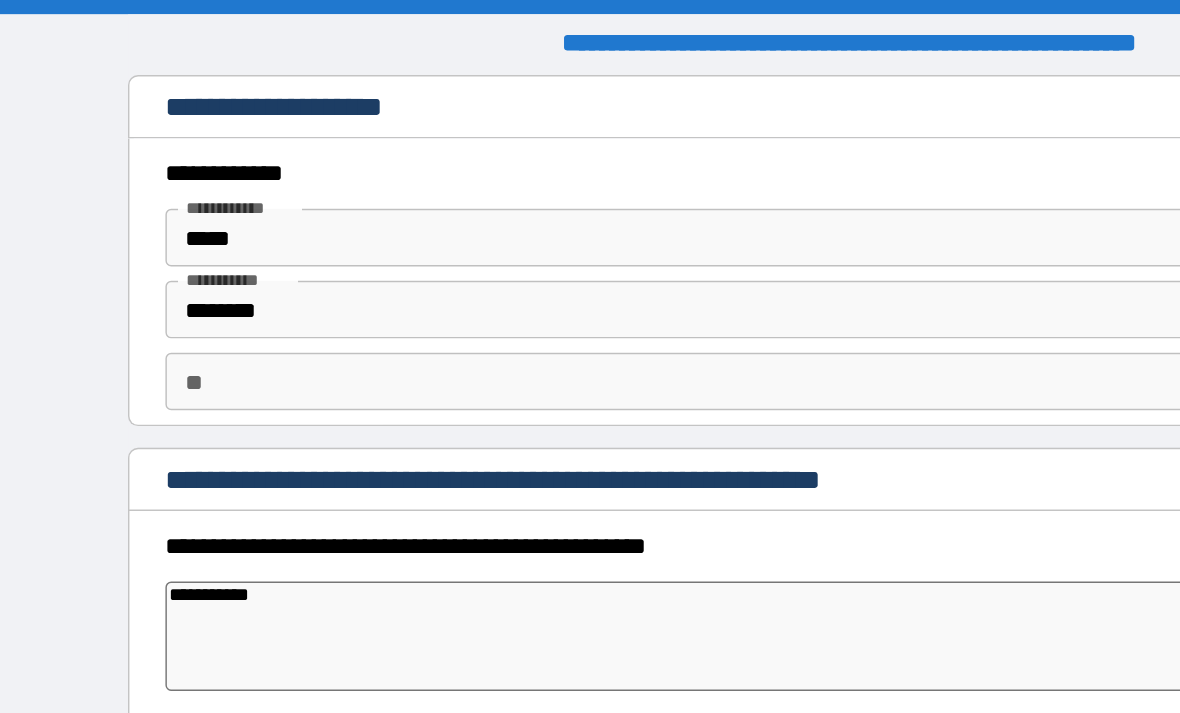 type on "*" 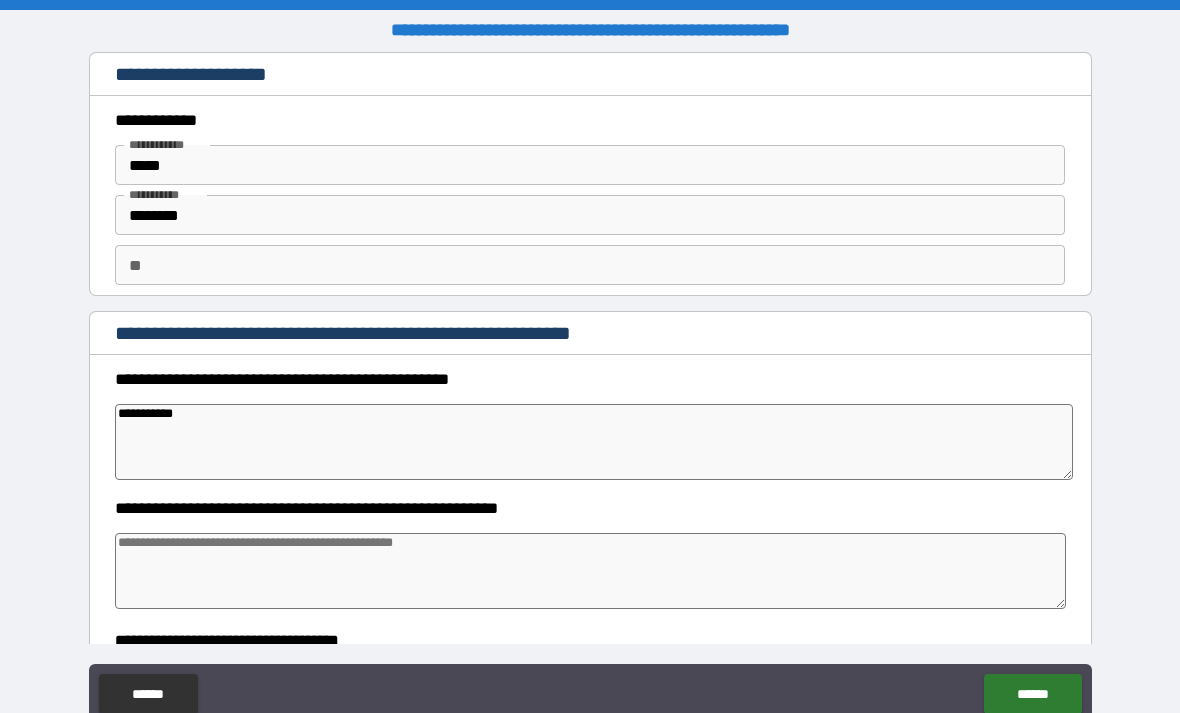 type on "*" 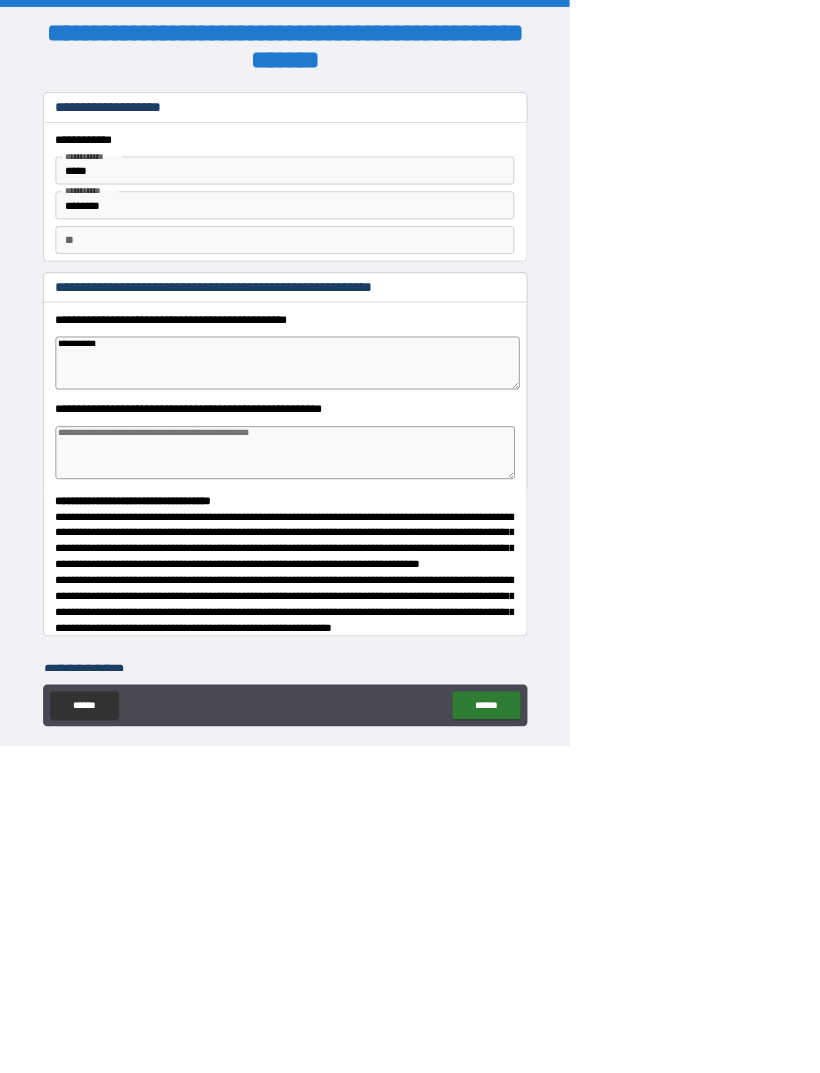 type on "*" 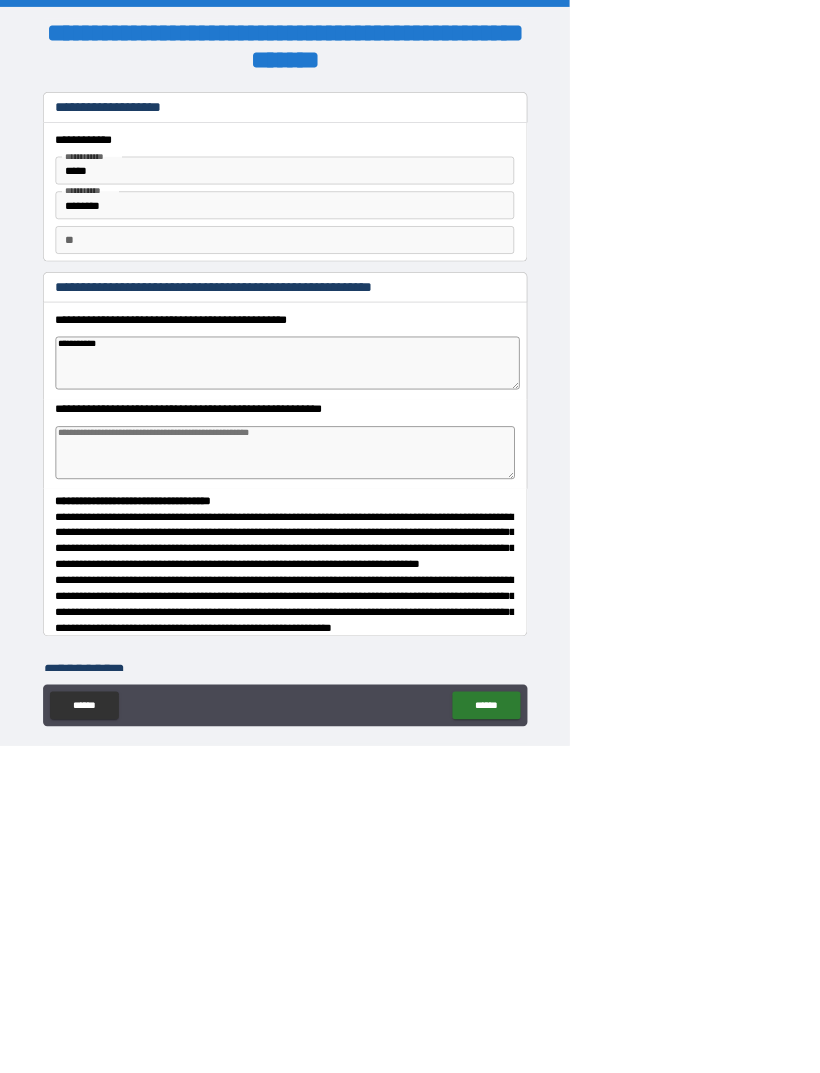type on "*" 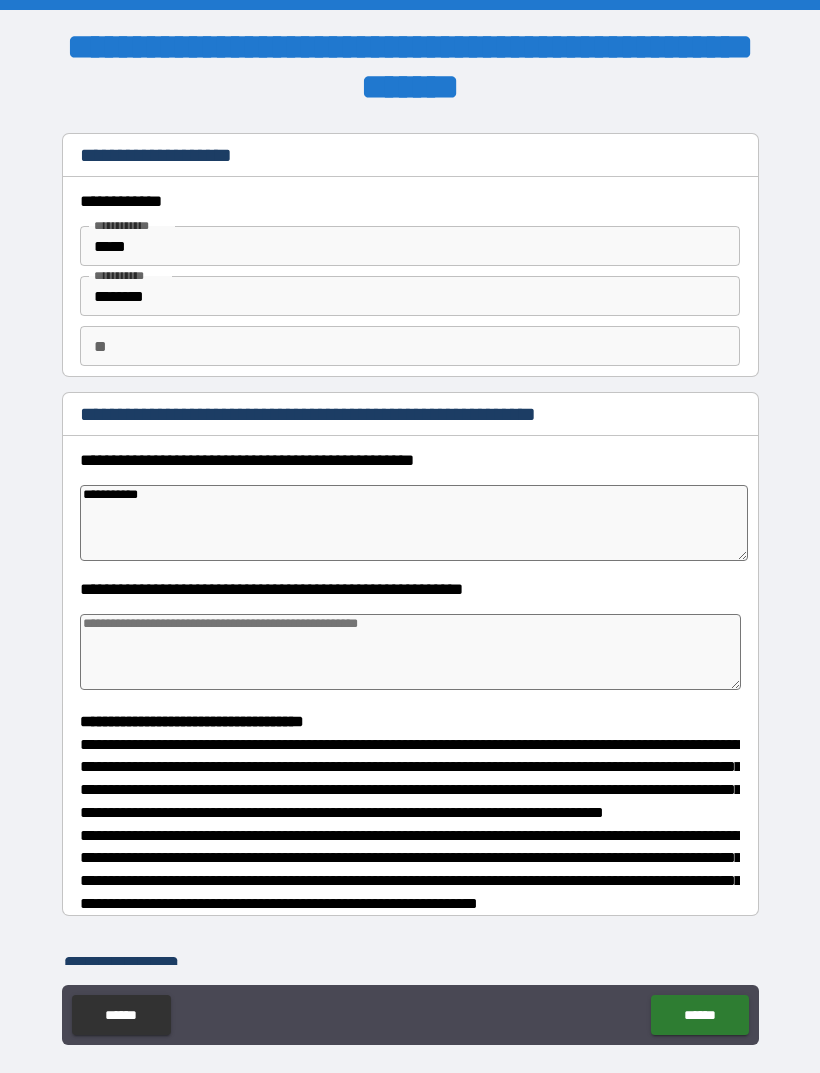 type on "**********" 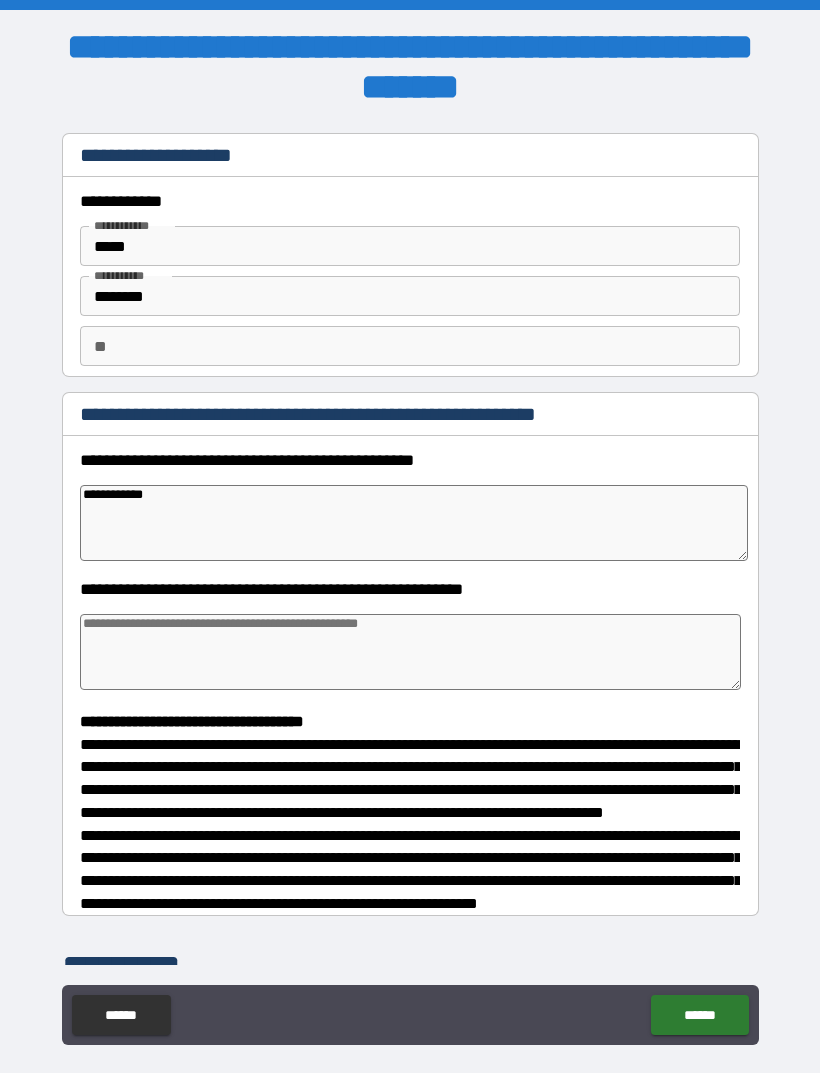 type on "*" 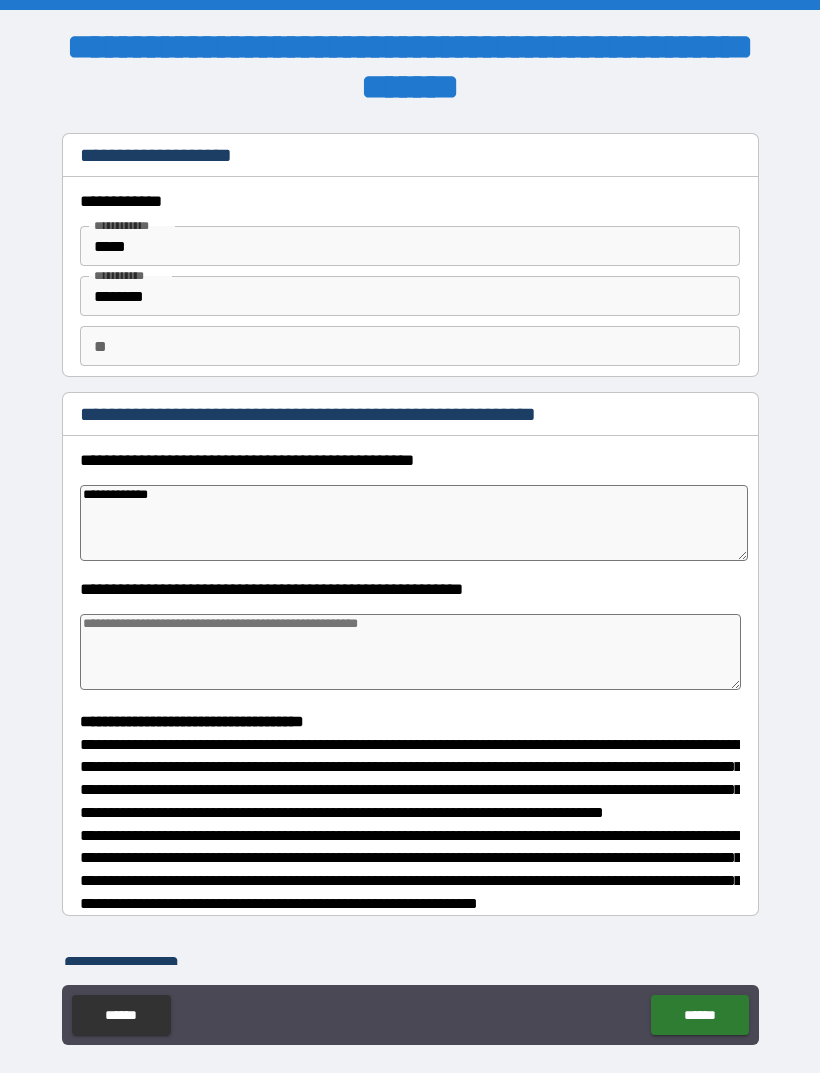 type on "*" 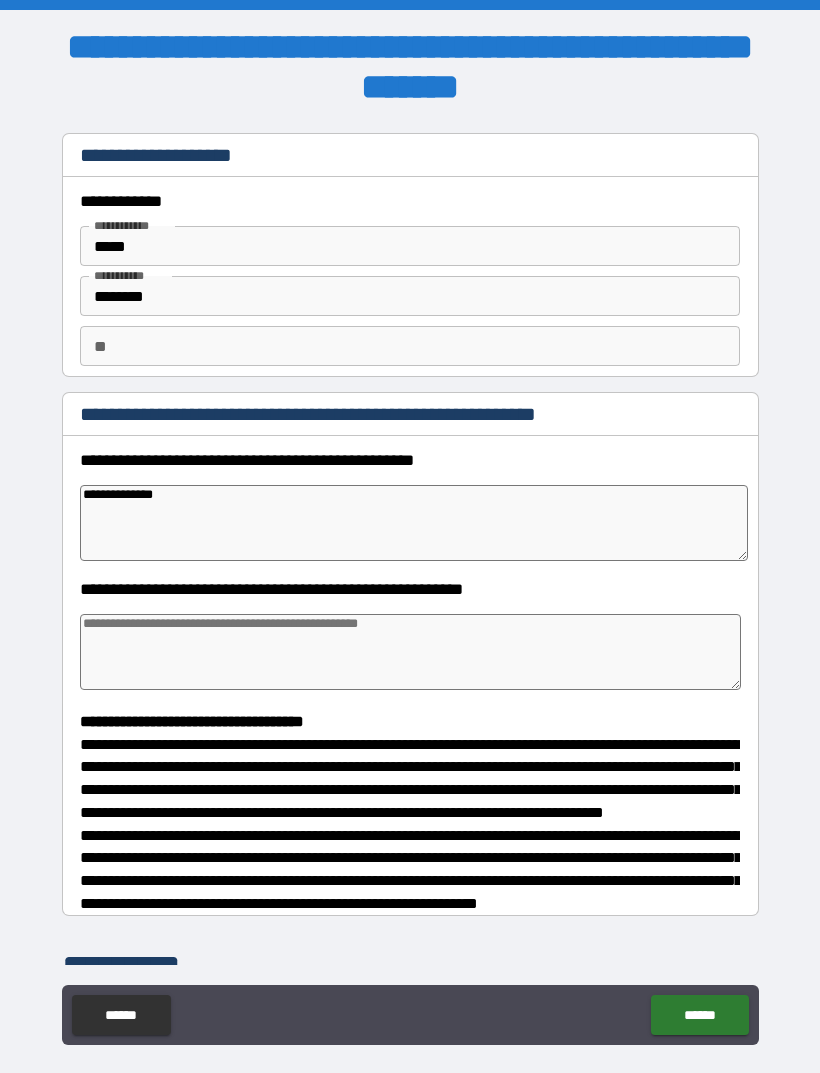 type on "*" 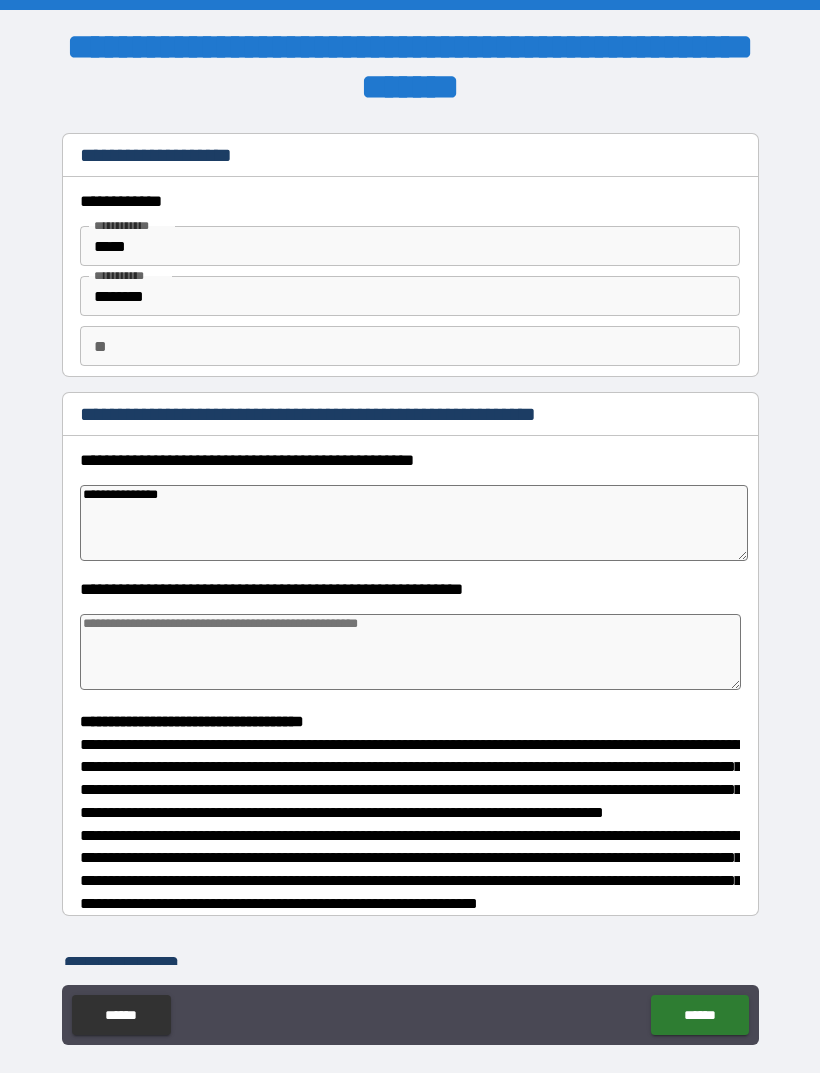 type on "*" 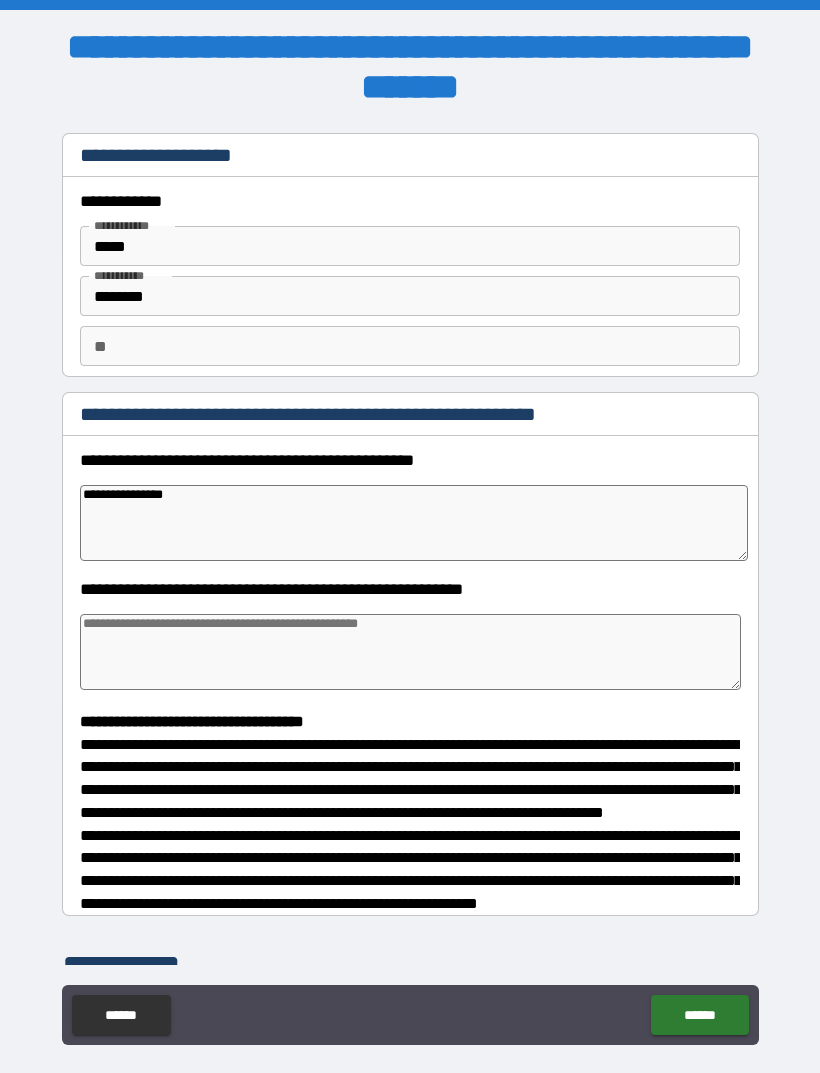 type on "*" 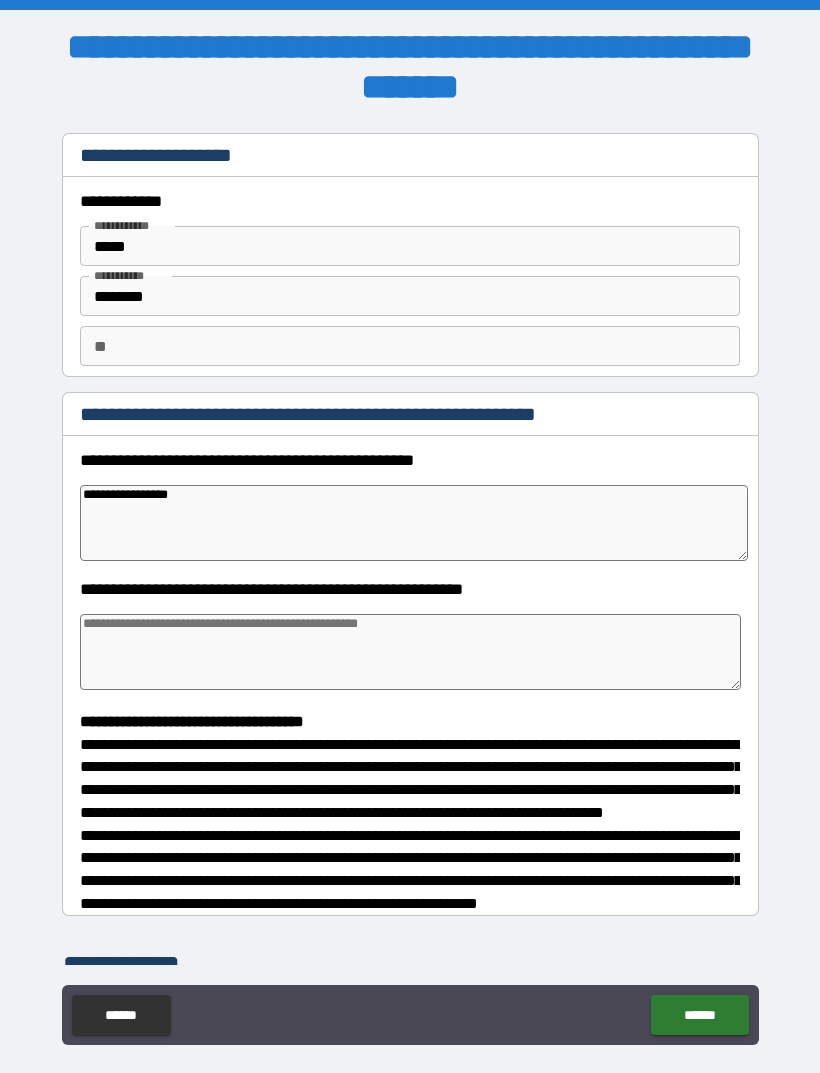type on "*" 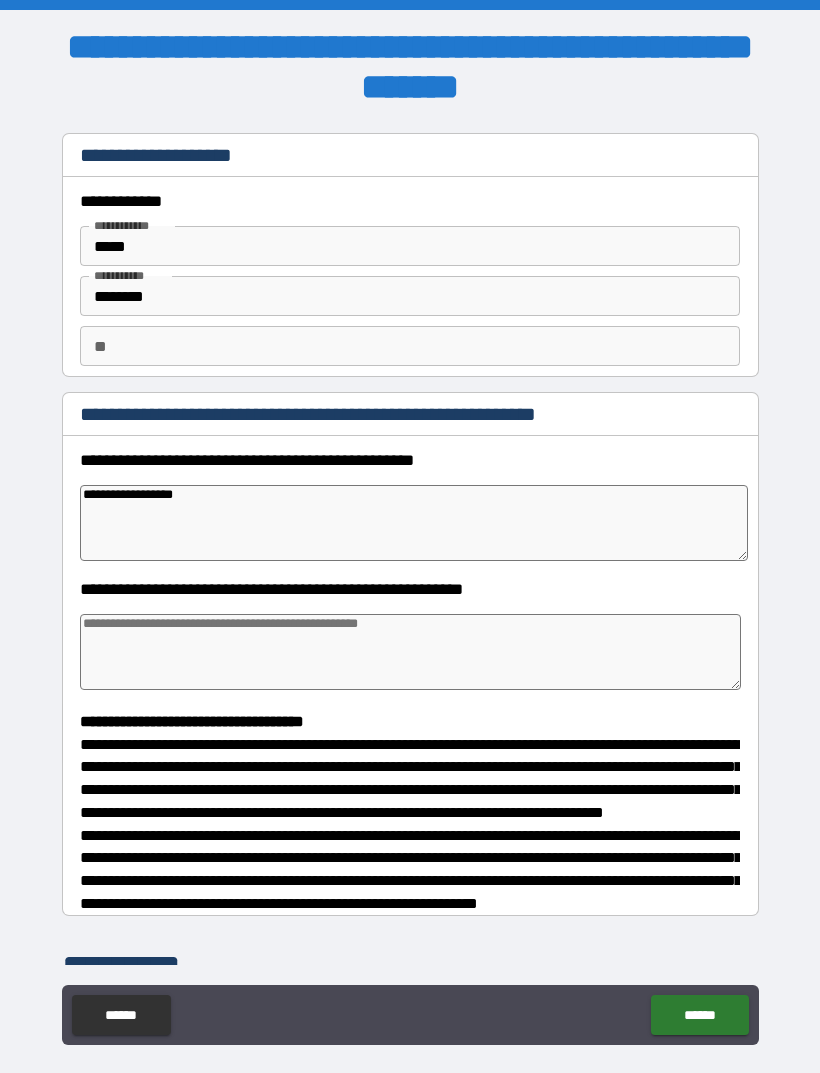 type on "*" 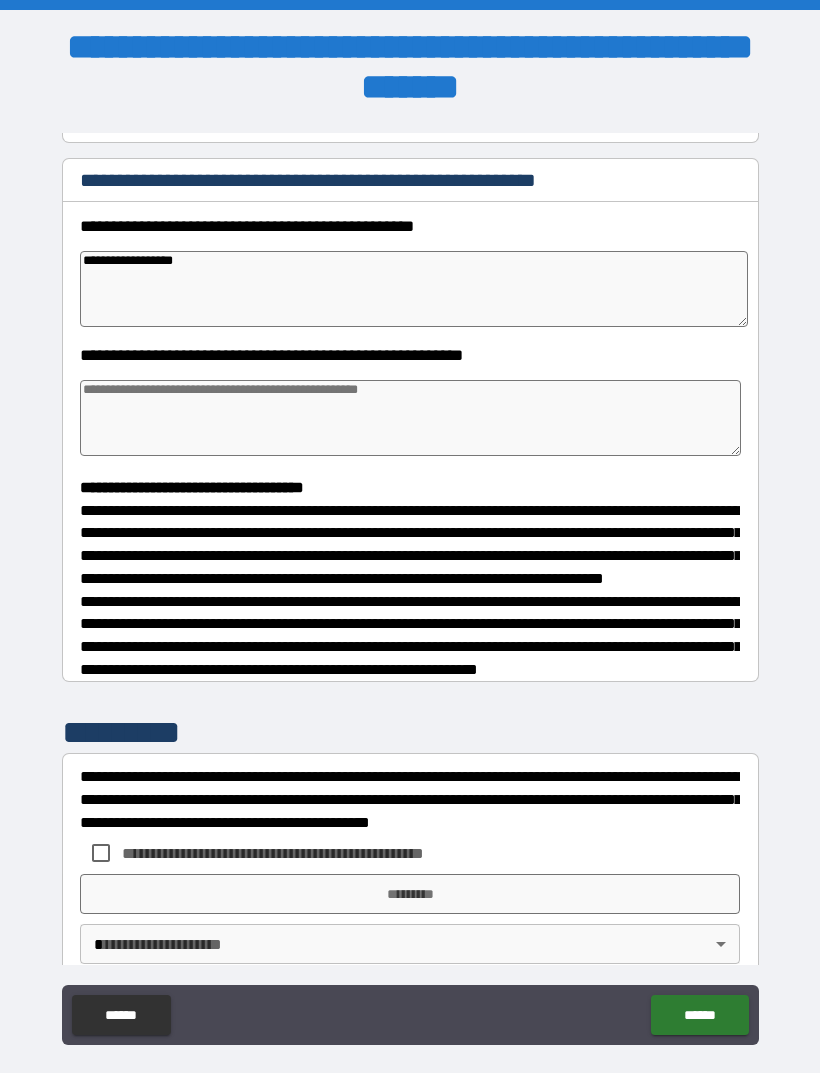 scroll, scrollTop: 236, scrollLeft: 0, axis: vertical 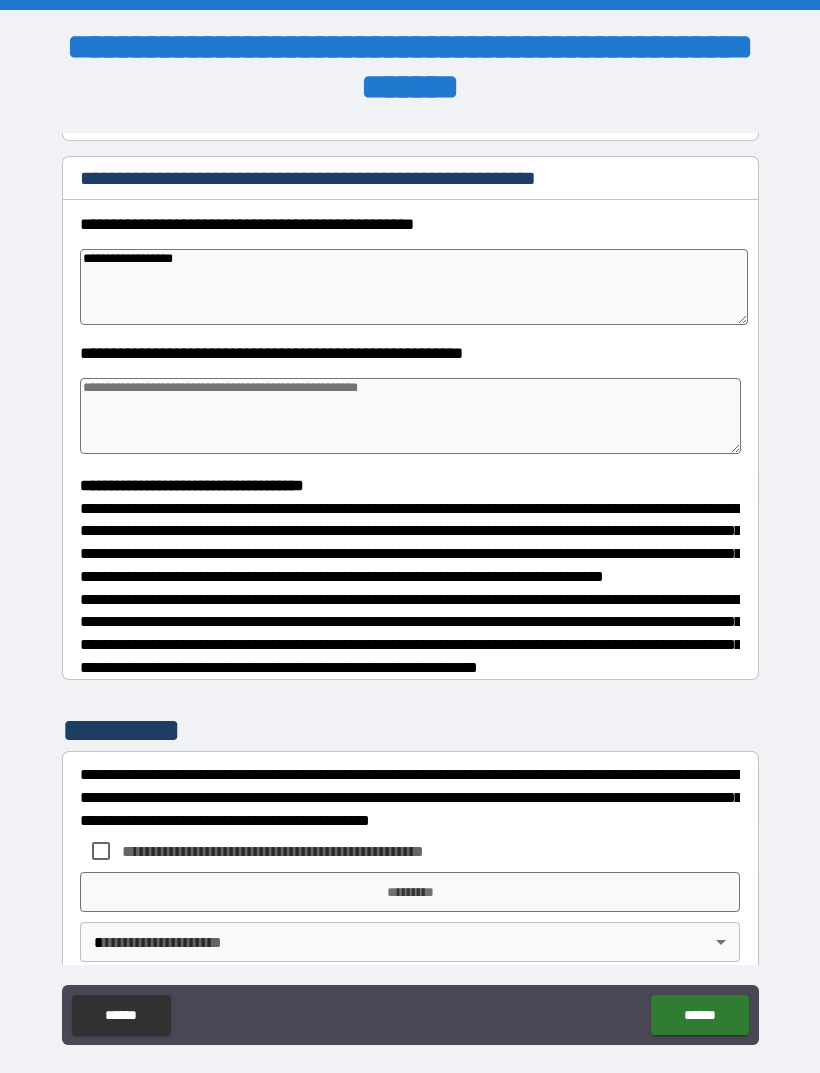 click at bounding box center (410, 416) 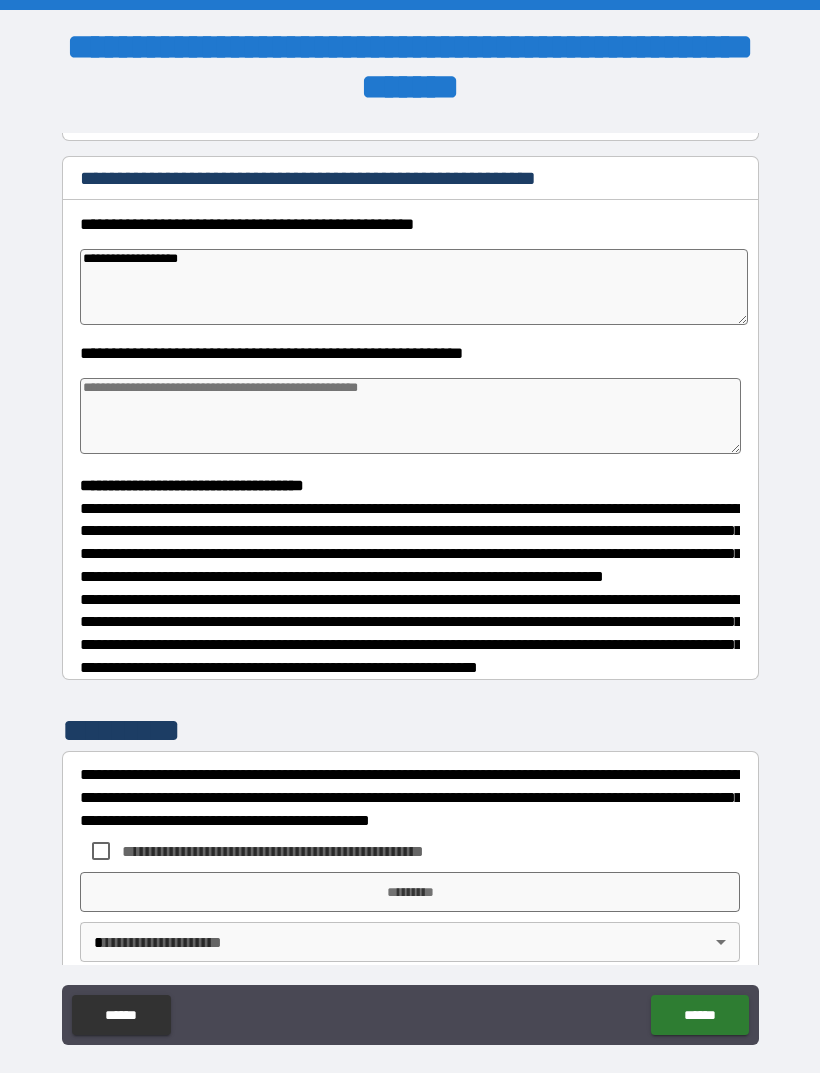 type on "*" 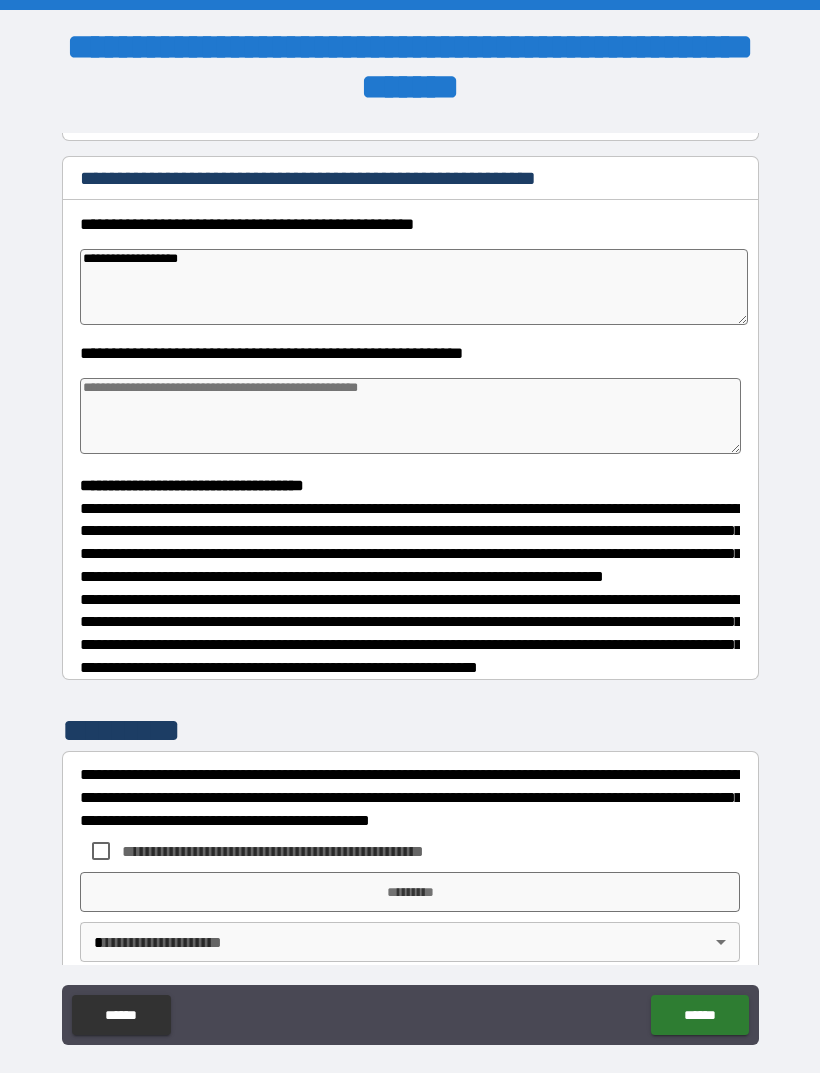 type on "*" 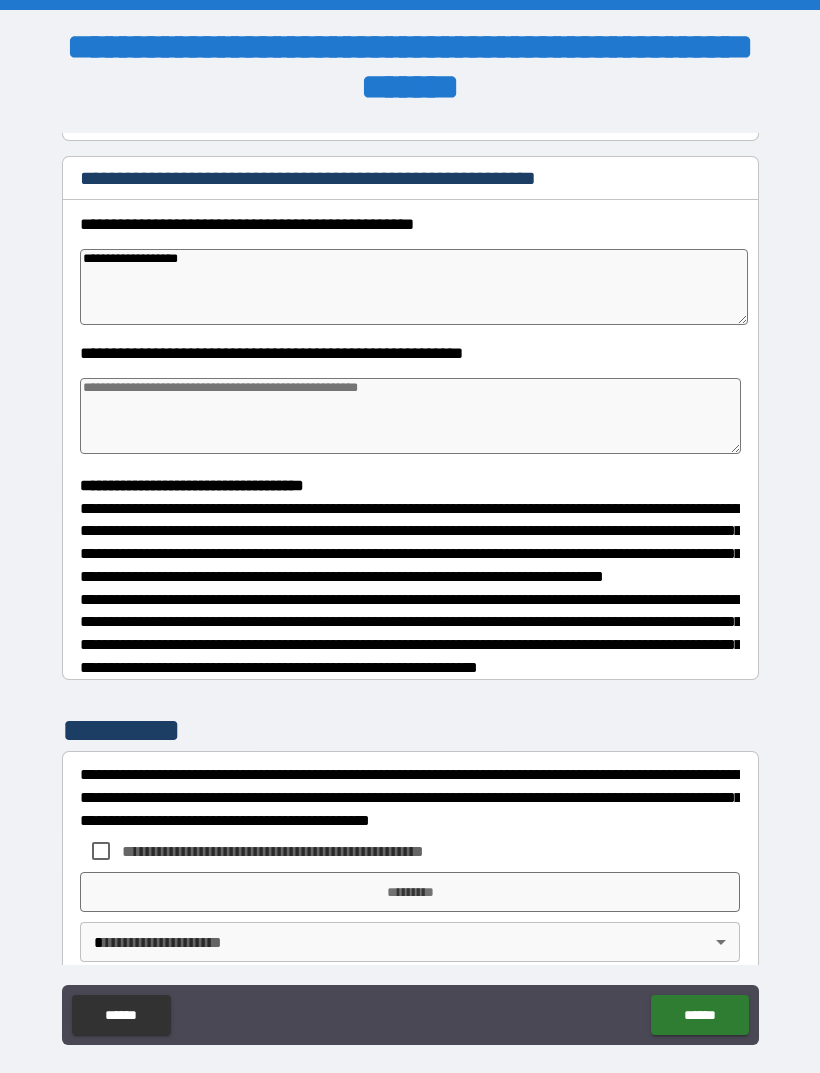 type on "*" 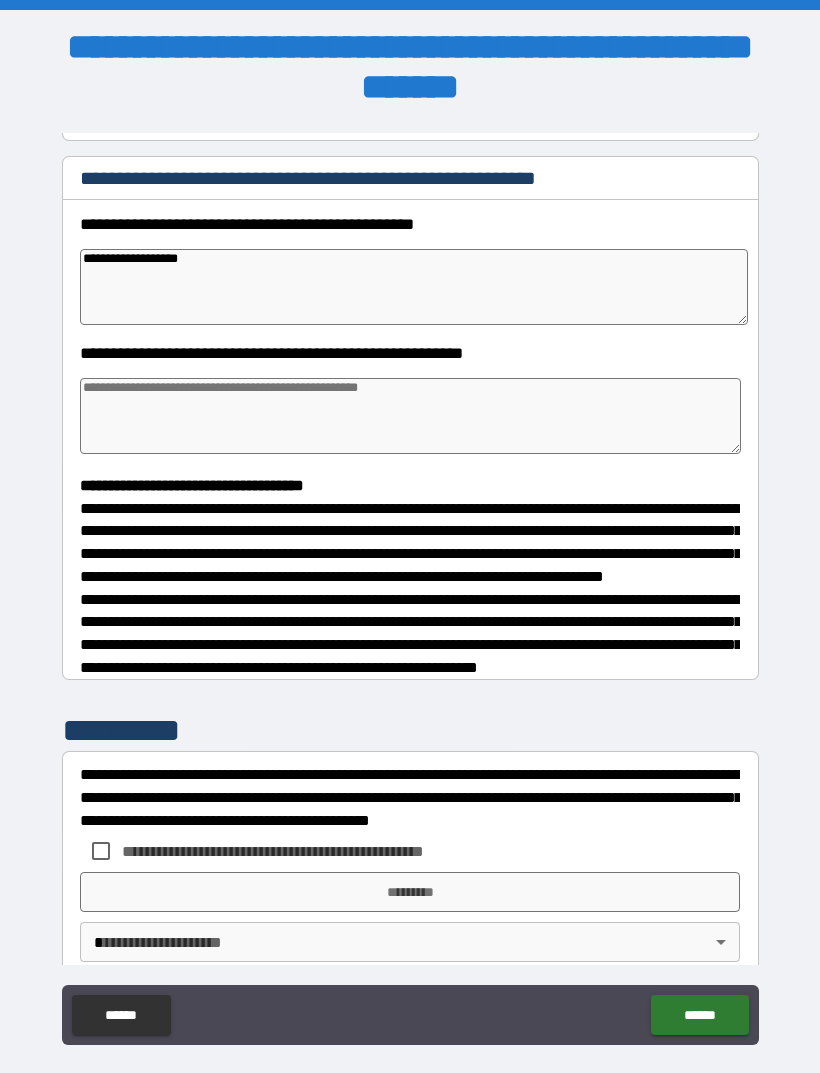type on "**********" 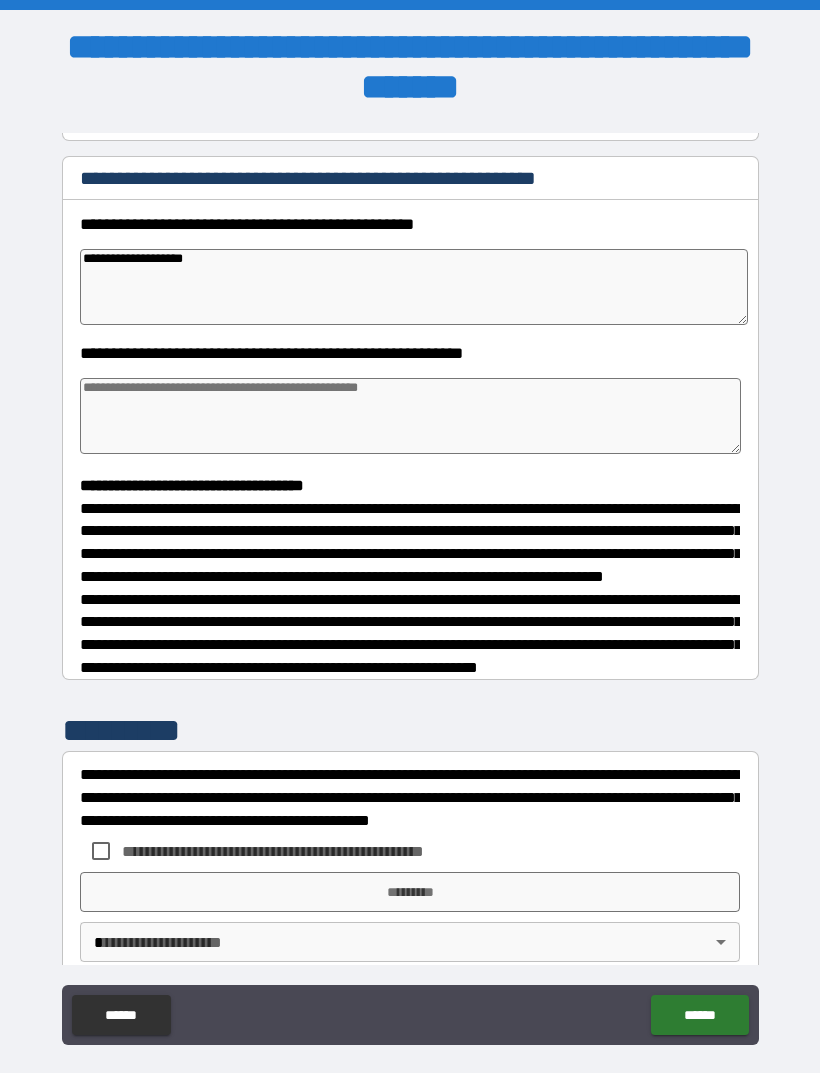type on "*" 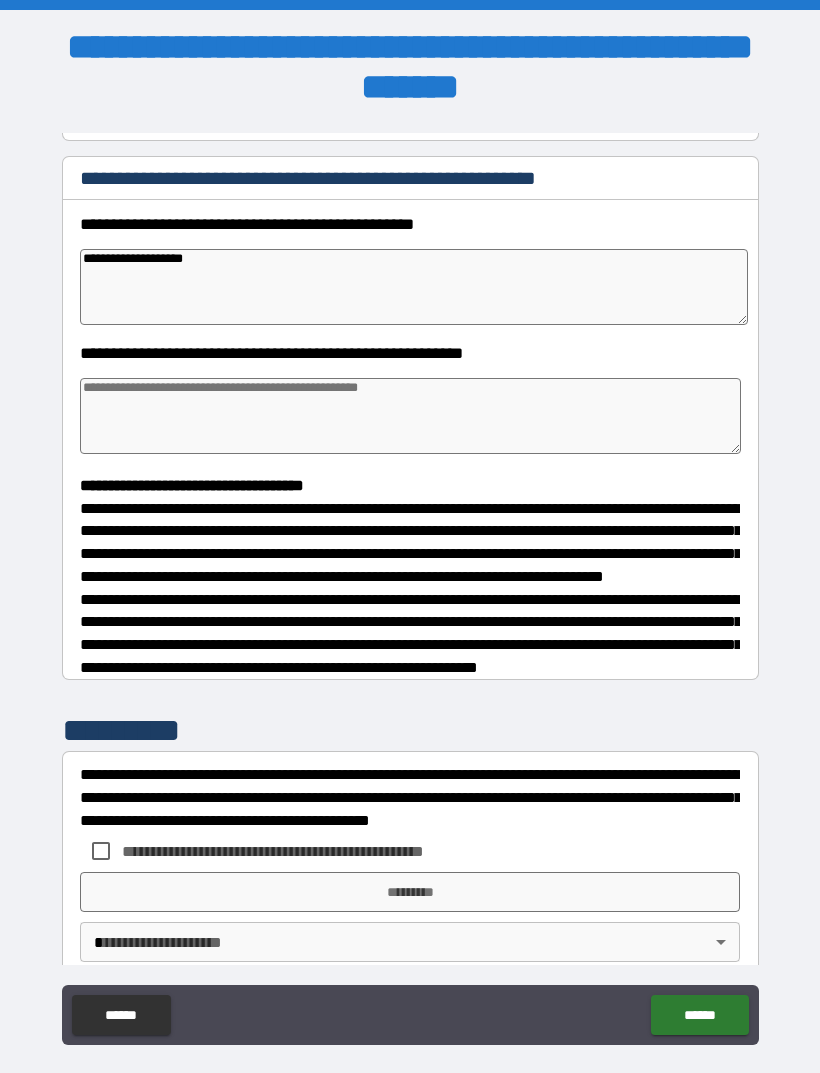 type on "*" 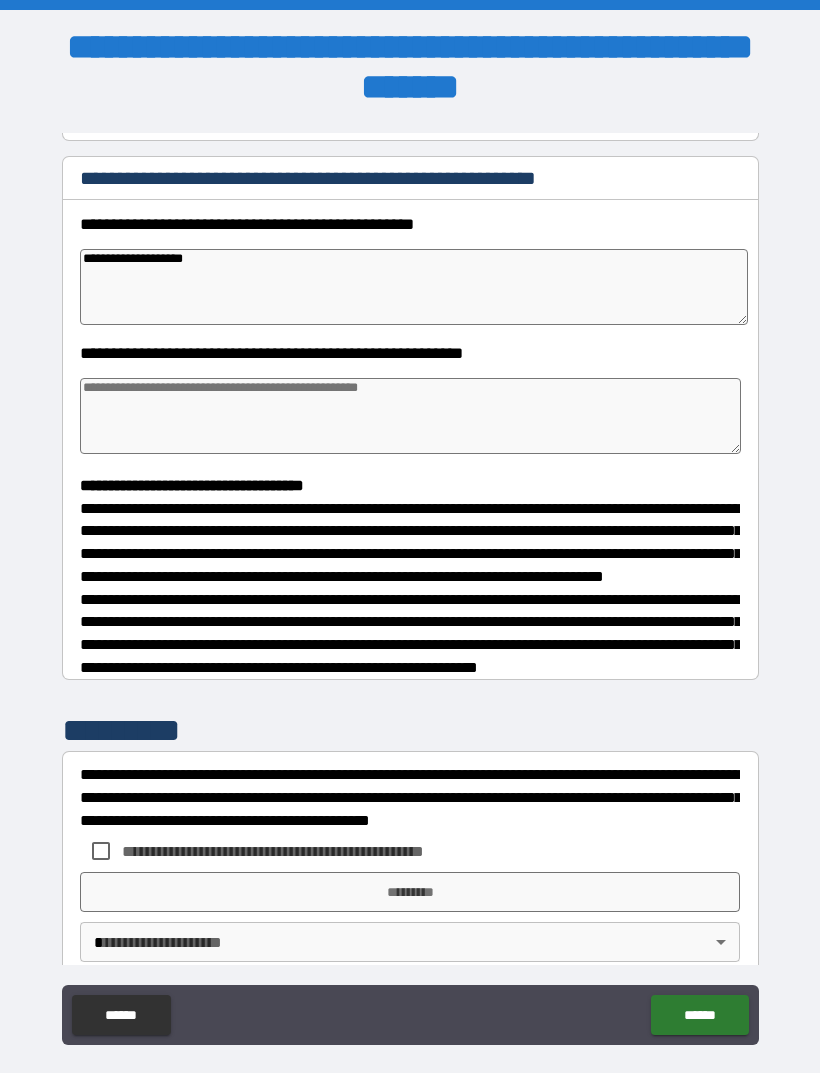 type on "*" 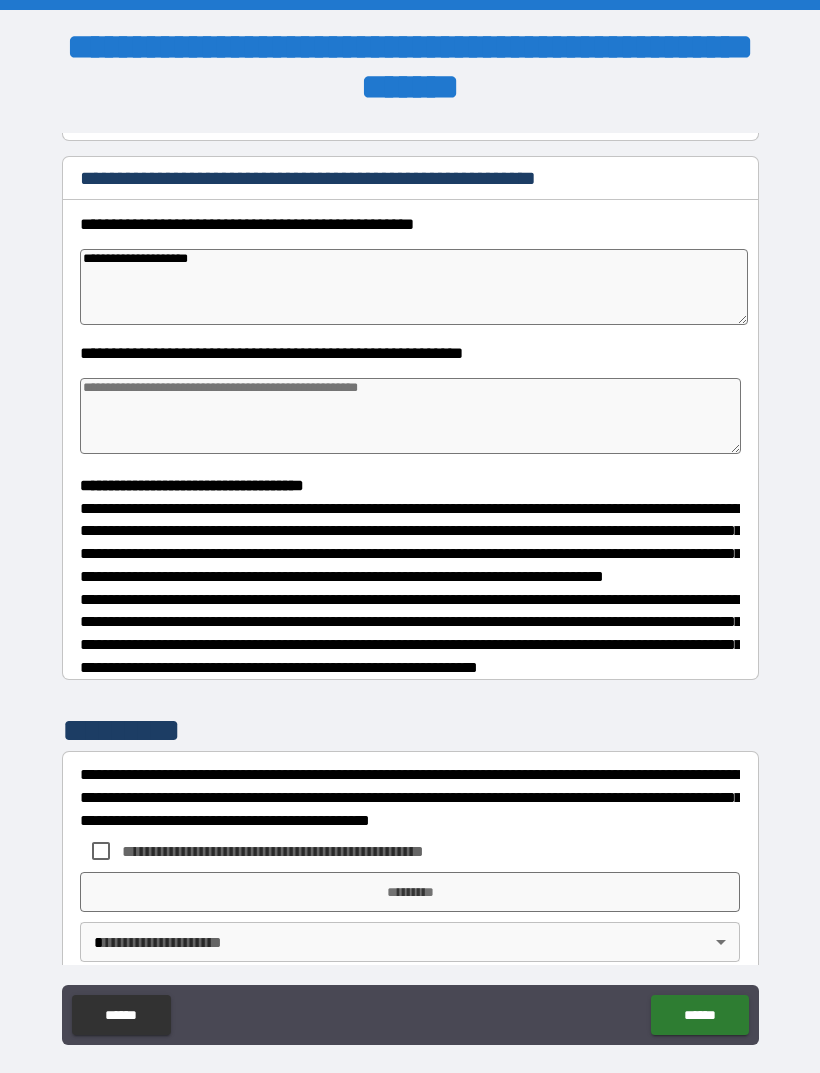 type on "*" 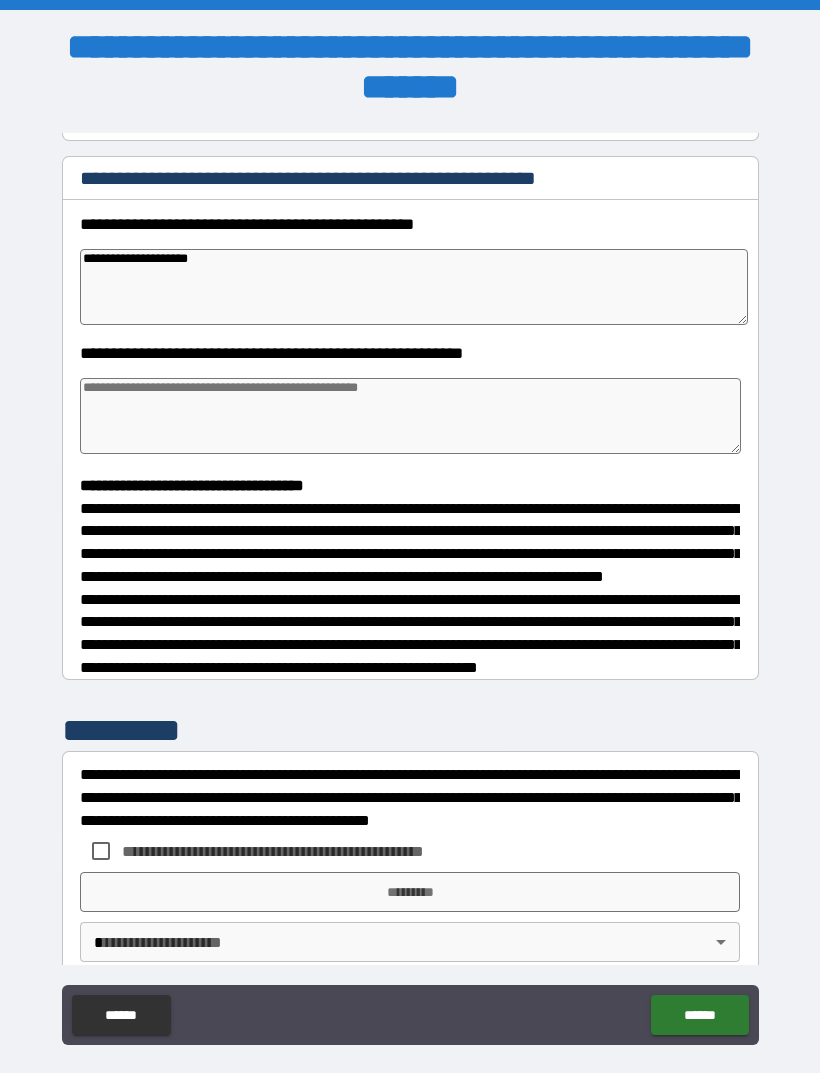 type on "*" 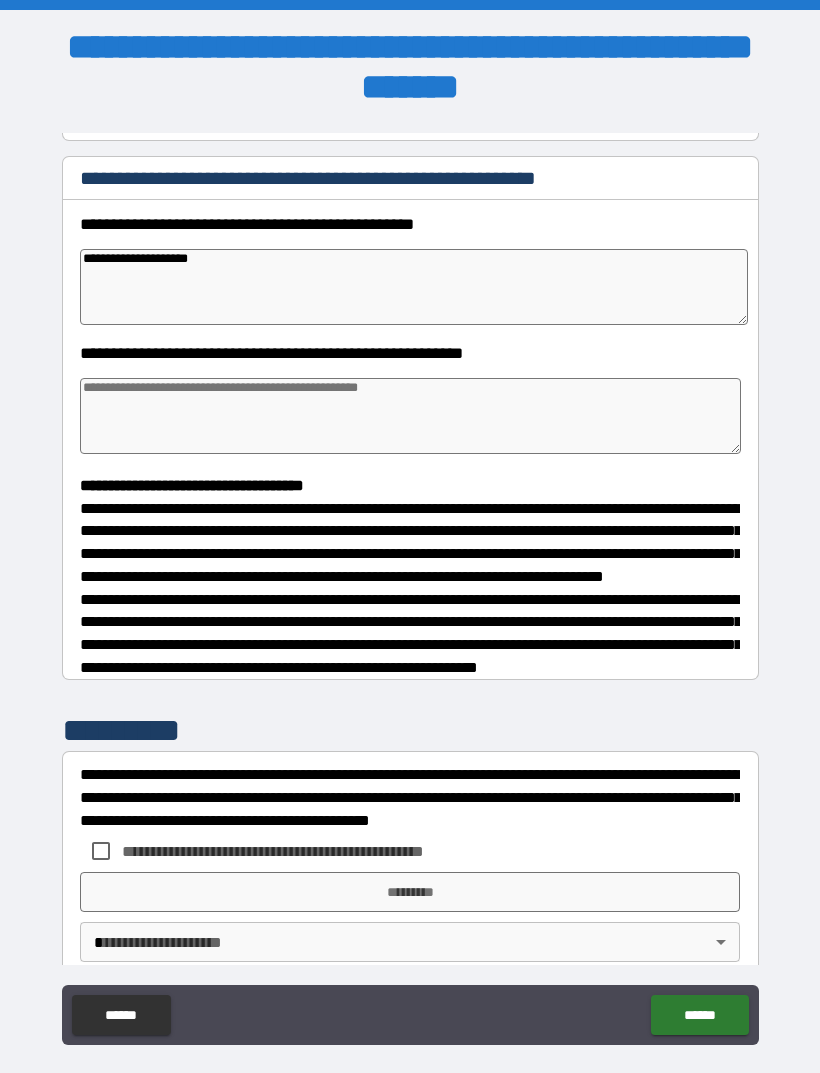 type on "*" 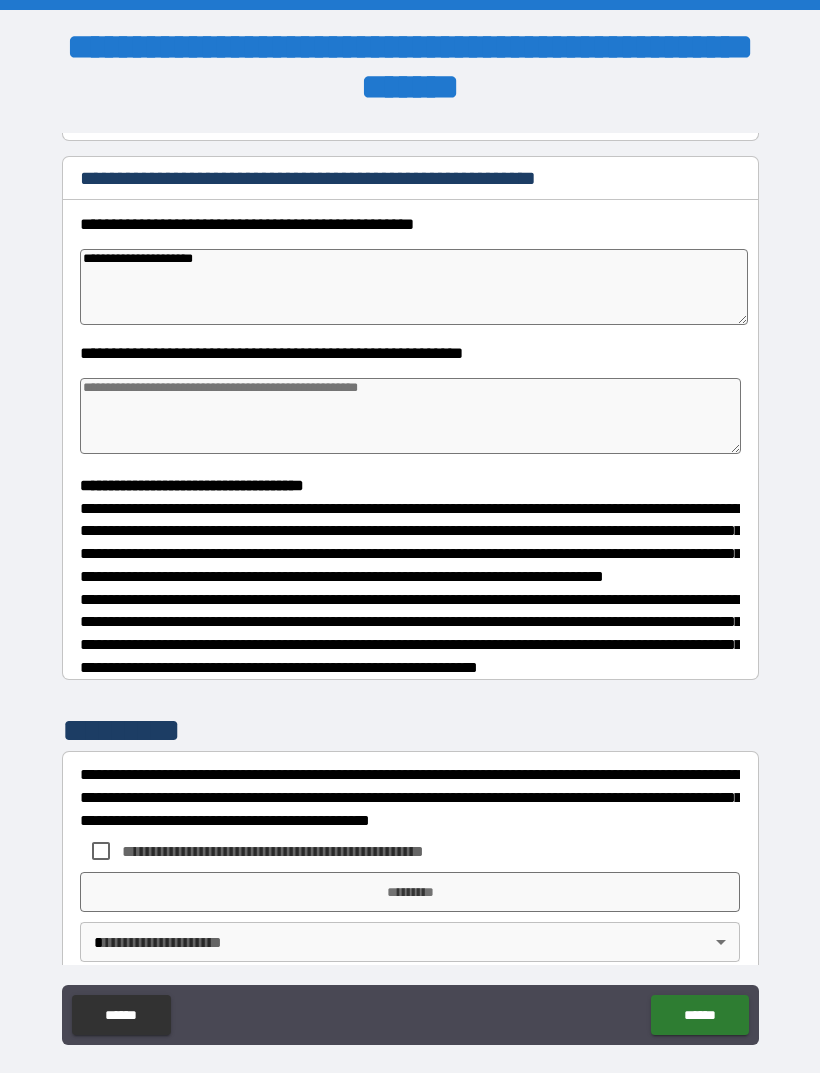 type on "*" 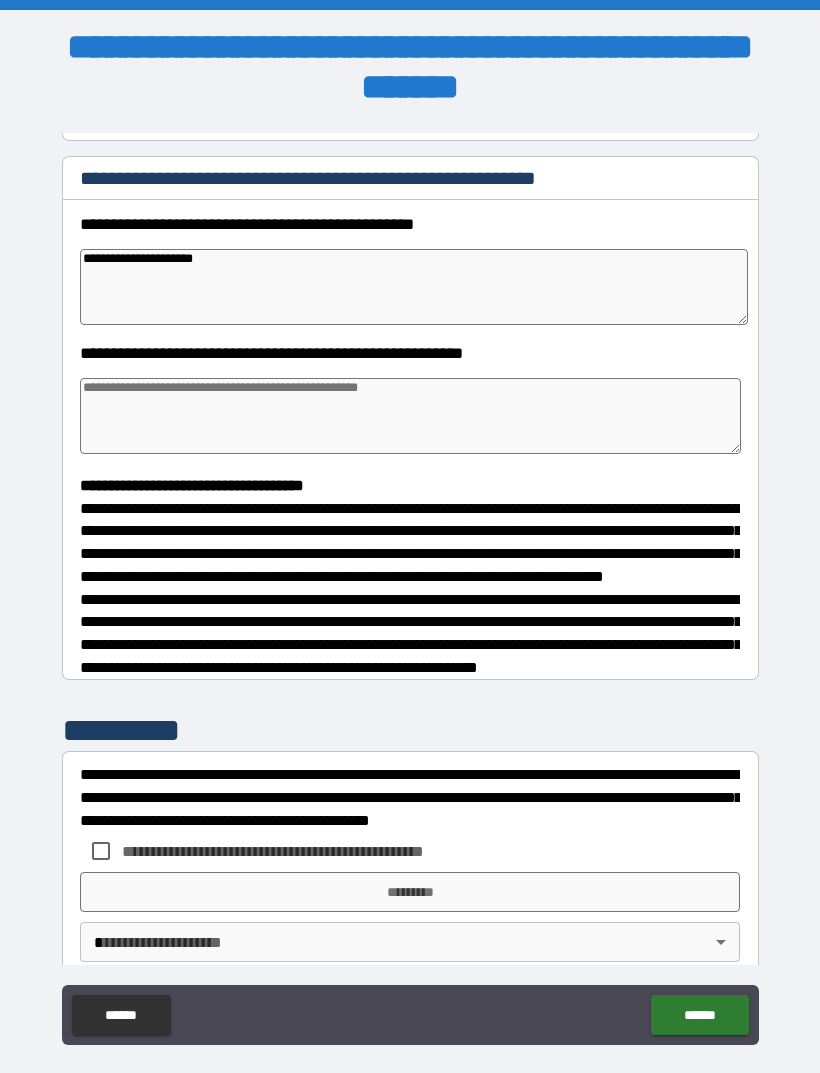 type on "*" 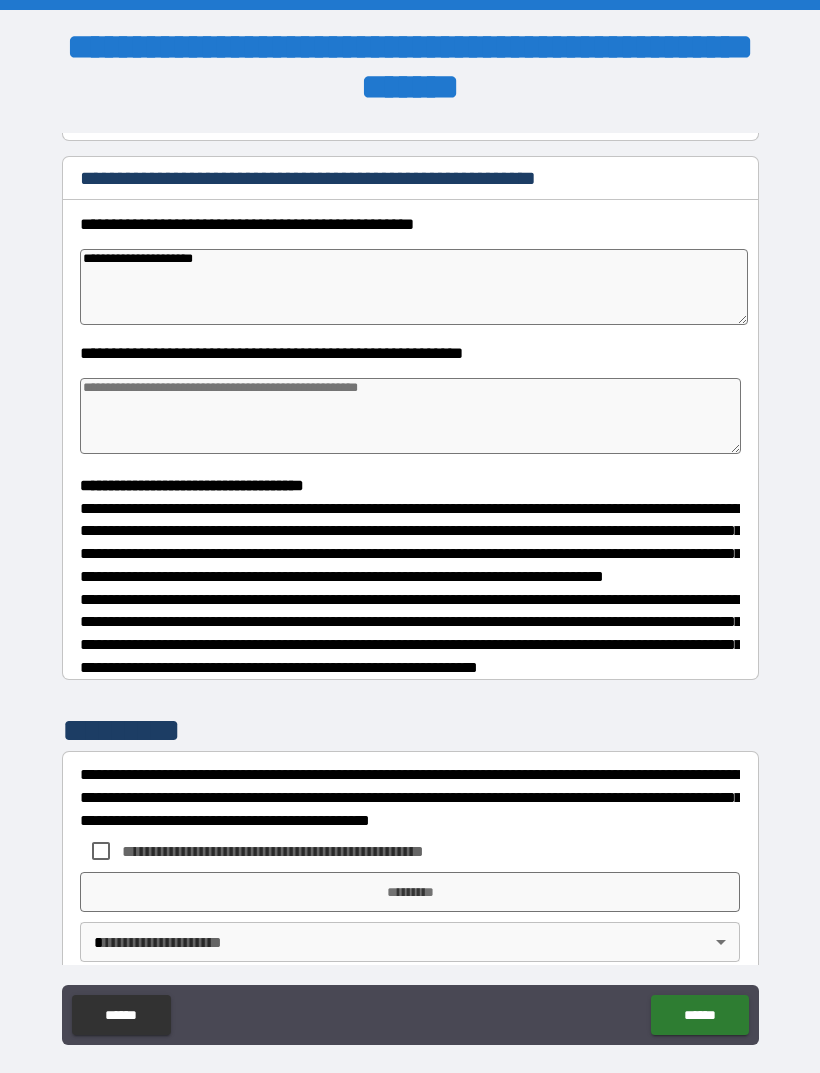 type on "*" 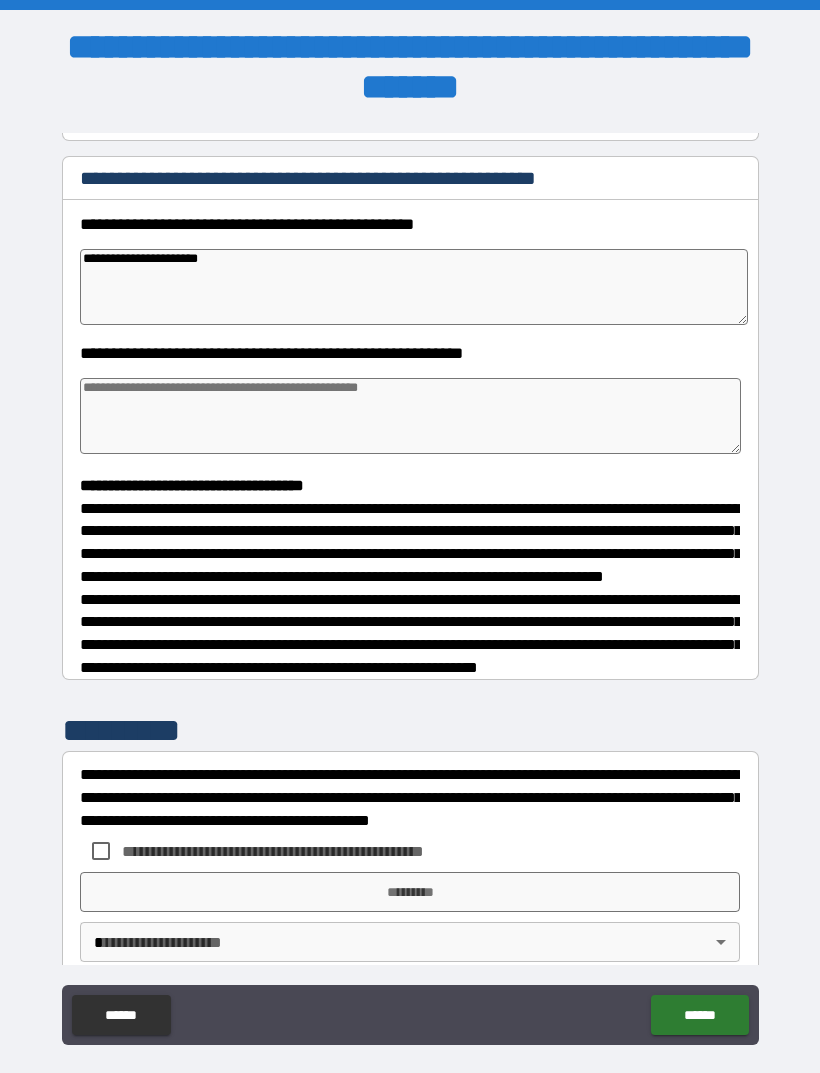 type on "*" 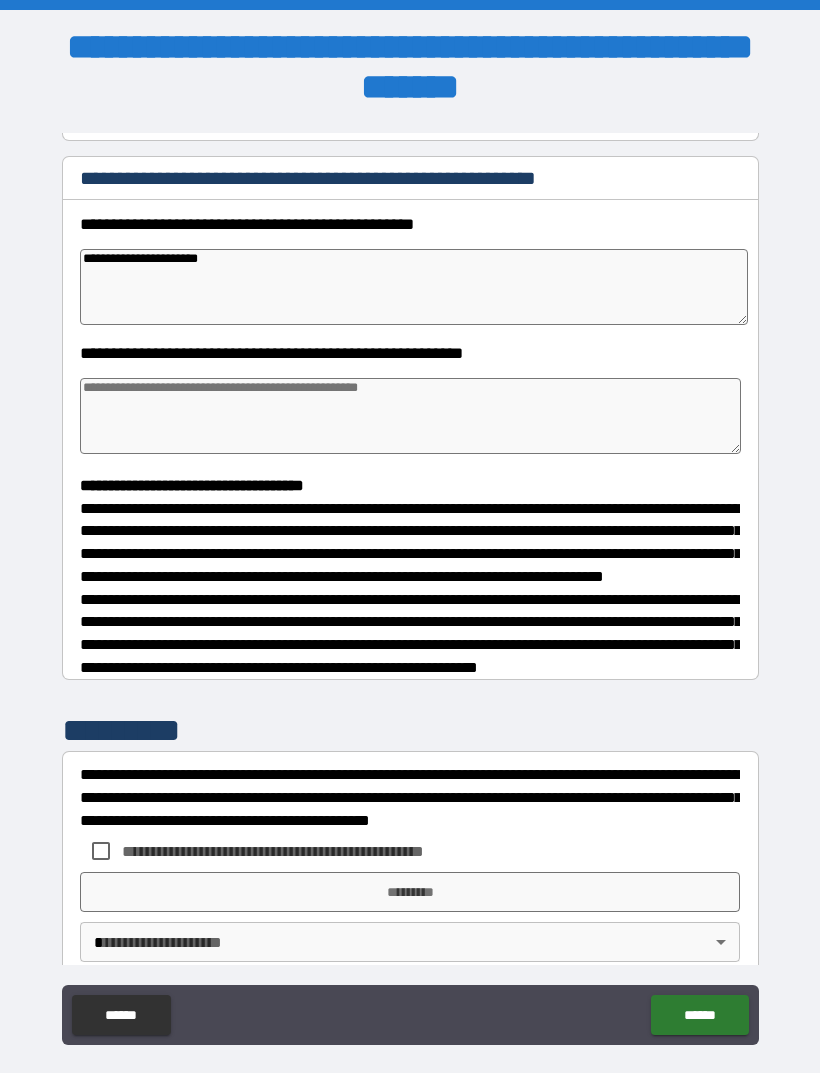 type on "**********" 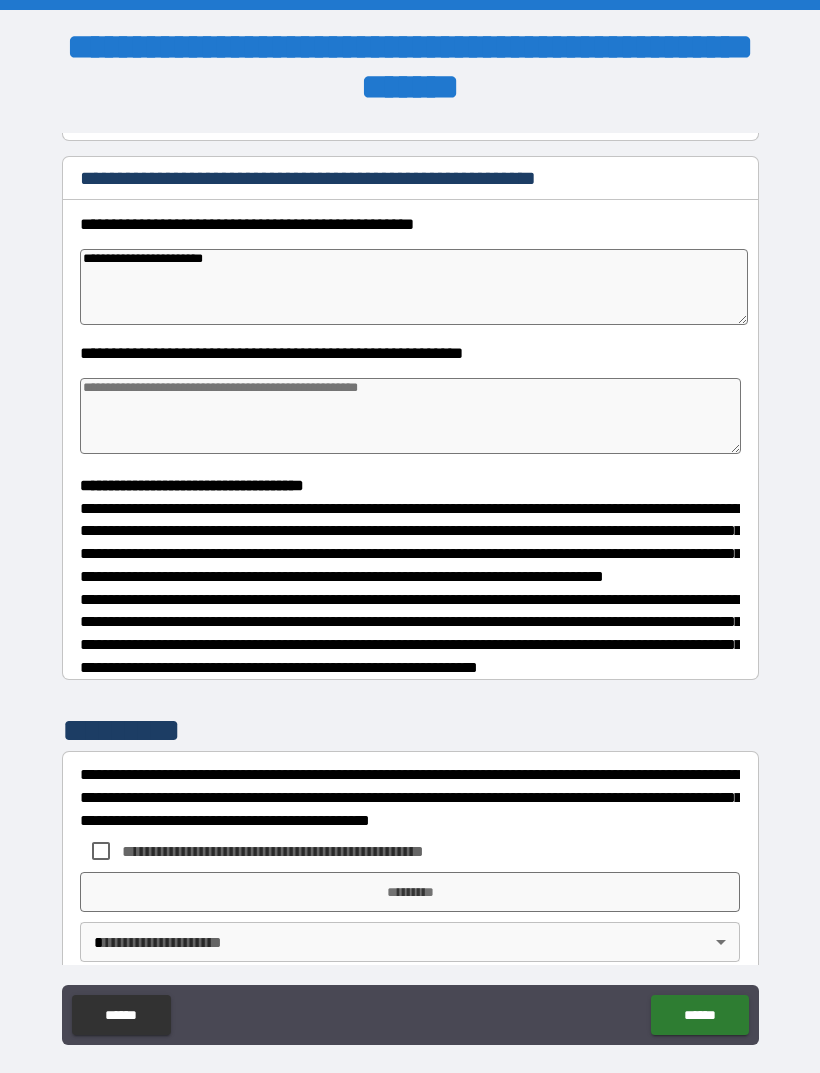 type on "*" 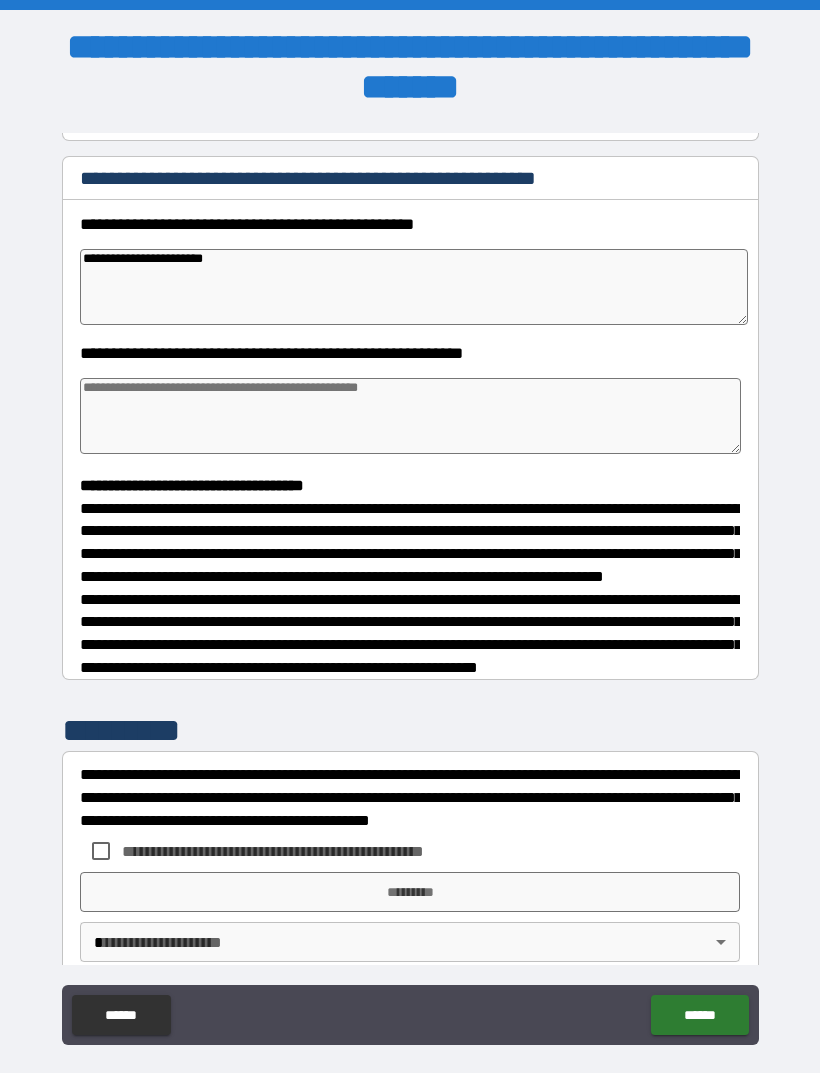 type on "**********" 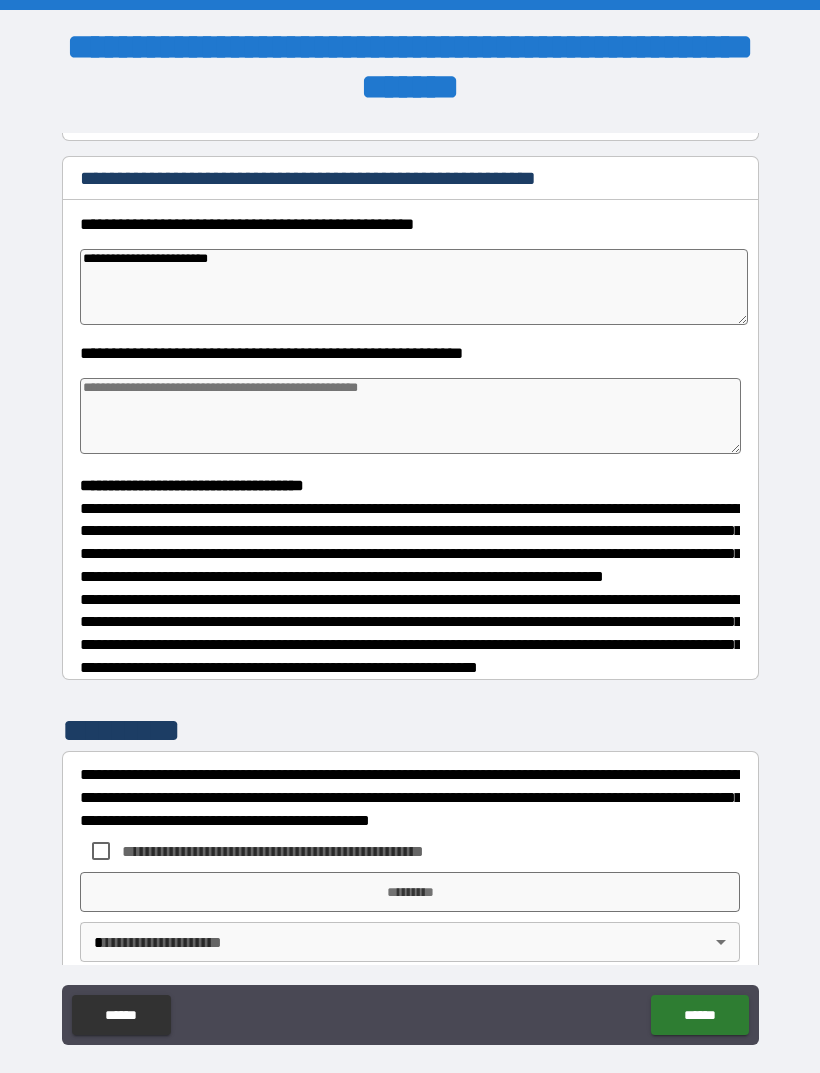type on "*" 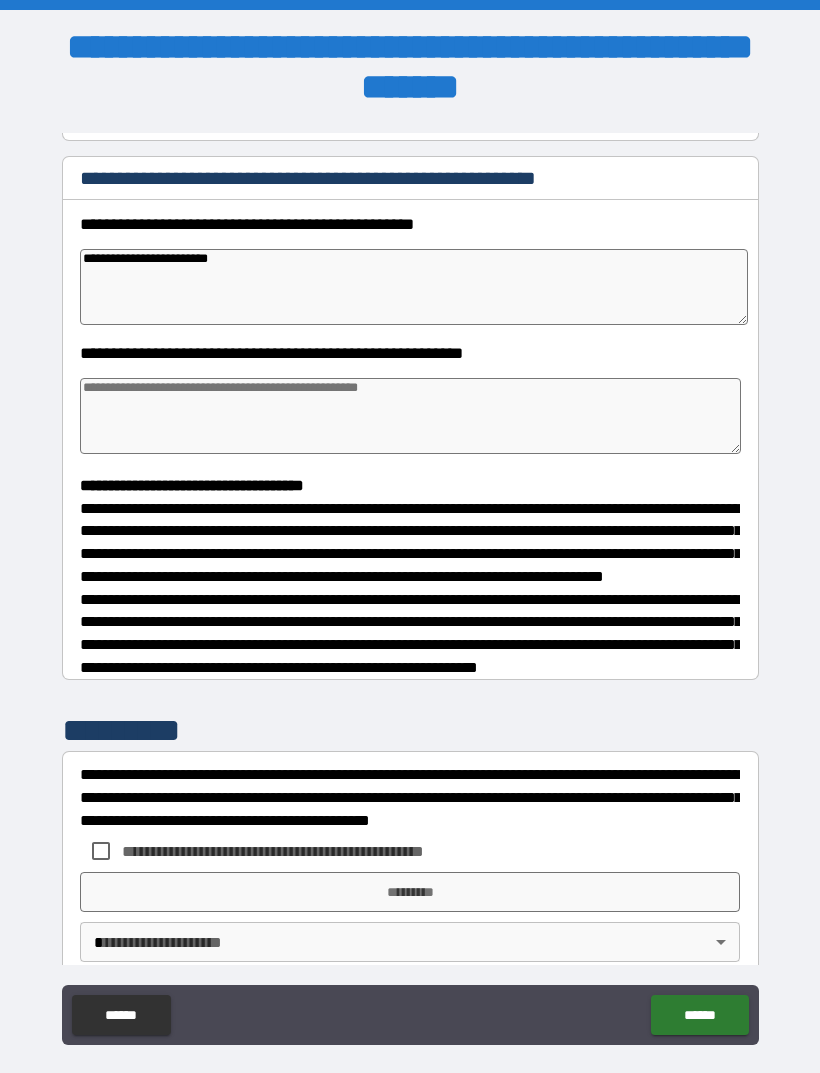 type on "*" 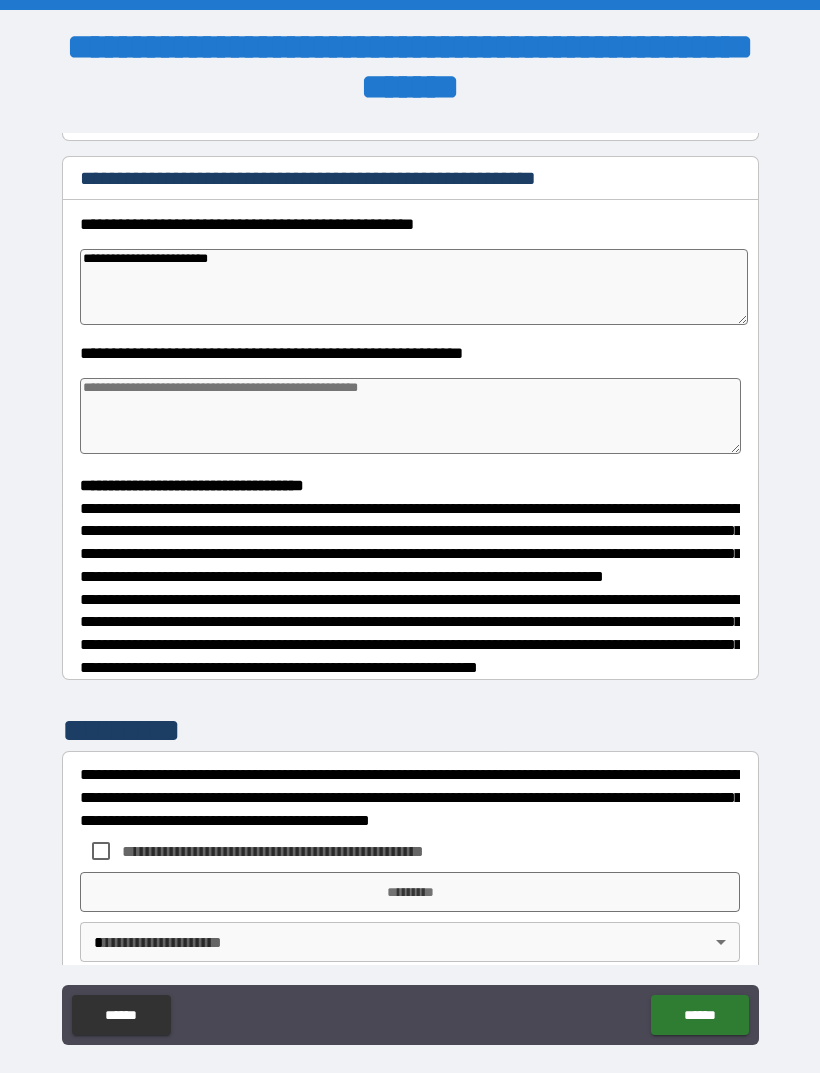 type on "*" 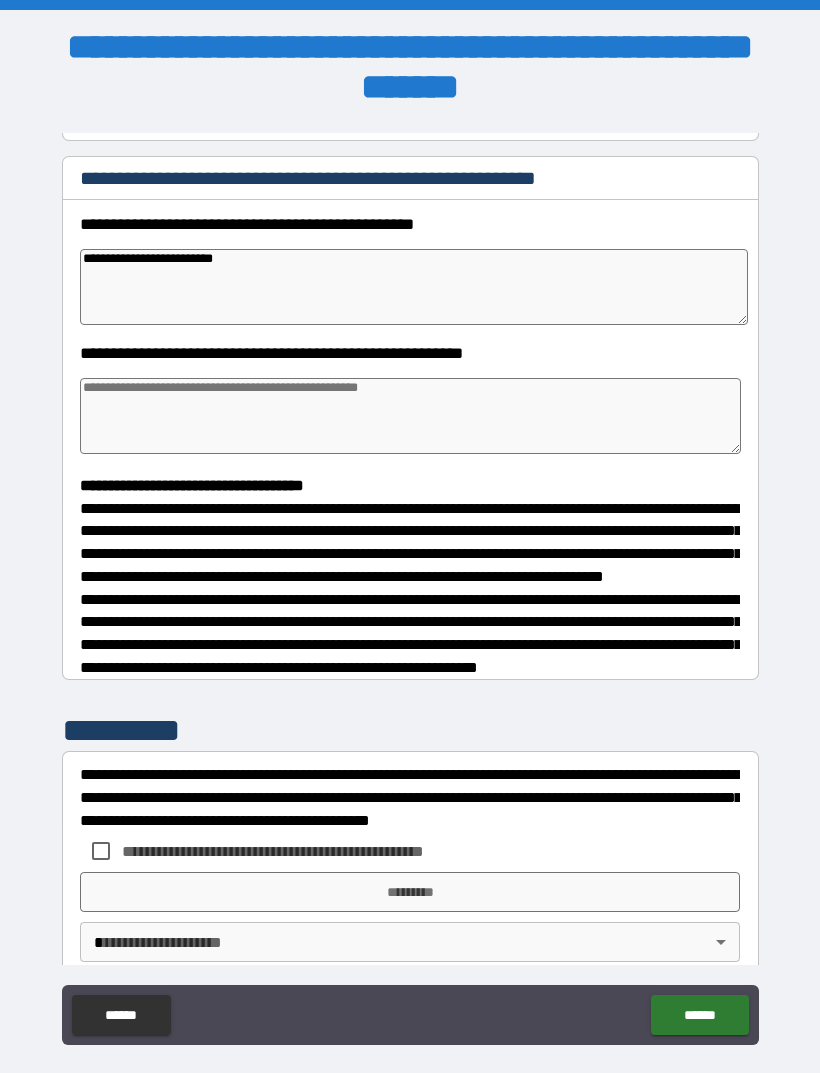 type on "*" 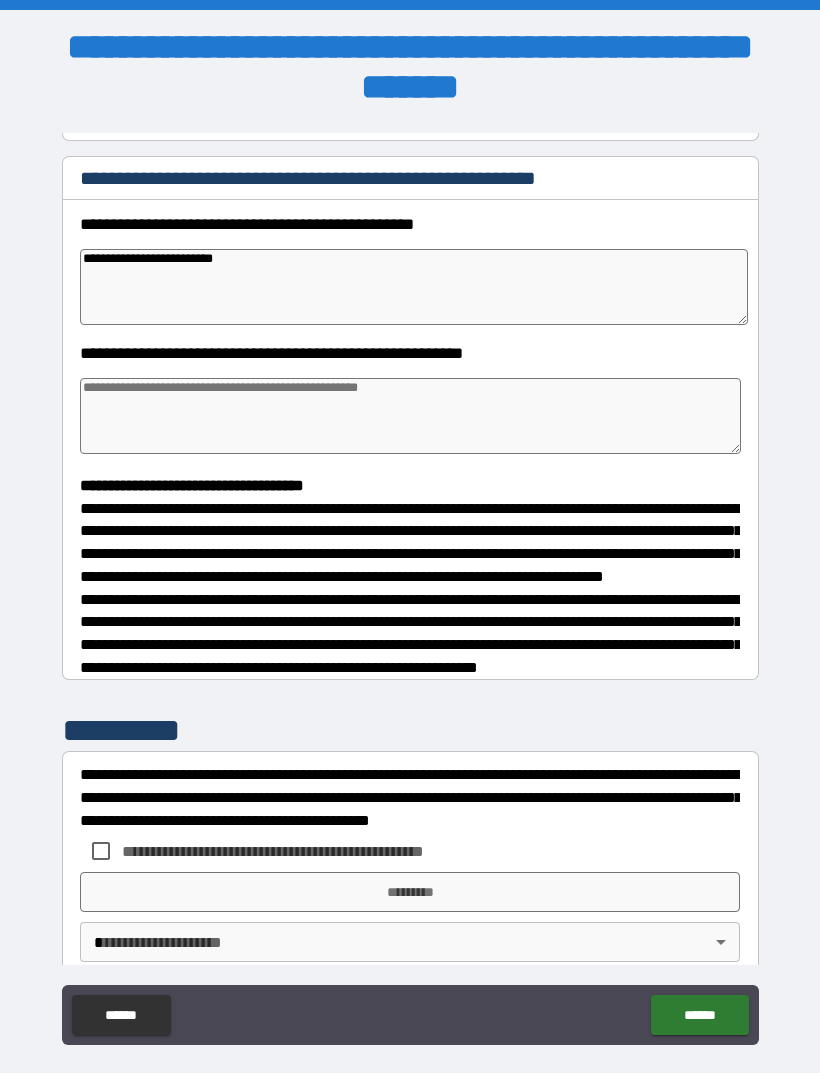 type on "*" 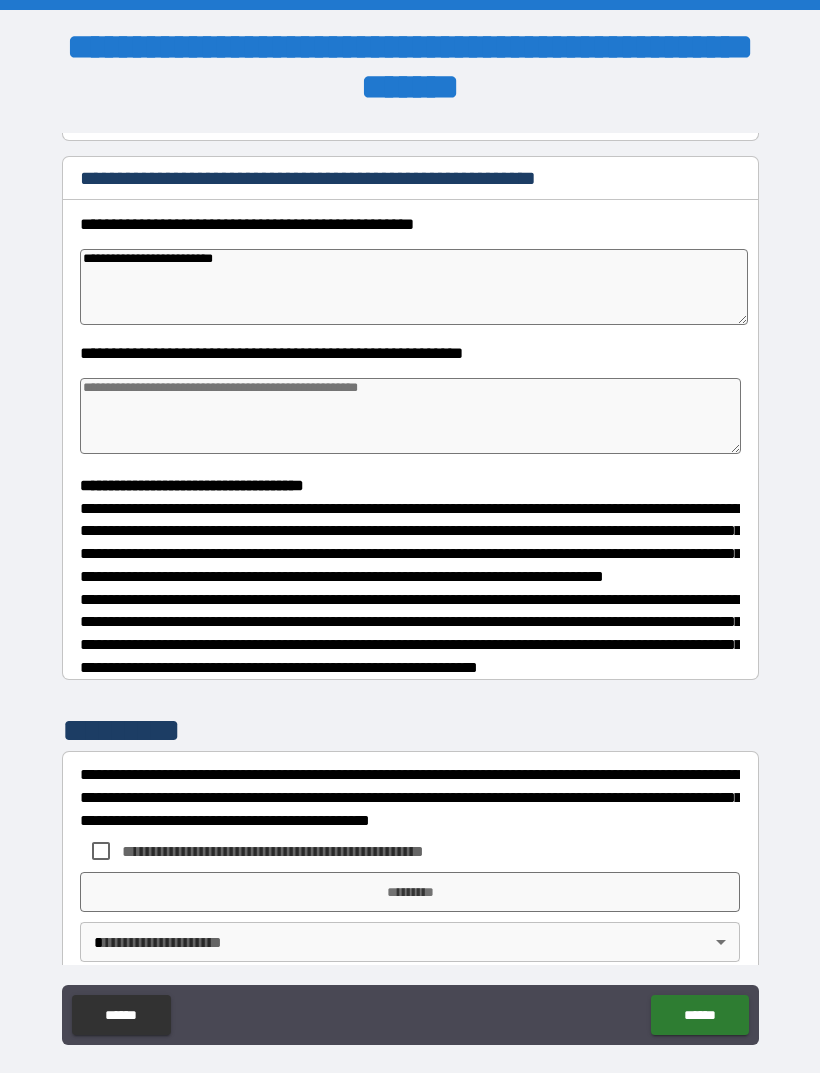 type on "*" 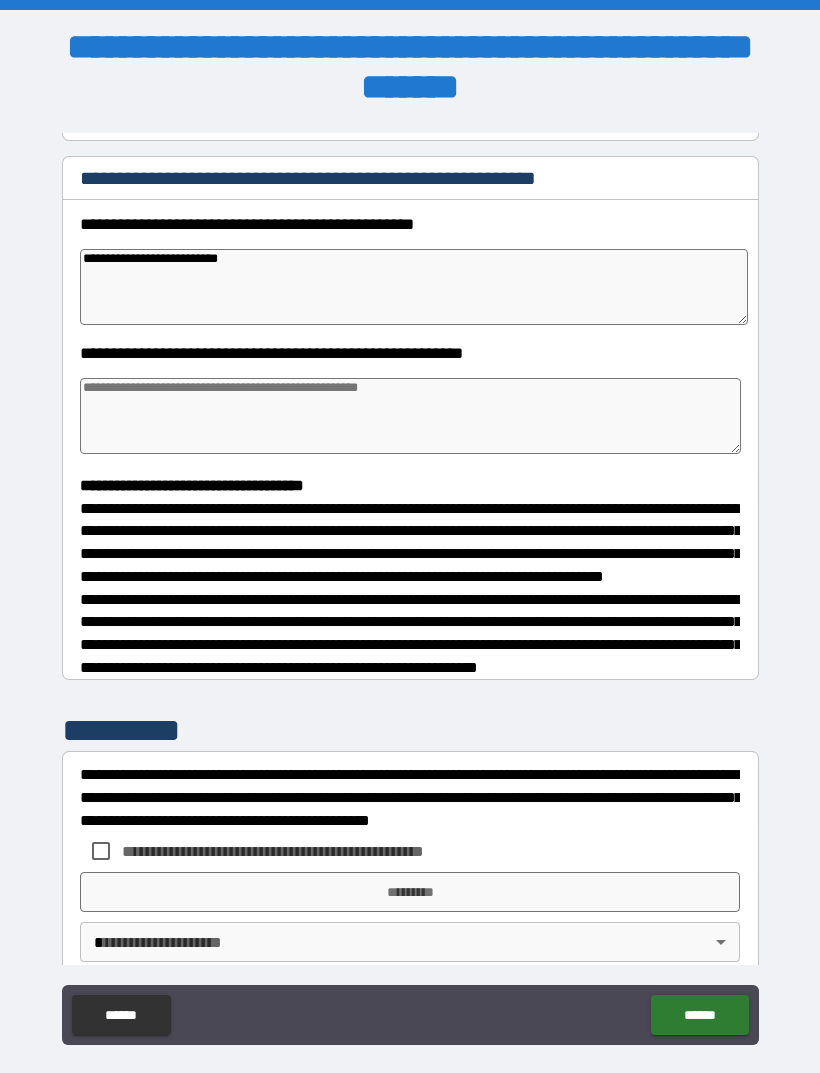 type on "*" 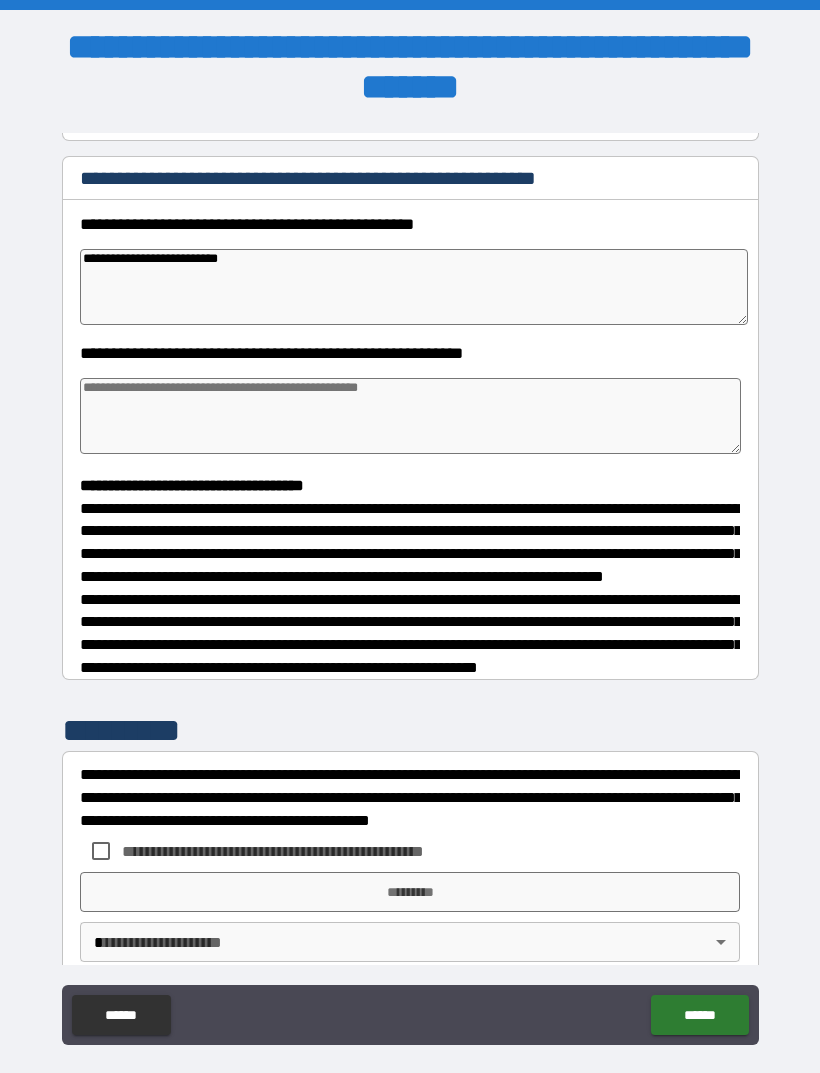 type on "*" 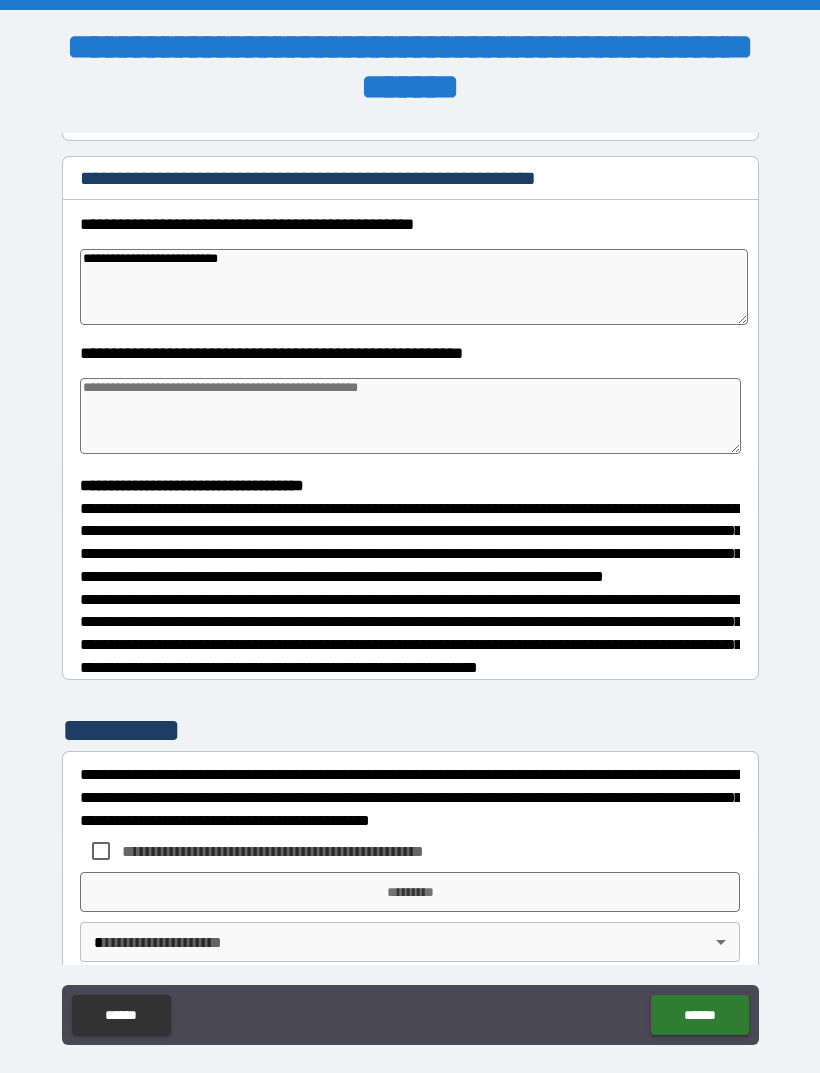 type on "*" 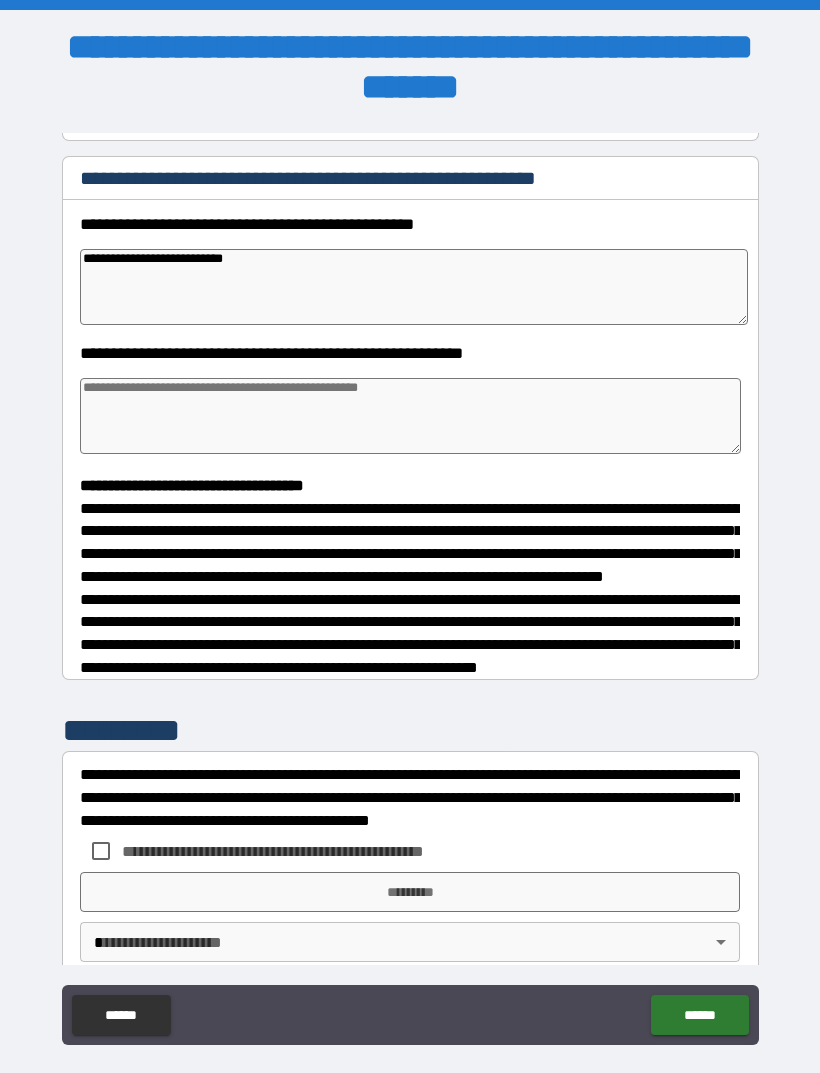 type on "*" 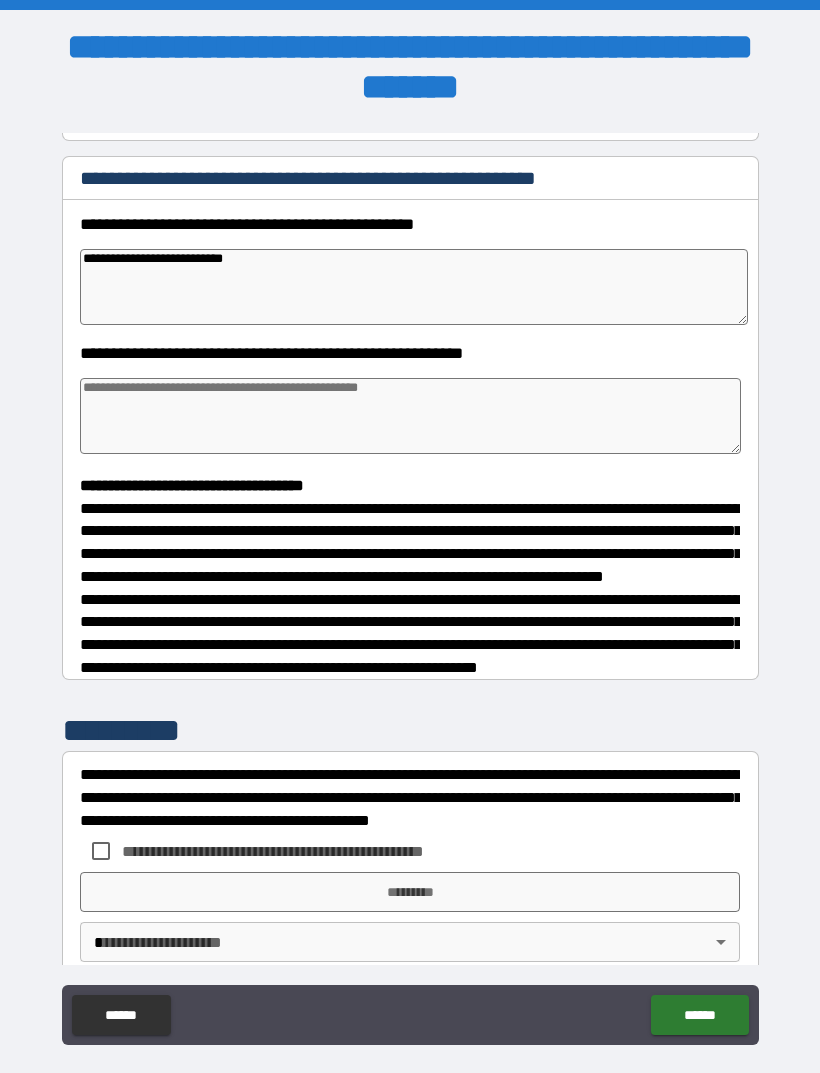 type on "*" 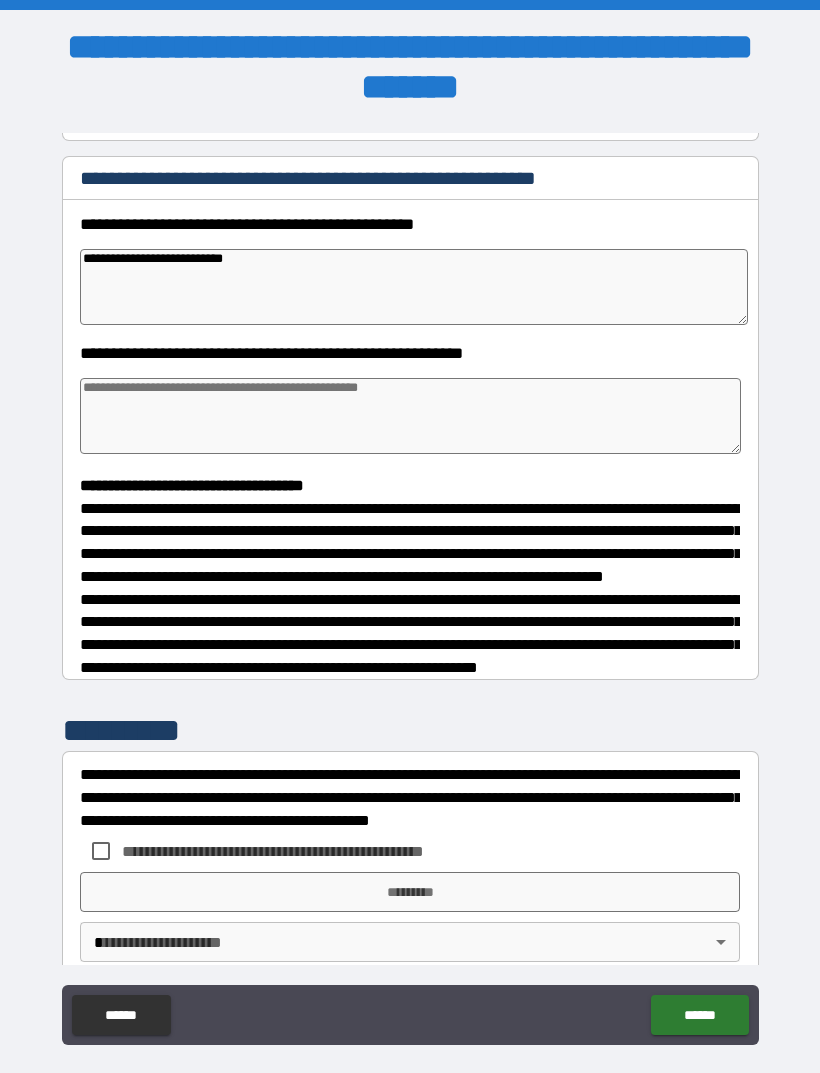 type on "*" 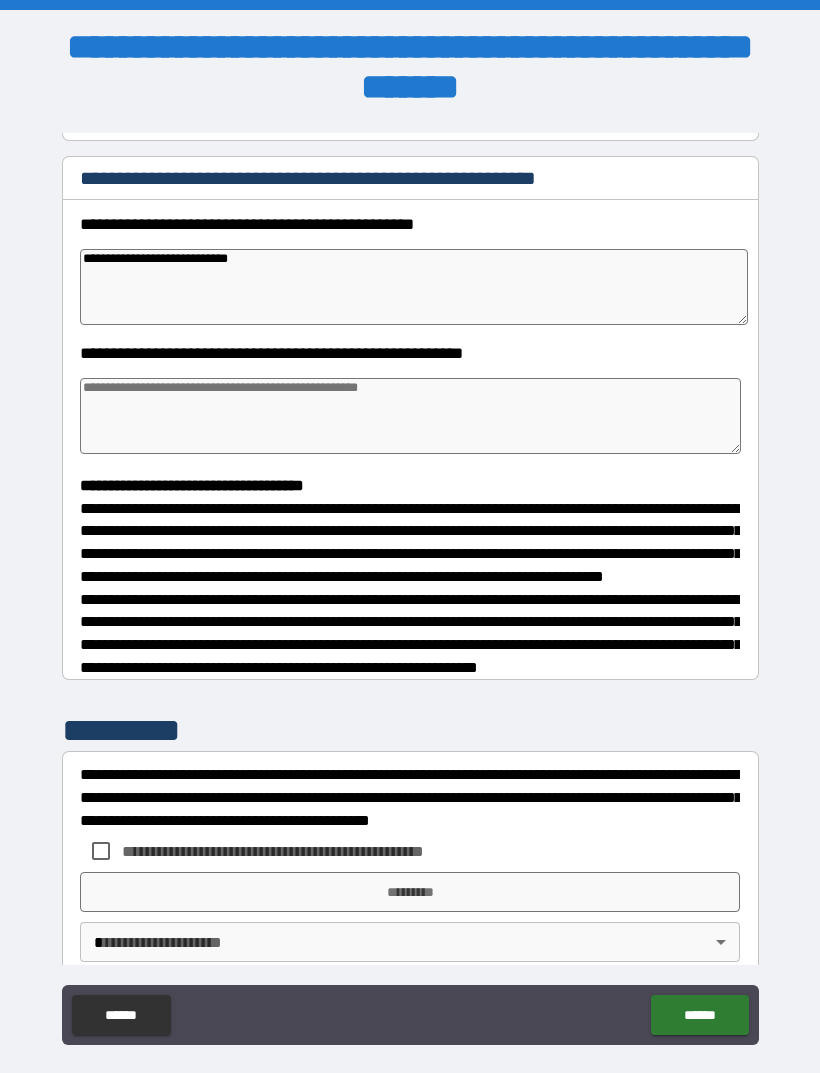 type on "*" 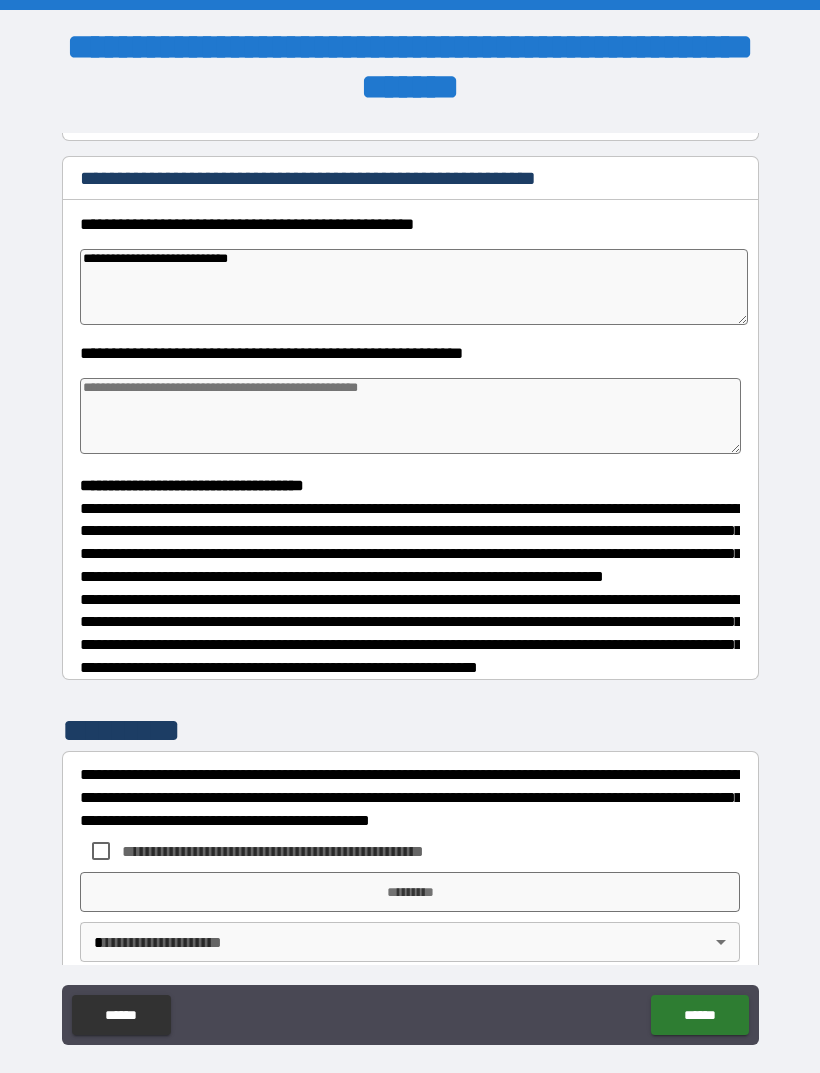 type on "**********" 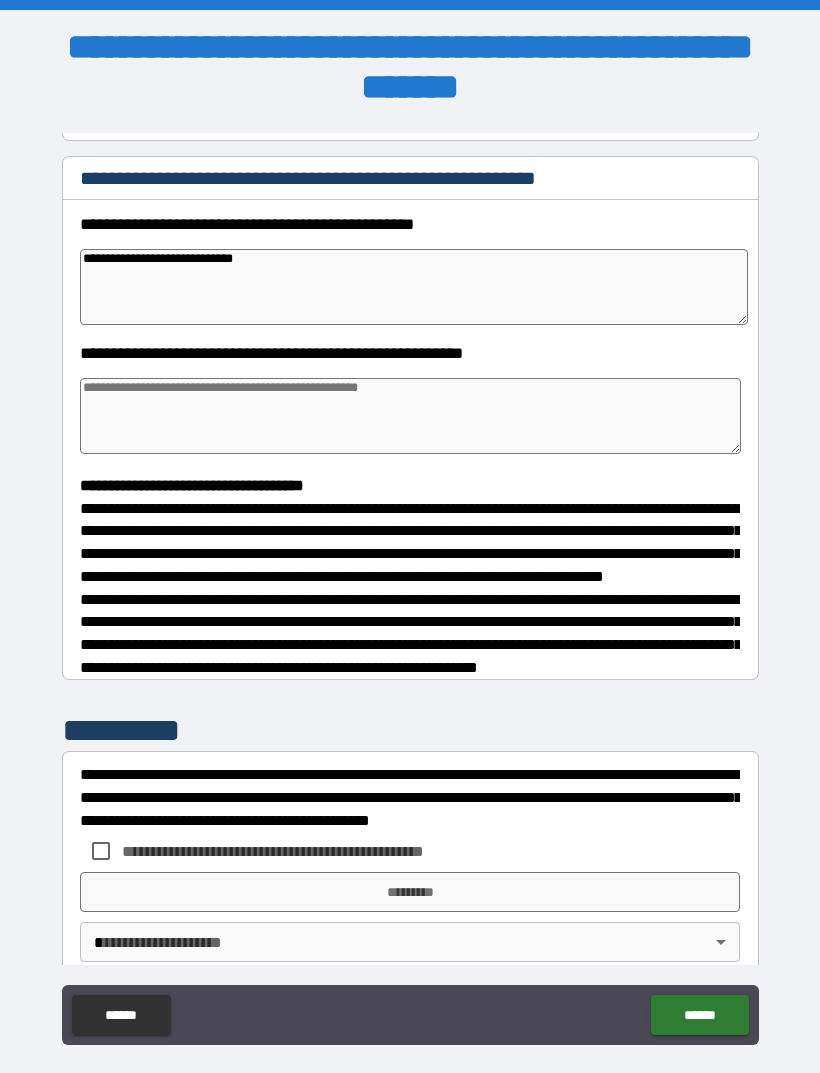 type on "*" 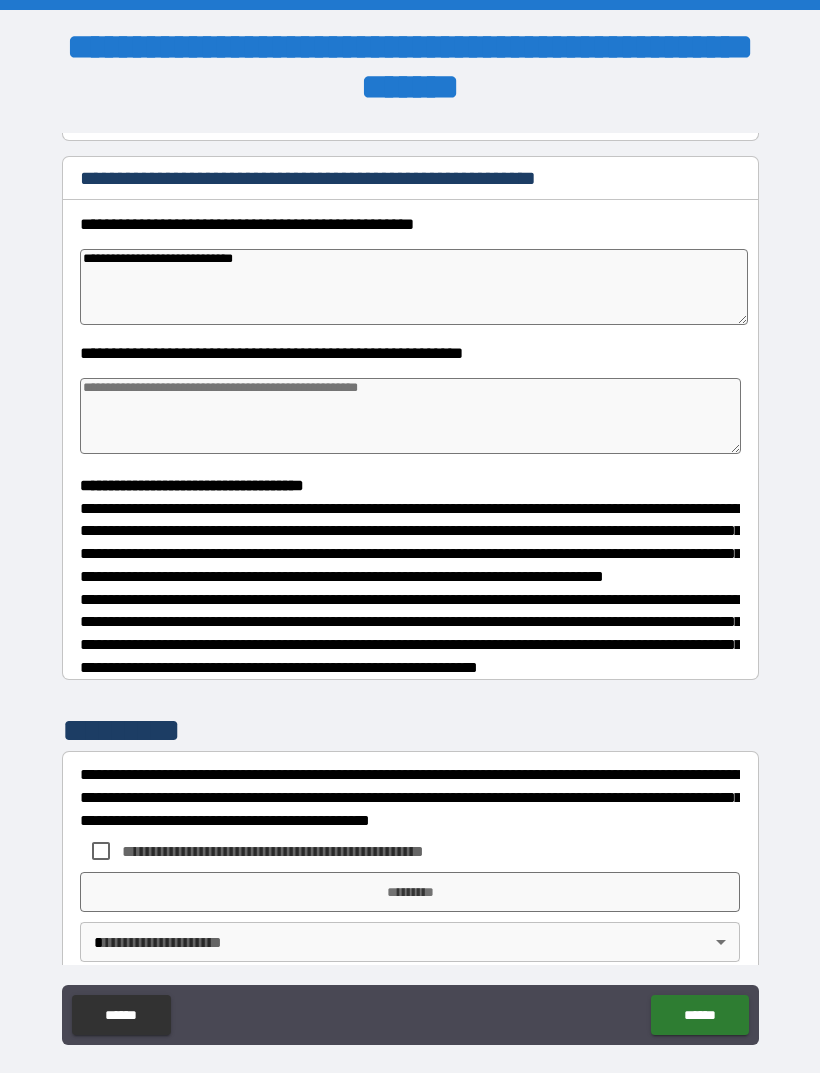 type on "*" 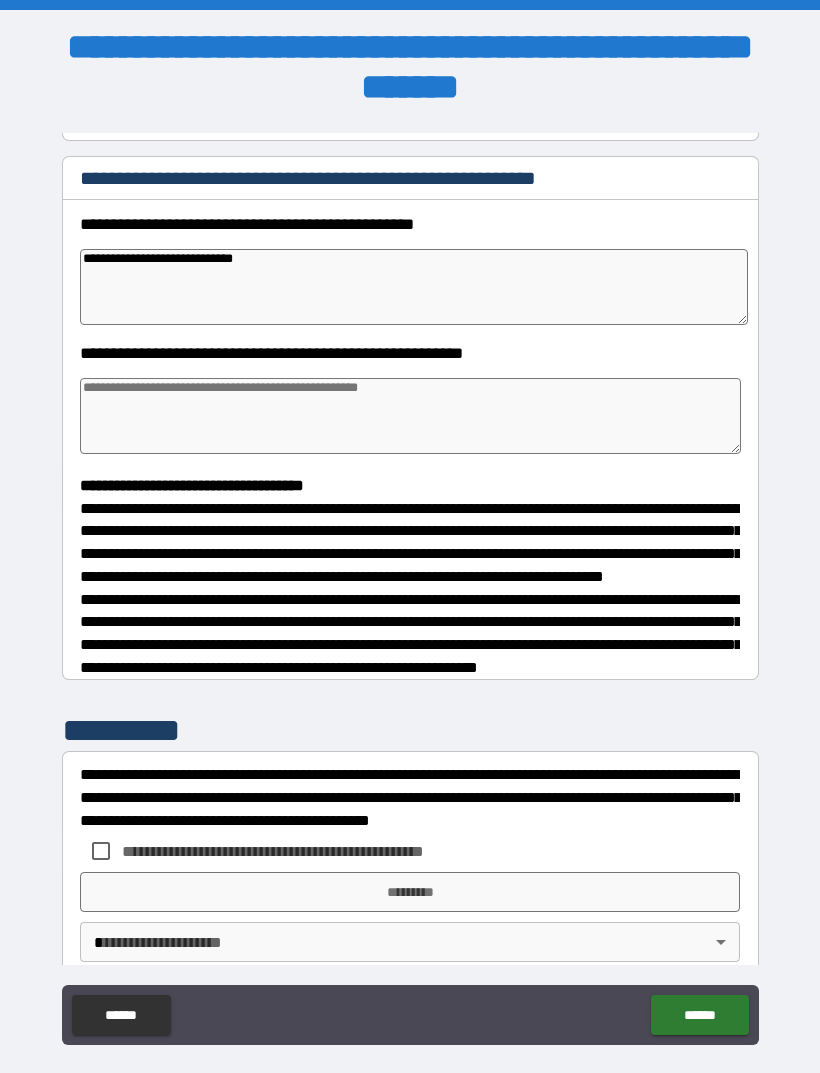 type on "*" 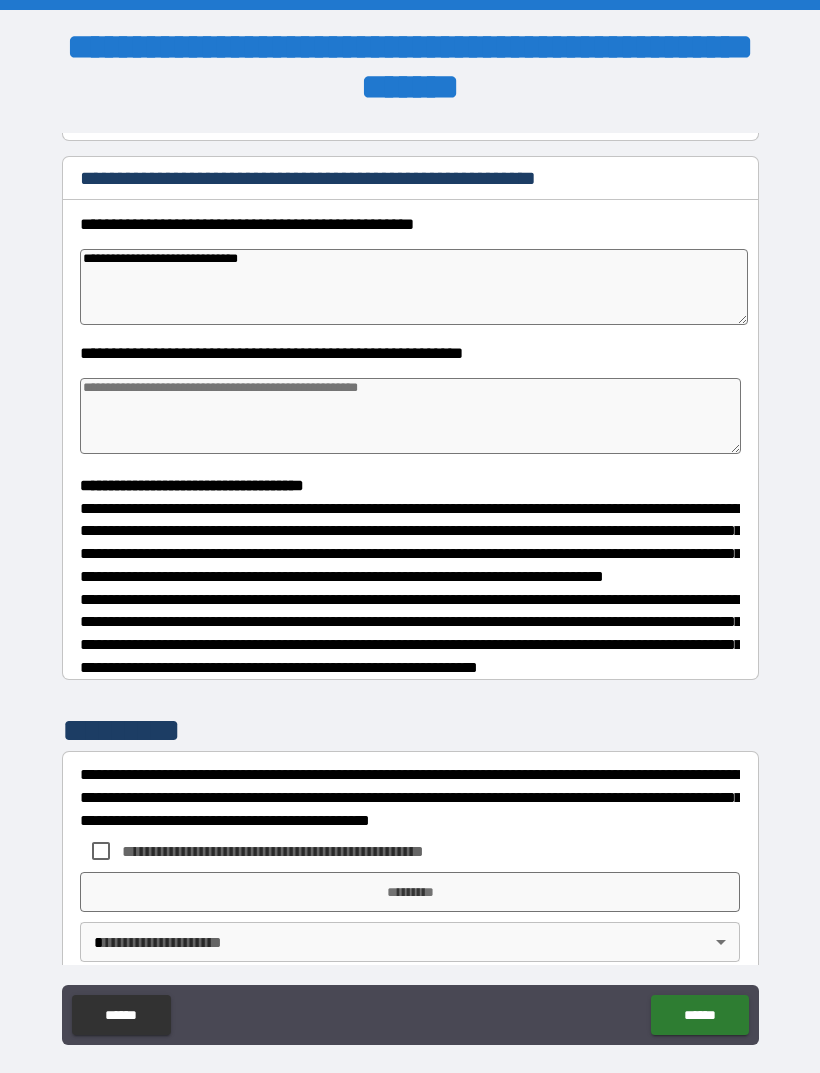 type on "*" 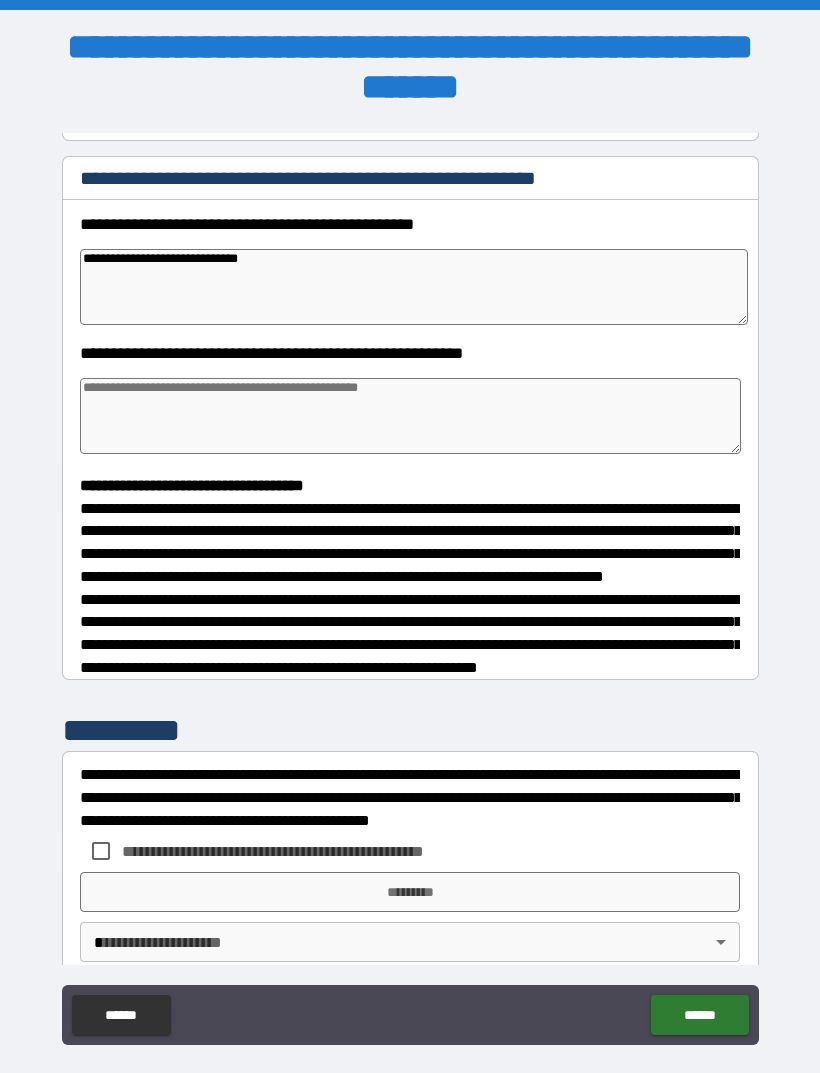type on "*" 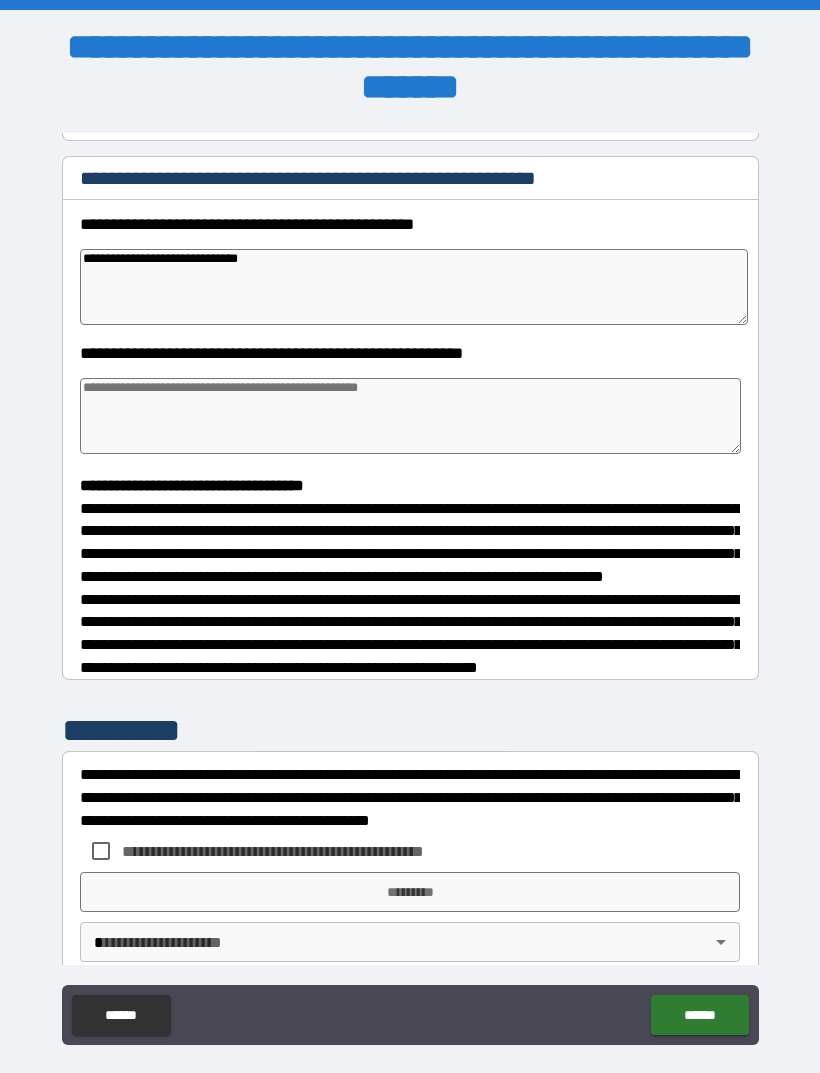 type on "*" 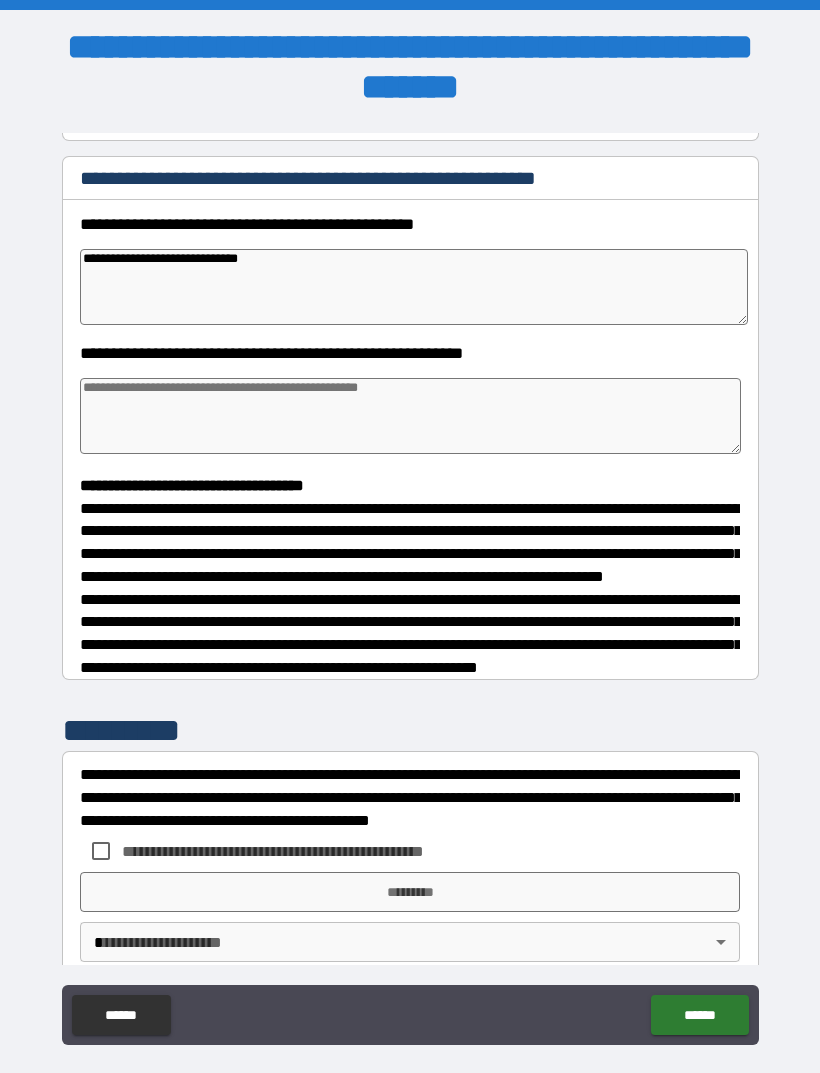 type on "**********" 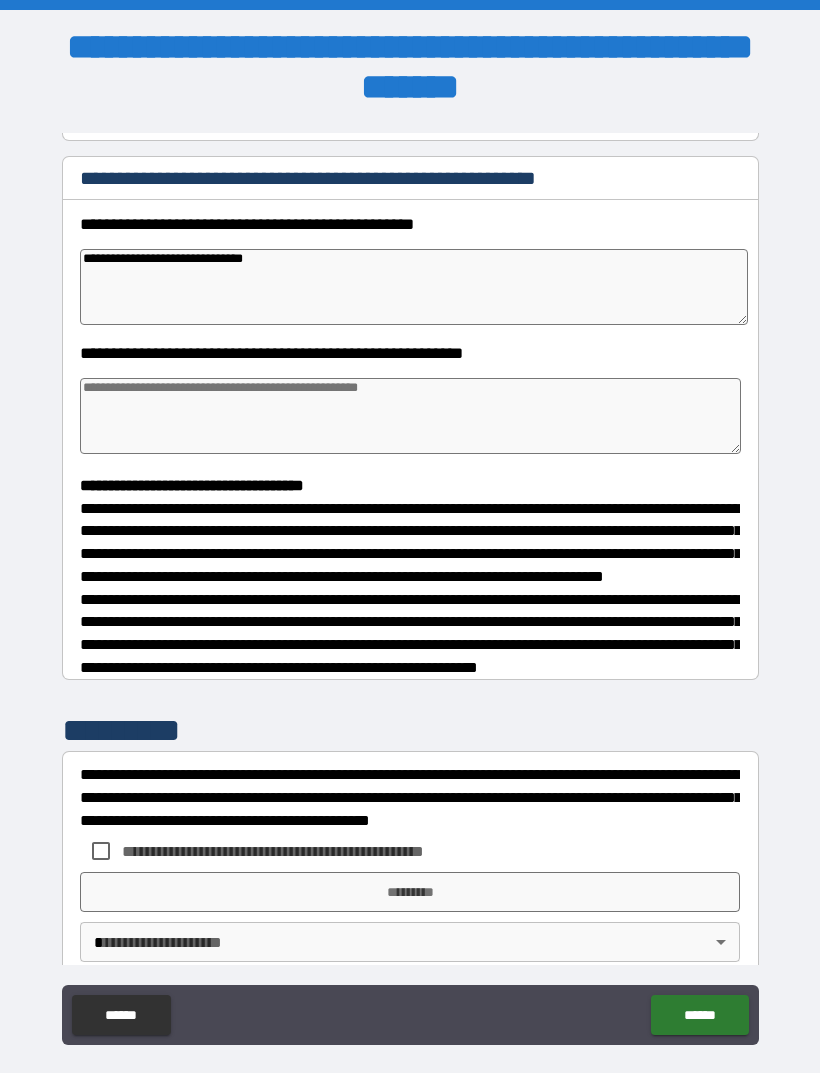 type on "*" 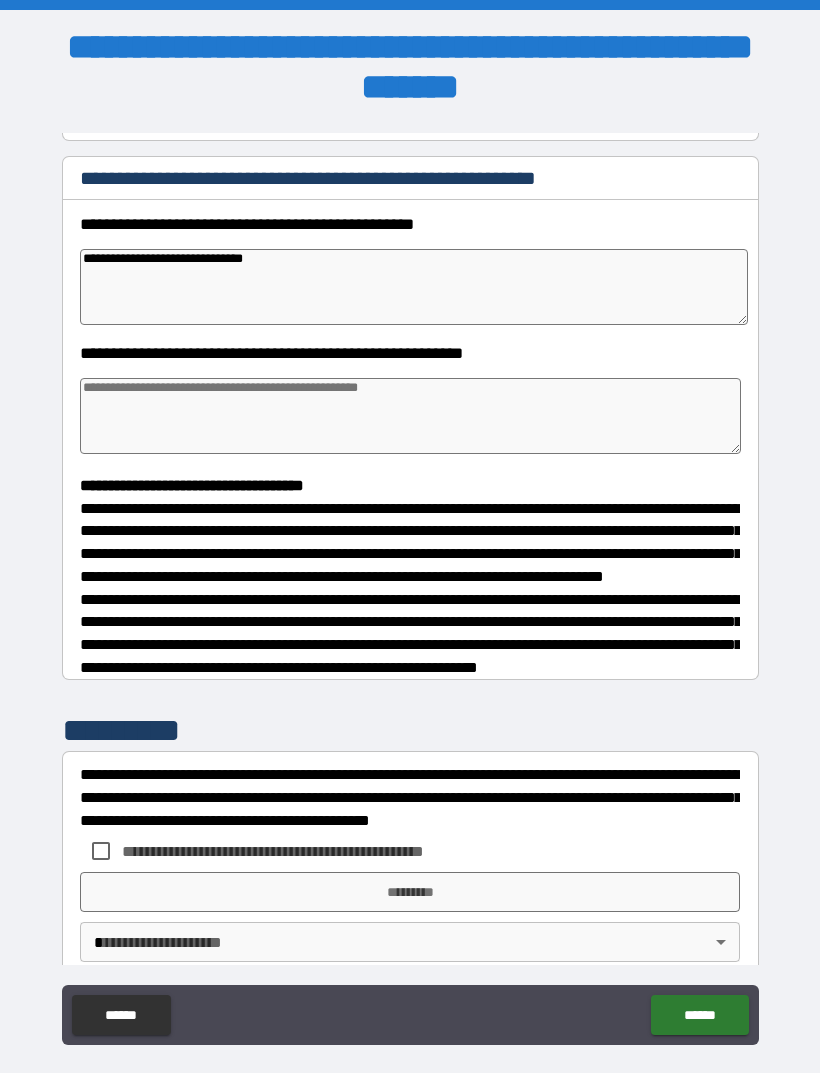 type on "*" 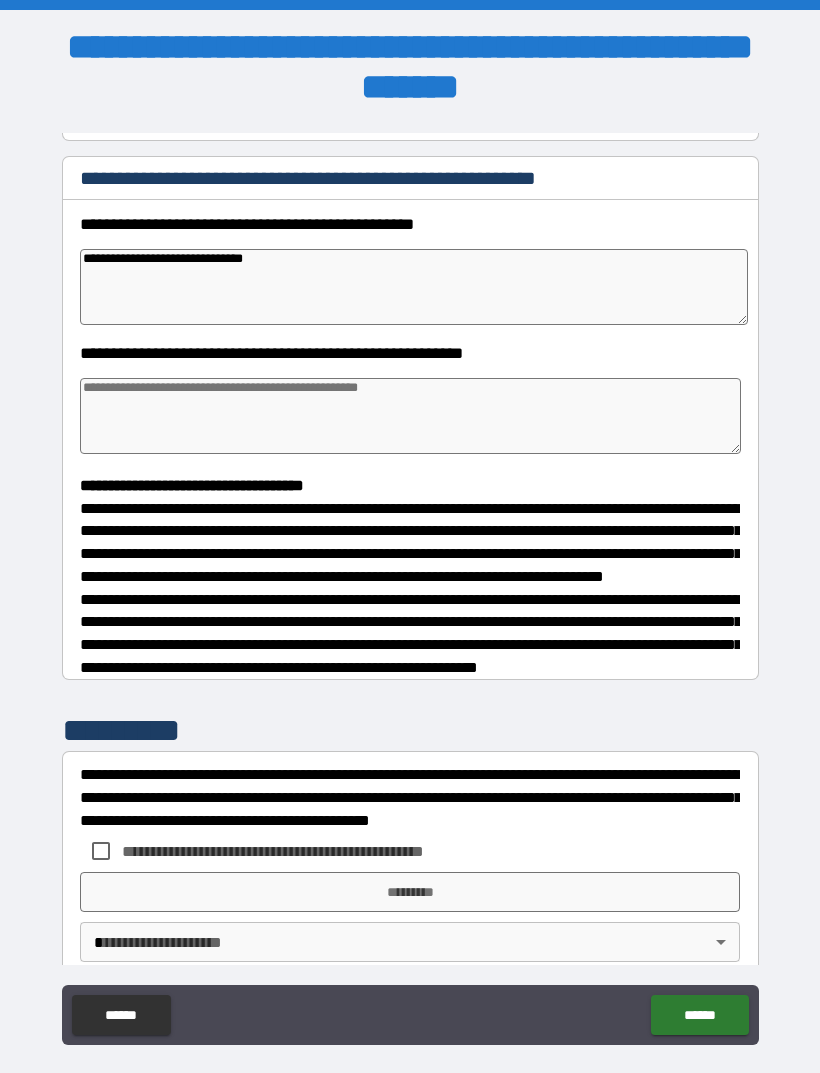 type on "*" 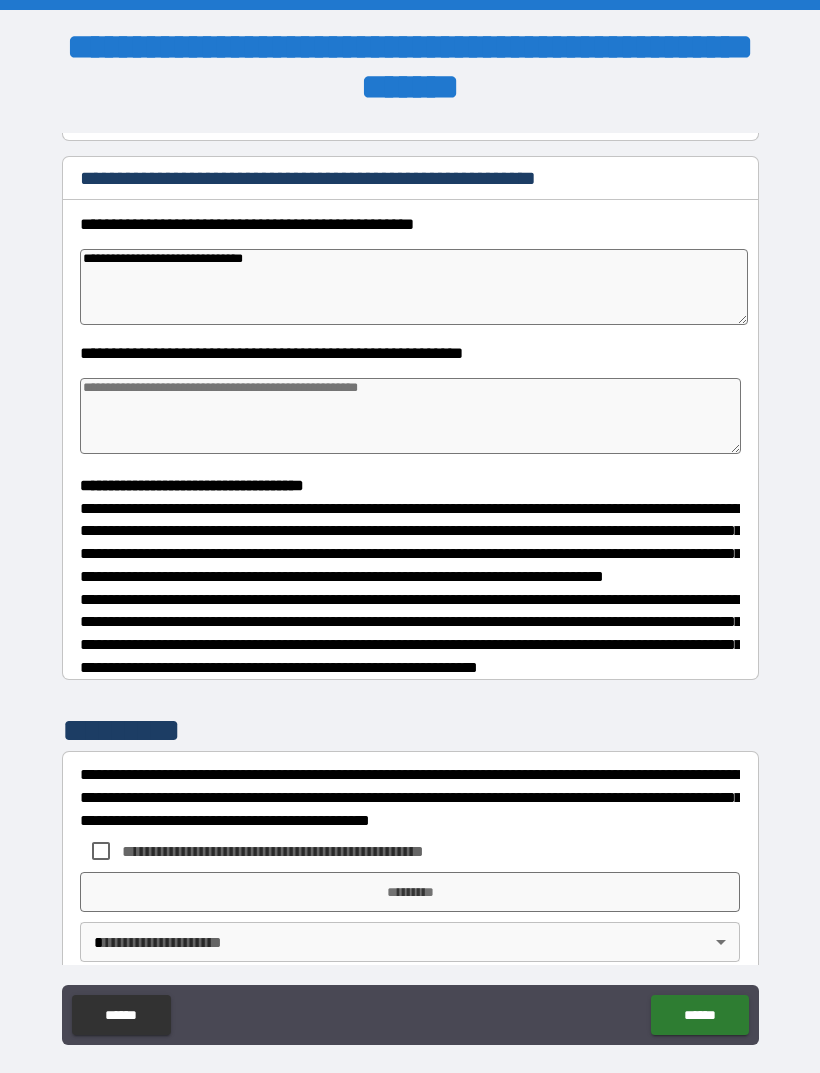type on "**********" 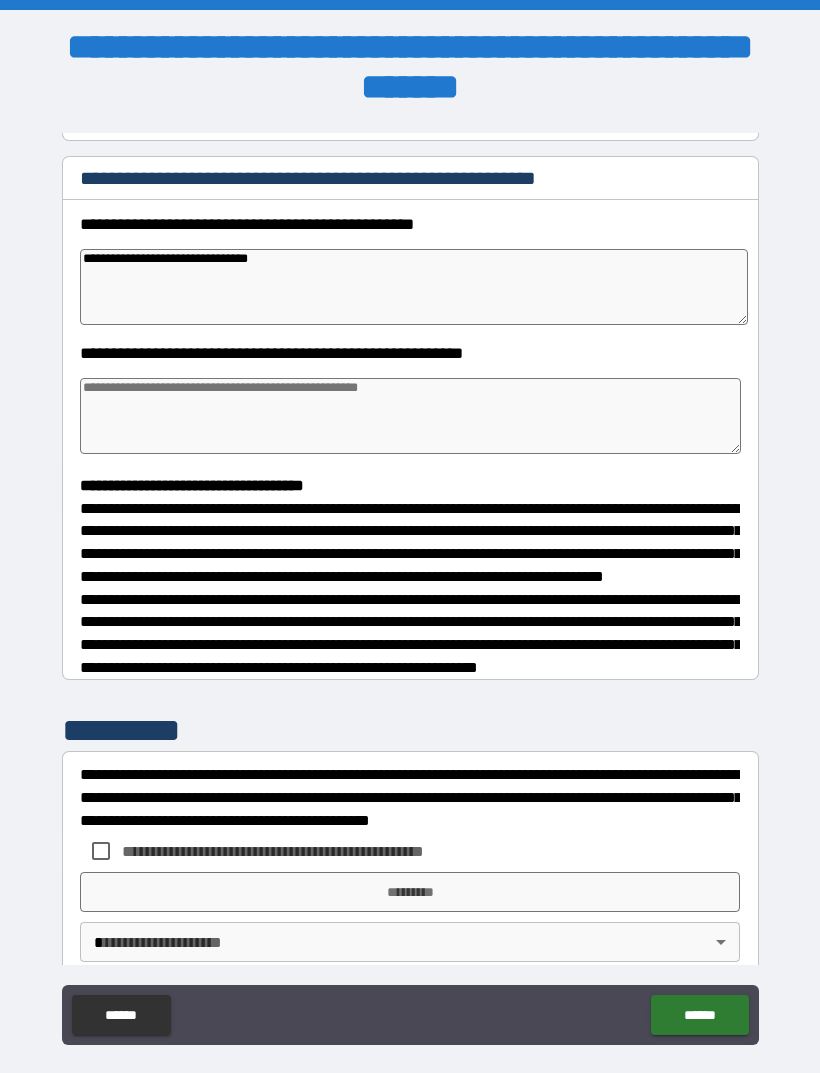 type on "*" 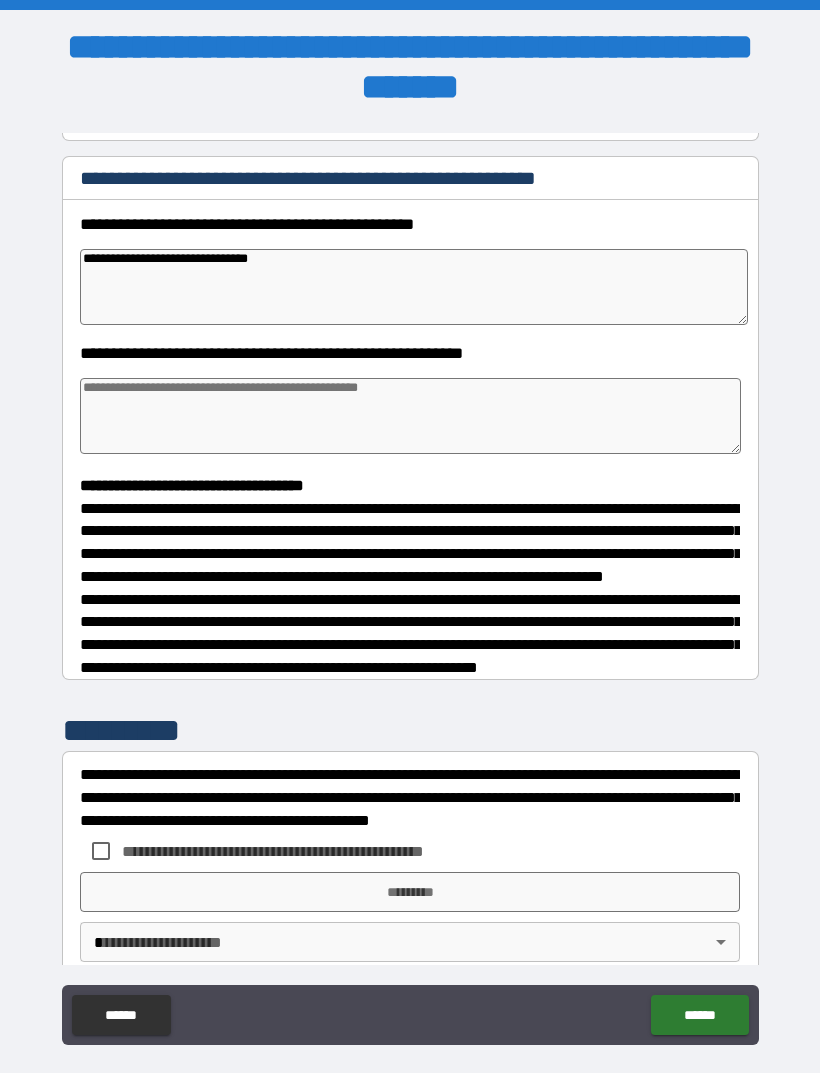 type on "**********" 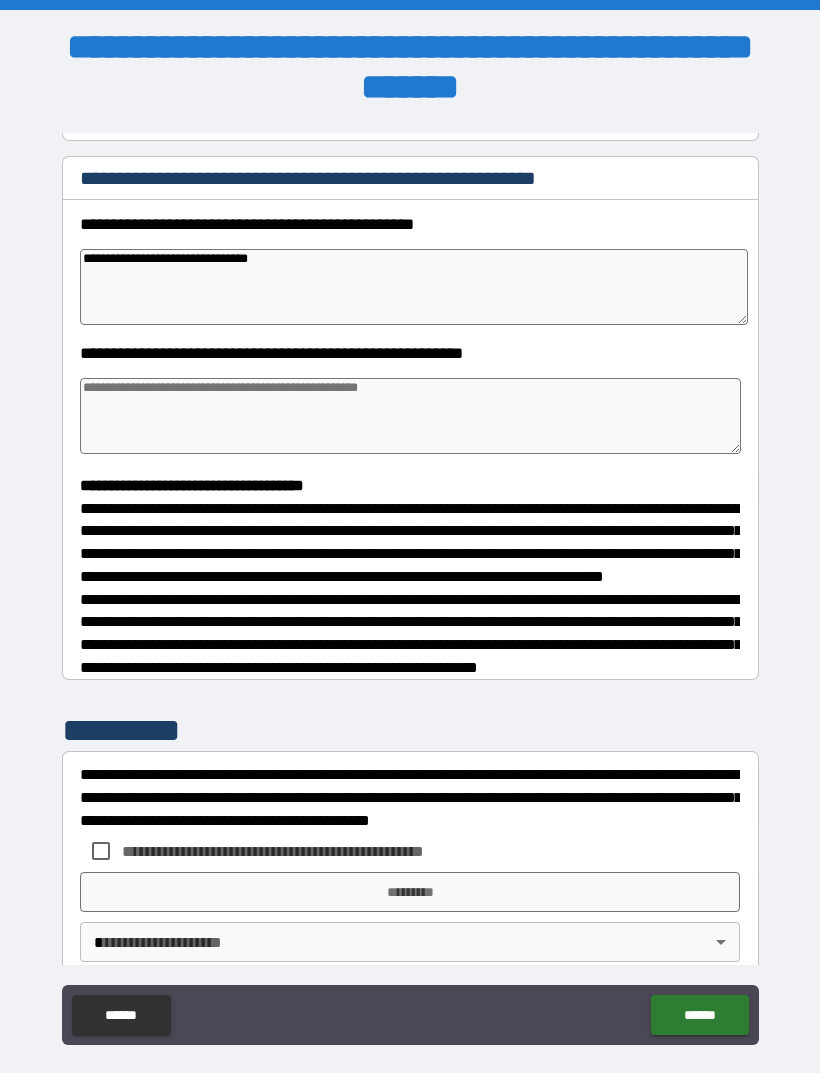 type on "*" 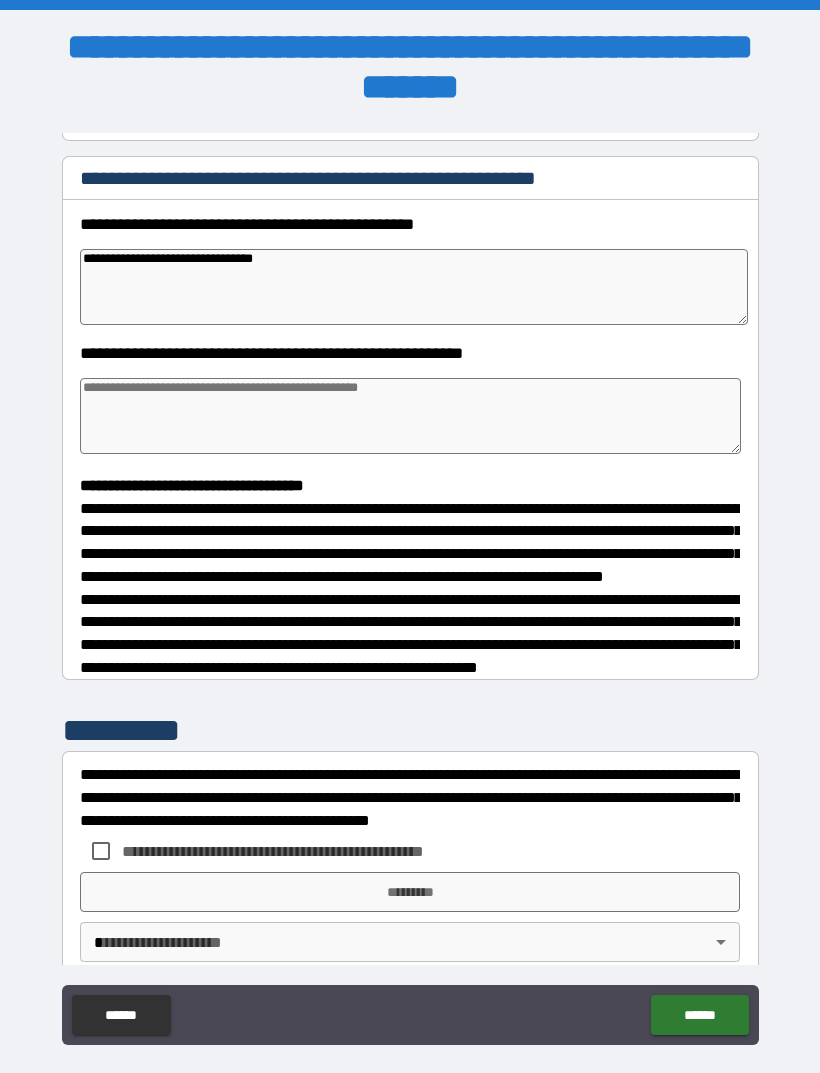 type on "*" 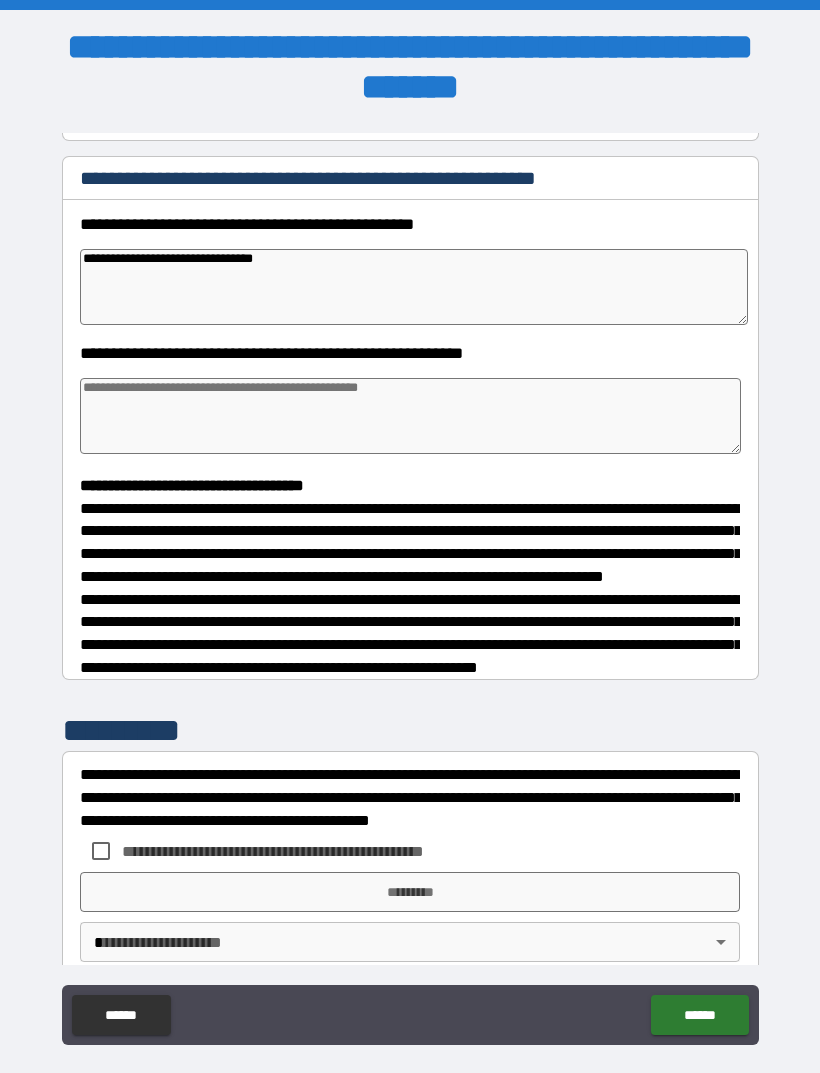 type on "**********" 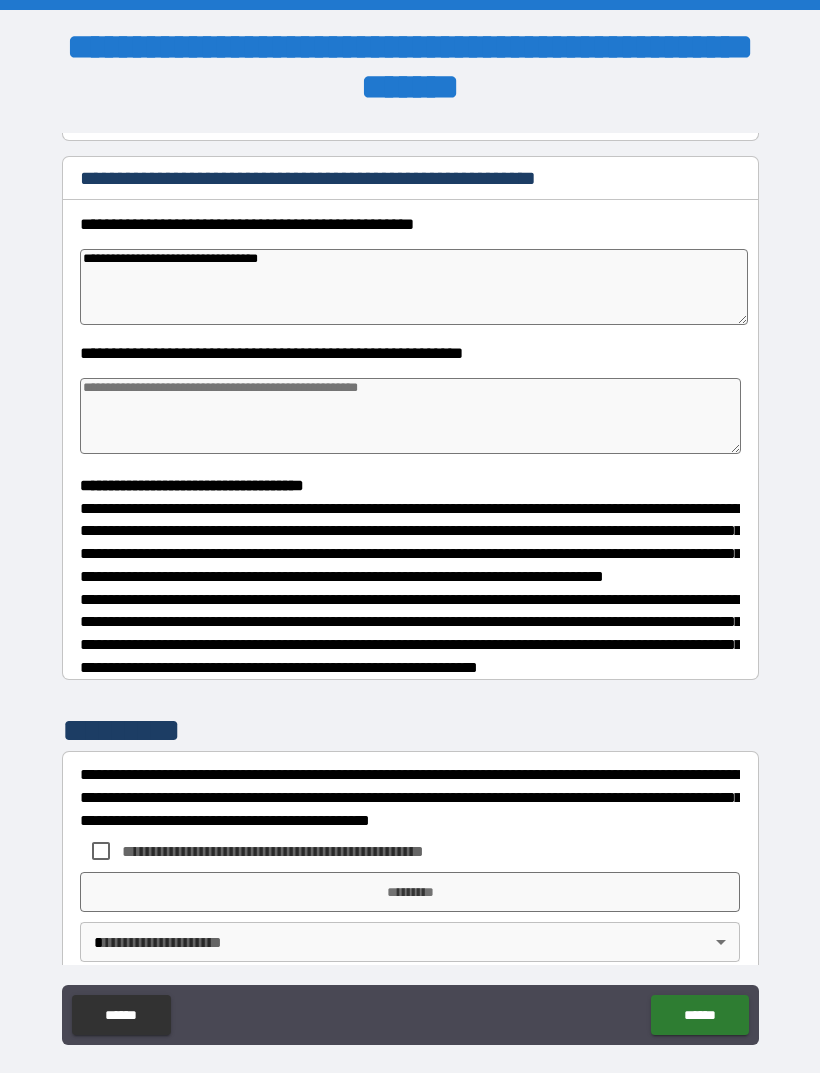 type on "*" 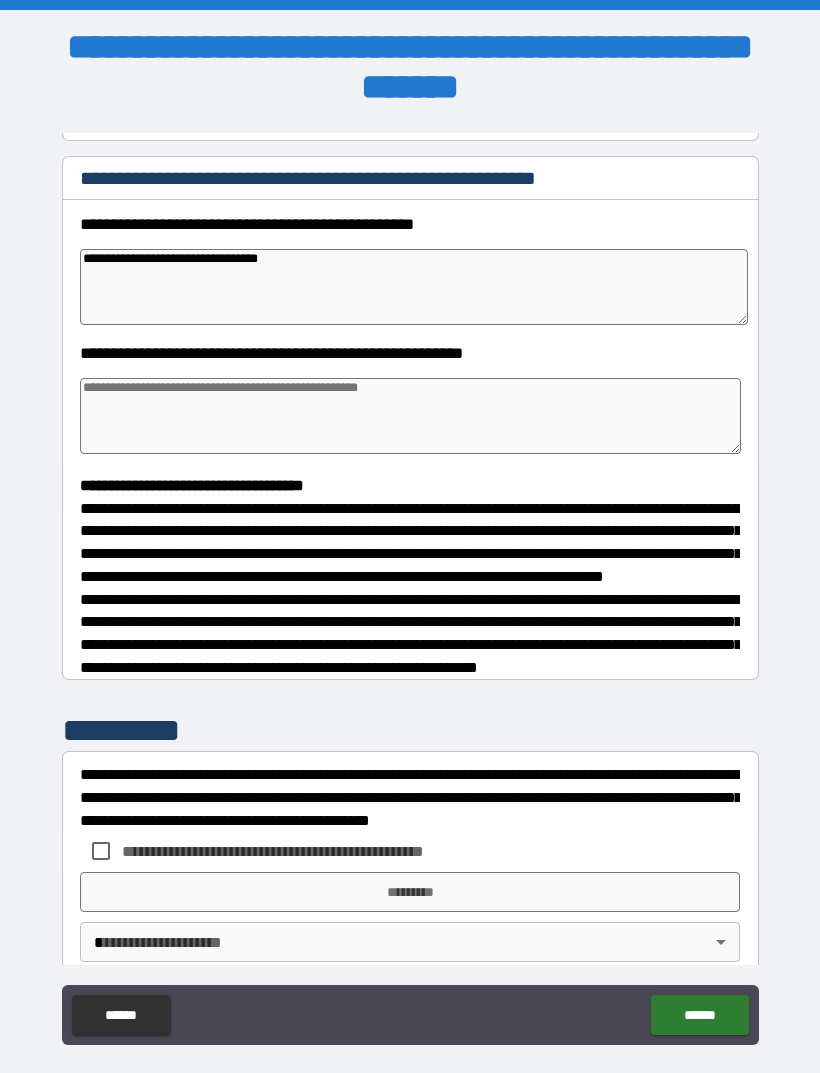 type on "**********" 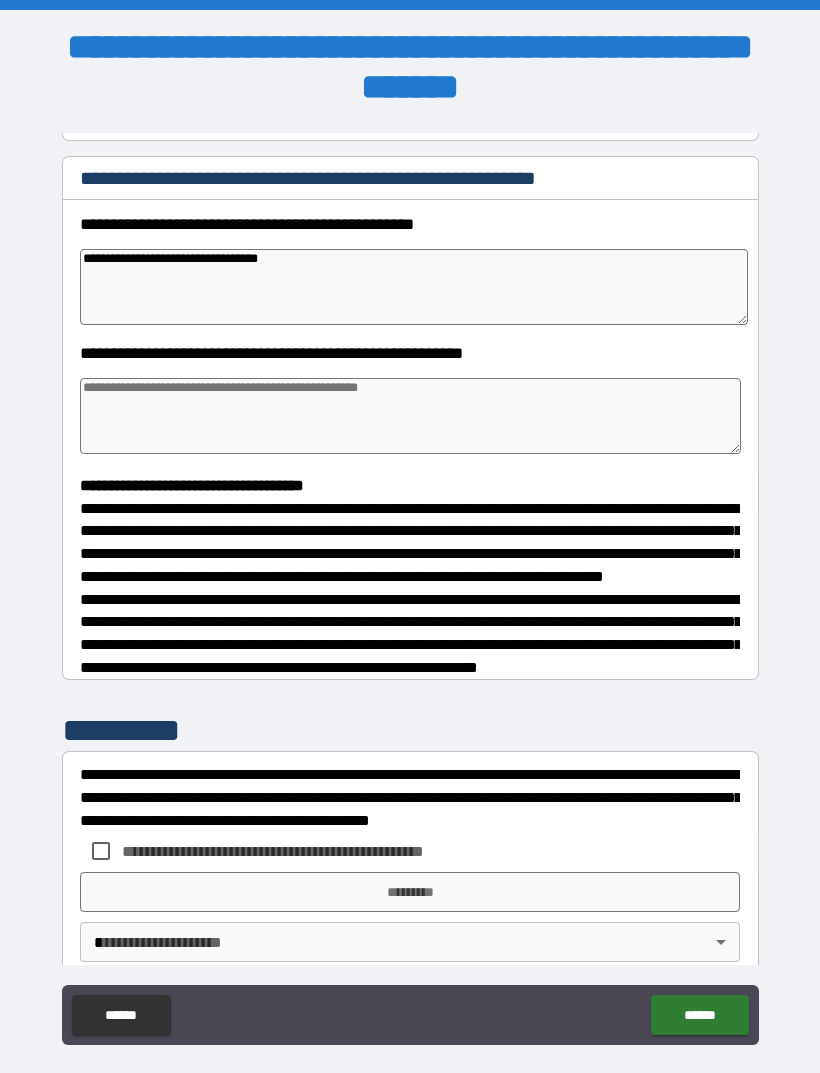 type on "*" 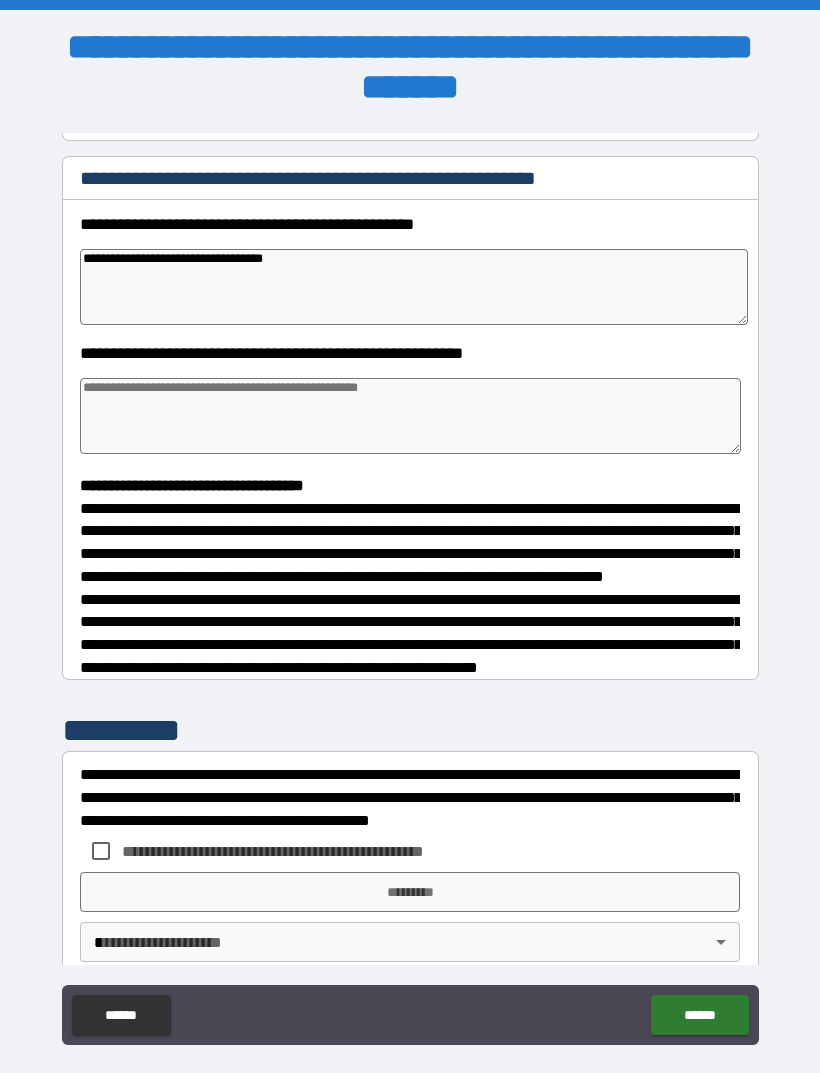 type on "*" 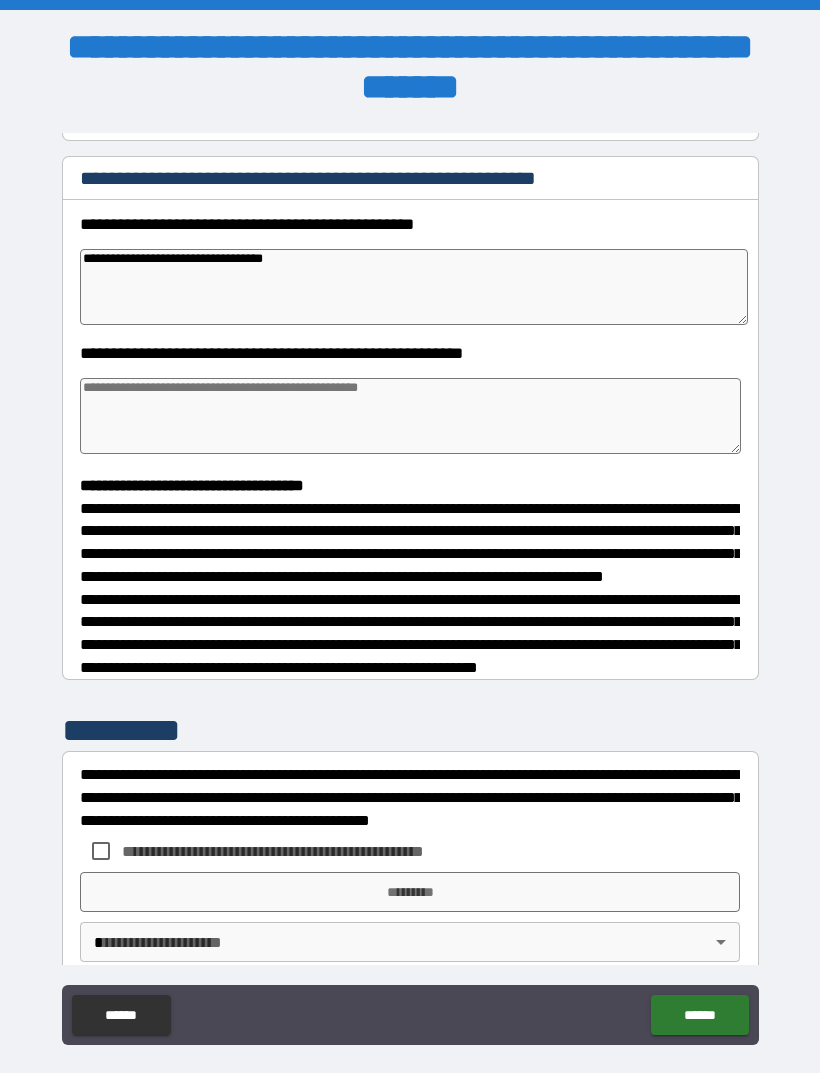 type on "**********" 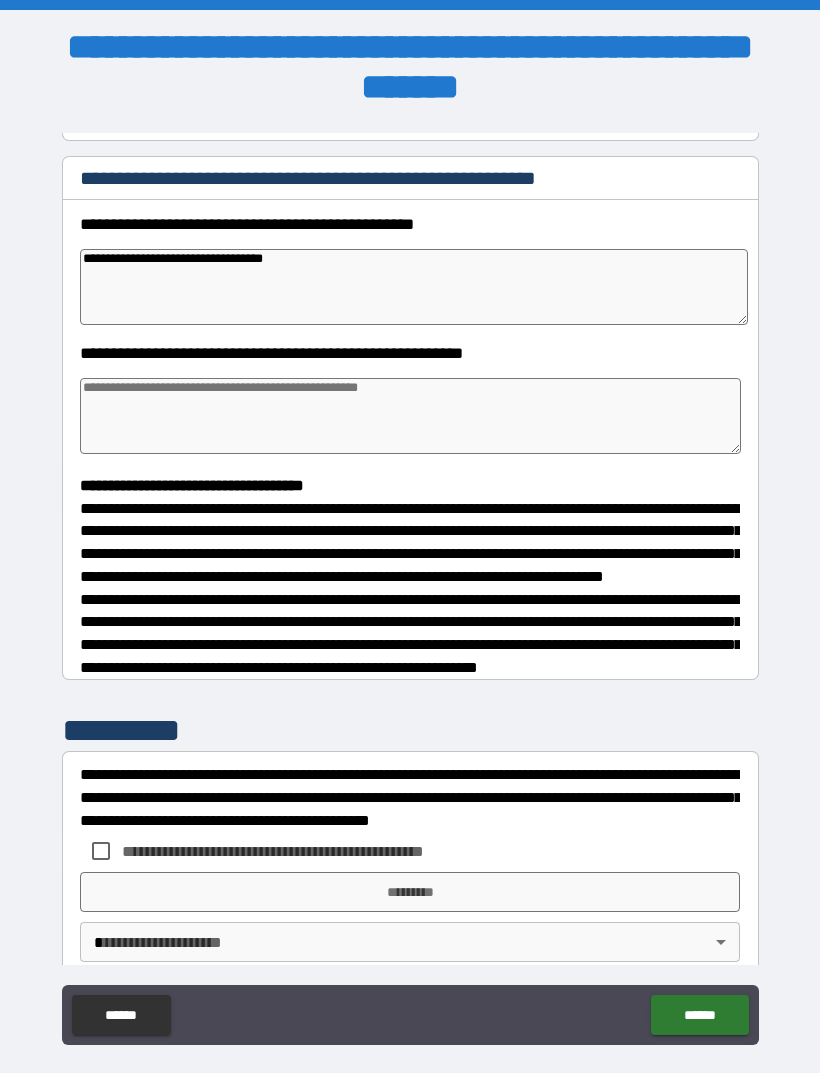 type on "*" 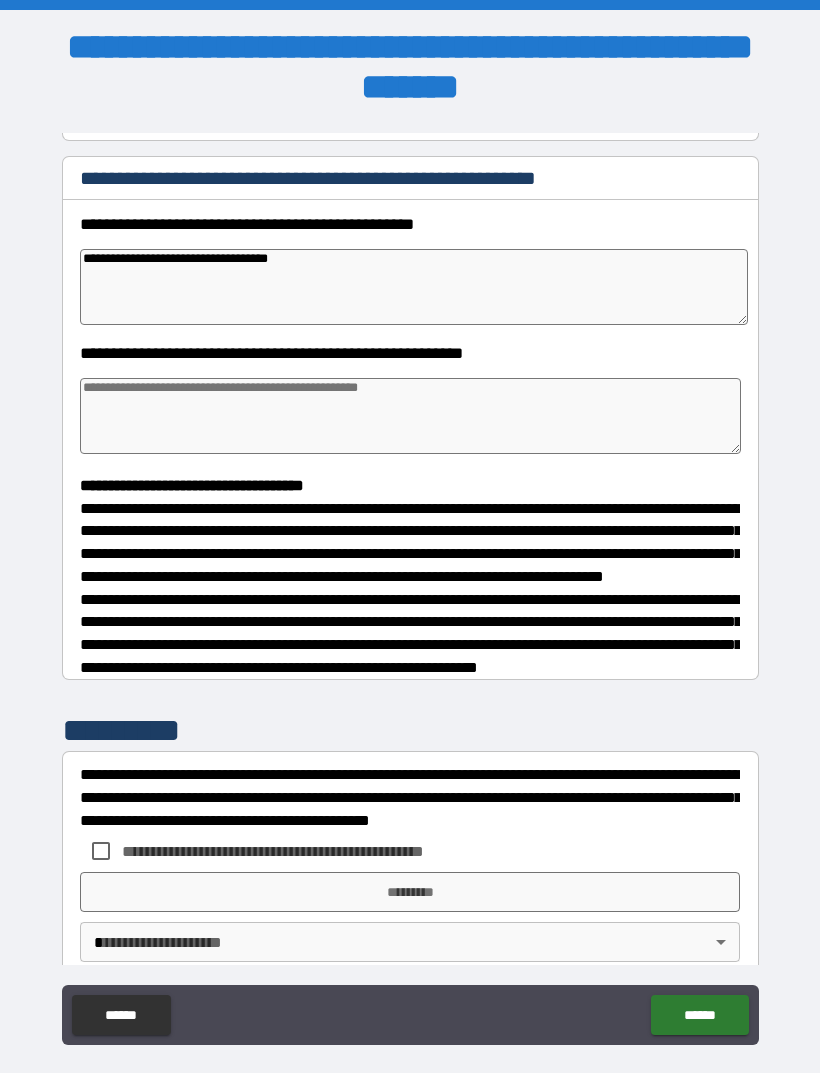 type on "**********" 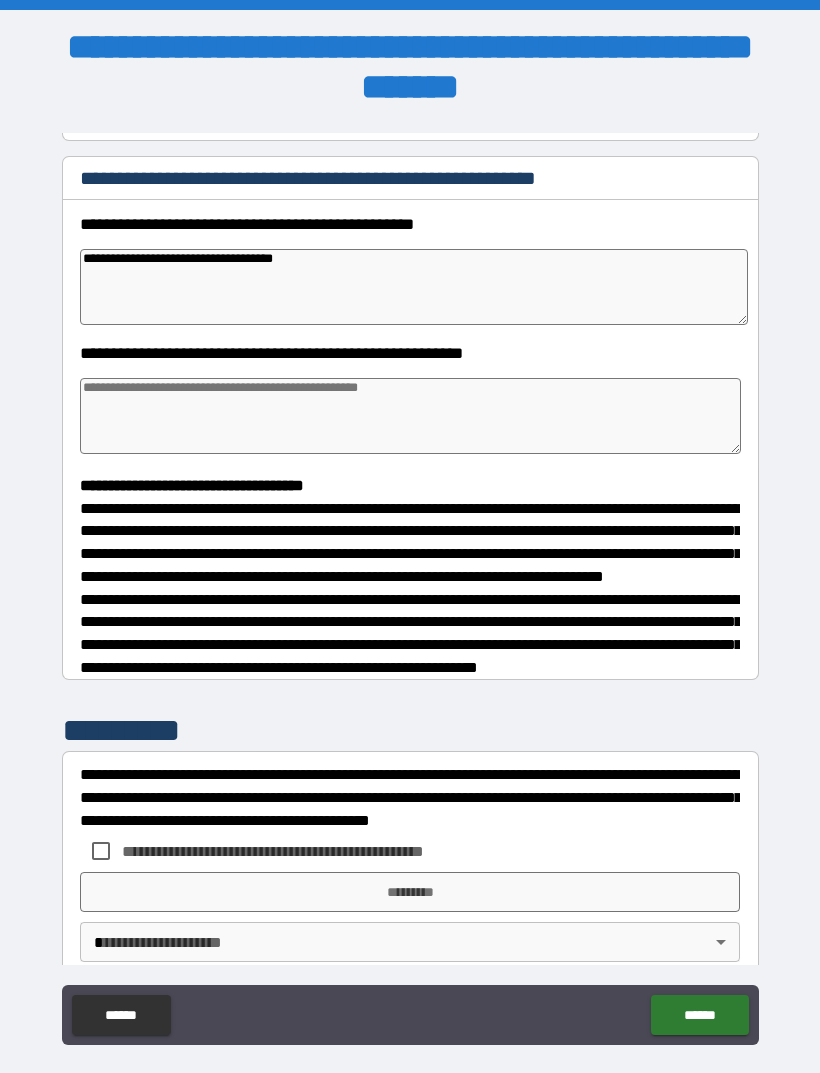 type on "*" 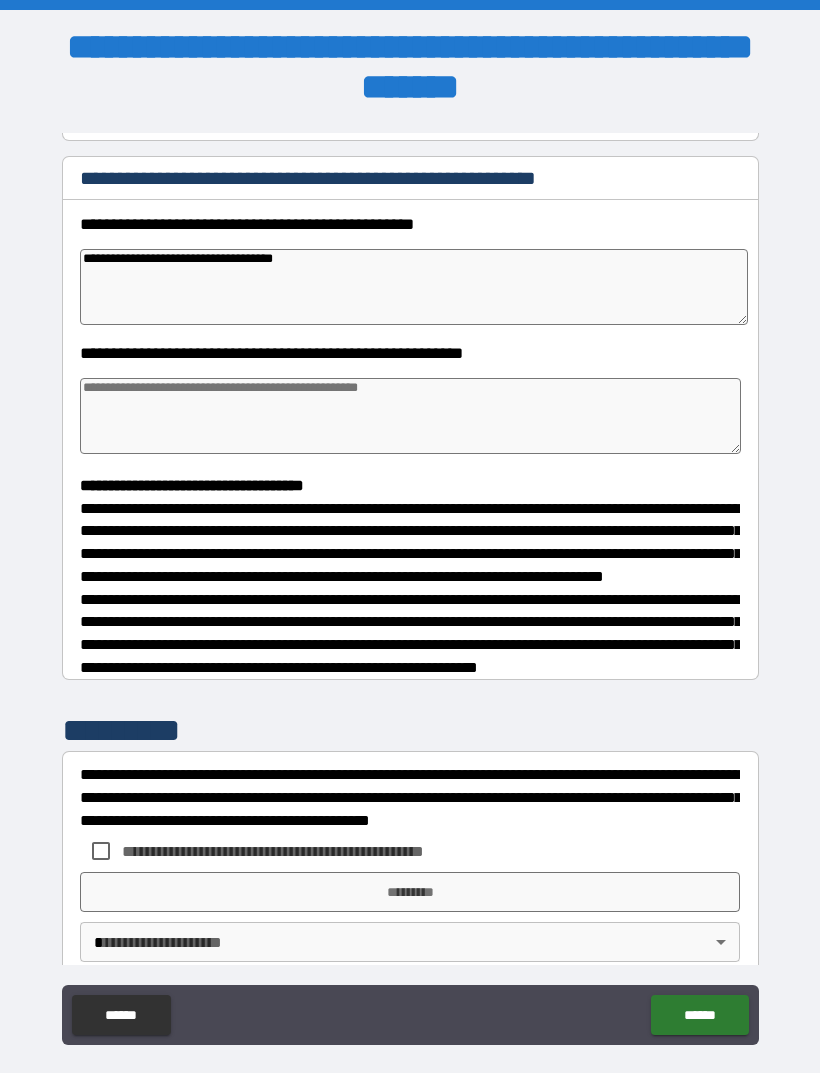type on "*" 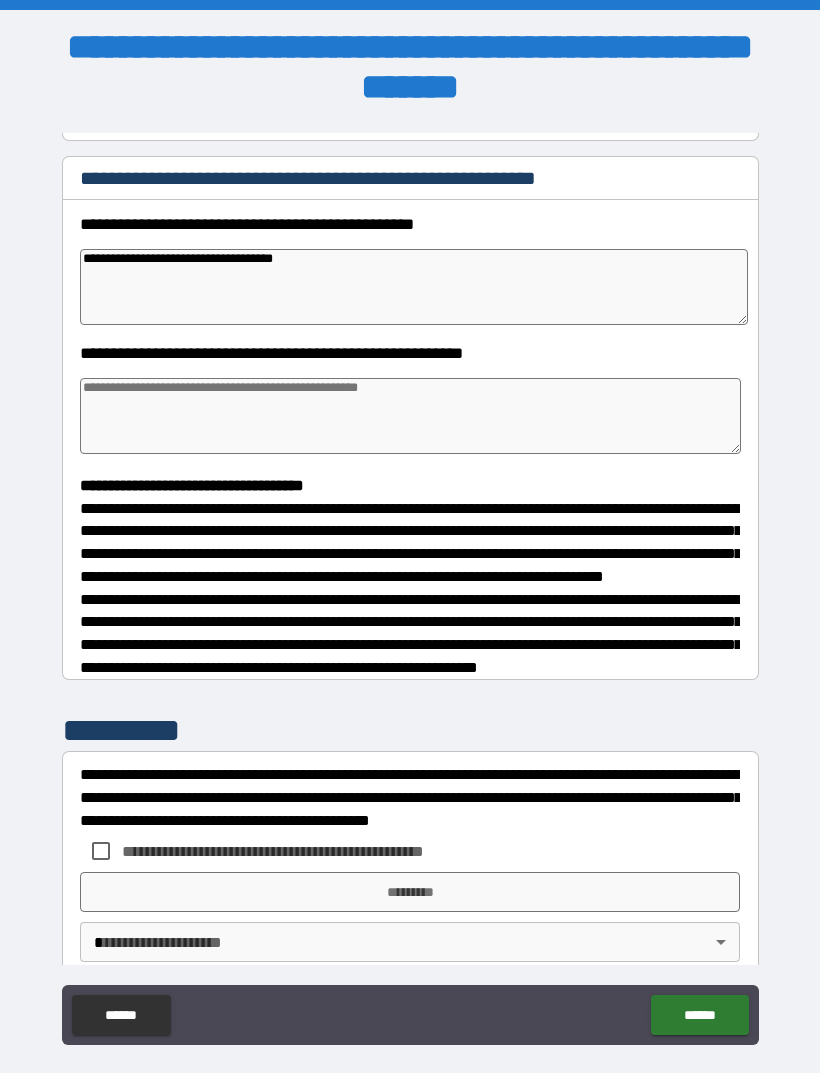 type on "*" 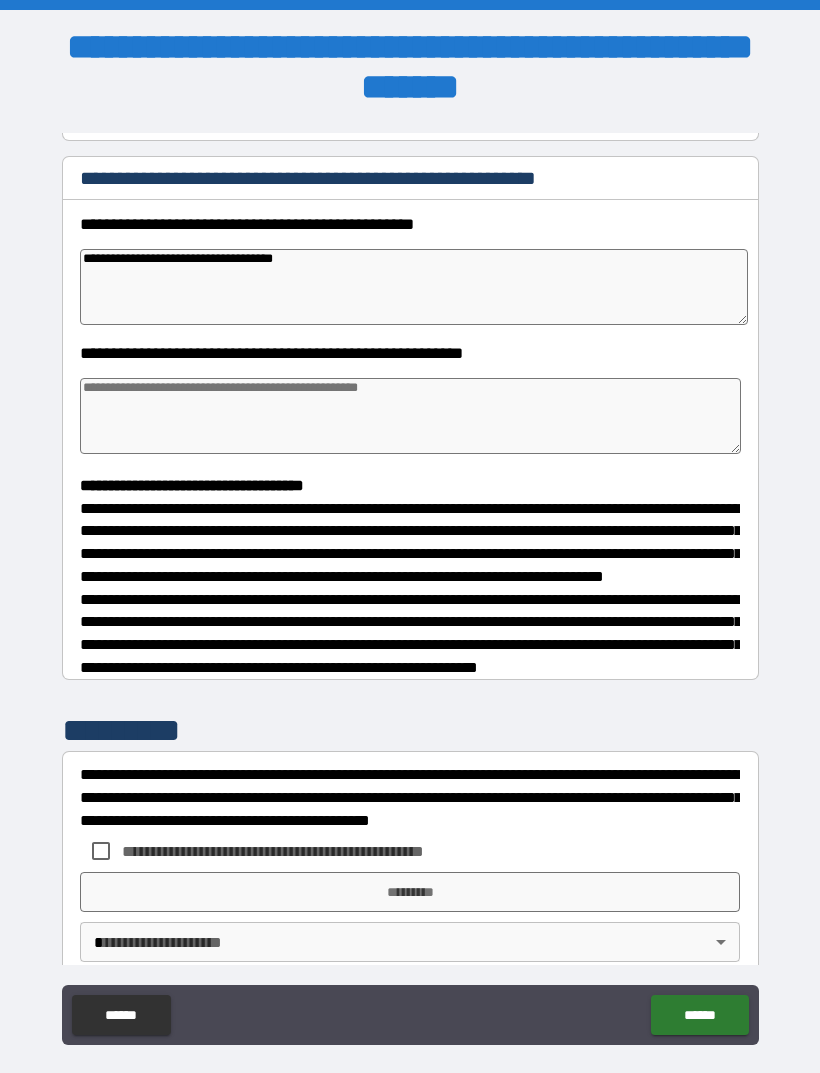 type on "**********" 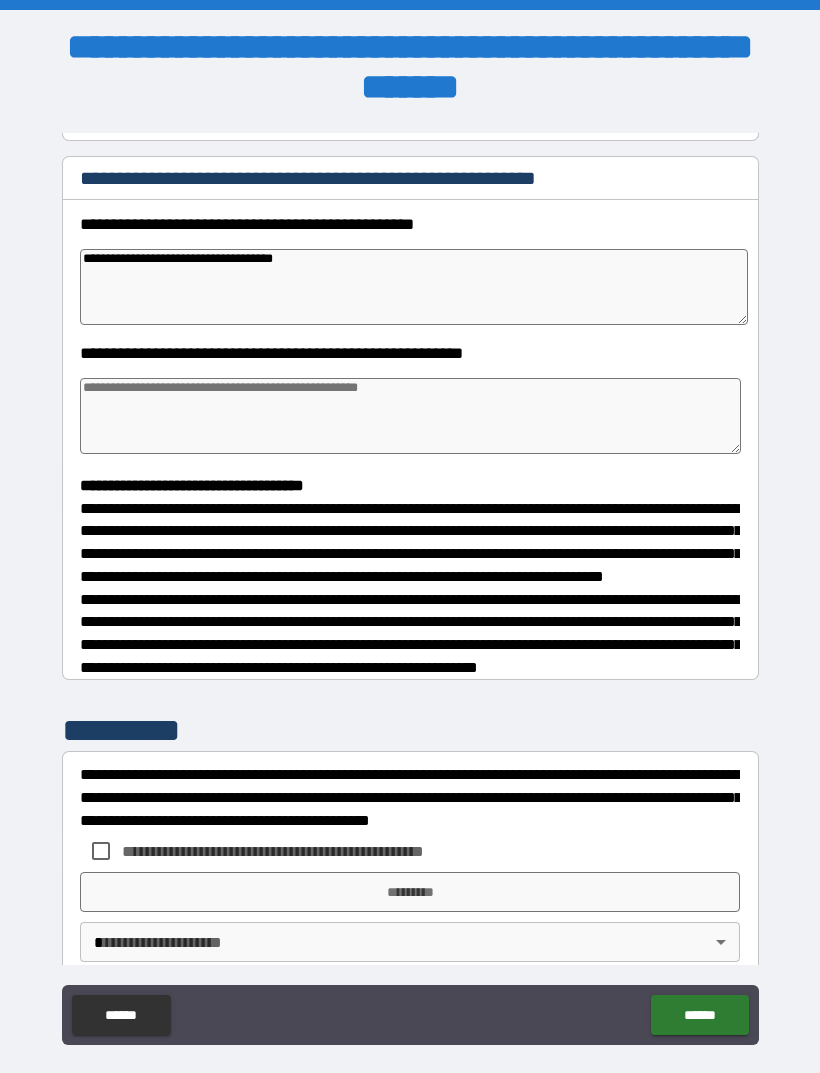 type 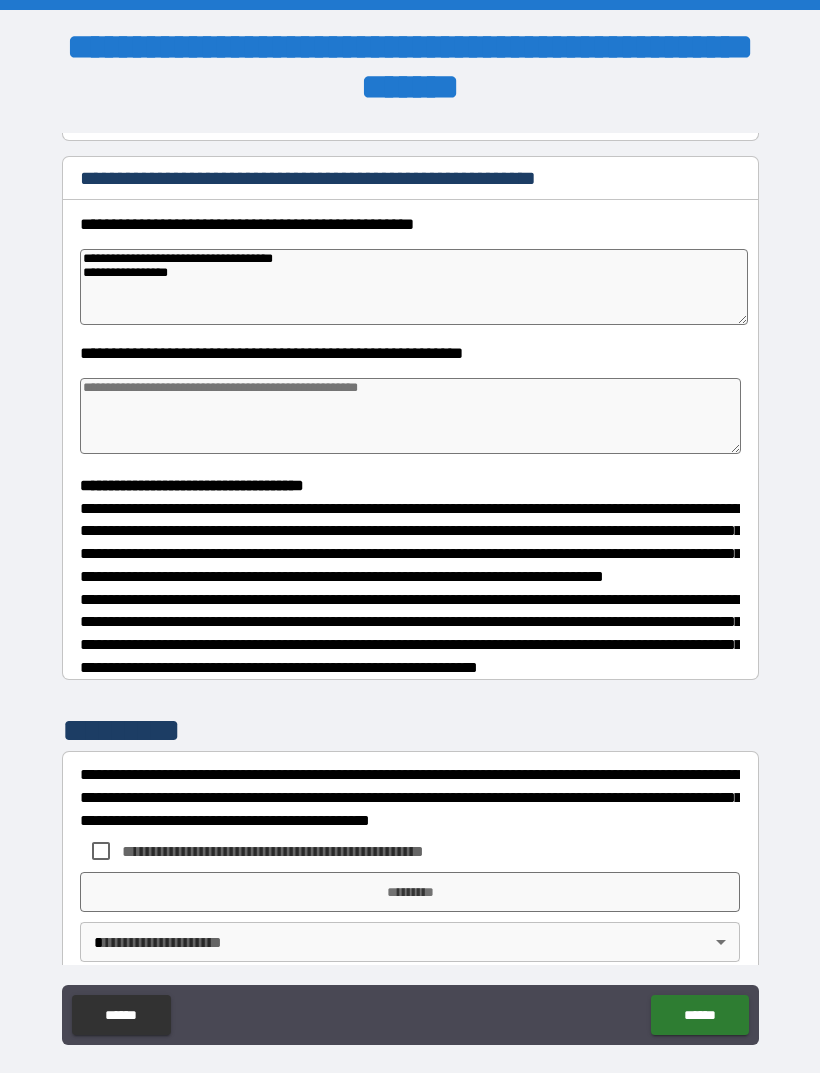 click on "**********" at bounding box center (414, 287) 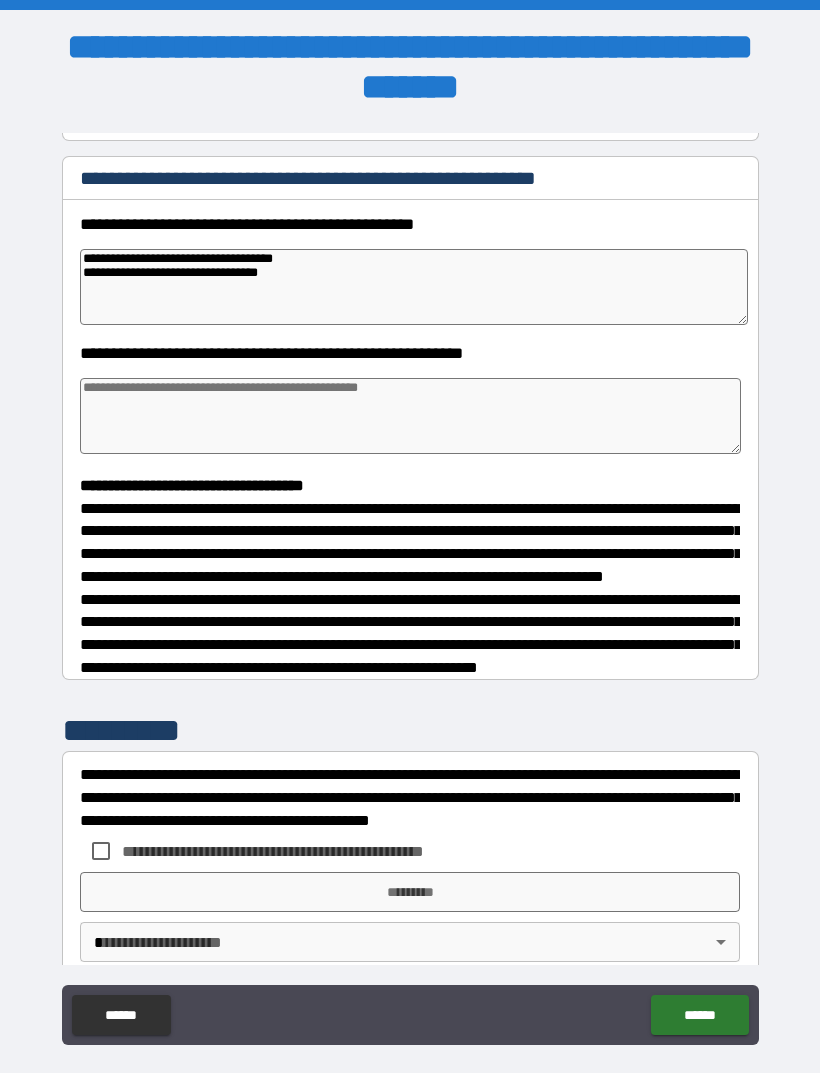 click at bounding box center [410, 416] 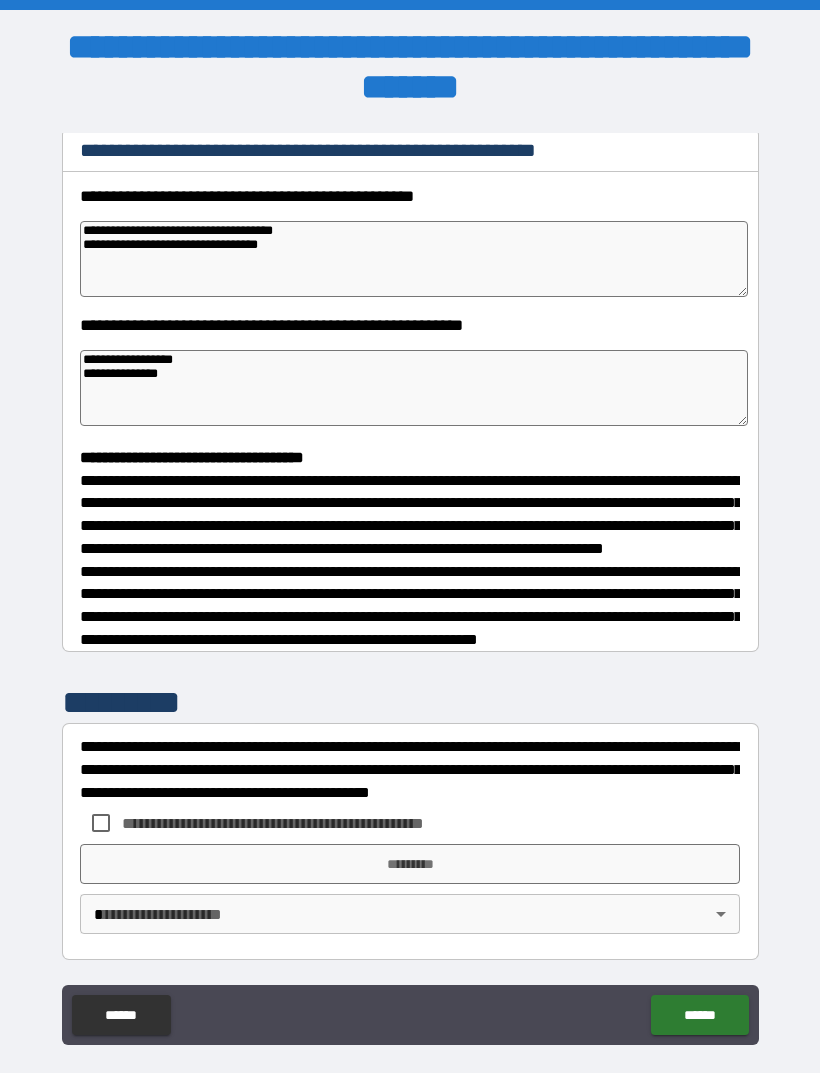 scroll, scrollTop: 302, scrollLeft: 0, axis: vertical 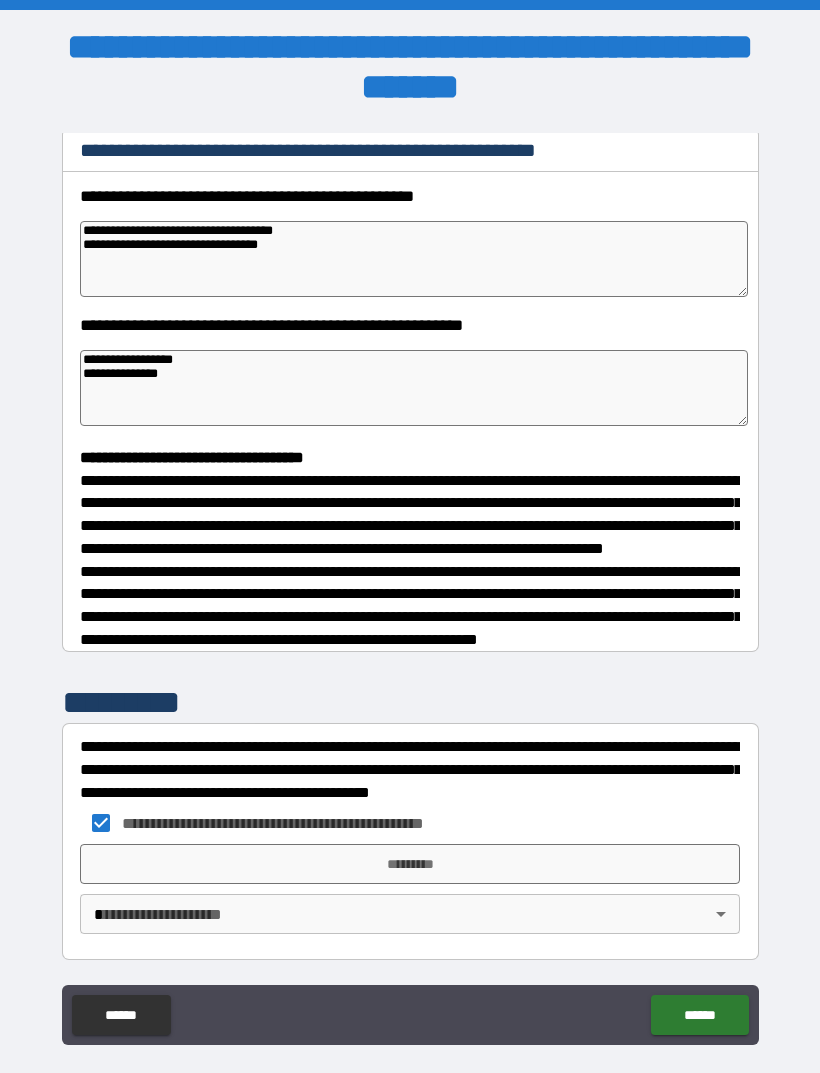 click on "*********" at bounding box center [410, 864] 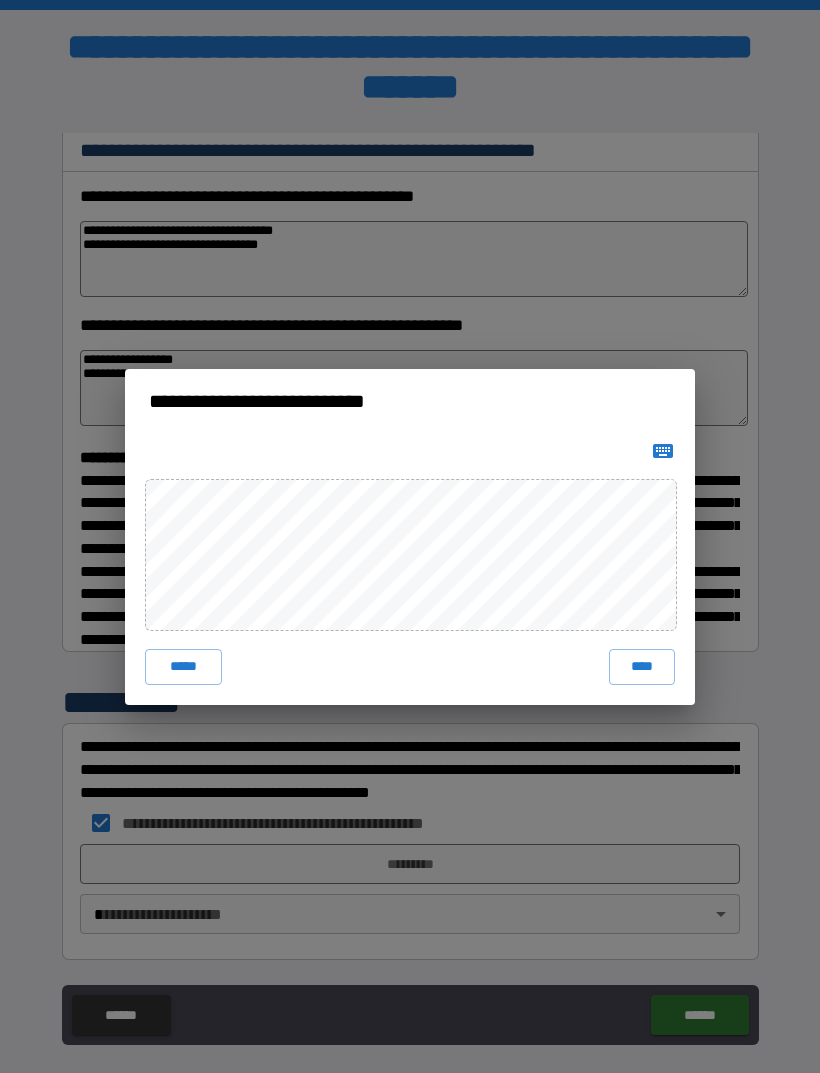click on "****" at bounding box center [642, 667] 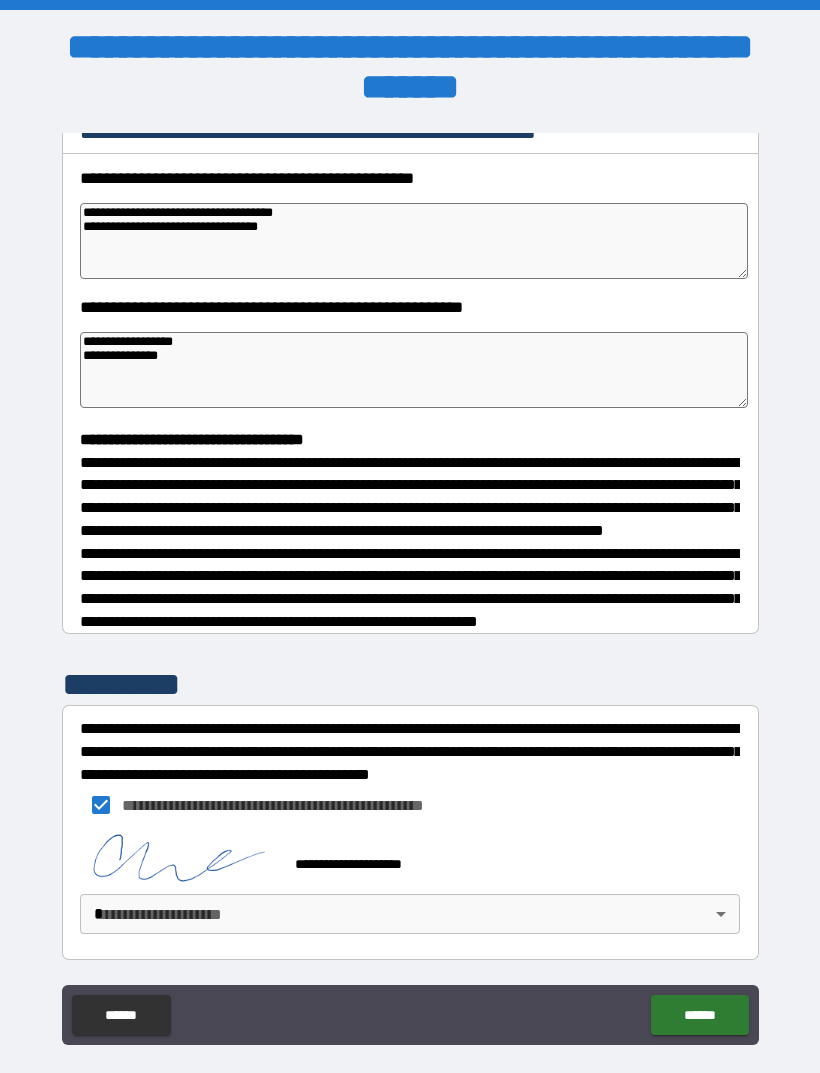 scroll, scrollTop: 319, scrollLeft: 0, axis: vertical 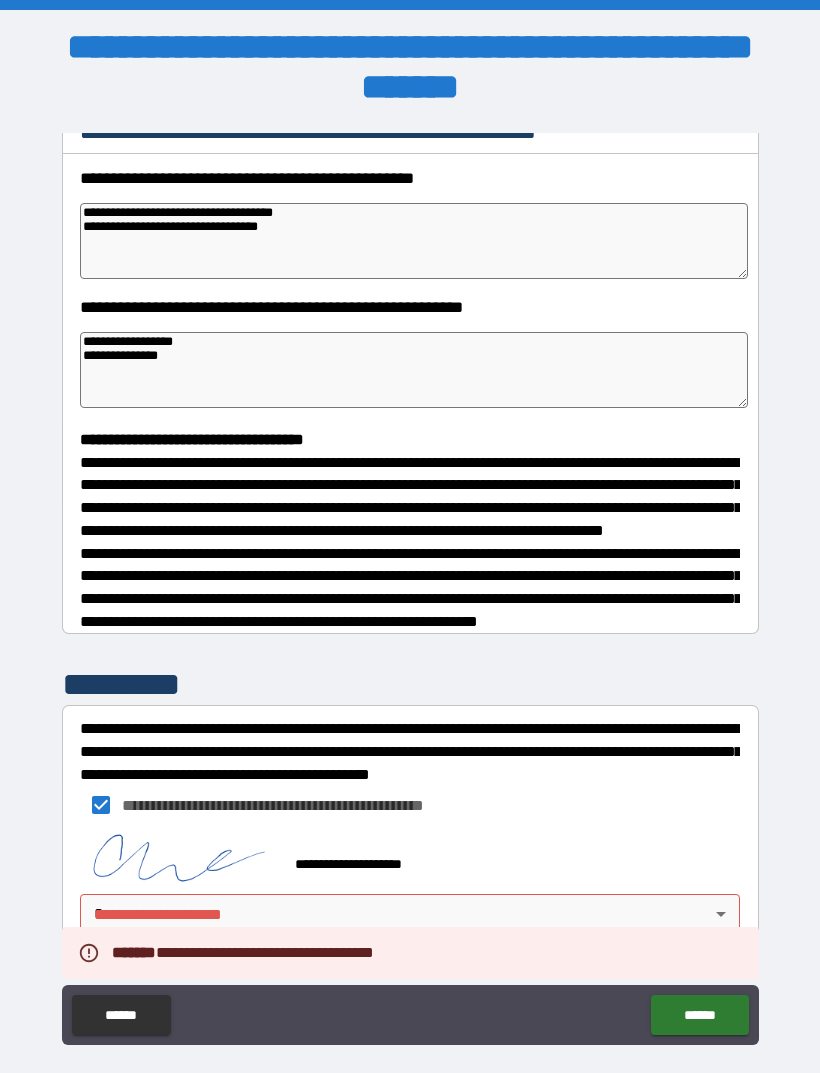 click on "**********" at bounding box center (410, 568) 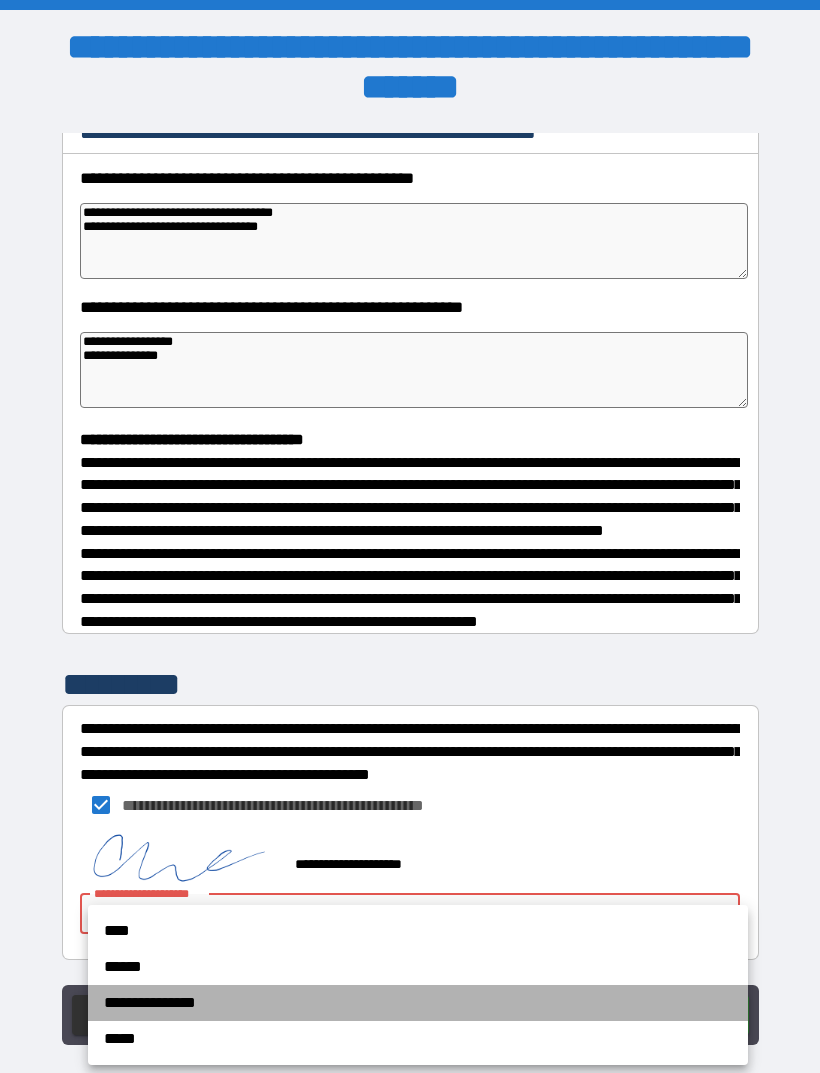 click on "**********" at bounding box center [418, 1003] 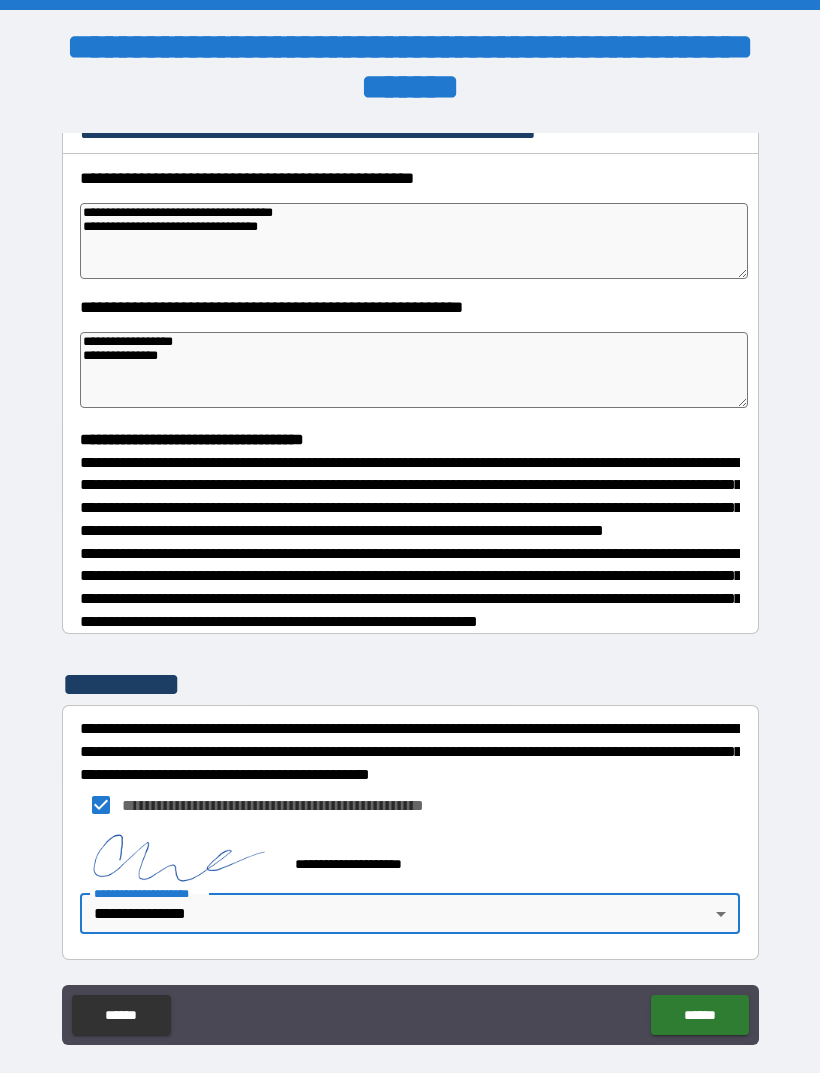 scroll, scrollTop: 319, scrollLeft: 0, axis: vertical 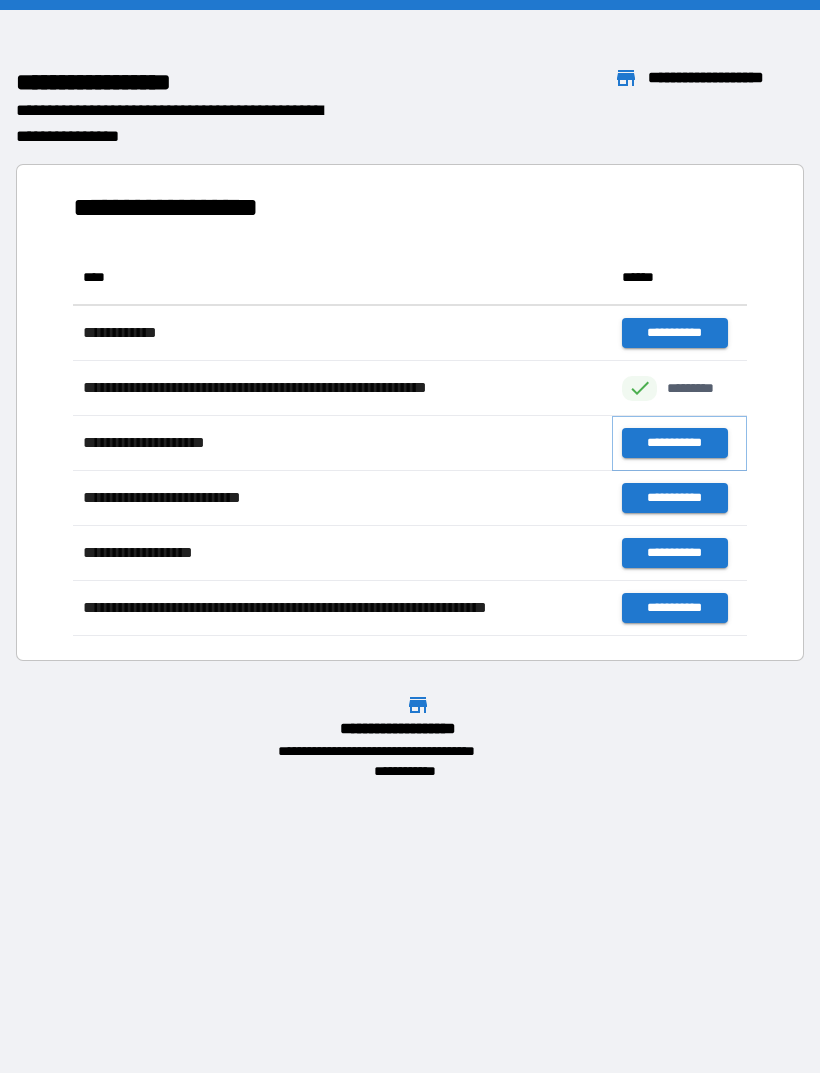 click on "**********" at bounding box center [674, 443] 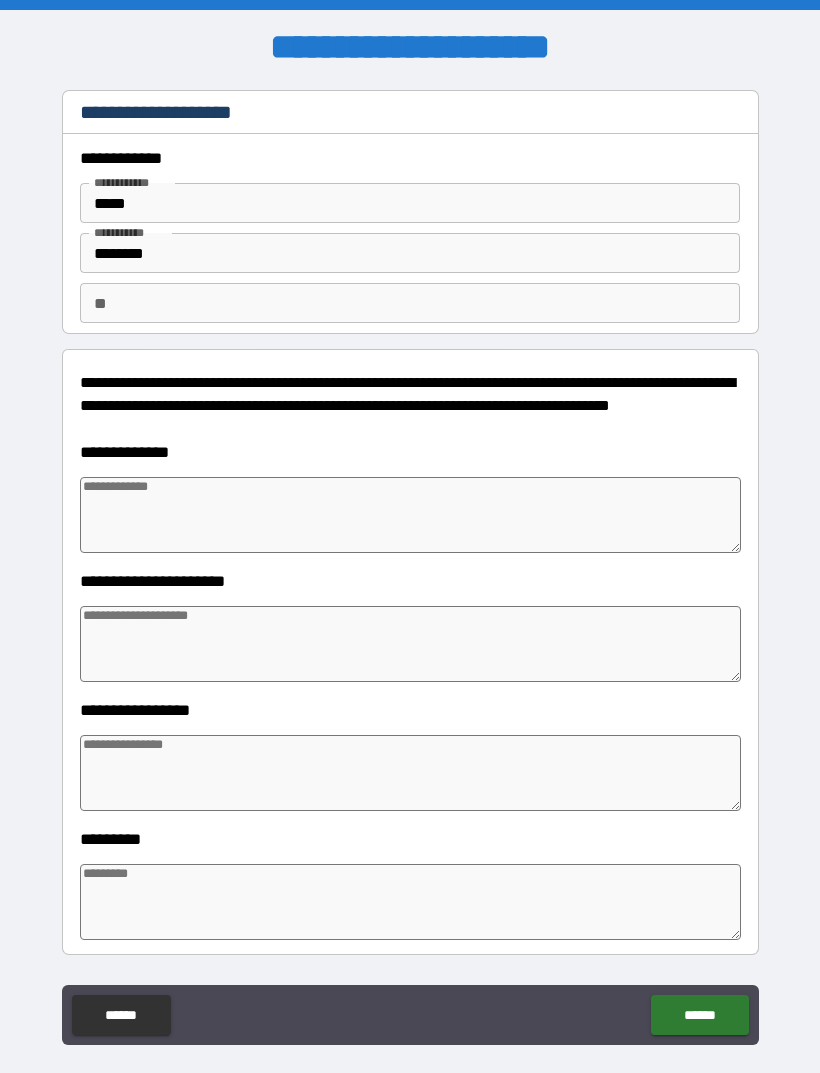 click at bounding box center (410, 515) 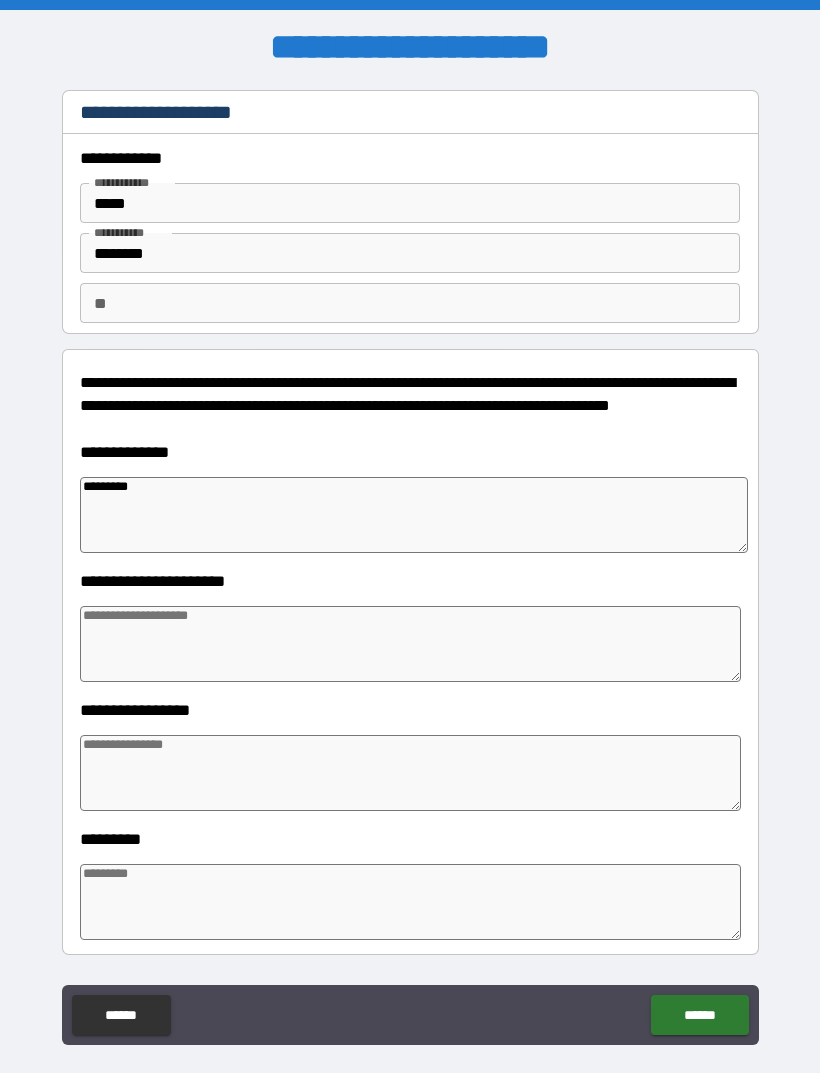 click at bounding box center [410, 644] 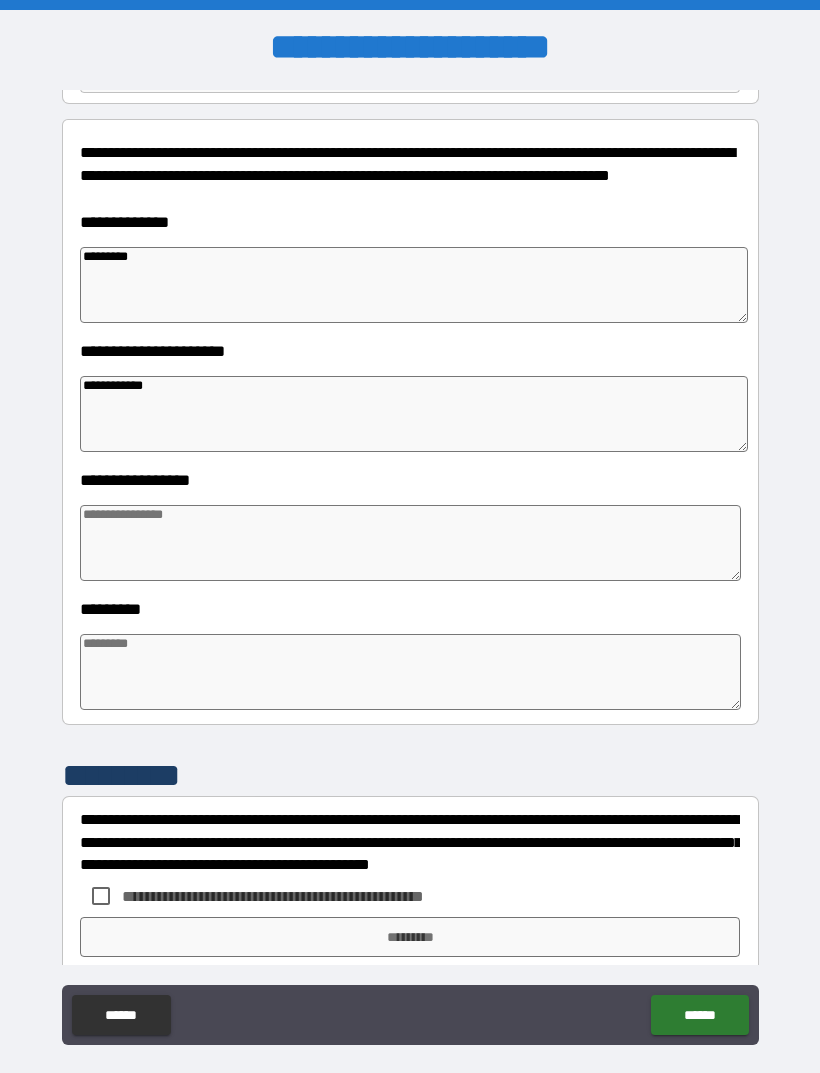 scroll, scrollTop: 229, scrollLeft: 0, axis: vertical 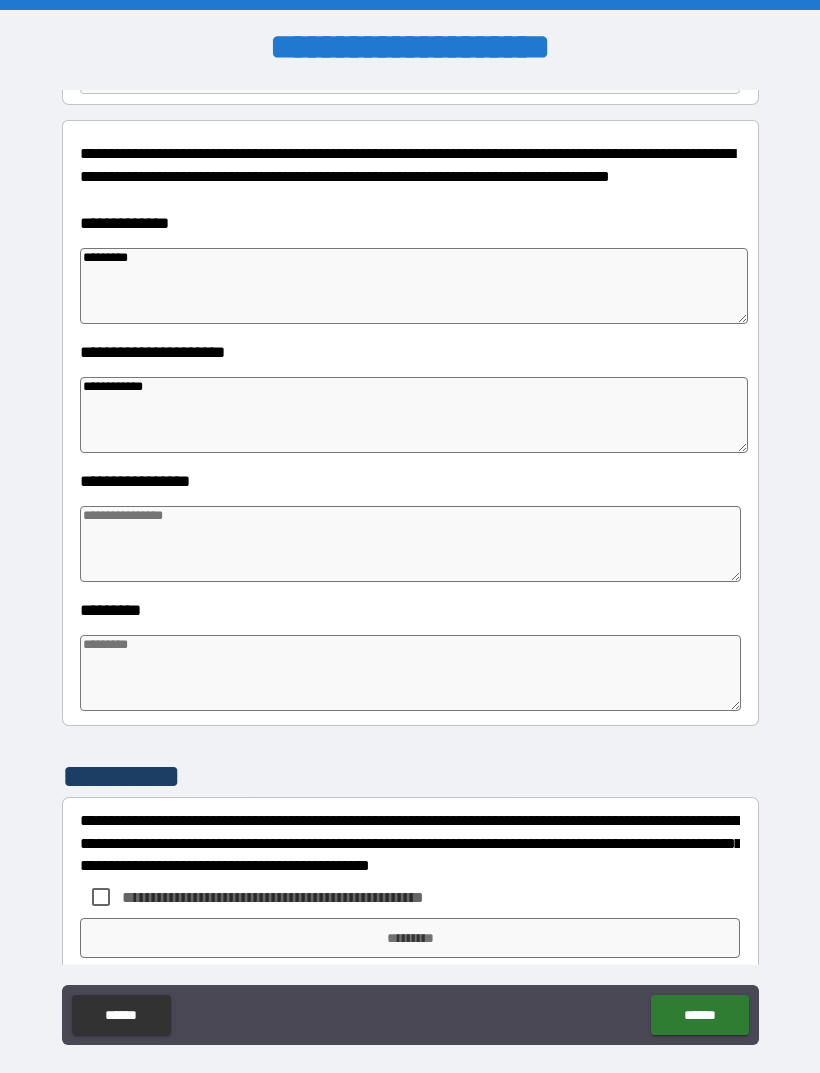 click at bounding box center [410, 544] 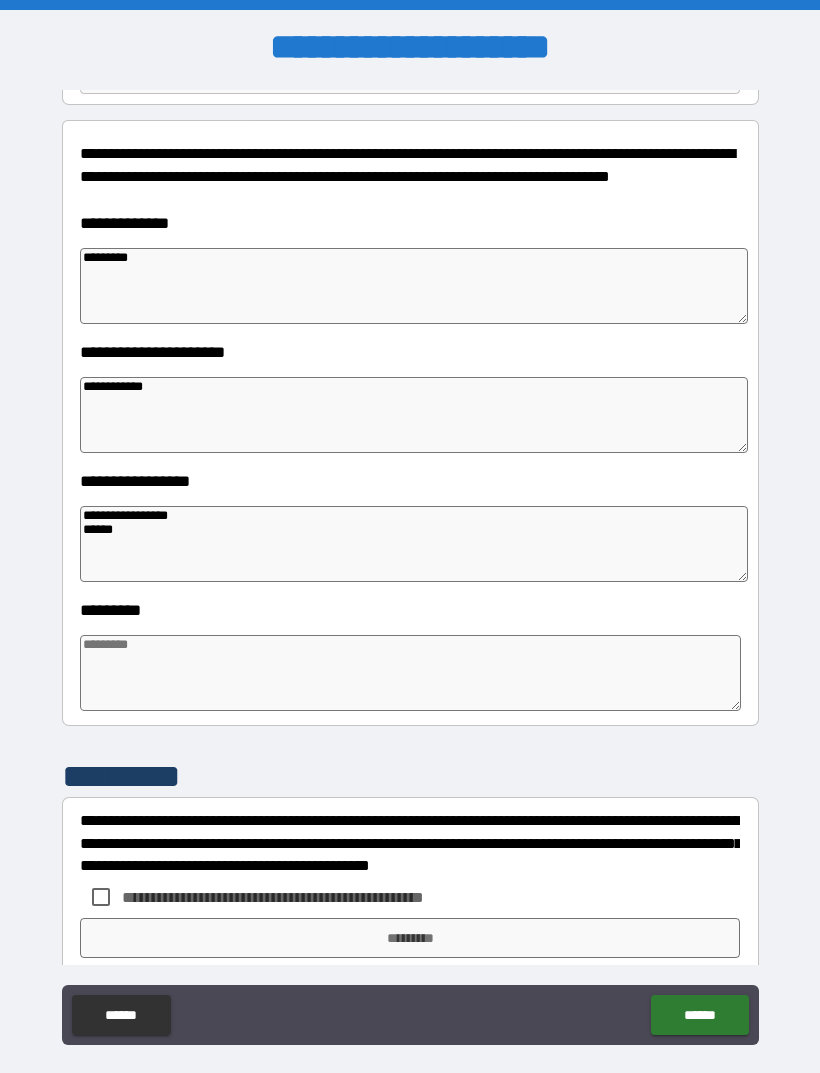 click at bounding box center [410, 673] 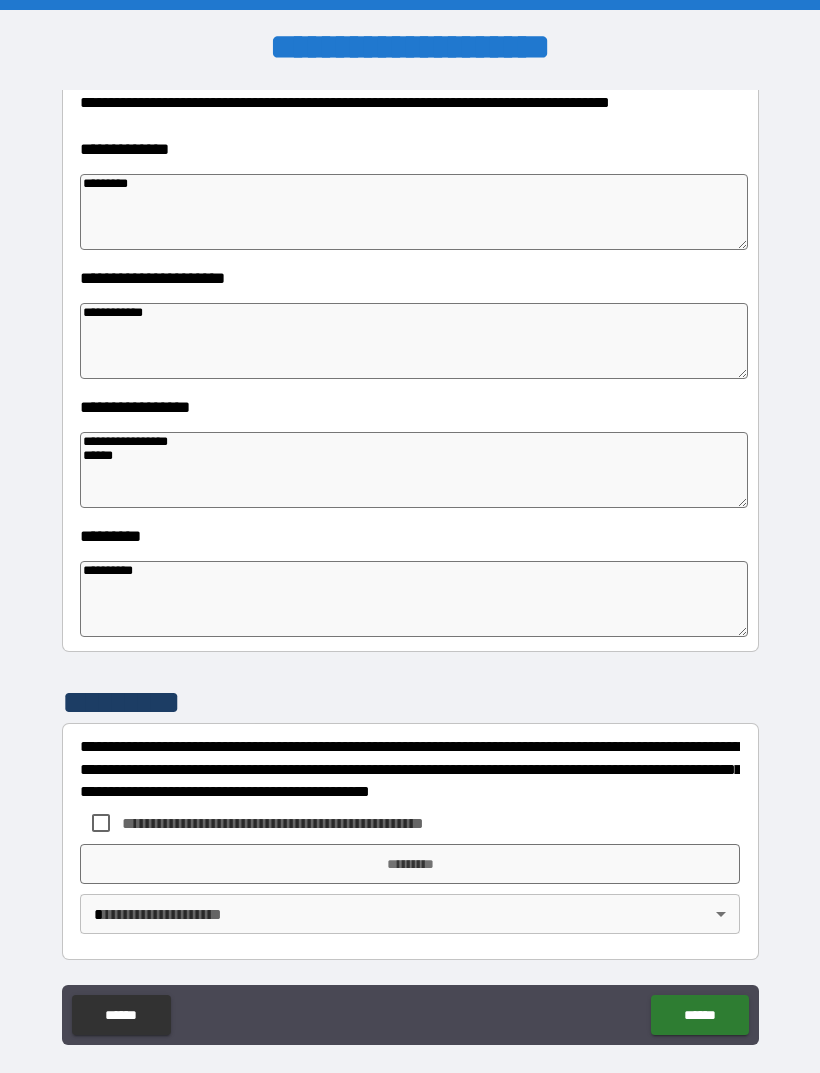 scroll, scrollTop: 303, scrollLeft: 0, axis: vertical 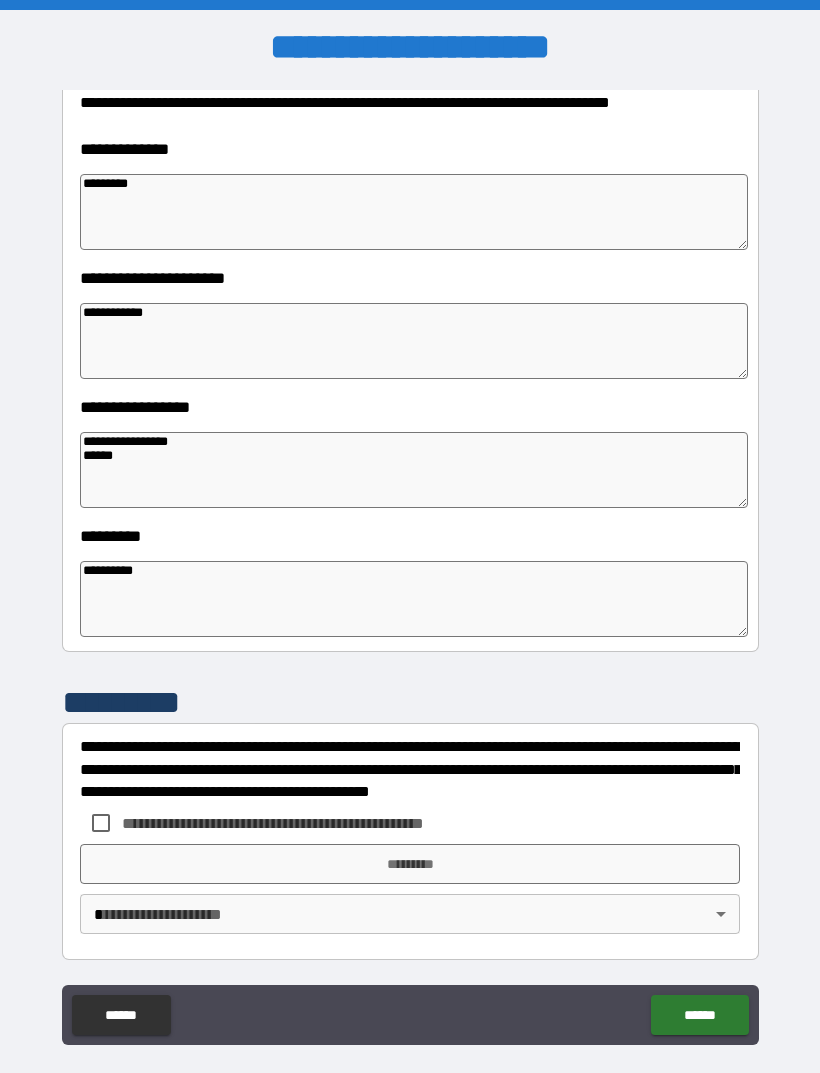 click on "**********" at bounding box center [410, 571] 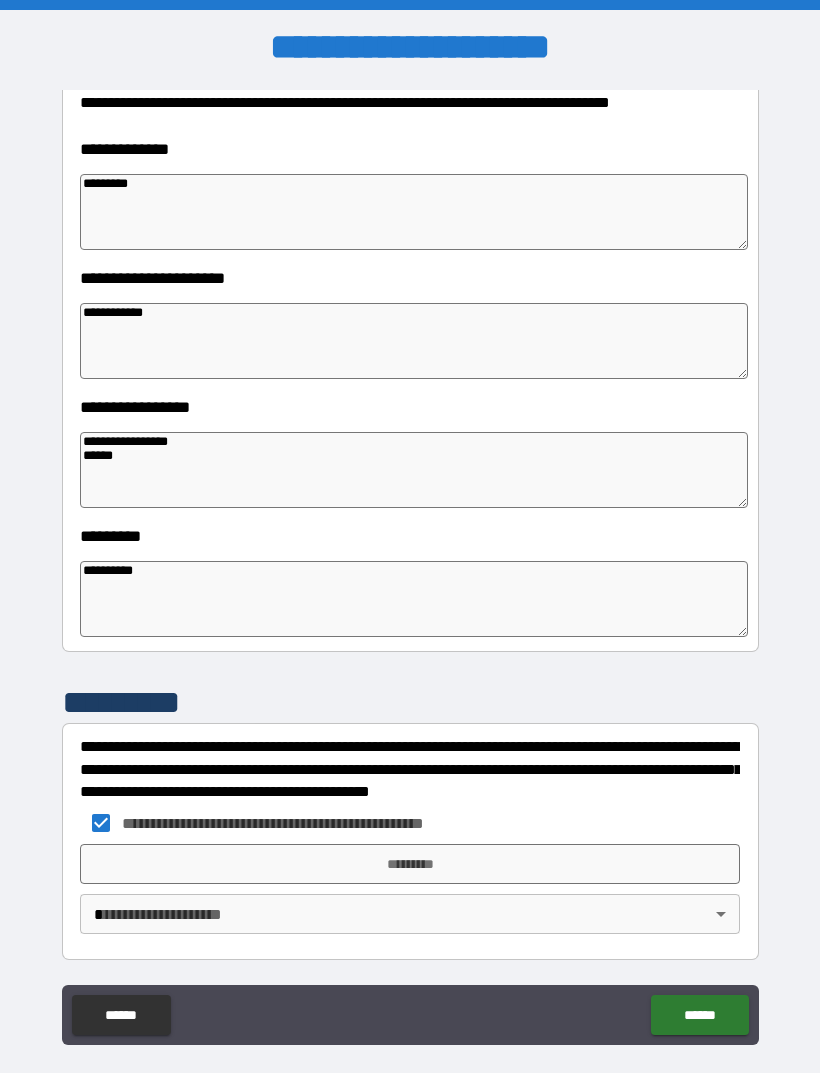 click on "*********" at bounding box center (410, 864) 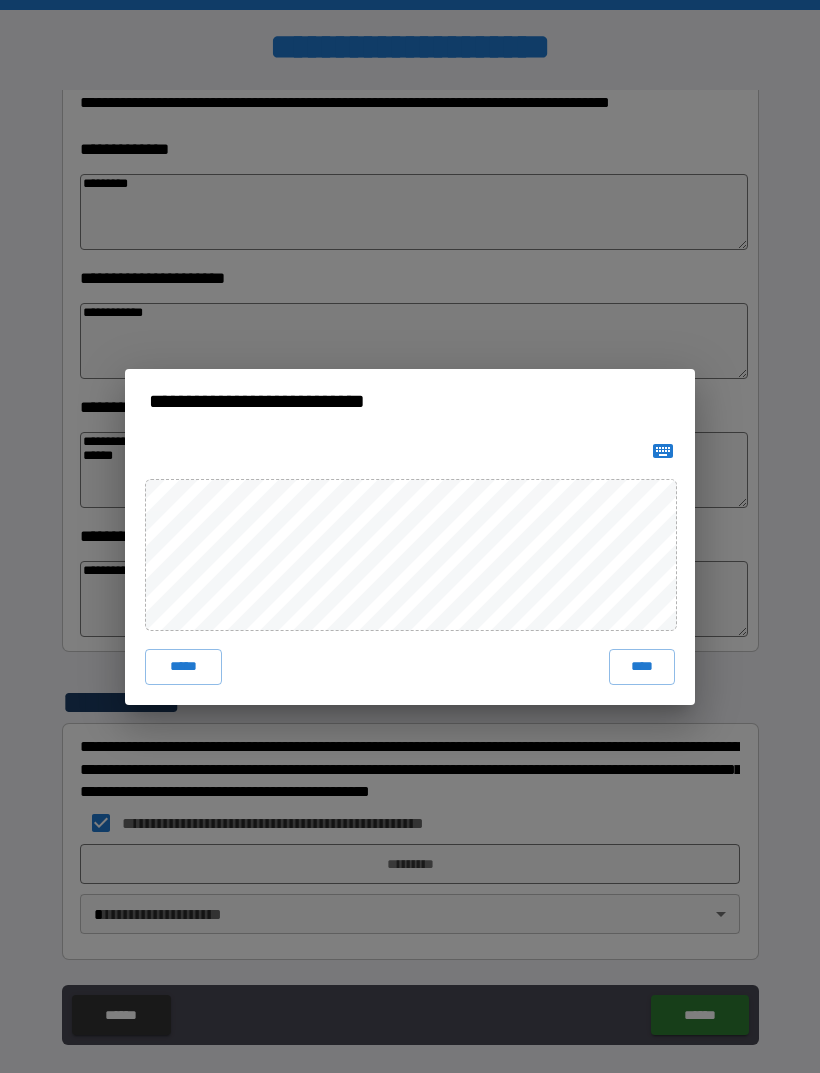click on "****" at bounding box center [642, 667] 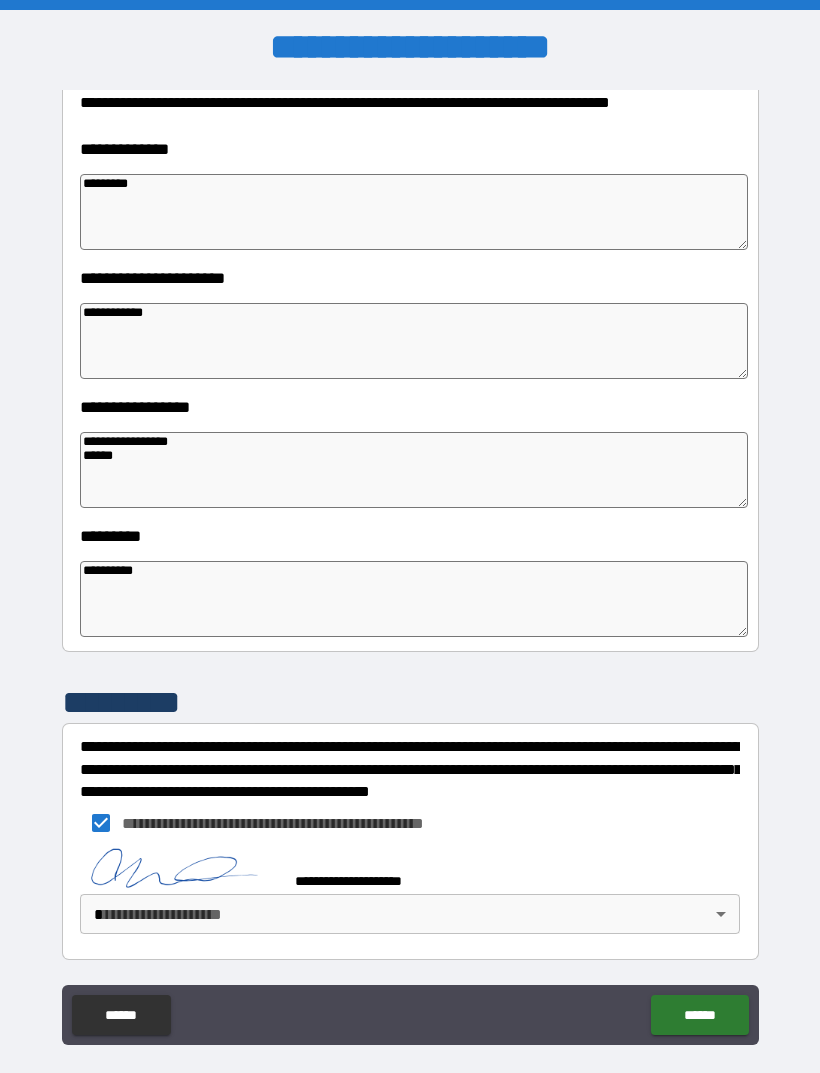 scroll, scrollTop: 293, scrollLeft: 0, axis: vertical 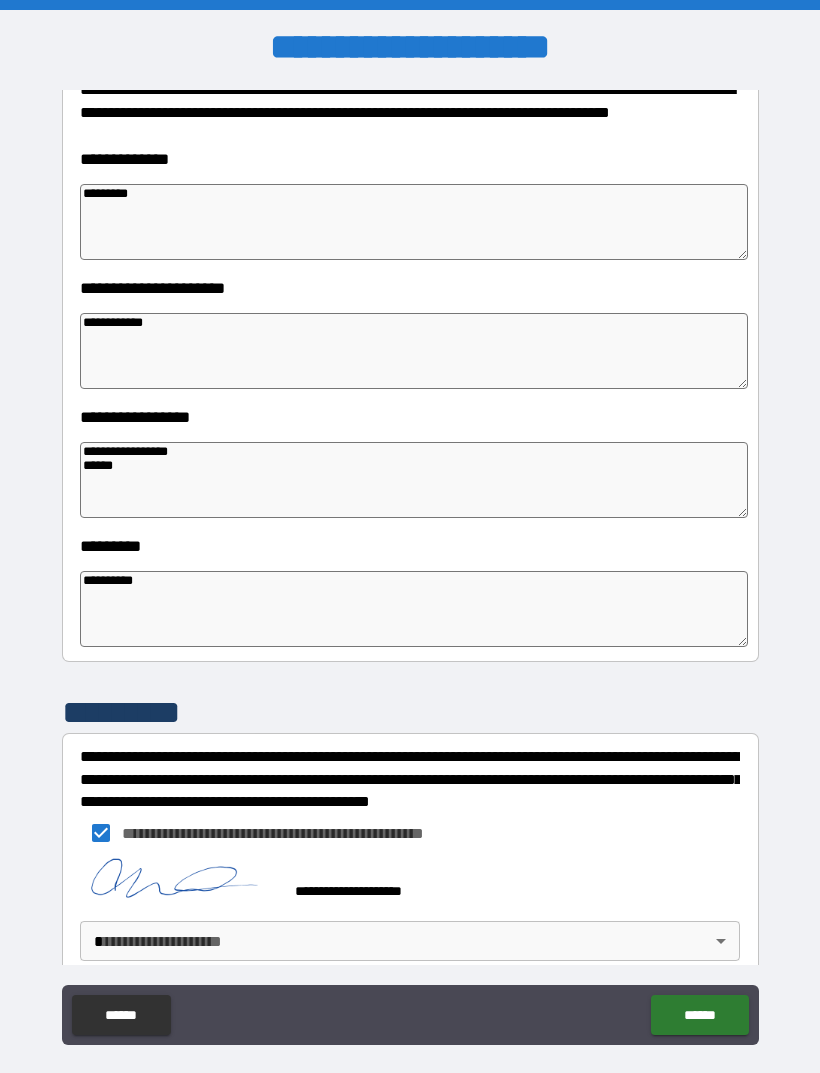click on "**********" at bounding box center [410, 568] 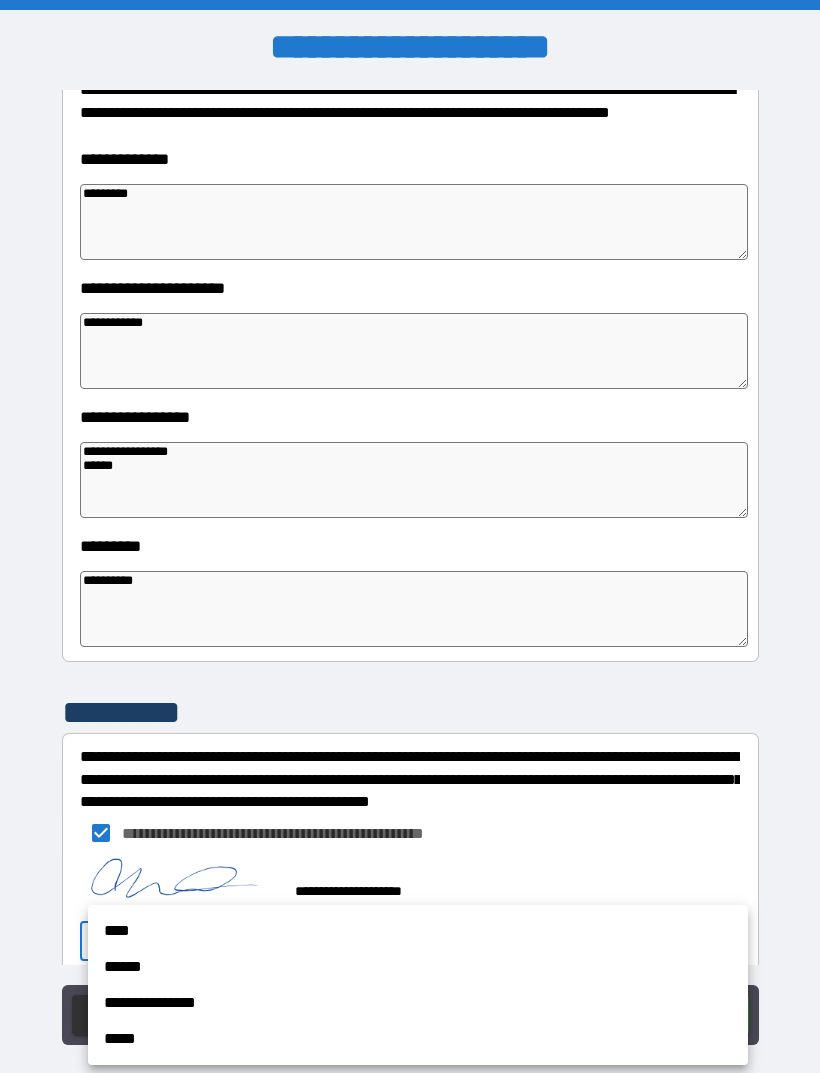 click on "**********" at bounding box center (418, 1003) 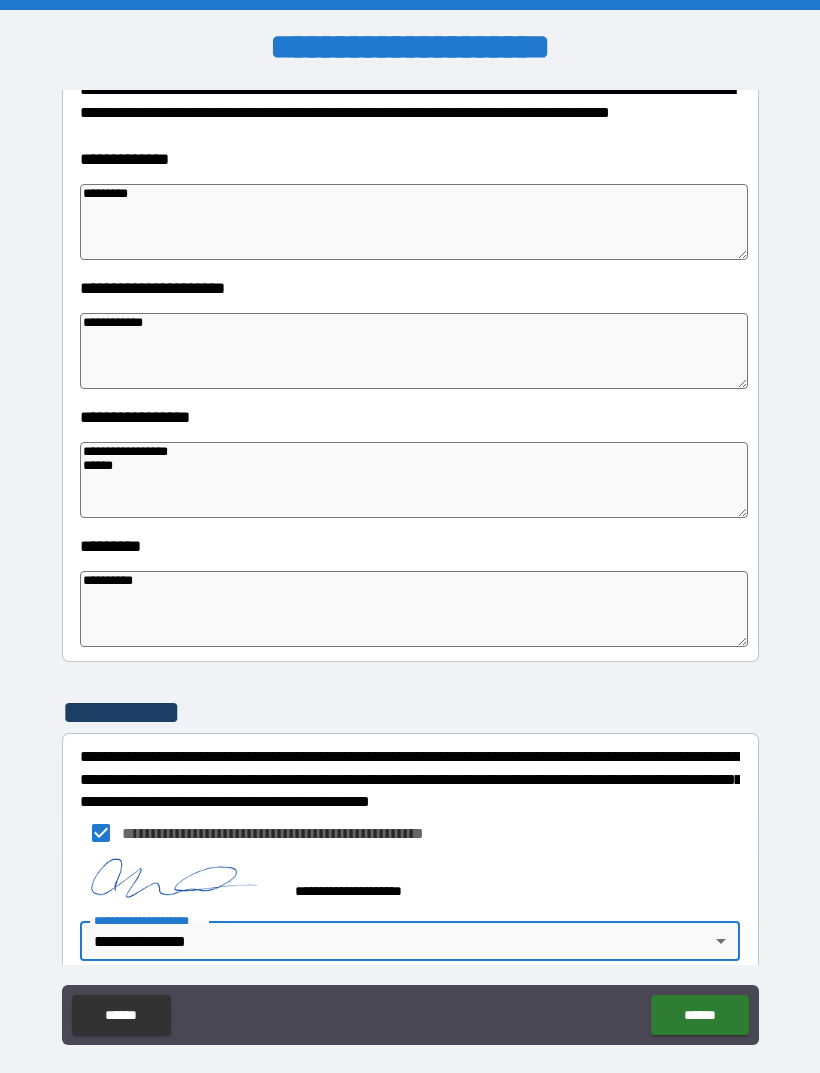 click on "******" at bounding box center (699, 1015) 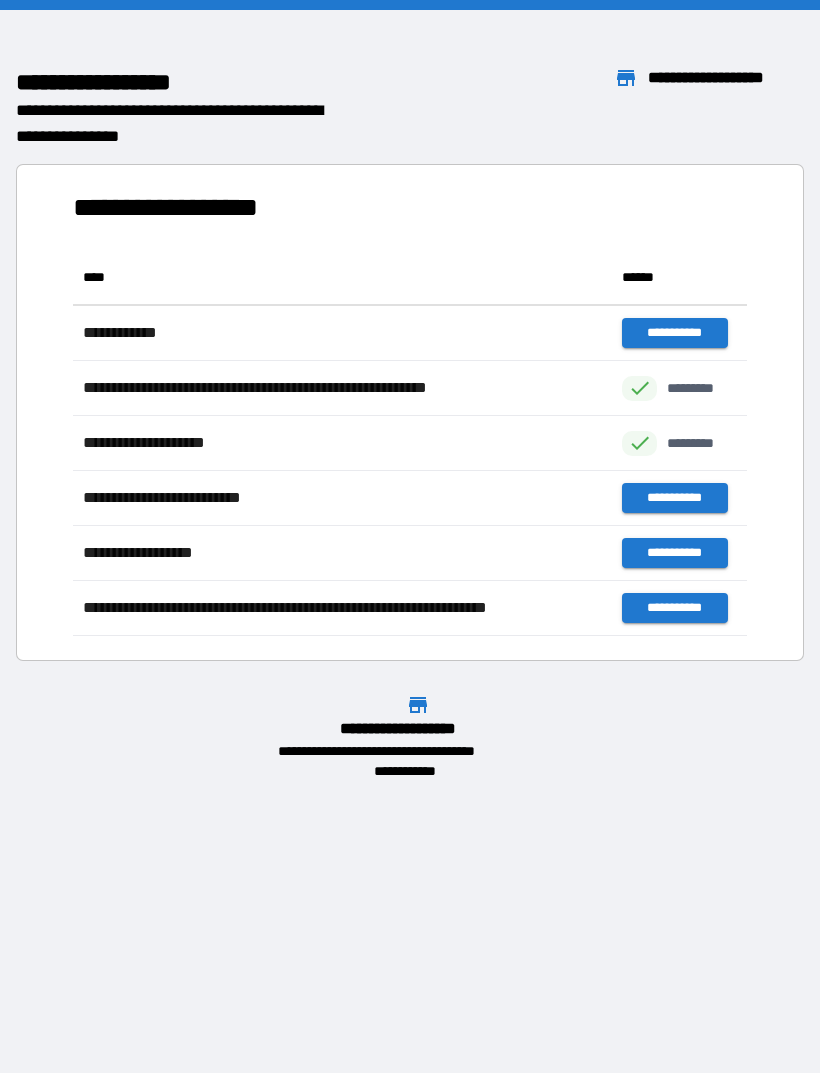 scroll, scrollTop: 1, scrollLeft: 1, axis: both 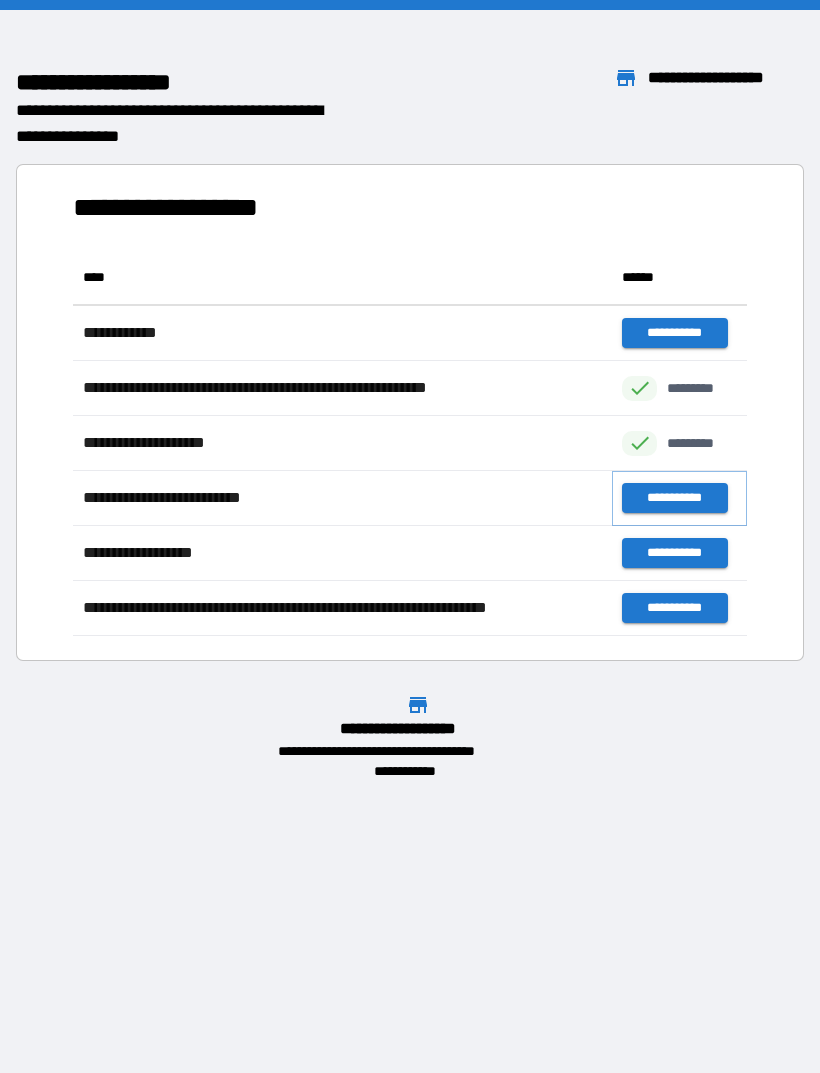 click on "**********" at bounding box center (674, 498) 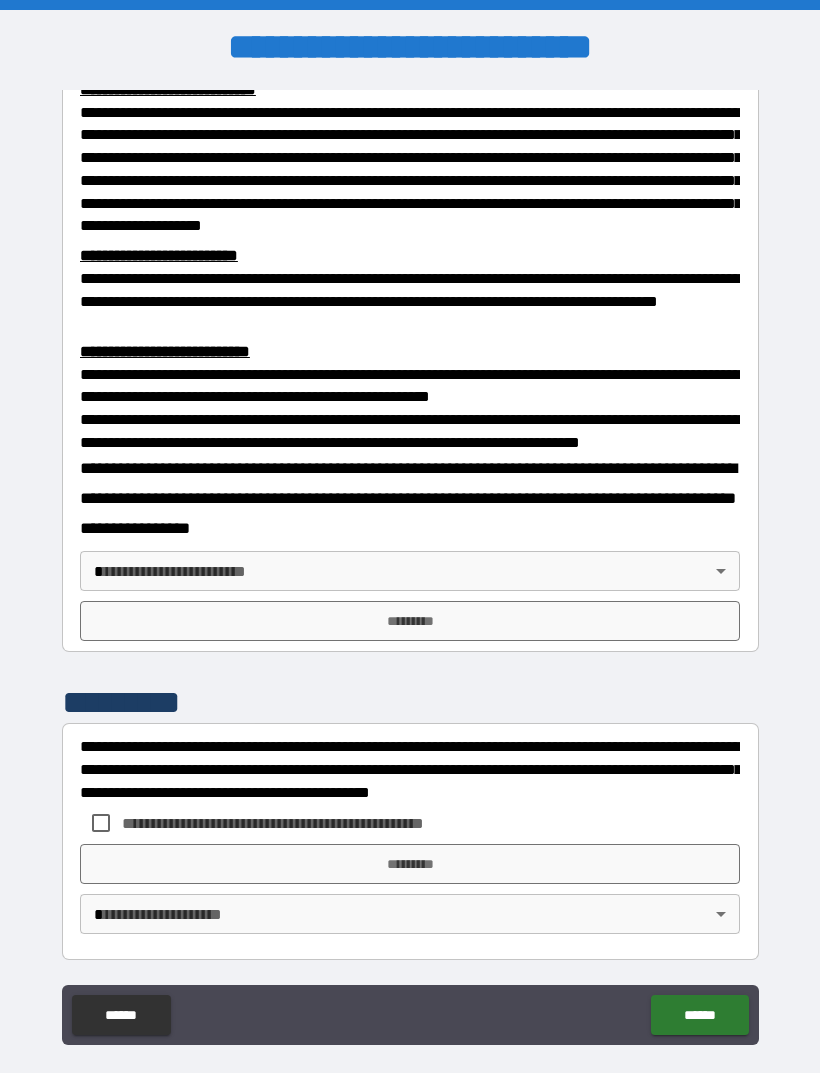scroll, scrollTop: 549, scrollLeft: 0, axis: vertical 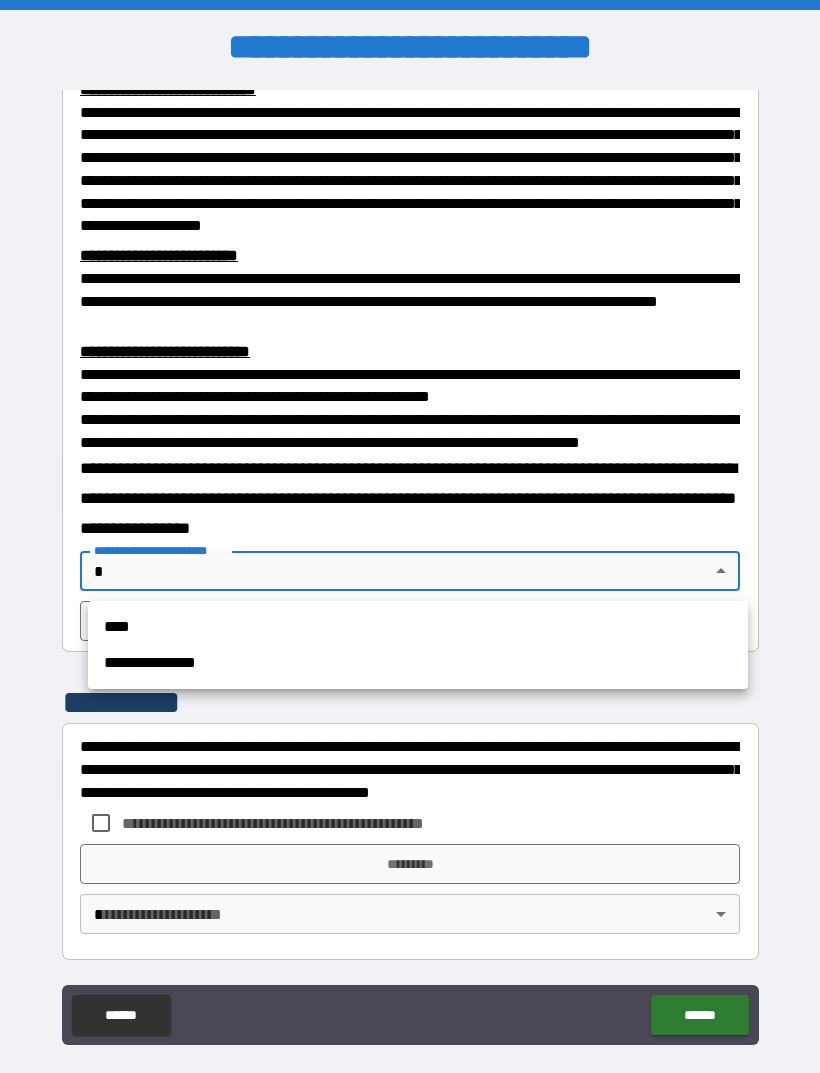 click on "**********" at bounding box center [418, 663] 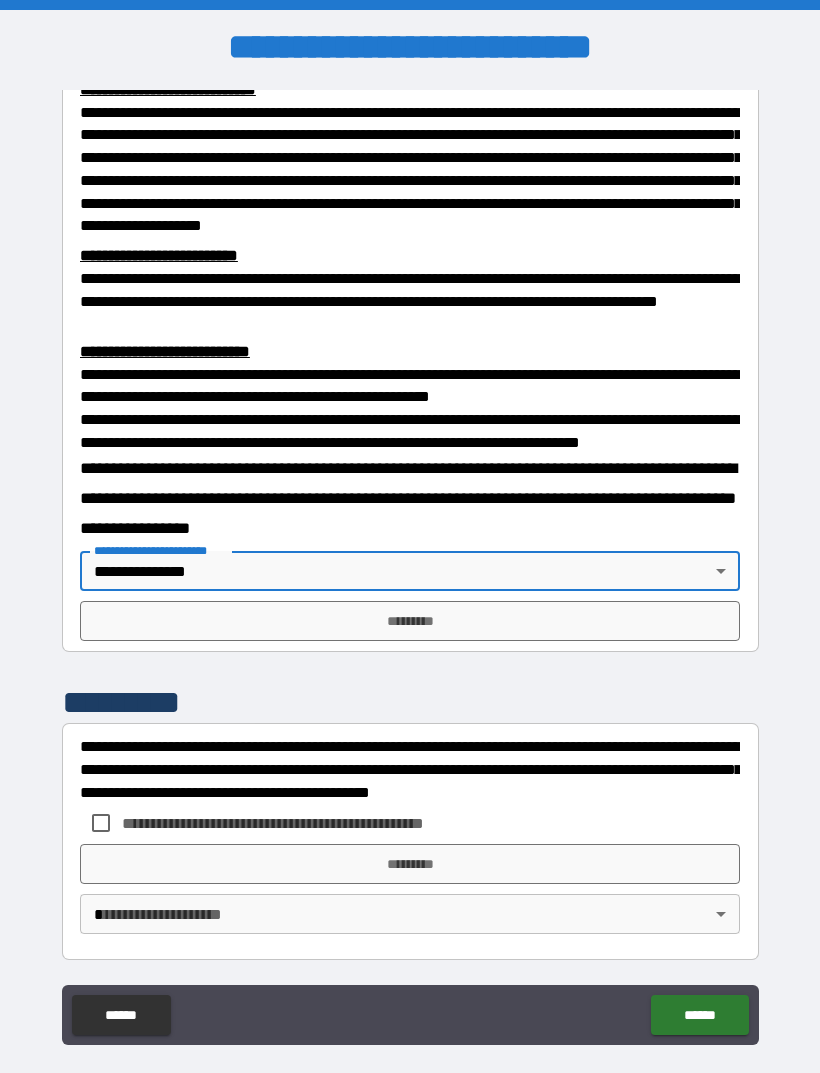 click on "*********" at bounding box center (410, 621) 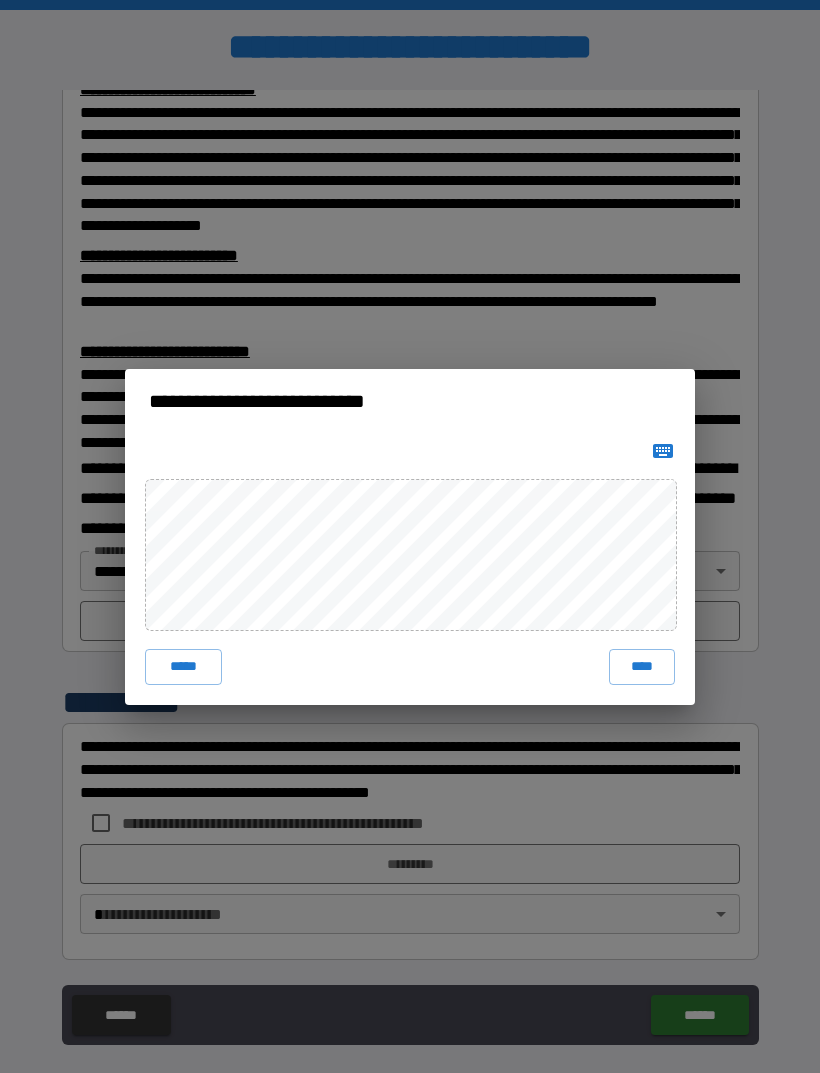 click on "****" at bounding box center (642, 667) 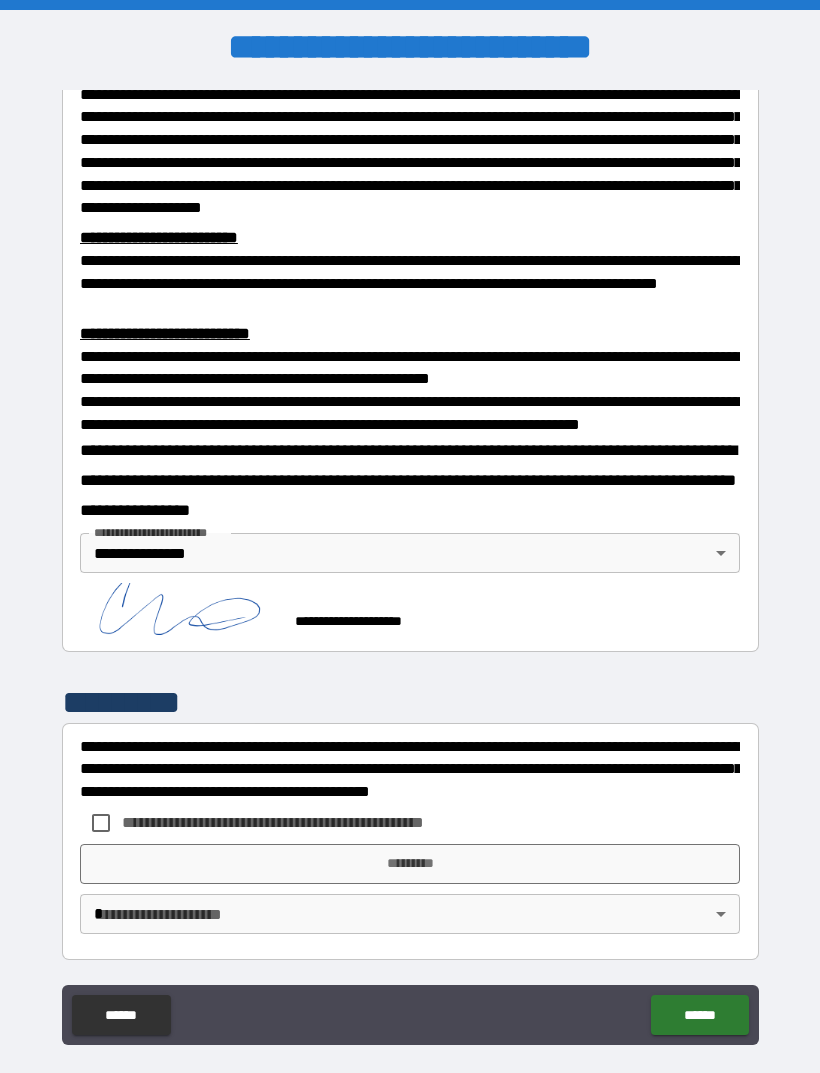 scroll, scrollTop: 566, scrollLeft: 0, axis: vertical 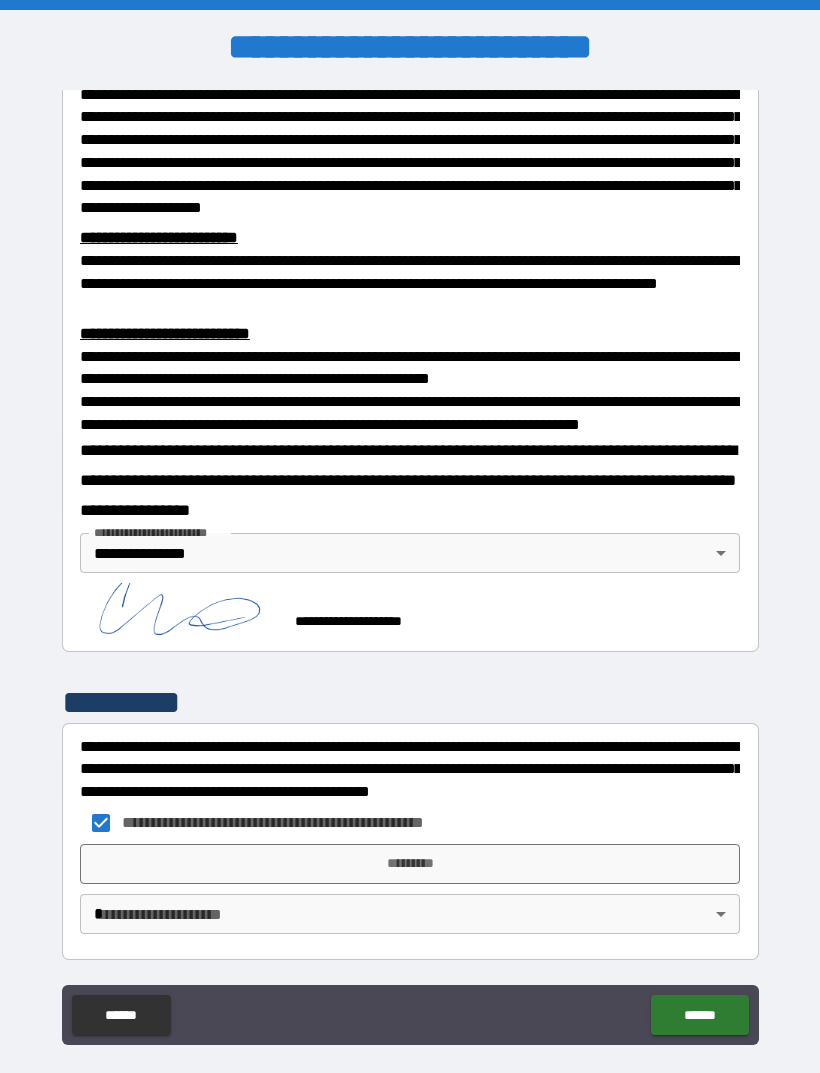 click on "*********" at bounding box center (410, 864) 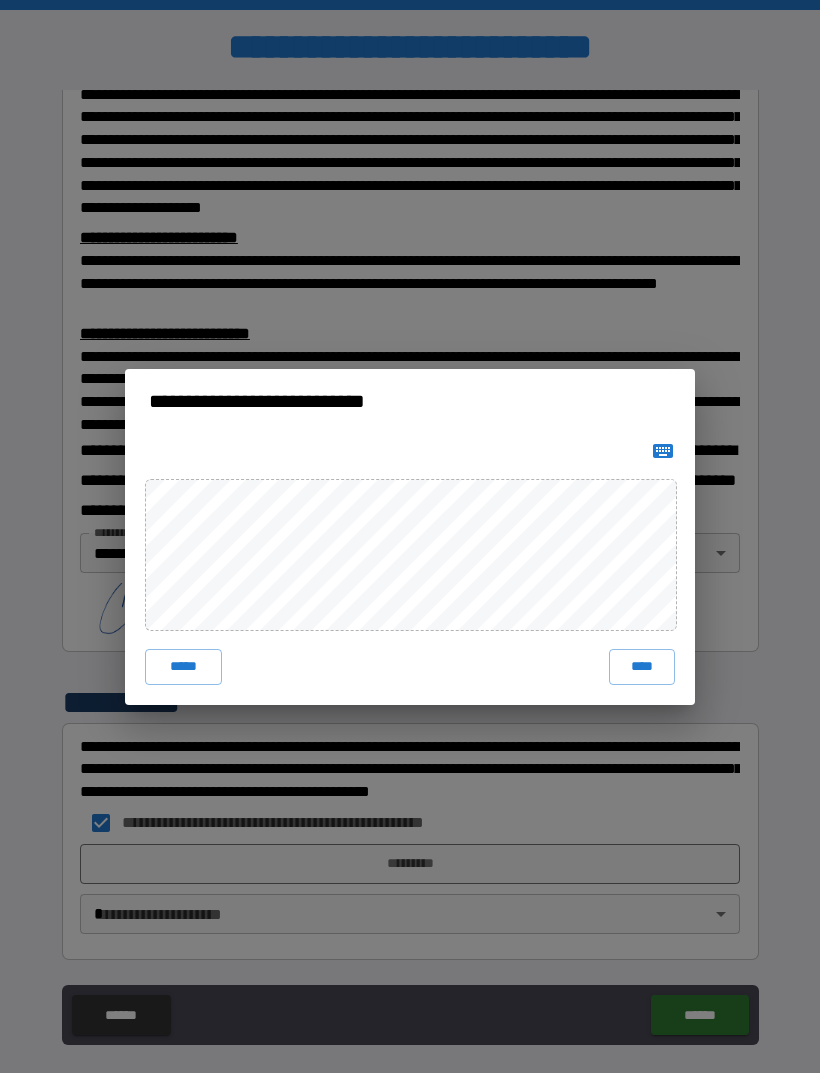 click on "****" at bounding box center [642, 667] 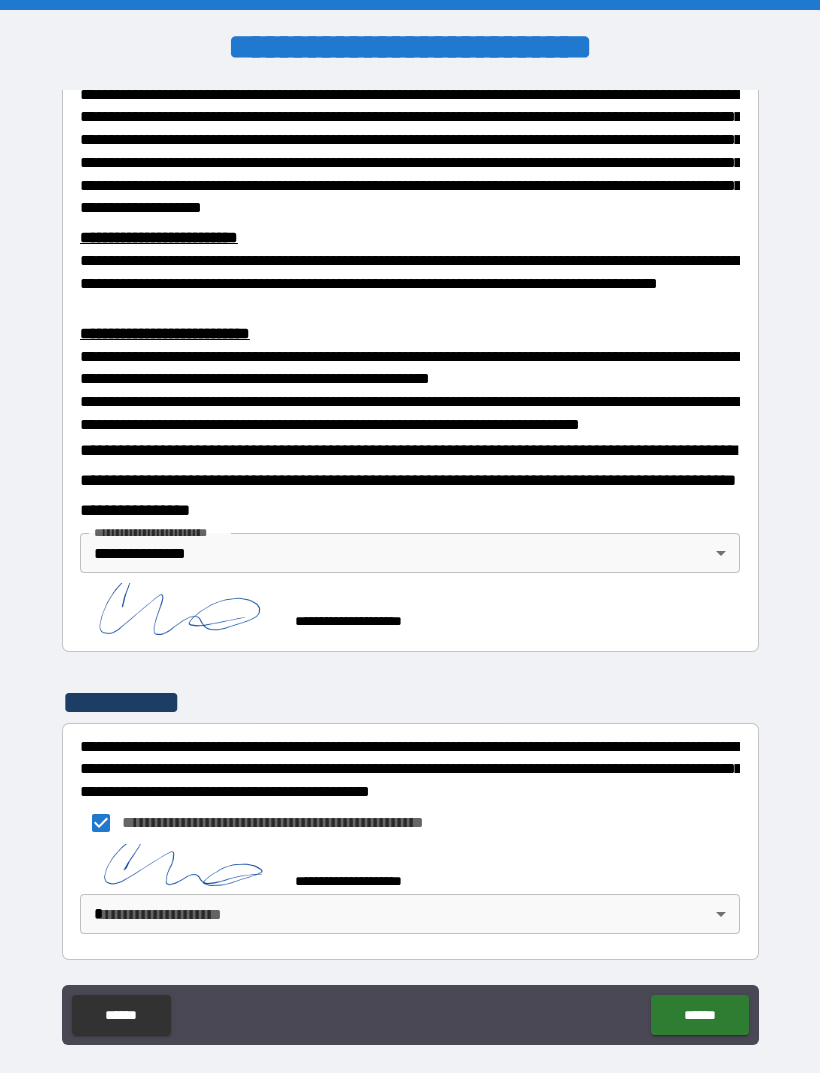 scroll, scrollTop: 556, scrollLeft: 0, axis: vertical 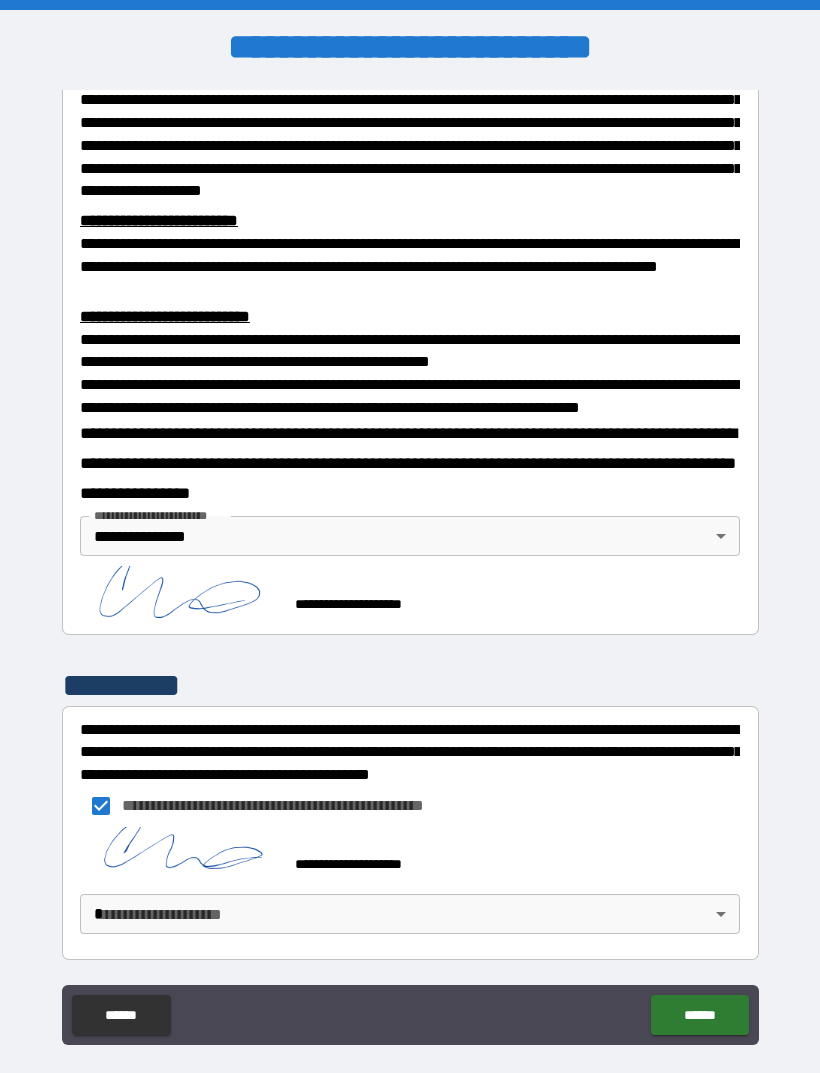 click on "**********" at bounding box center [410, 568] 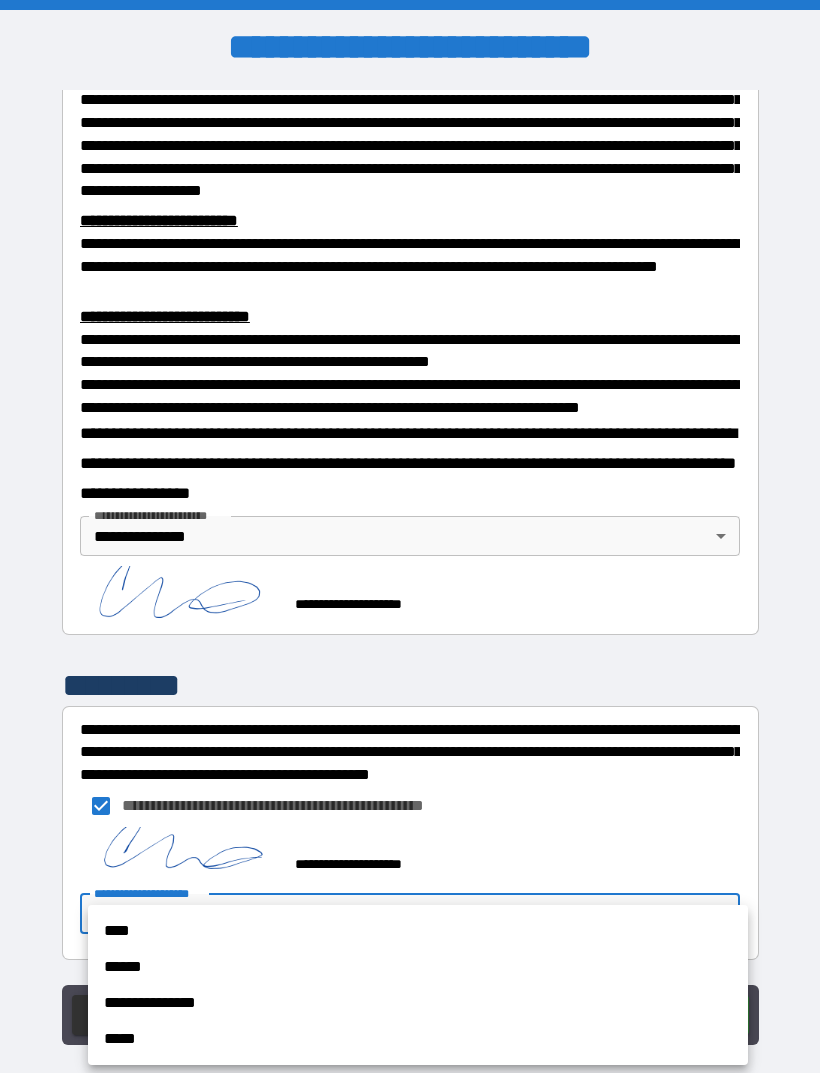 click on "**********" at bounding box center [418, 1003] 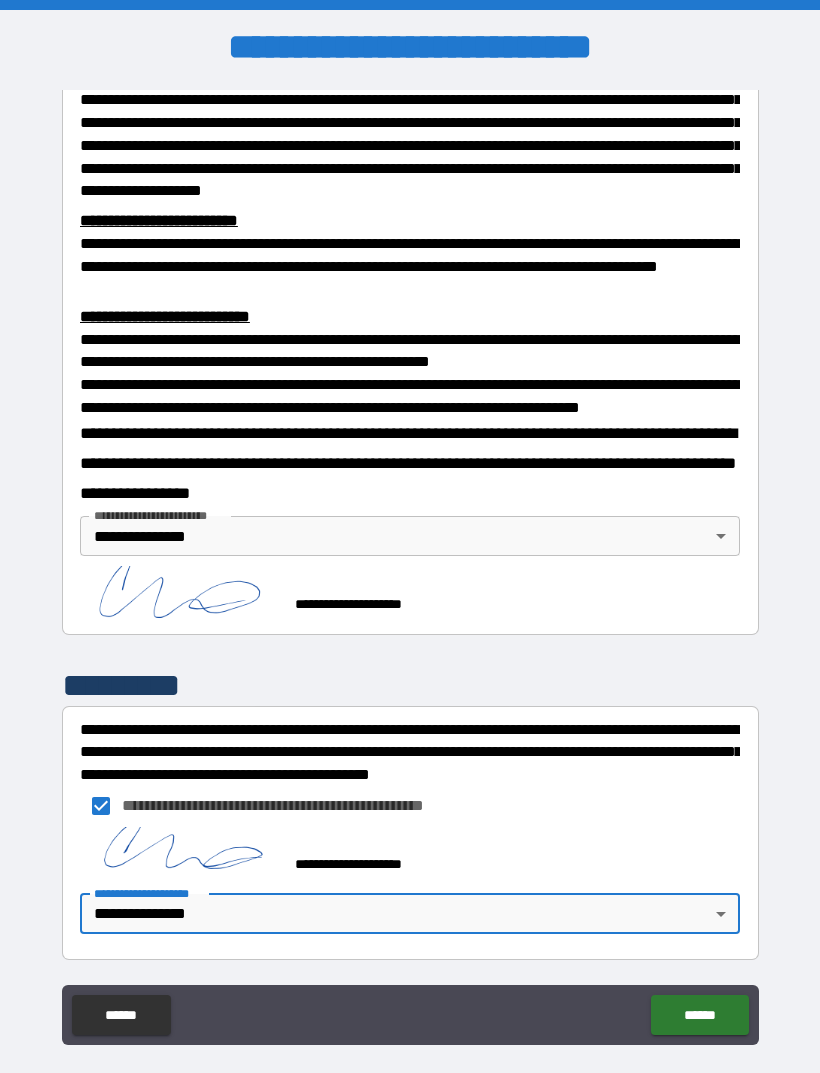 scroll, scrollTop: 583, scrollLeft: 0, axis: vertical 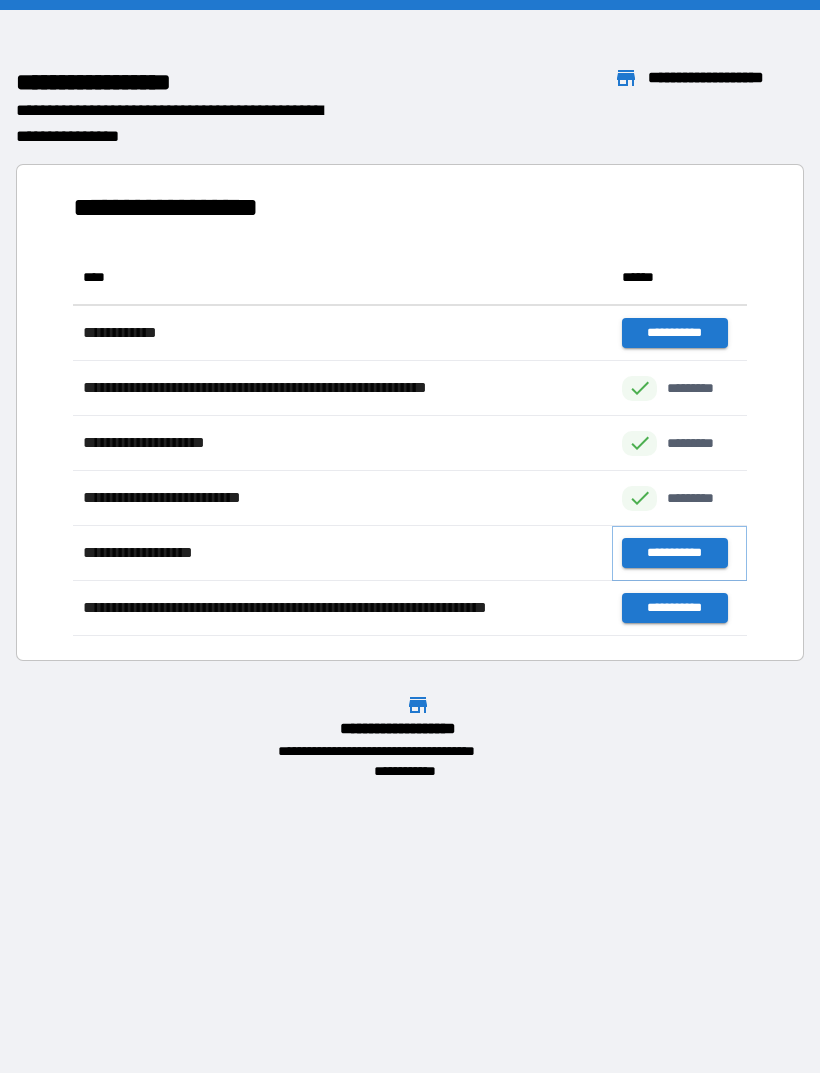 click on "**********" at bounding box center (674, 553) 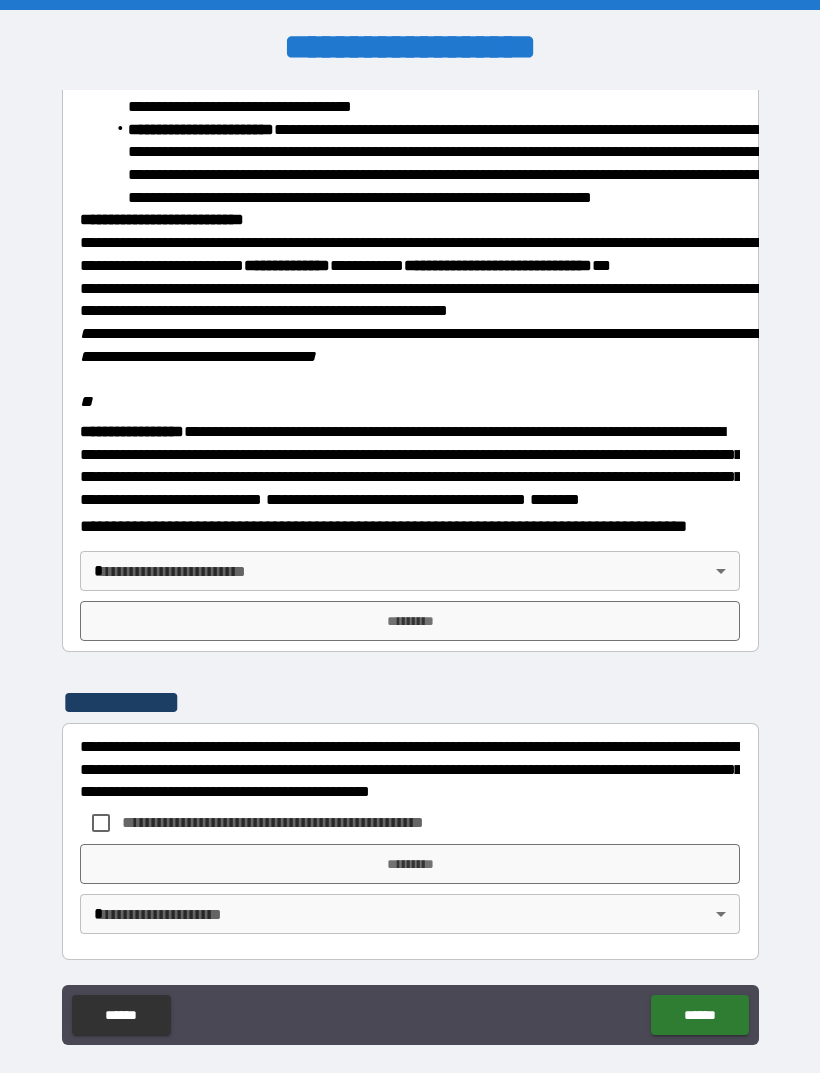 scroll, scrollTop: 2234, scrollLeft: 0, axis: vertical 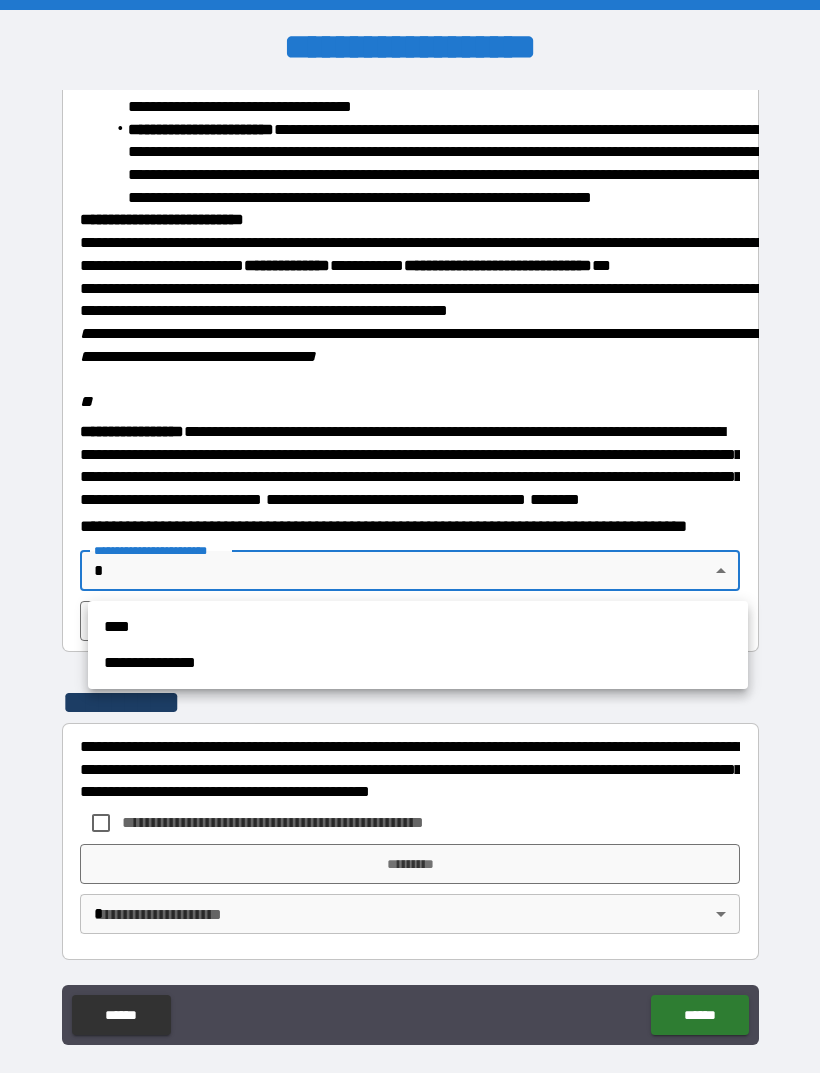 click on "**********" at bounding box center (418, 663) 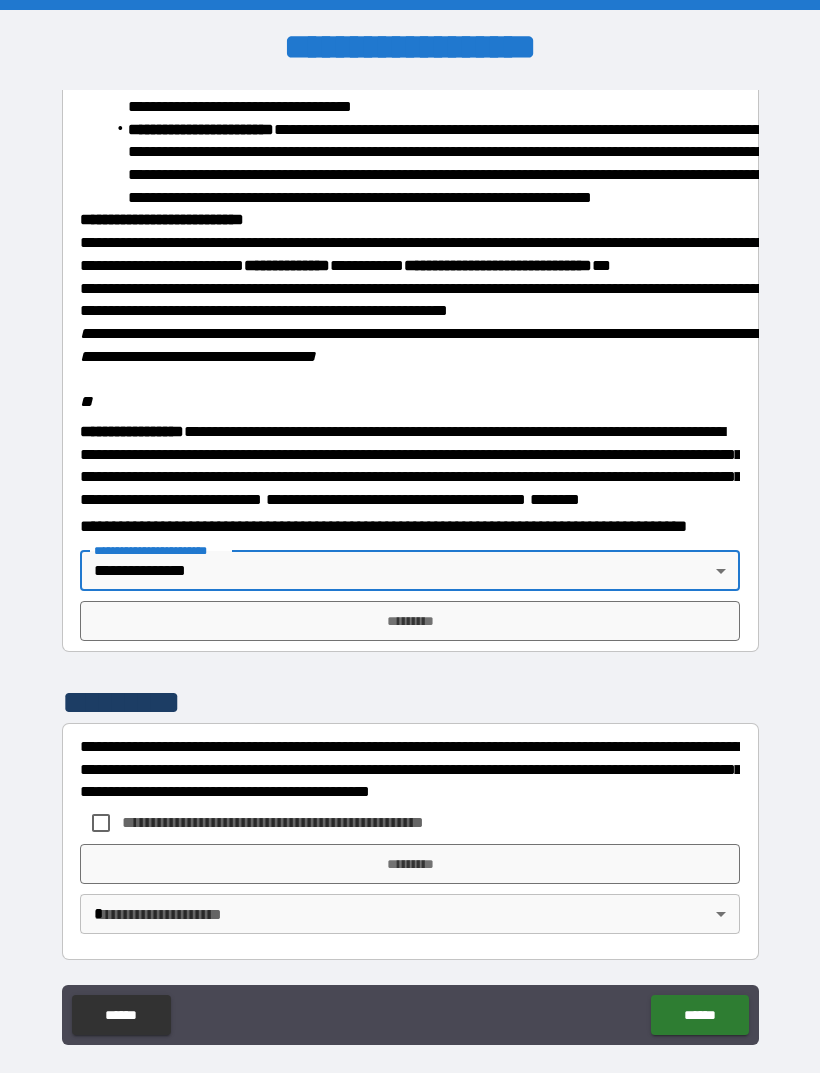 click on "*********" at bounding box center (410, 621) 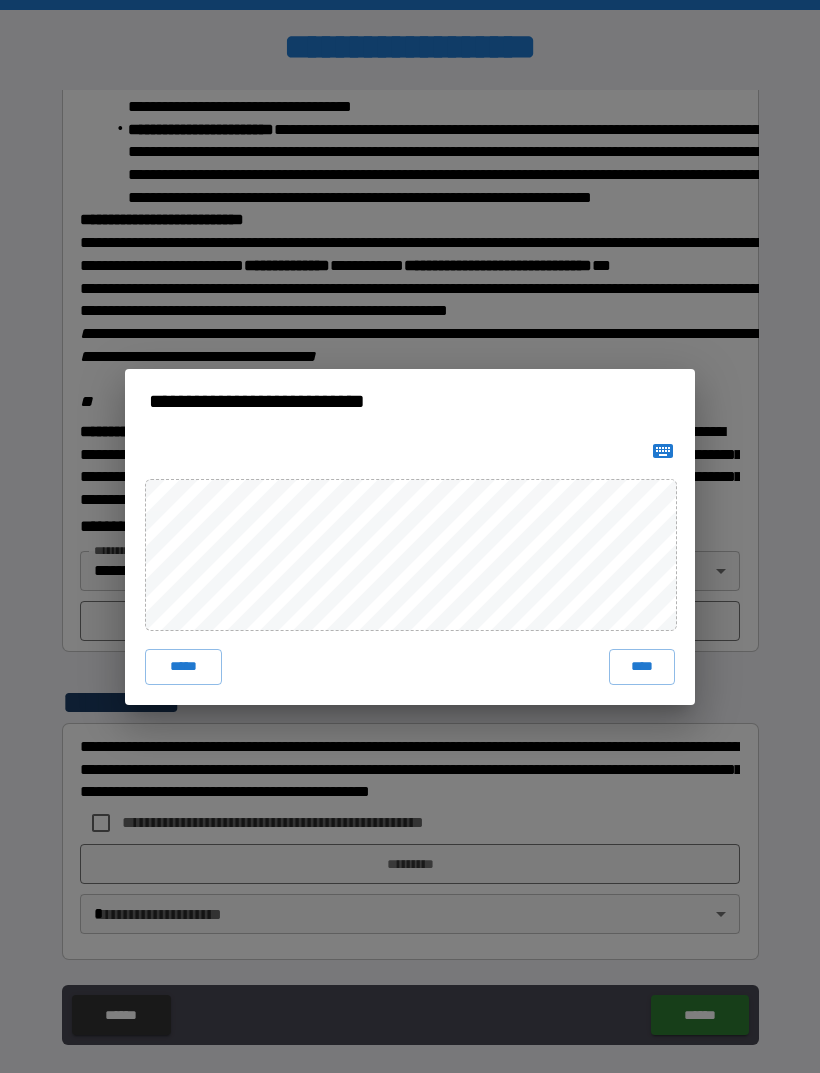 click on "****" at bounding box center [642, 667] 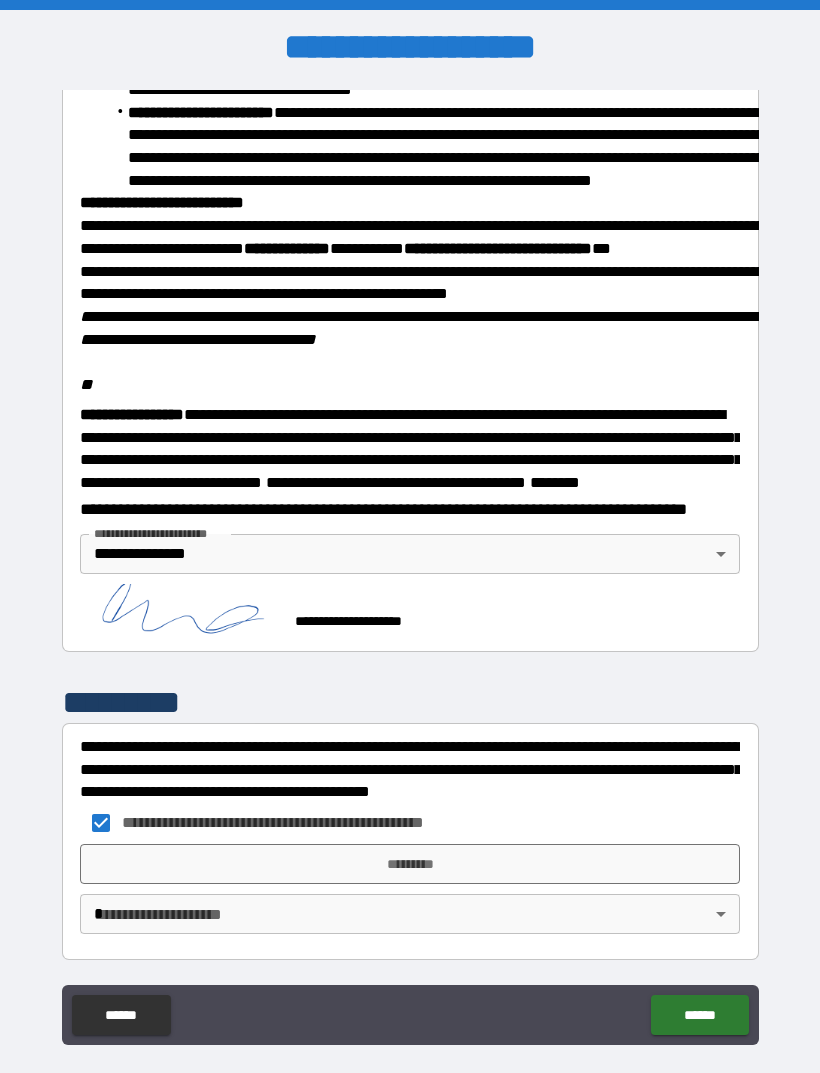 click on "*********" at bounding box center [410, 864] 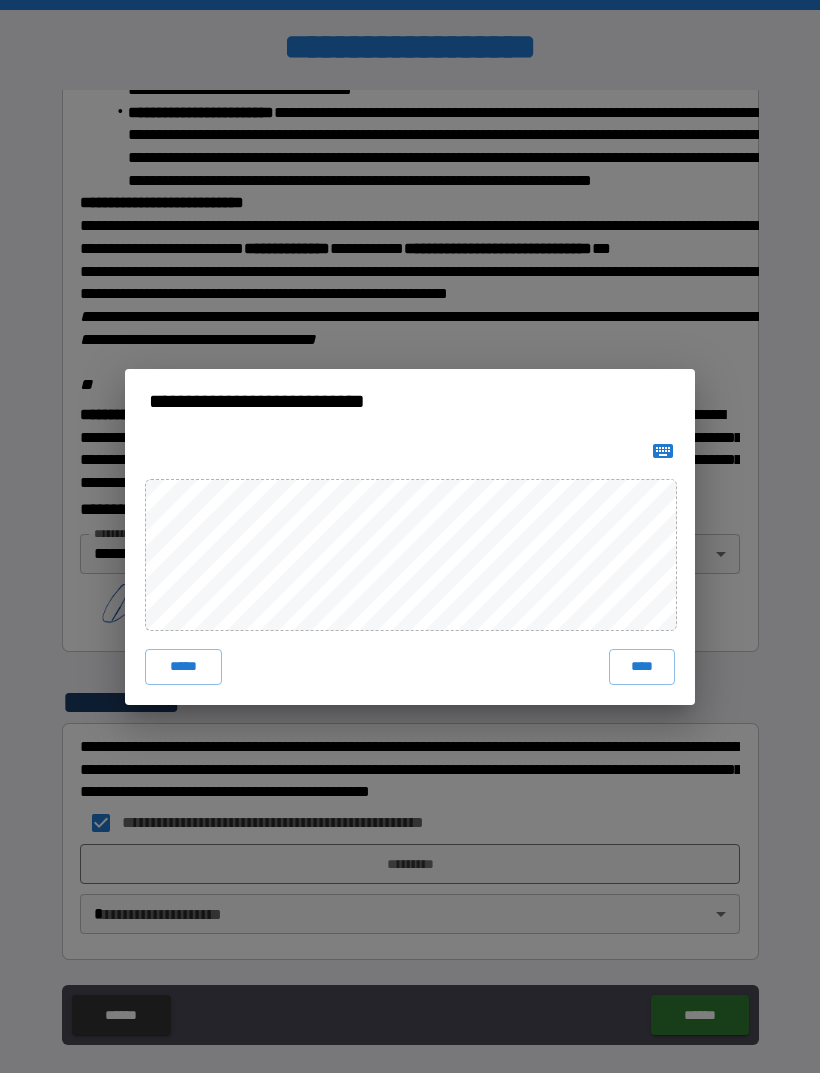 click on "****" at bounding box center [642, 667] 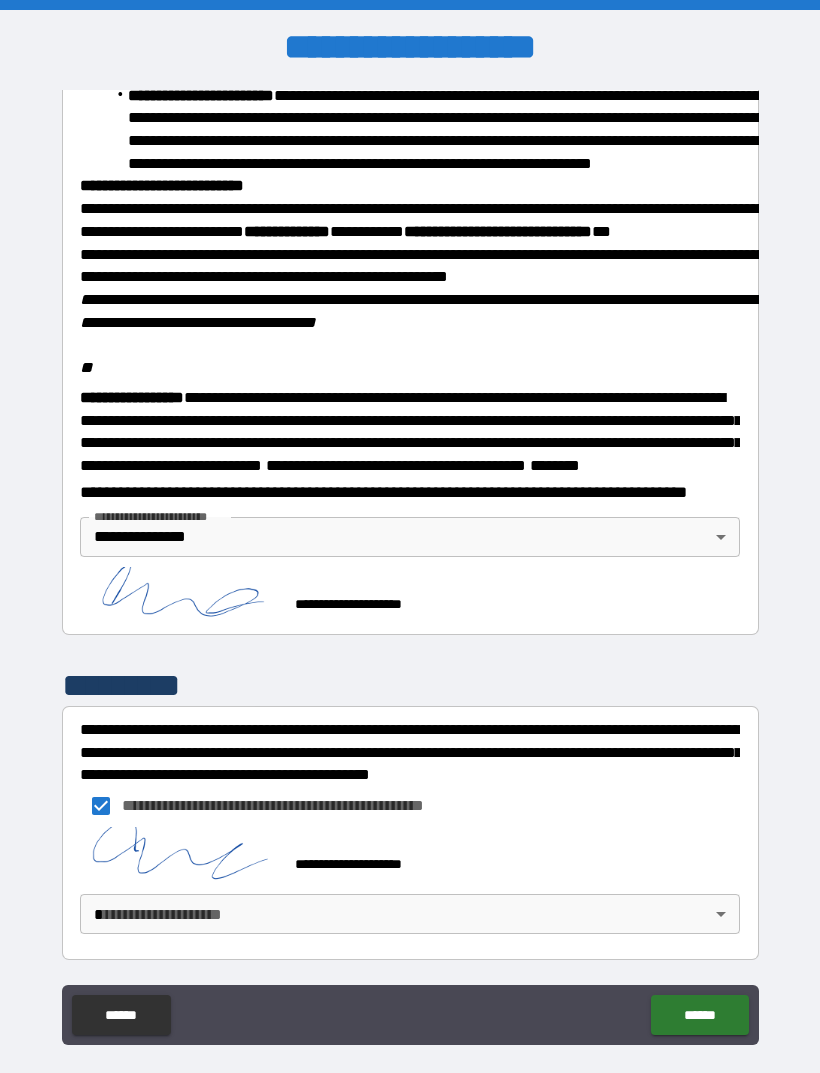 click on "**********" at bounding box center (410, 568) 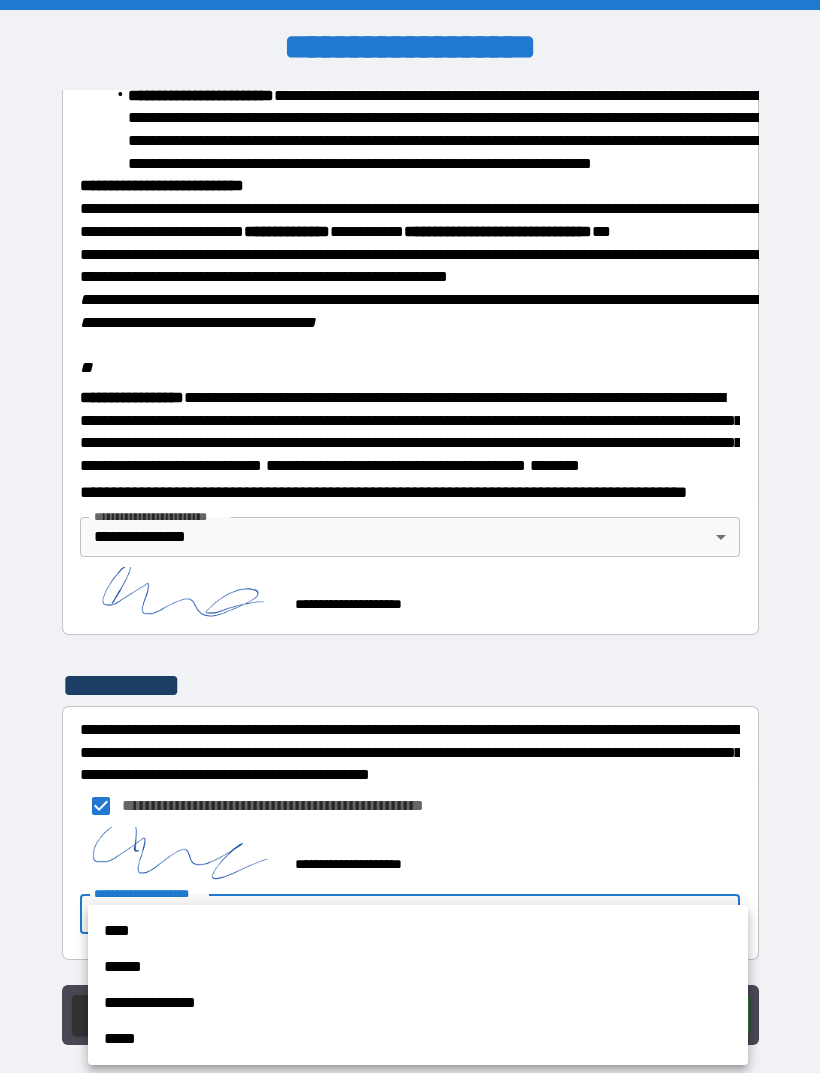 click on "**********" at bounding box center [418, 1003] 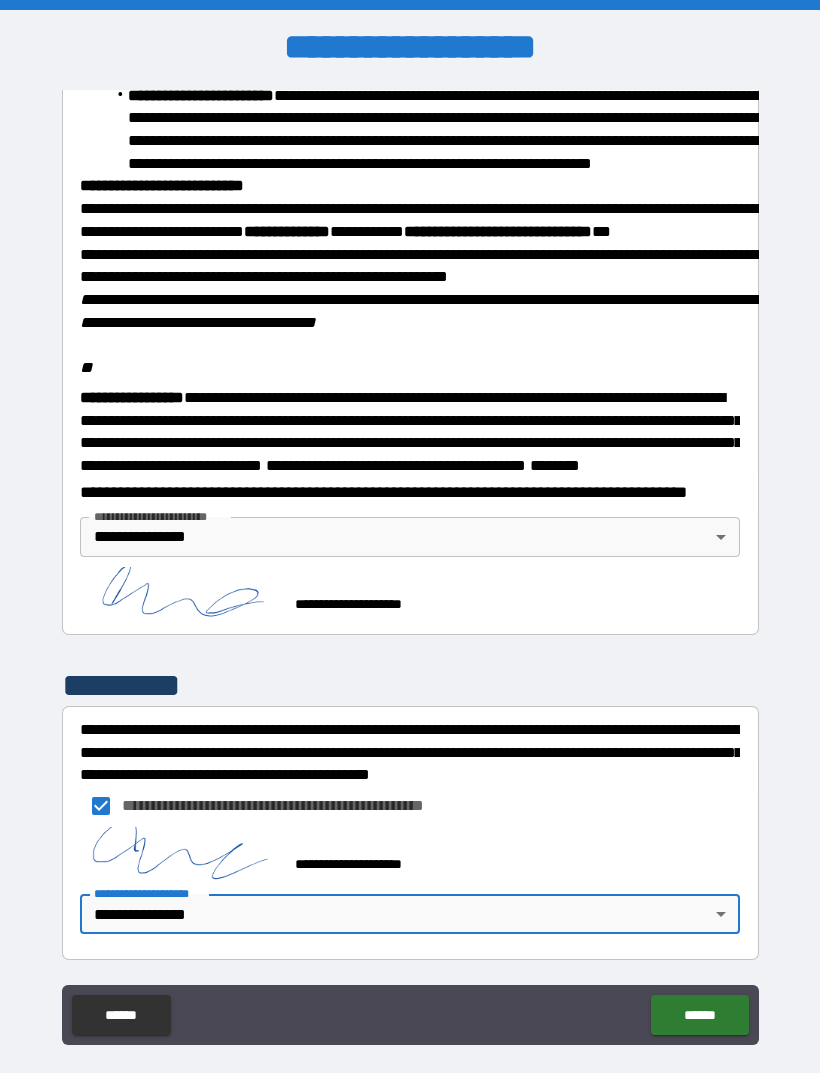 scroll, scrollTop: 2237, scrollLeft: 0, axis: vertical 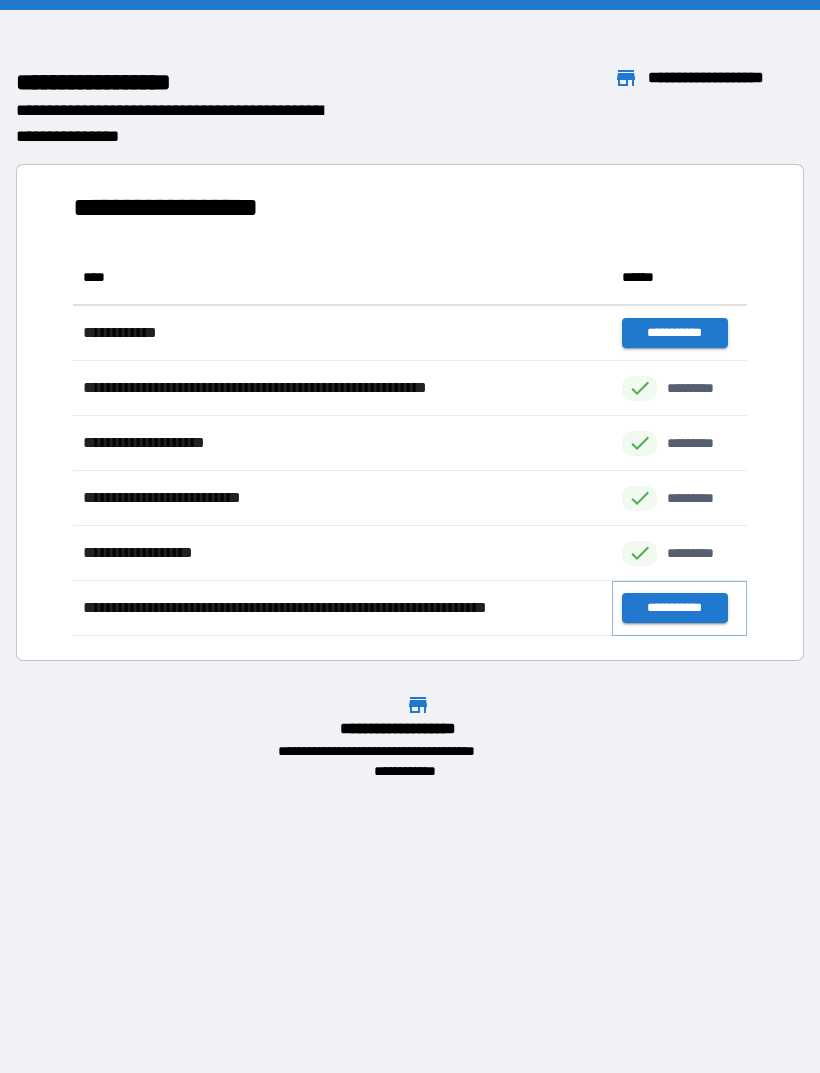 click on "**********" at bounding box center [674, 608] 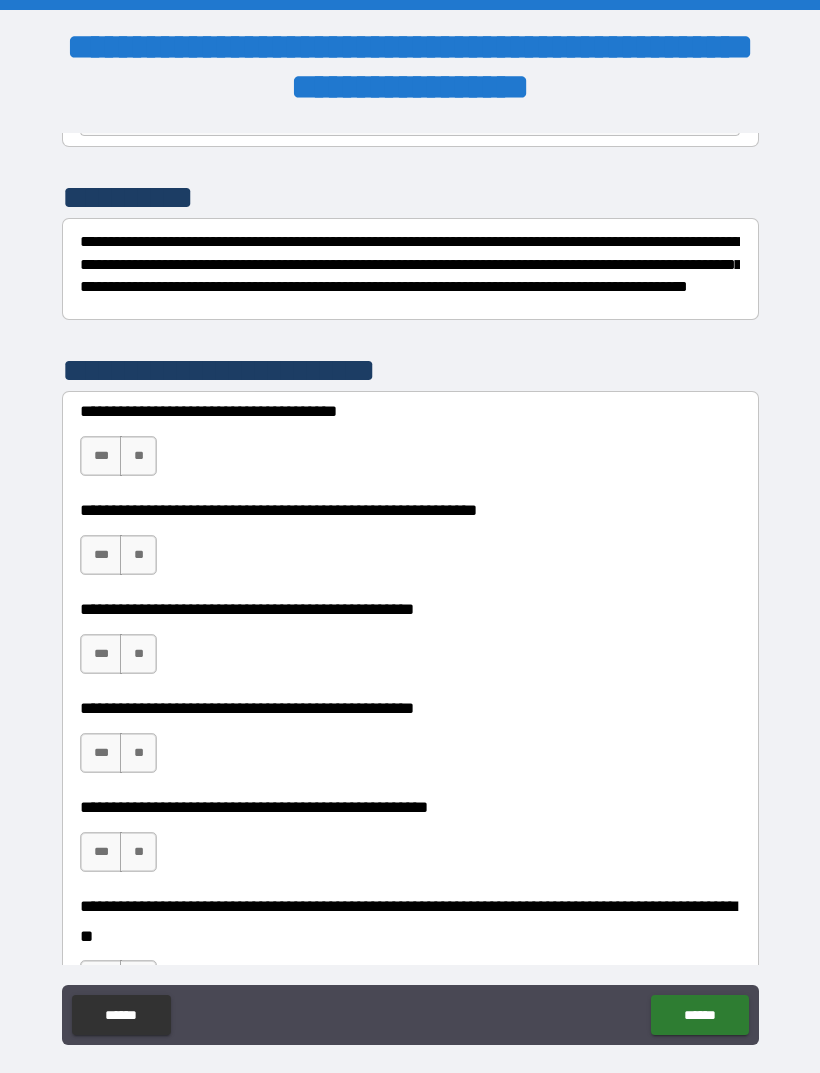 scroll, scrollTop: 229, scrollLeft: 0, axis: vertical 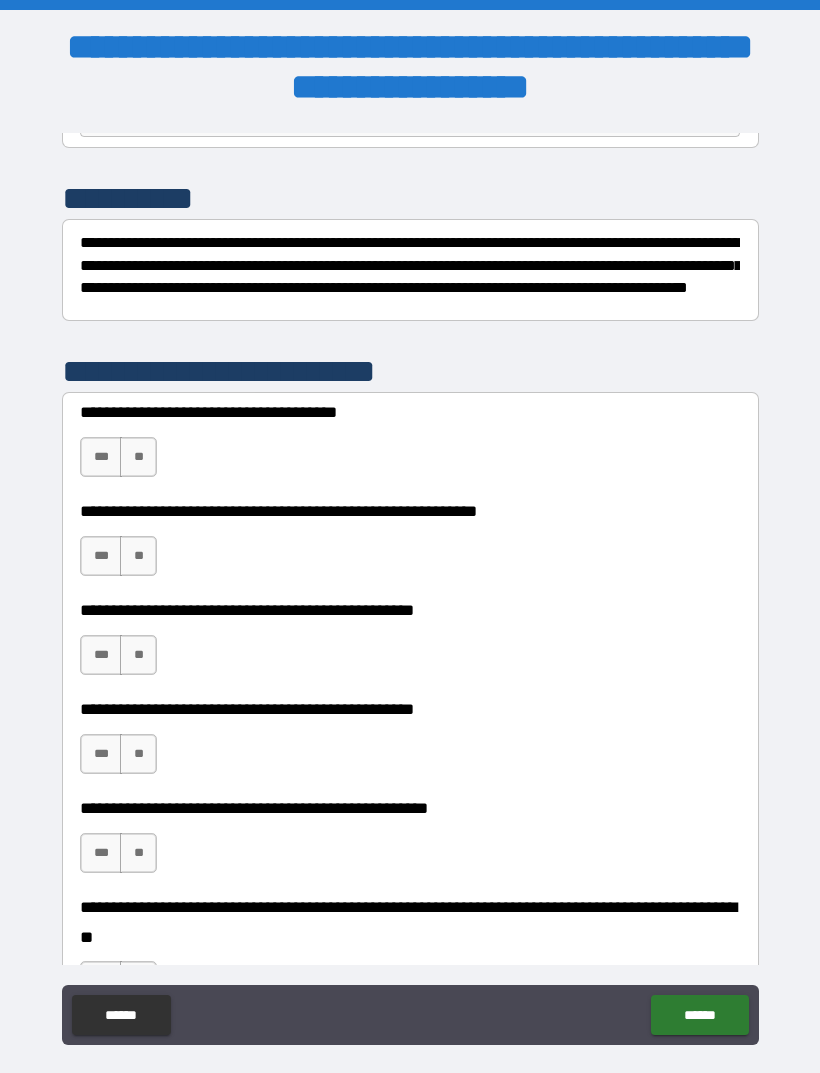 click on "**" at bounding box center [138, 457] 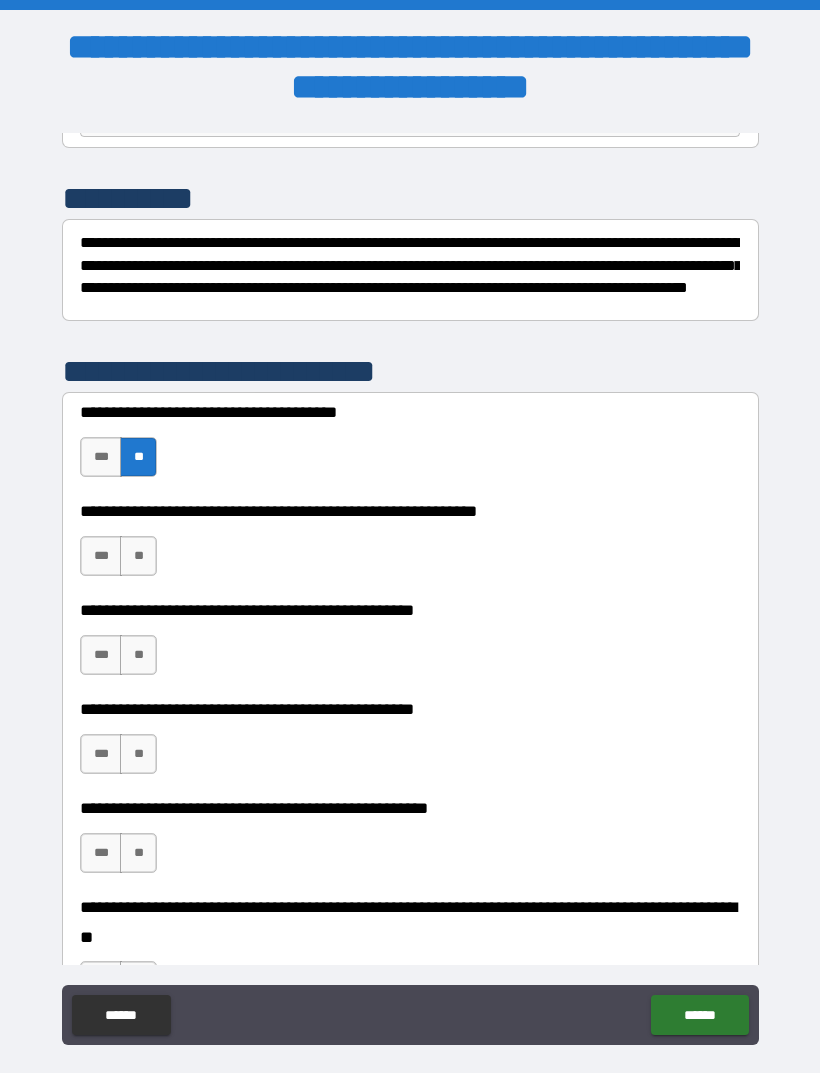 click on "**" at bounding box center [138, 556] 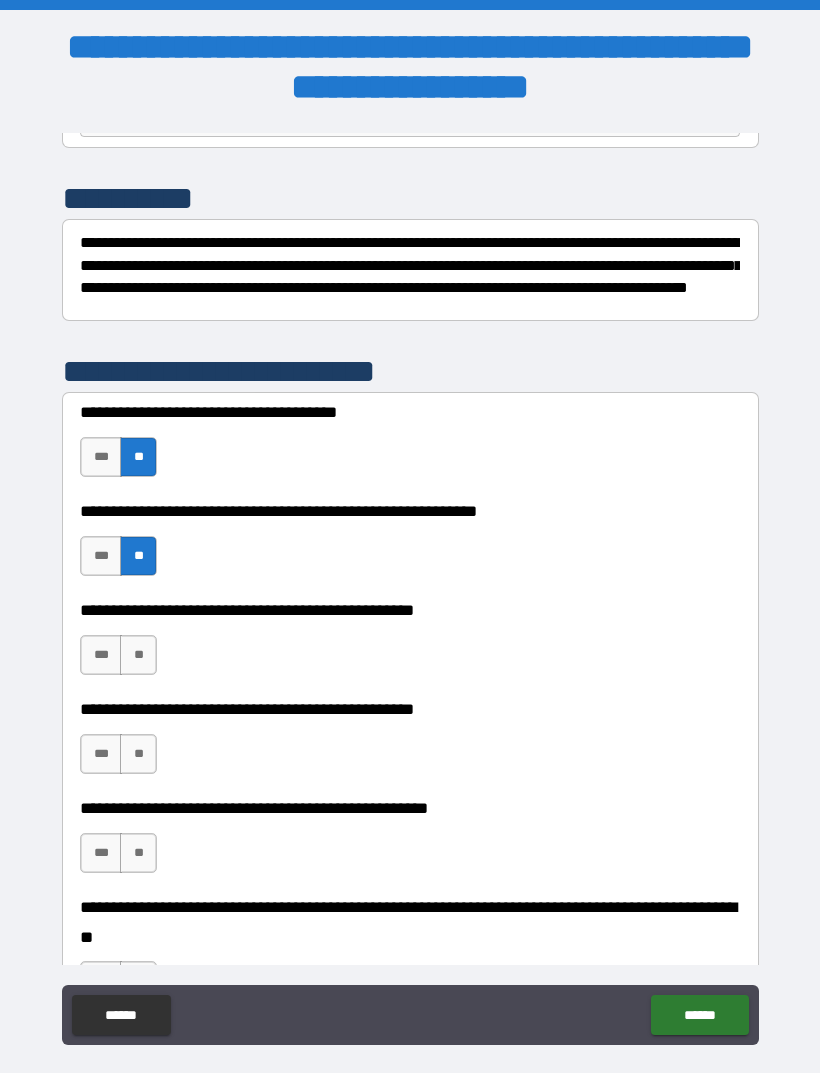 click on "**" at bounding box center [138, 655] 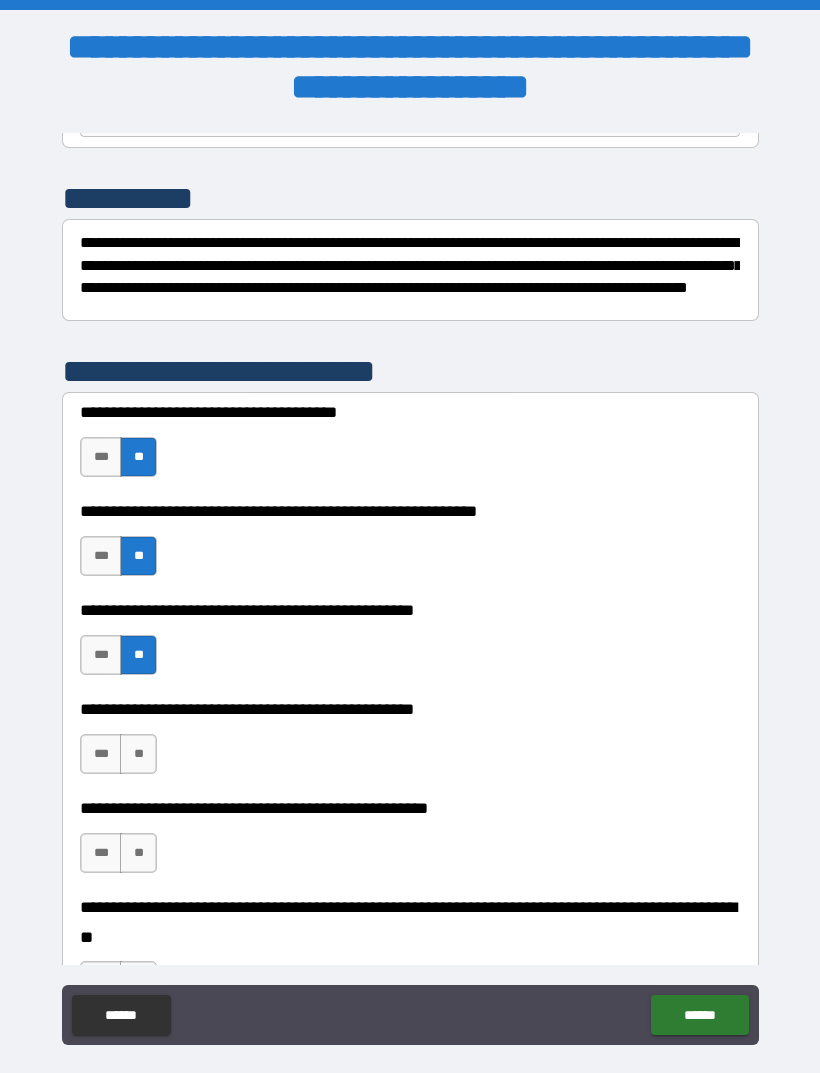 click on "**" at bounding box center [138, 754] 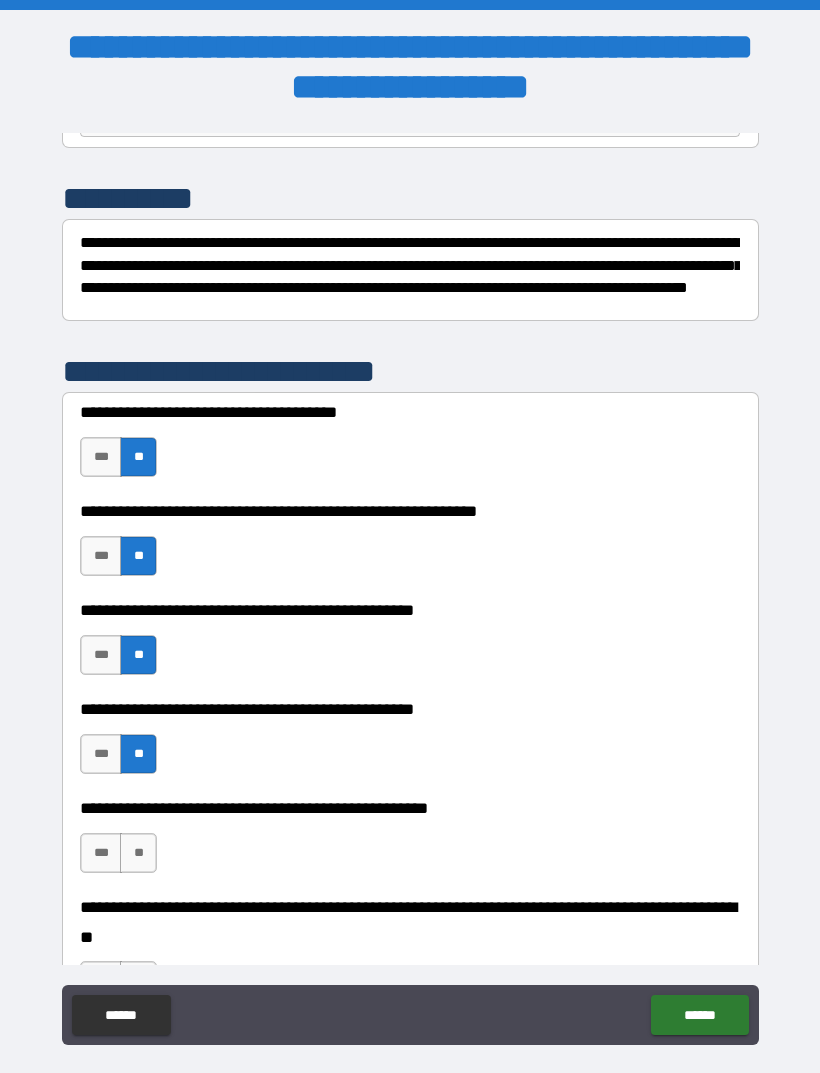 click on "**" at bounding box center (138, 853) 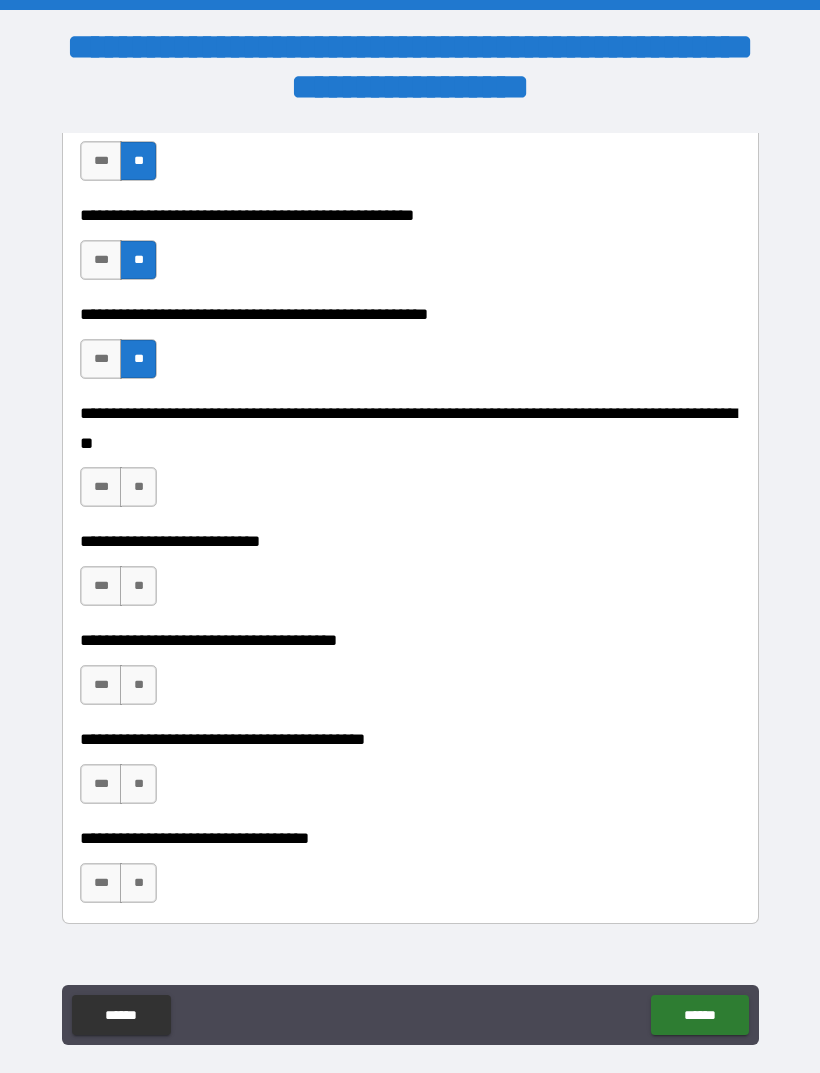 scroll, scrollTop: 722, scrollLeft: 0, axis: vertical 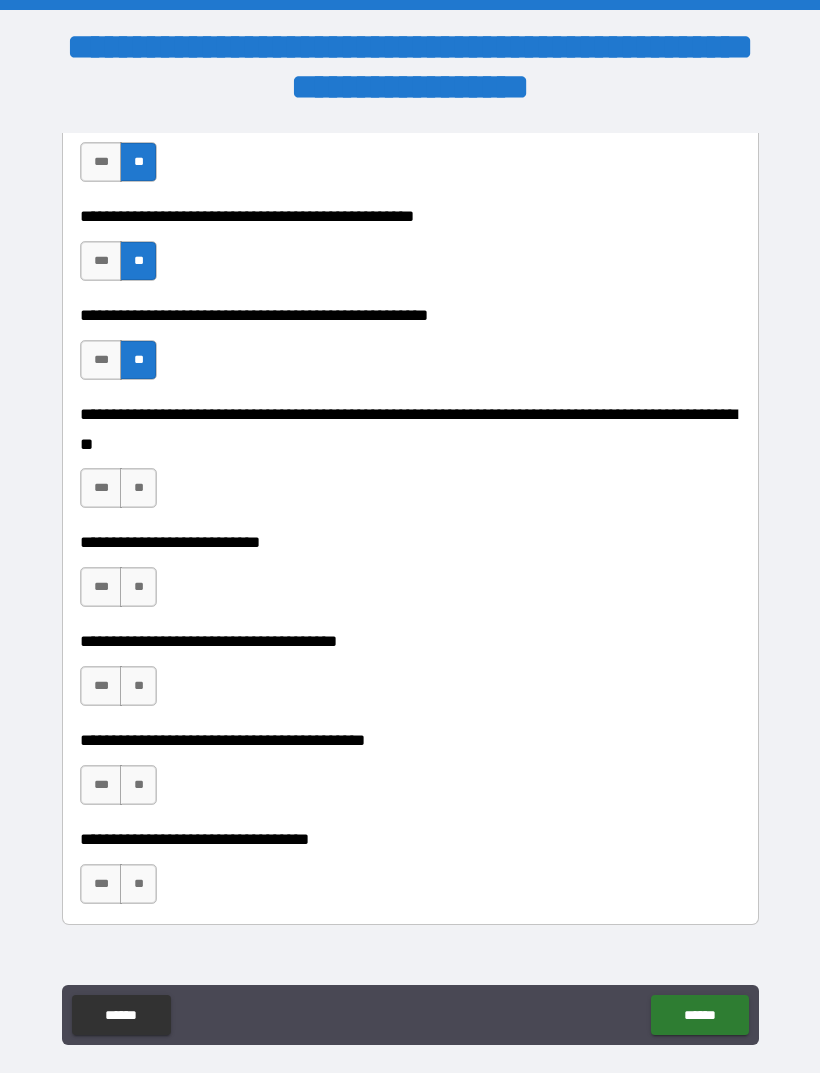 click on "**" at bounding box center [138, 488] 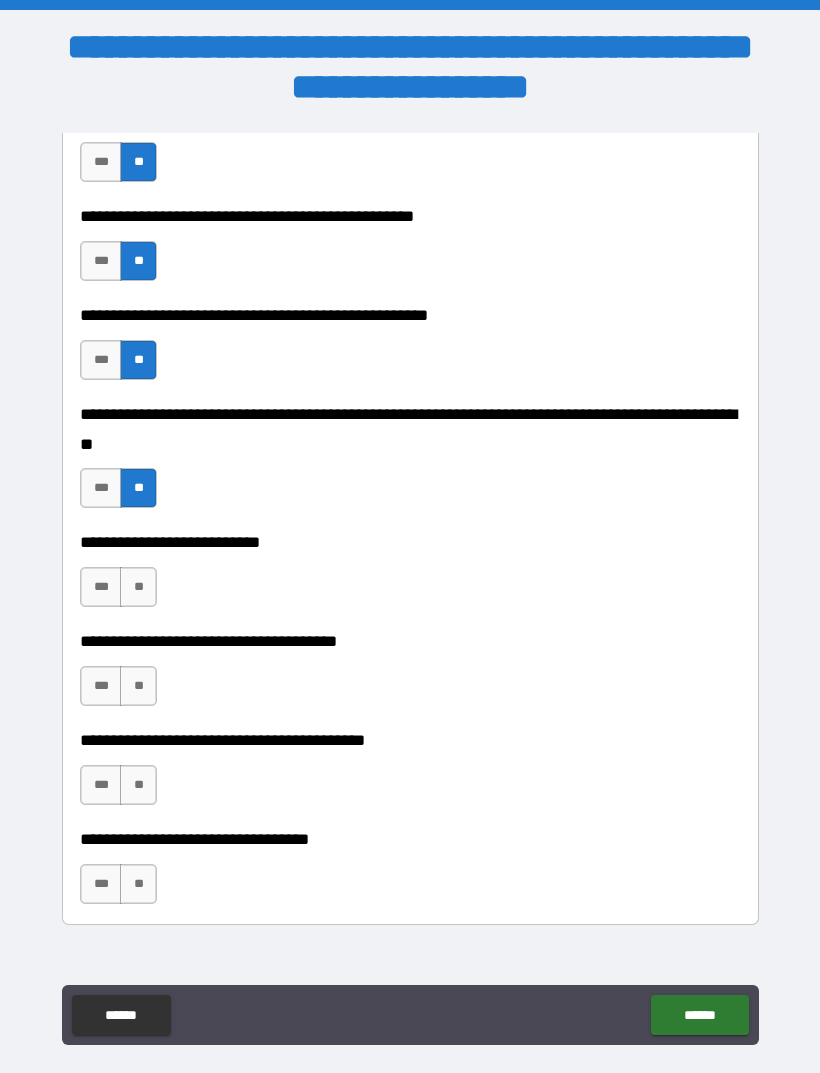 click on "**" at bounding box center [138, 587] 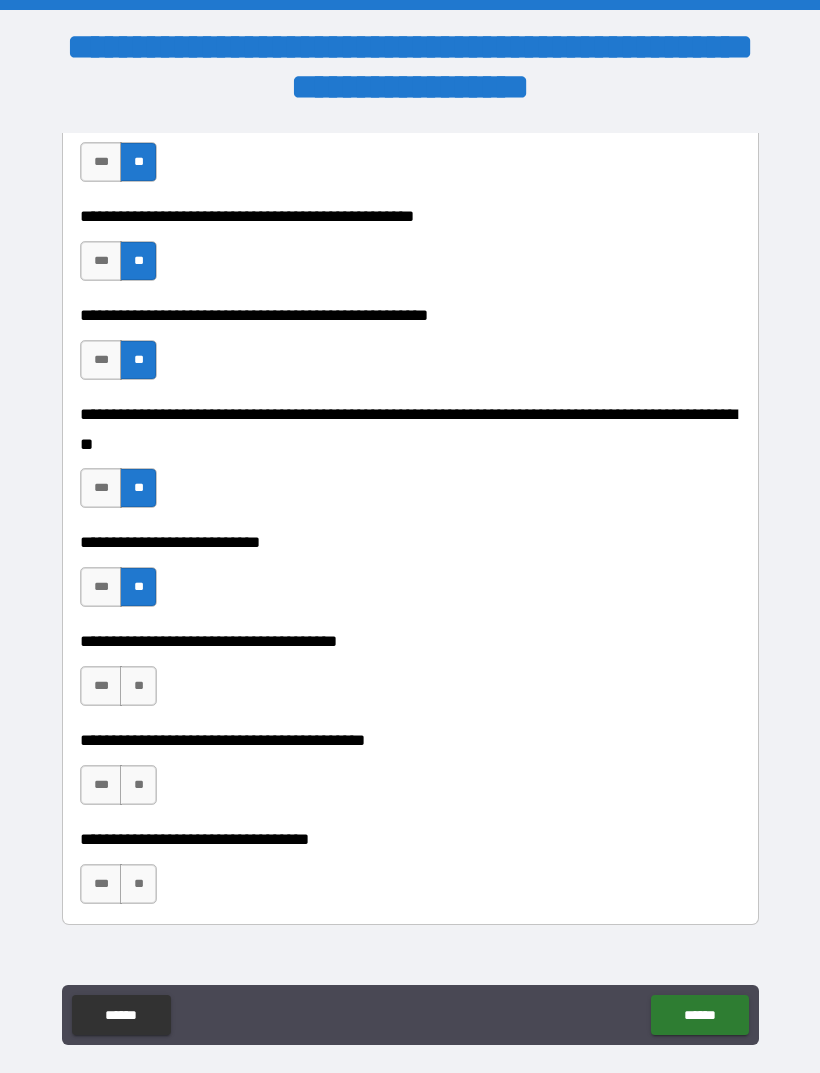 click on "**" at bounding box center (138, 686) 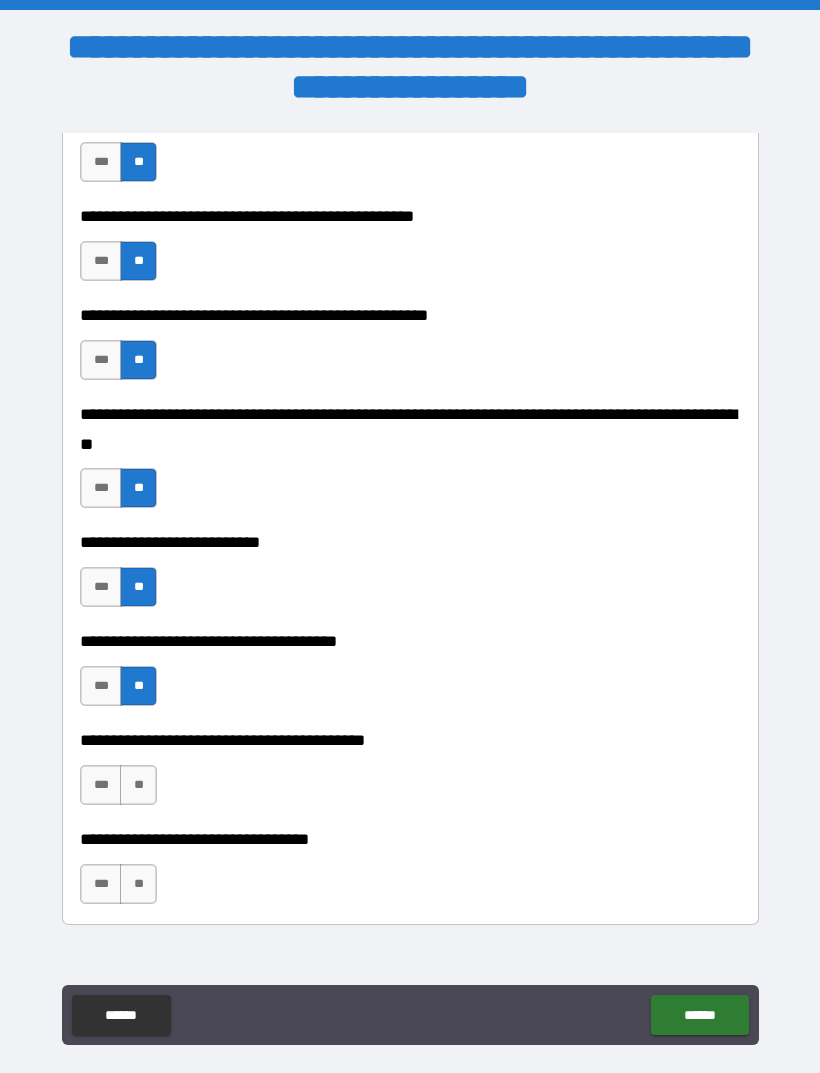 click on "**" at bounding box center [138, 785] 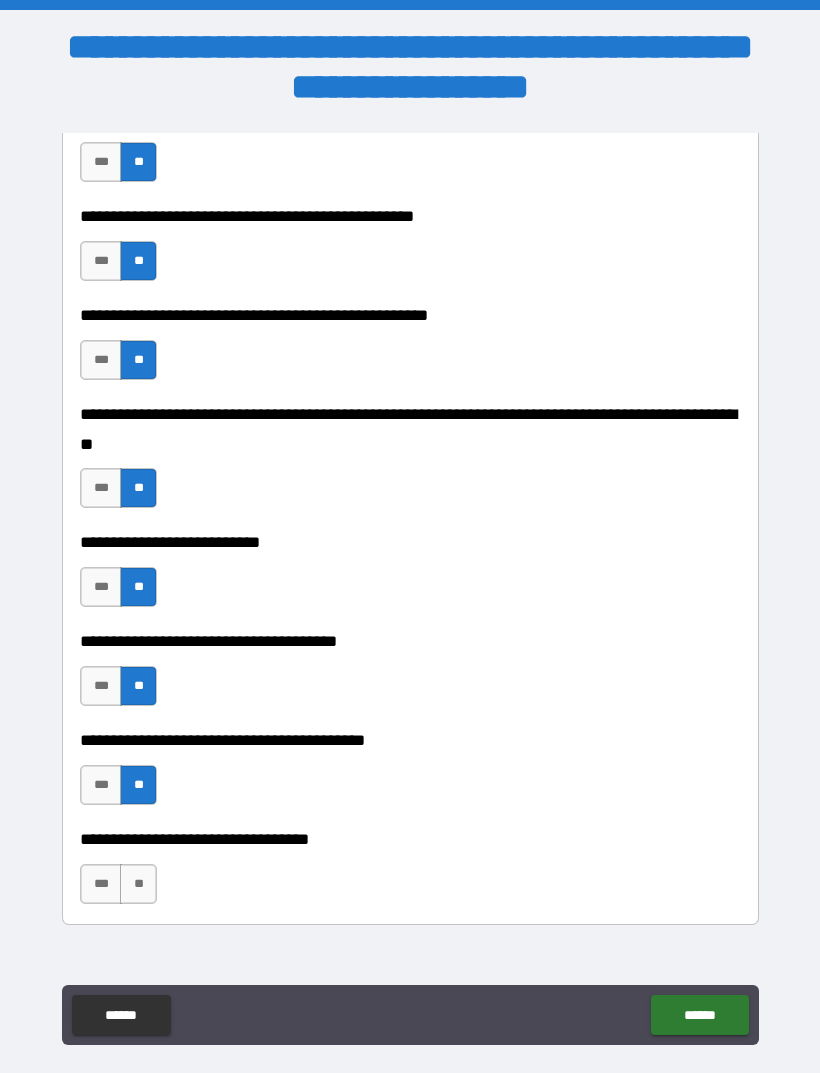 click on "**" at bounding box center [138, 884] 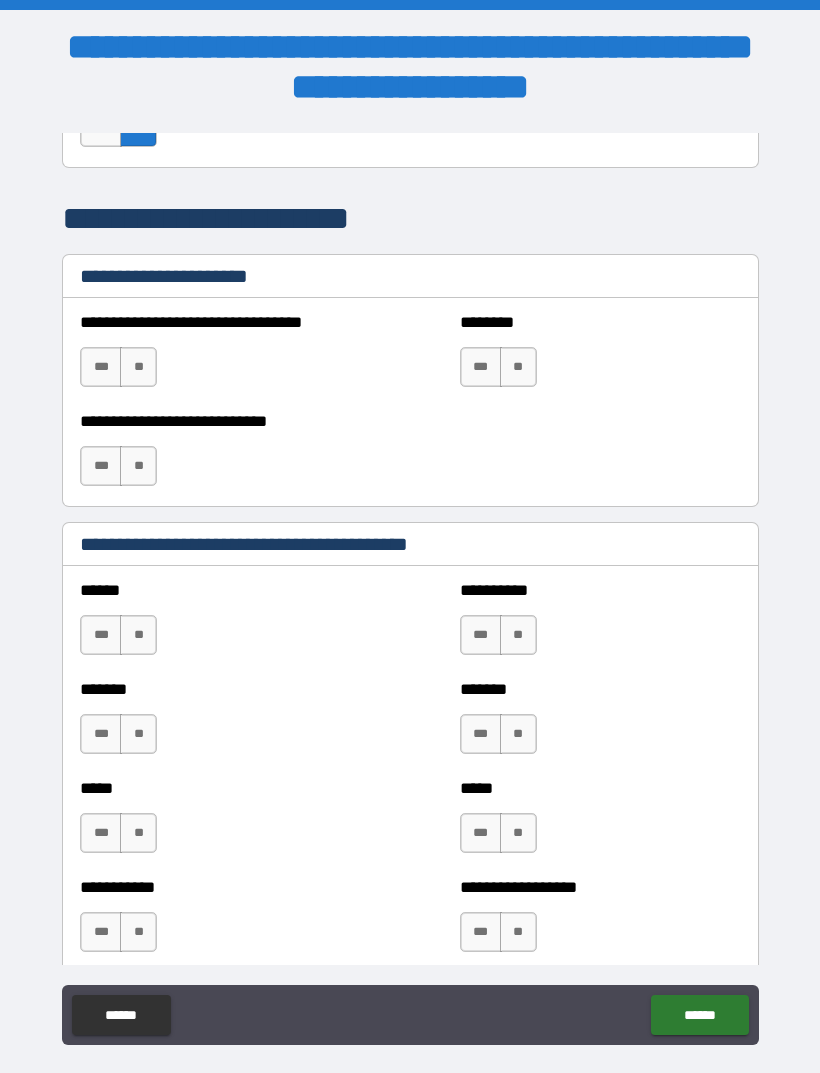 scroll, scrollTop: 1483, scrollLeft: 0, axis: vertical 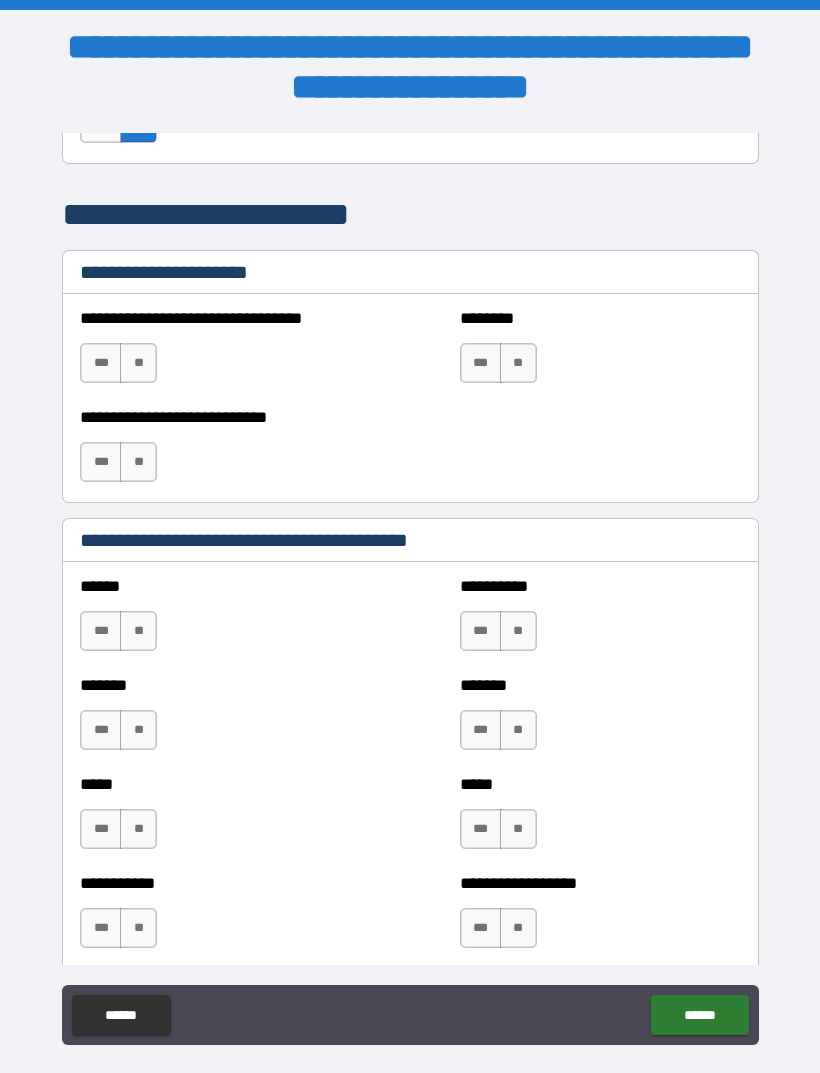 click on "**" at bounding box center (138, 363) 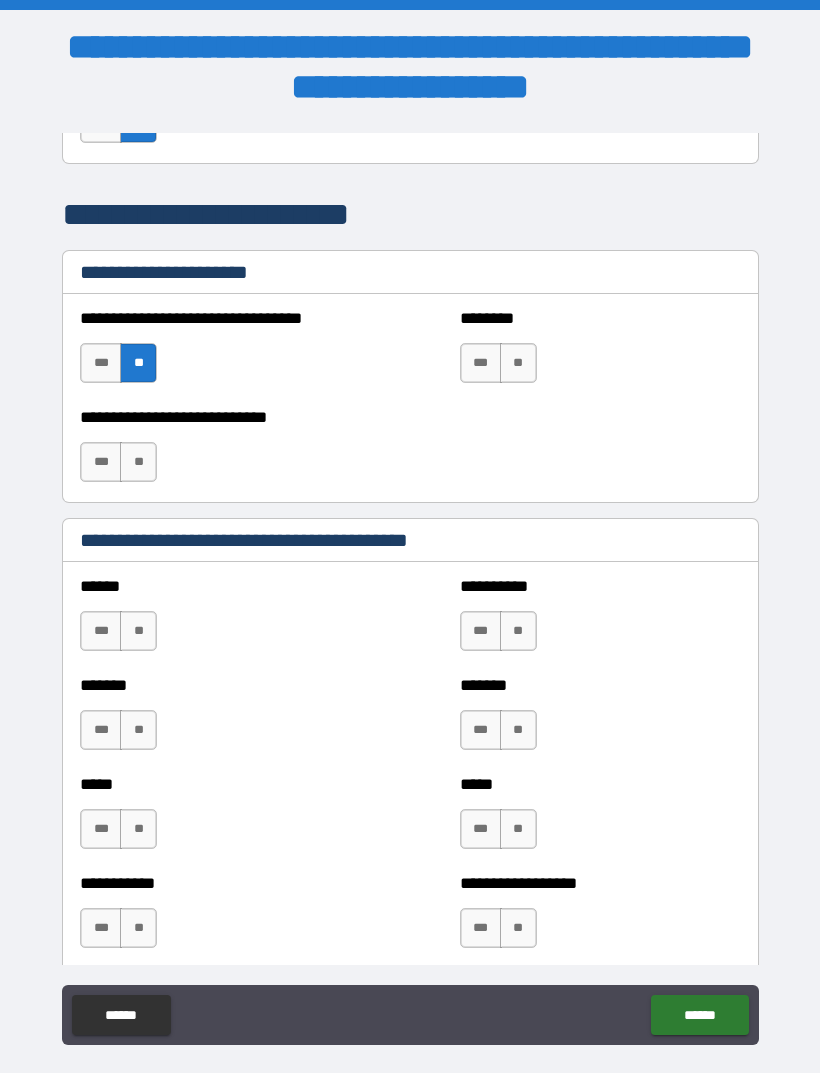 click on "**" at bounding box center (518, 363) 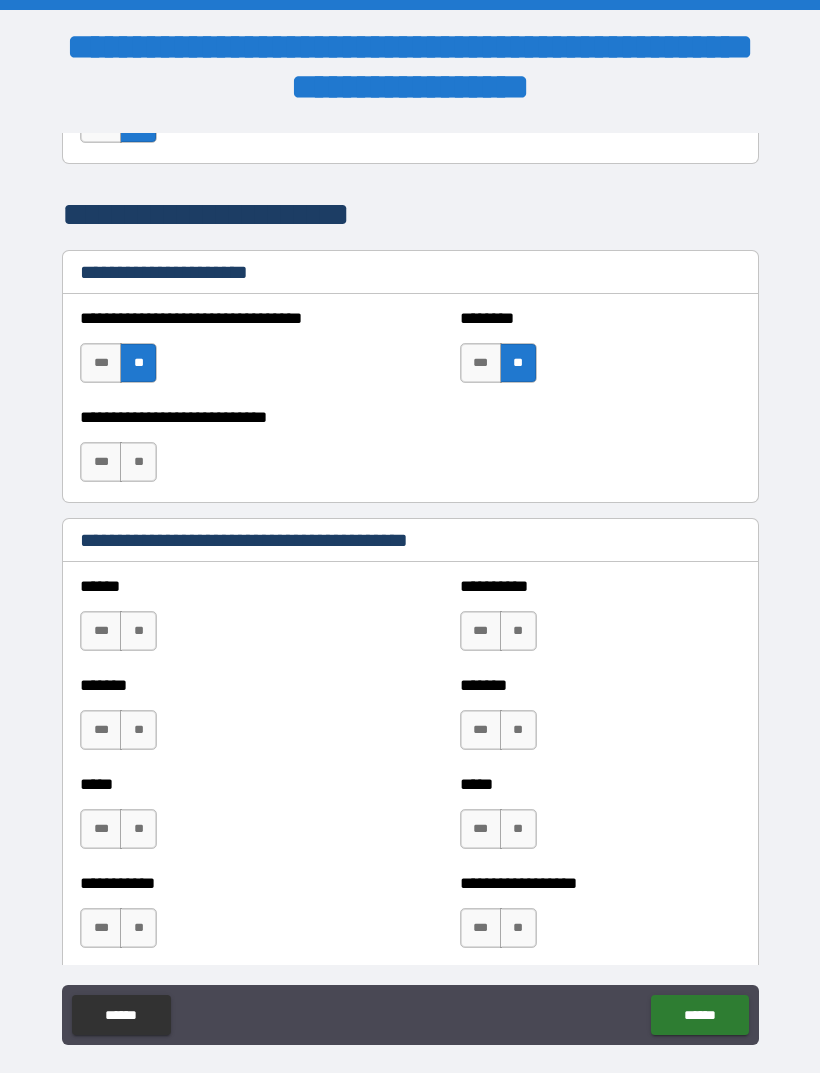 click on "**" at bounding box center [138, 462] 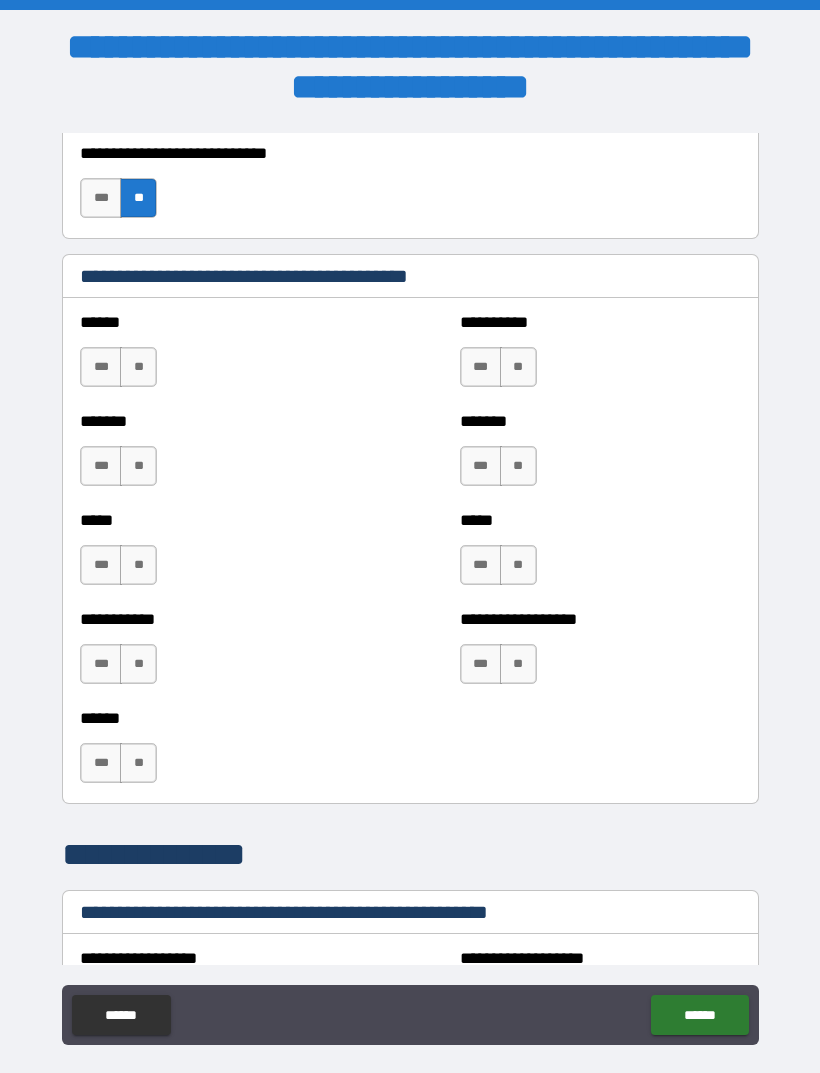 scroll, scrollTop: 1750, scrollLeft: 0, axis: vertical 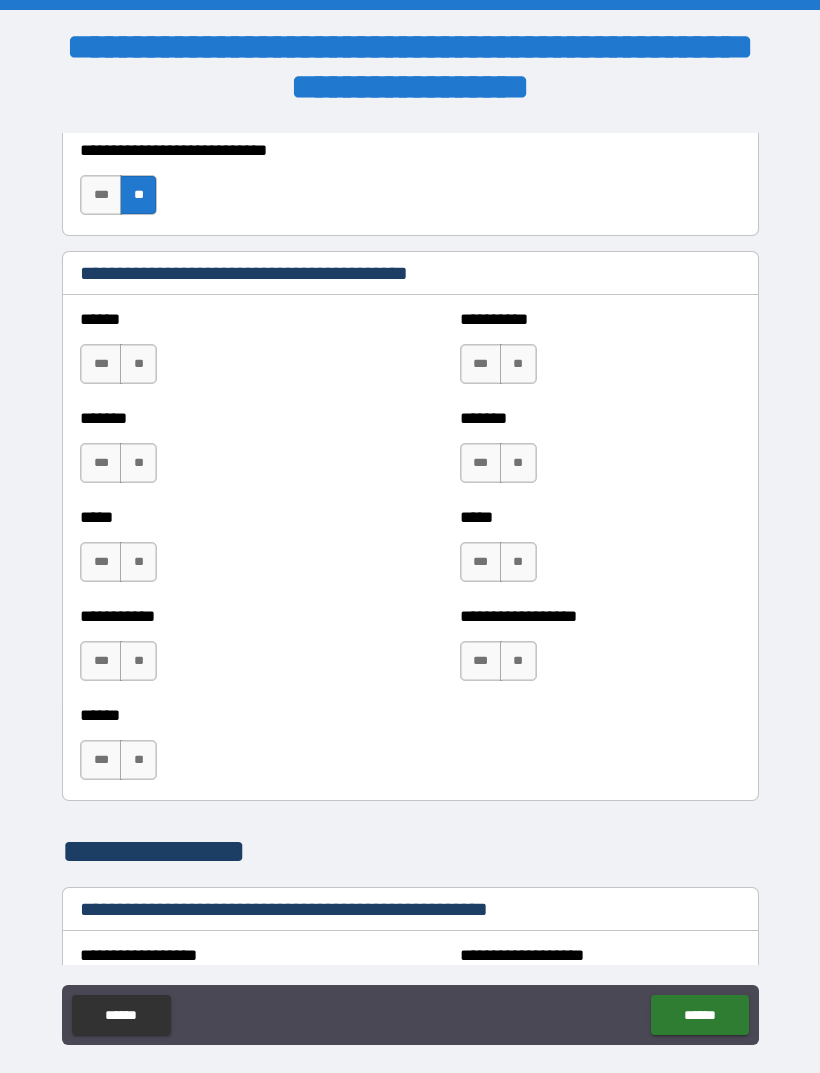 click on "**" at bounding box center [138, 364] 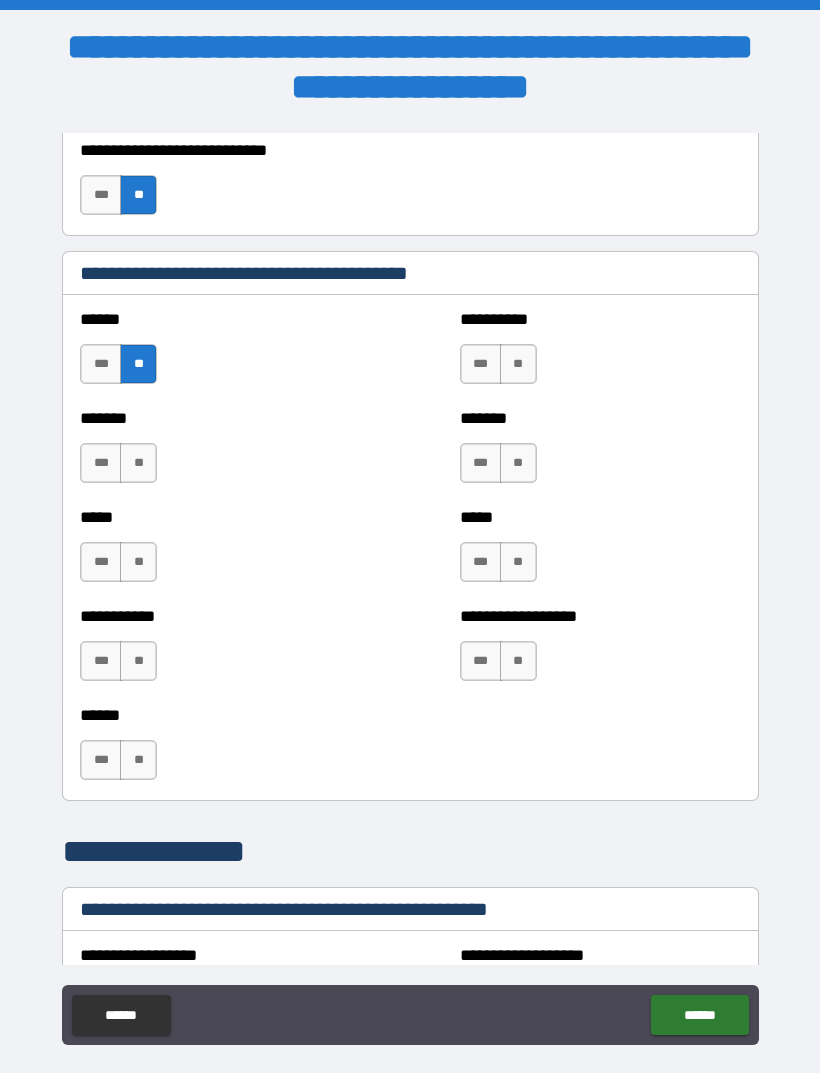click on "**" at bounding box center [138, 463] 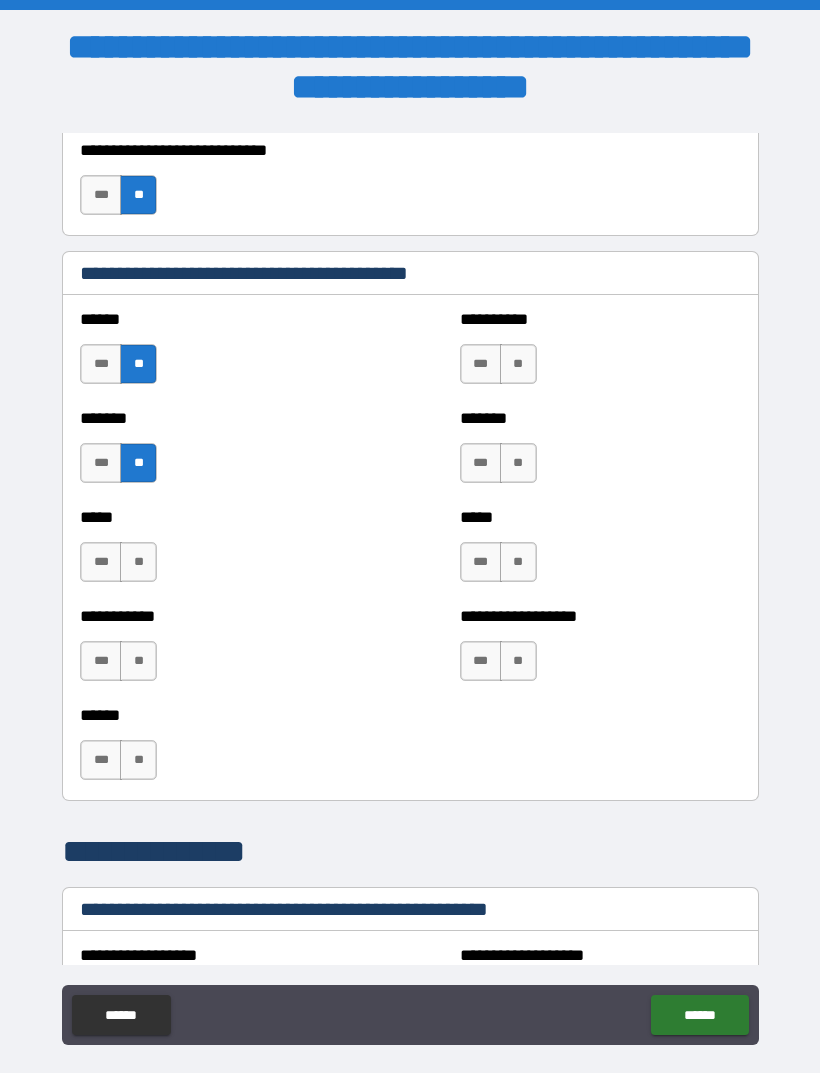 click on "**" at bounding box center (138, 562) 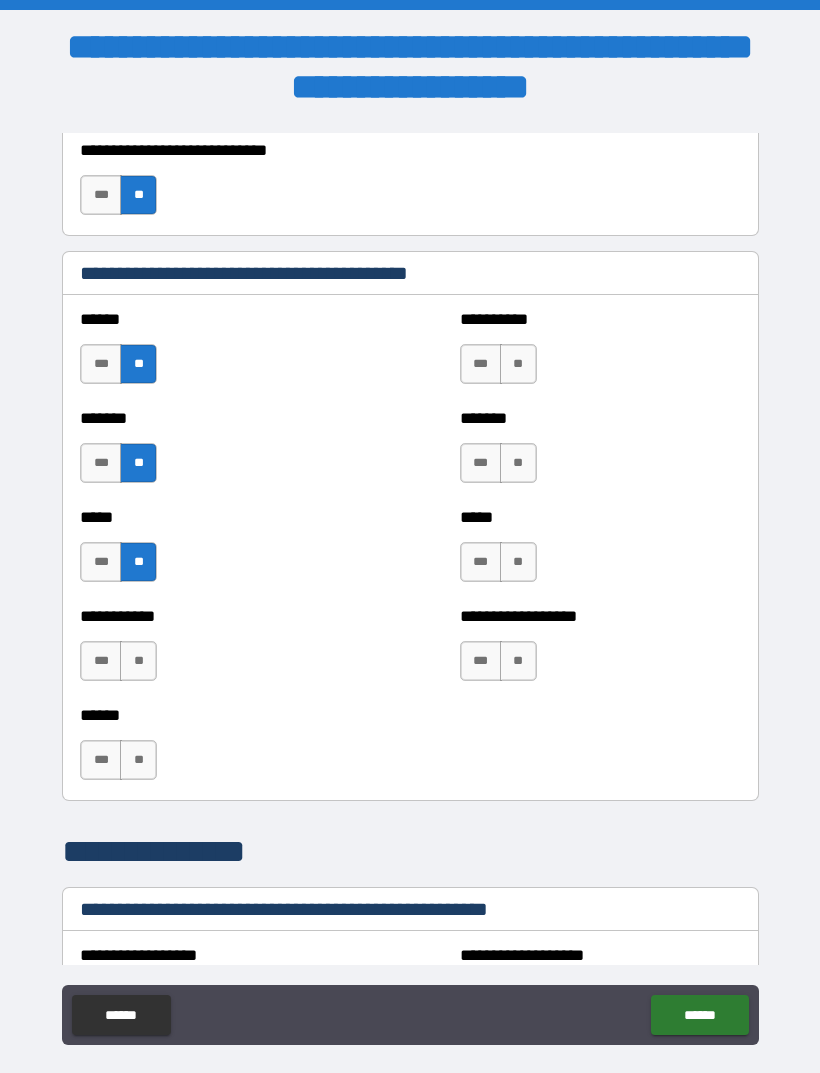 click on "**" at bounding box center (138, 661) 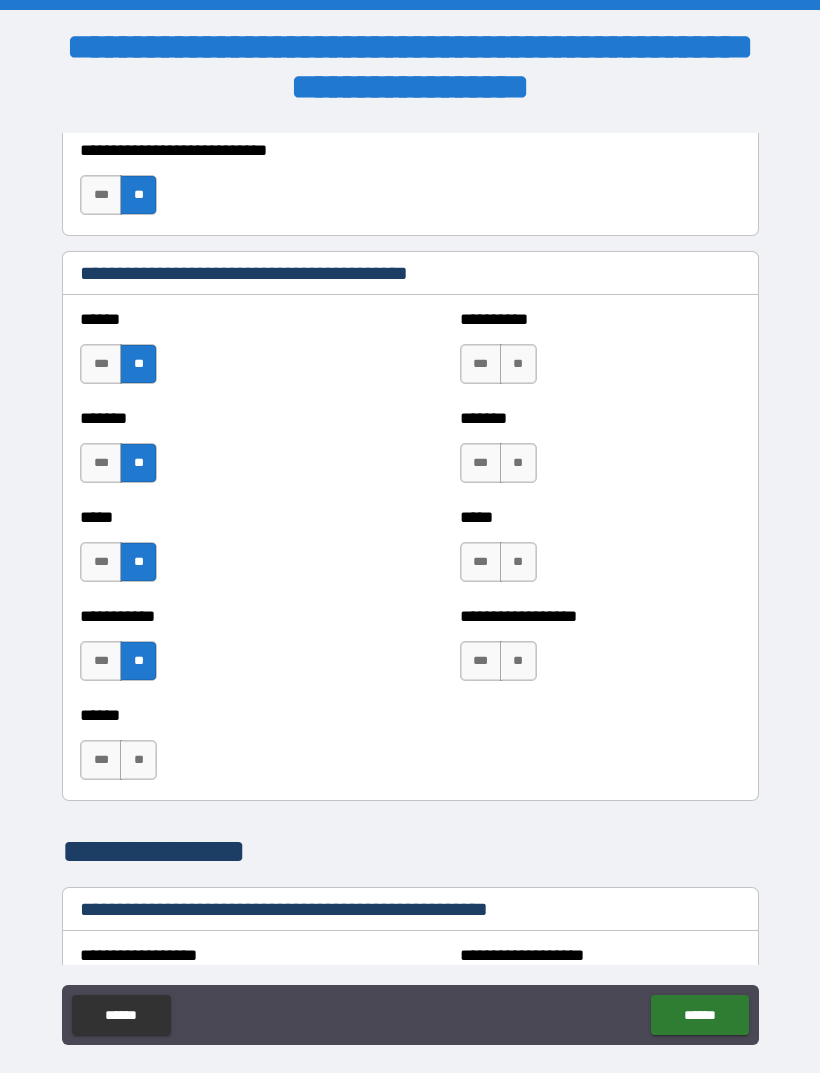 click on "**" at bounding box center [138, 760] 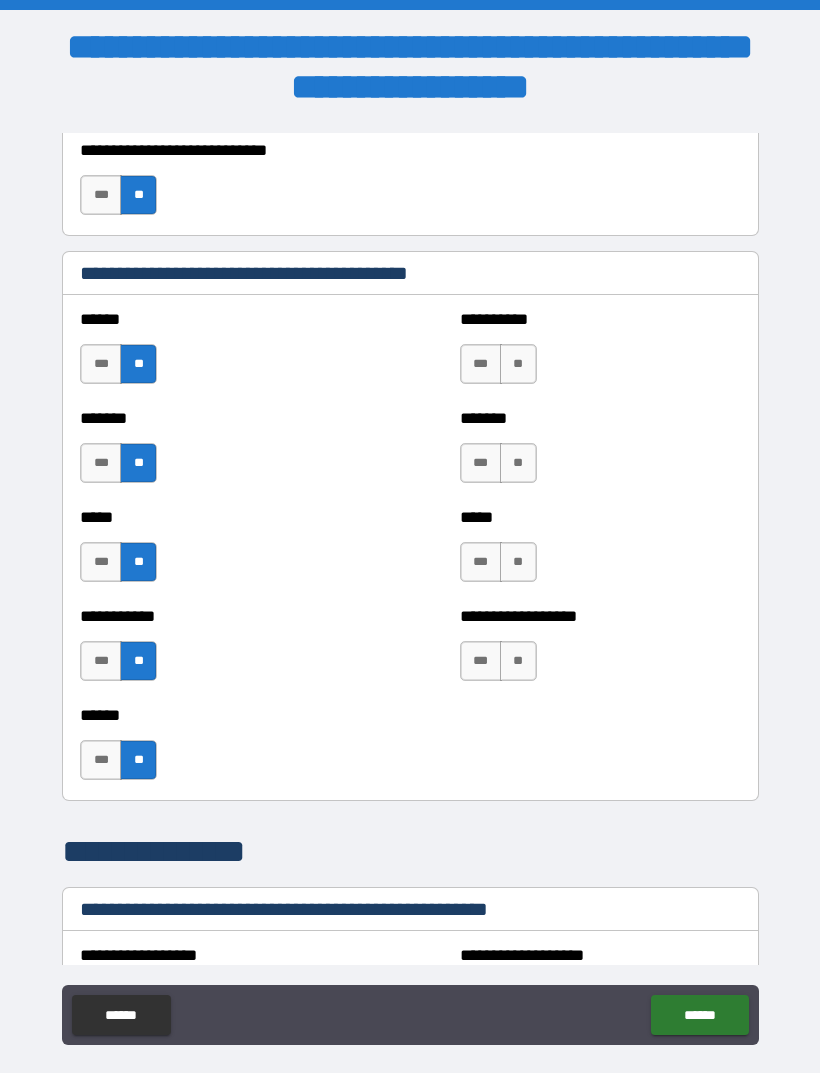click on "**" at bounding box center (518, 364) 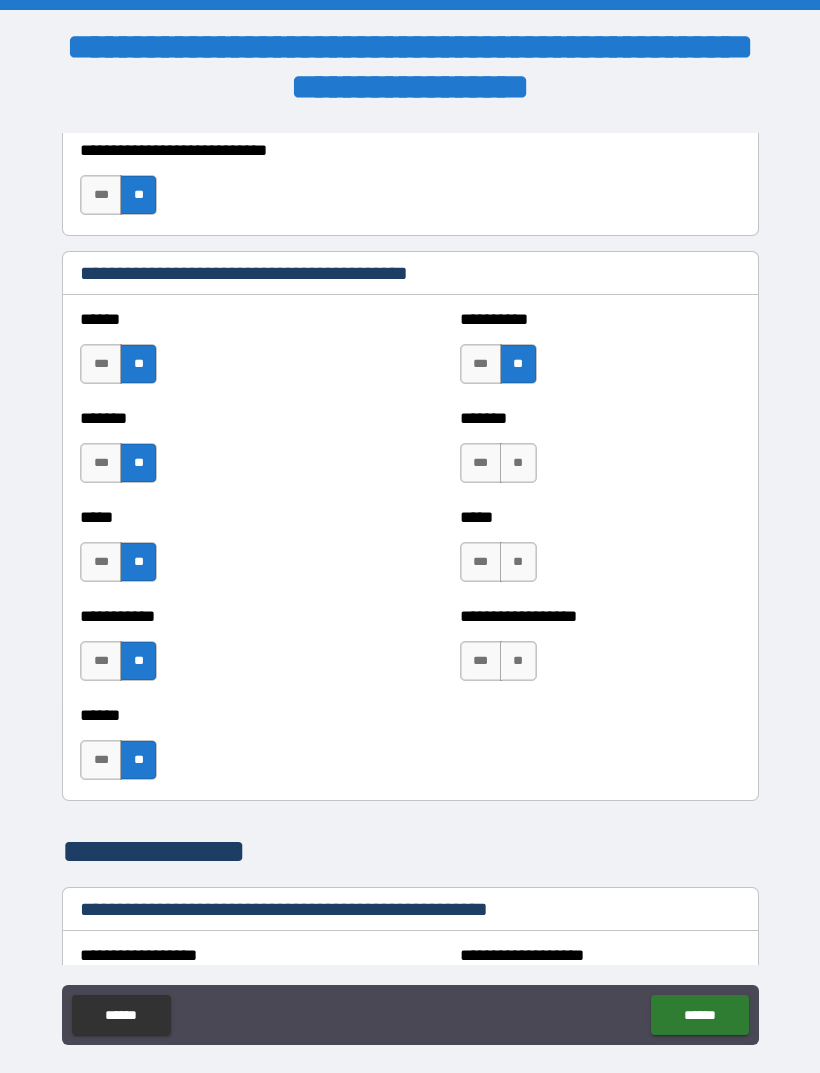 click on "**" at bounding box center [518, 463] 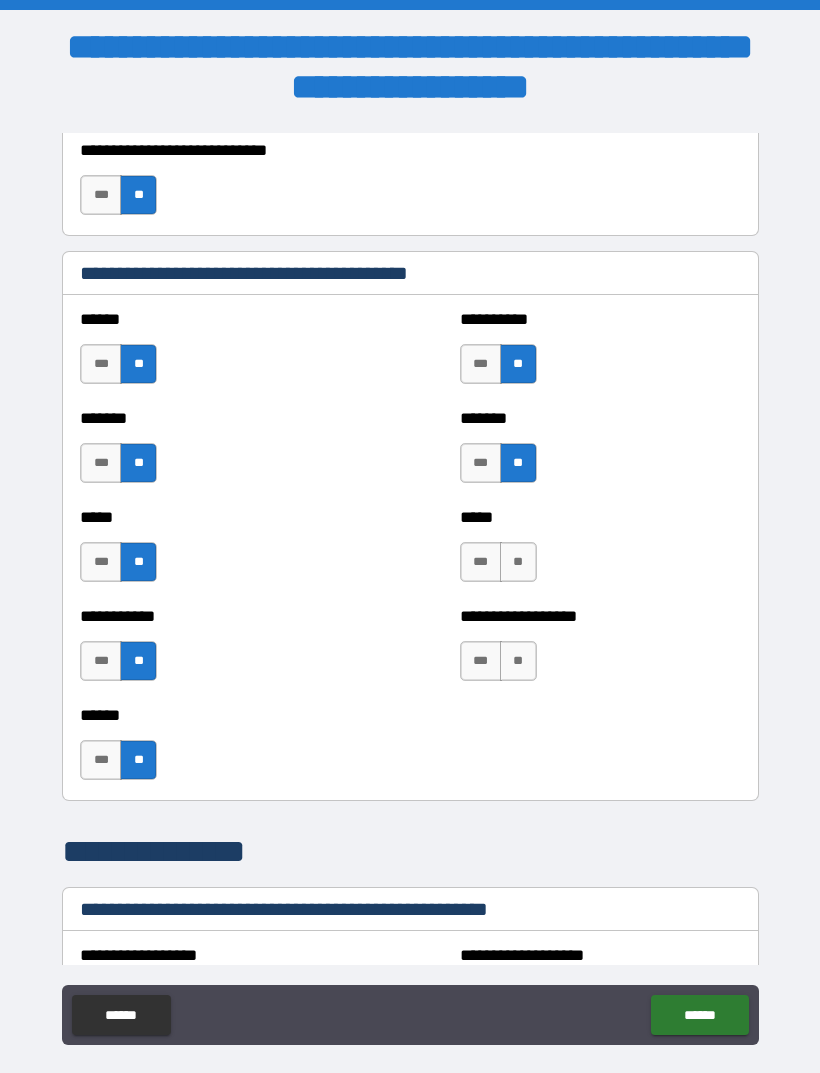 click on "**" at bounding box center [518, 562] 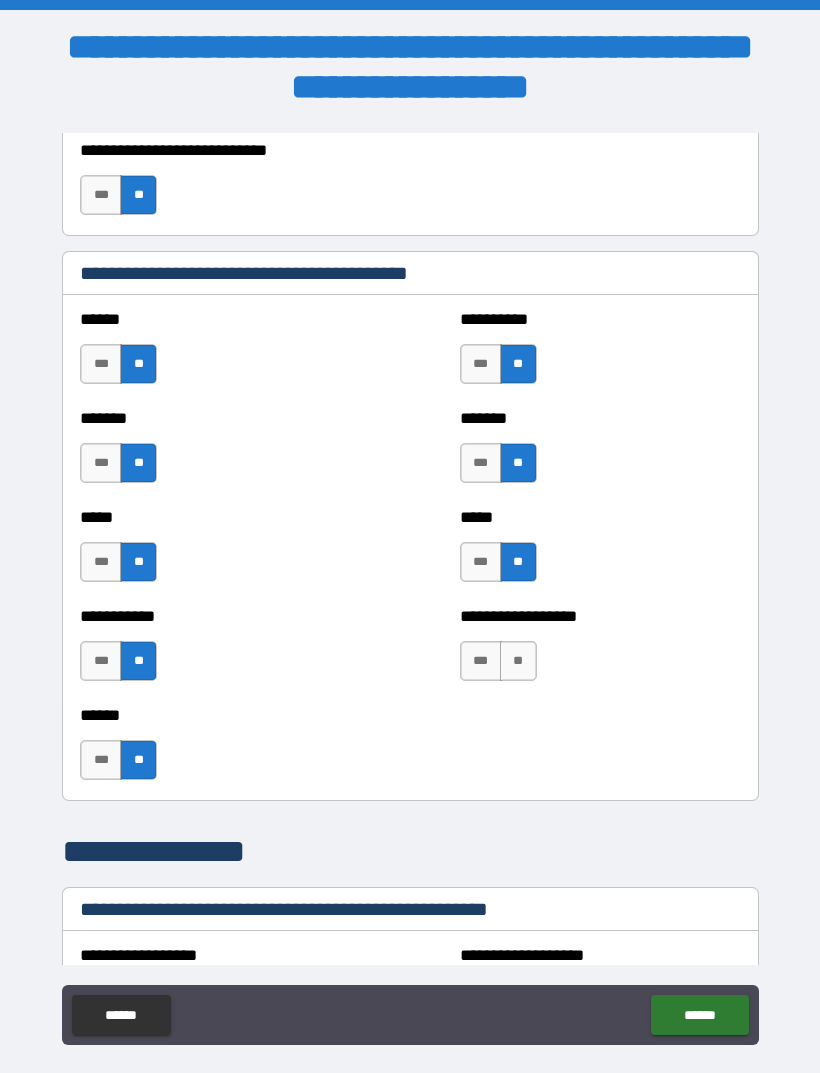 click on "**" at bounding box center (518, 661) 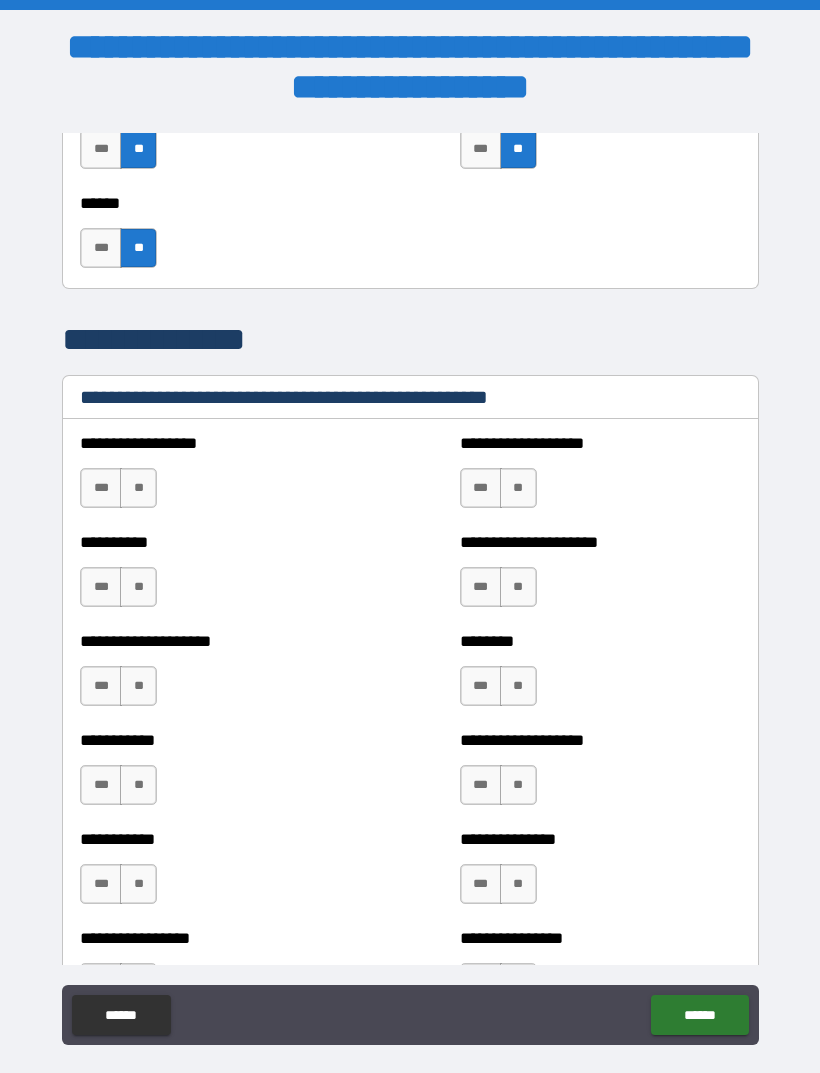 scroll, scrollTop: 2273, scrollLeft: 0, axis: vertical 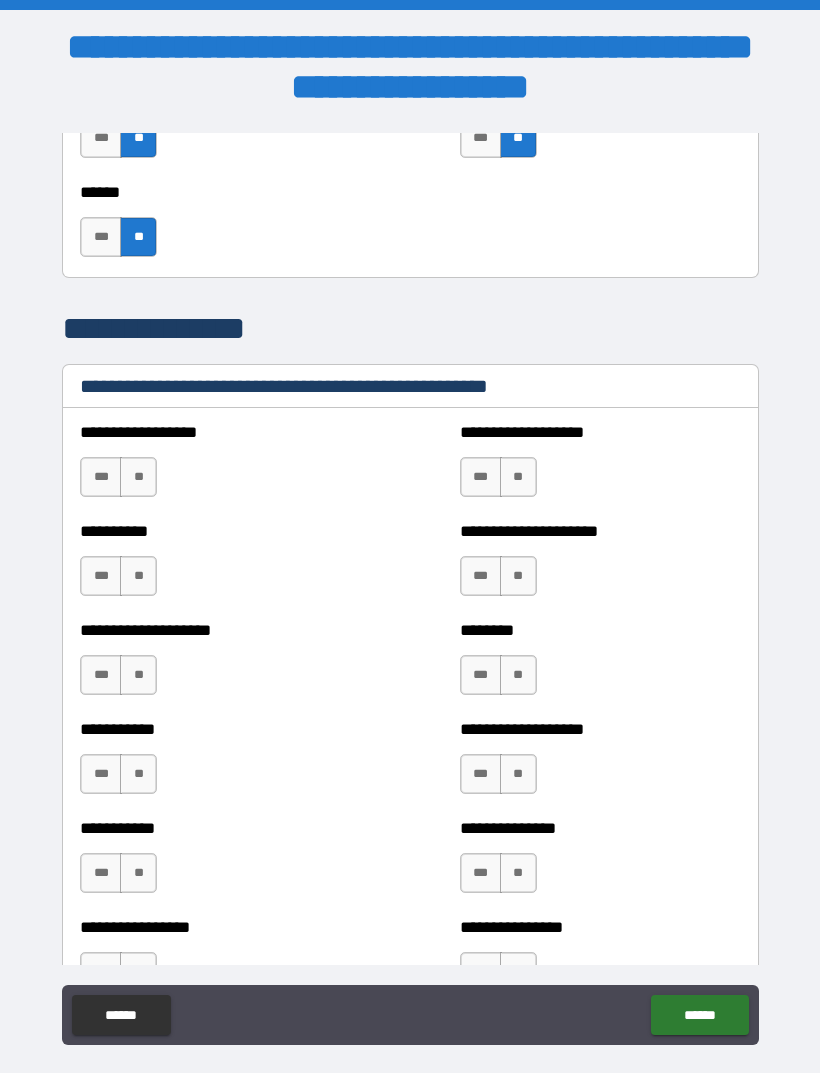 click on "**" at bounding box center [138, 477] 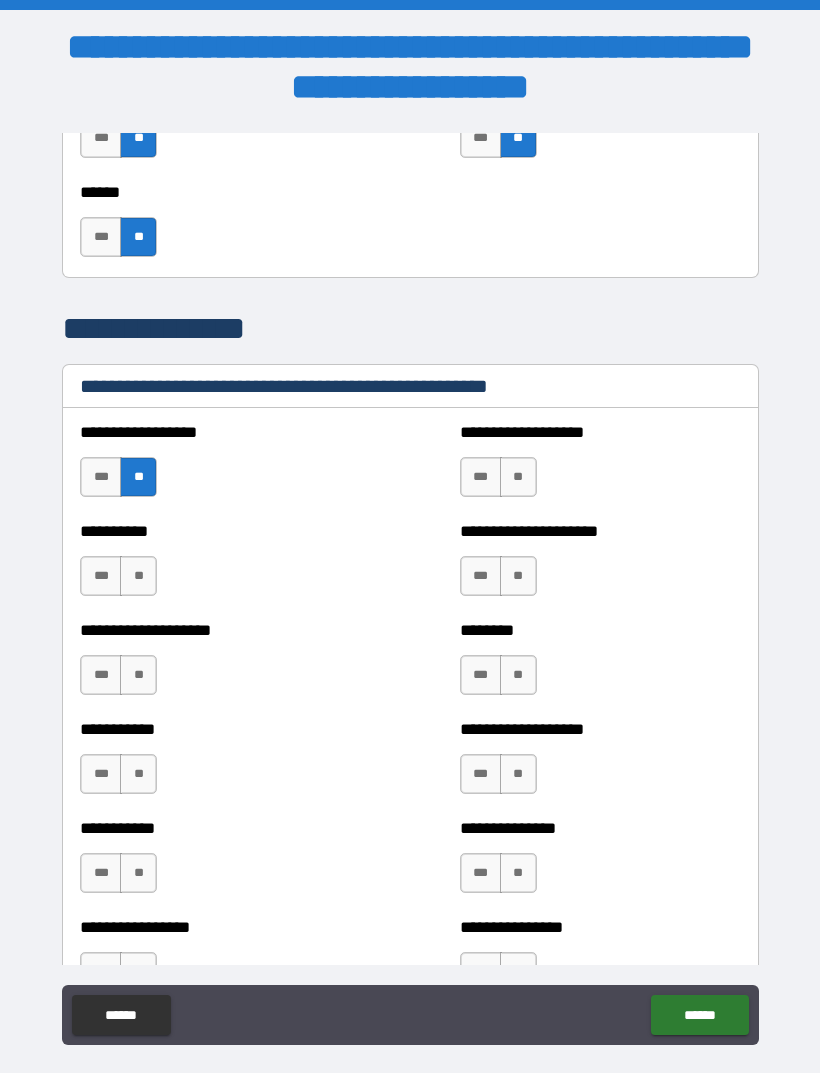 click on "**" at bounding box center [518, 477] 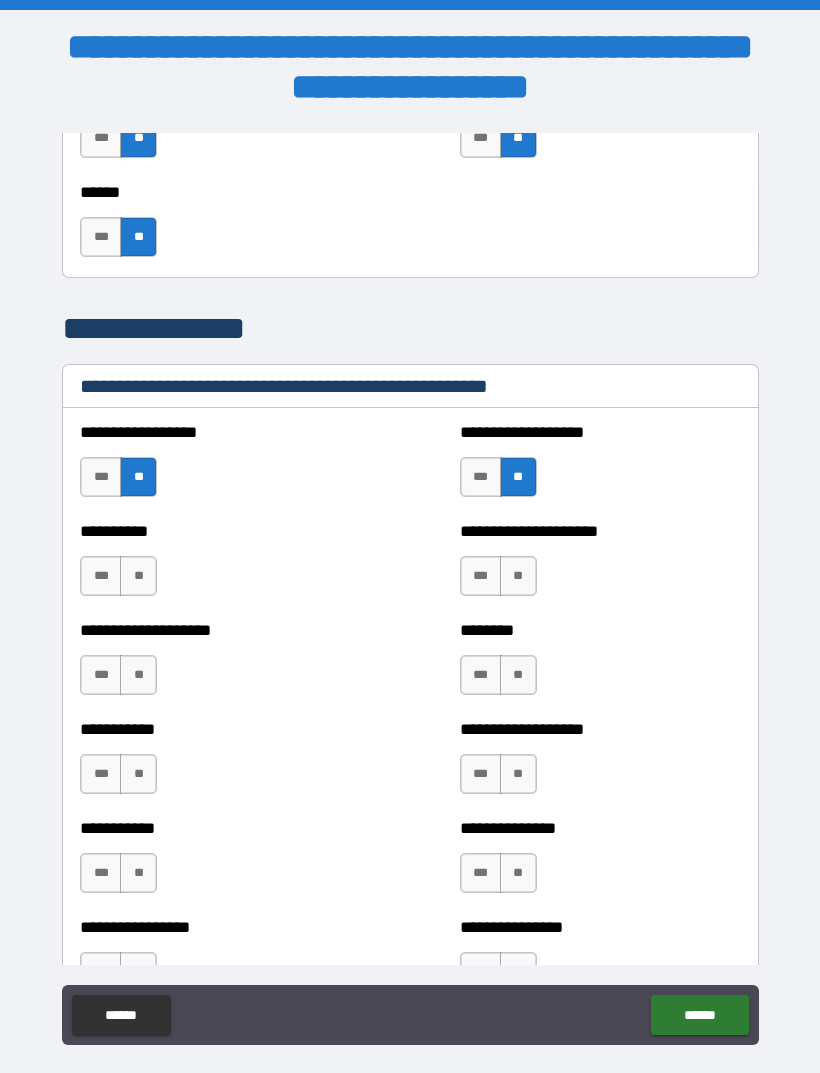 click on "**" at bounding box center (138, 576) 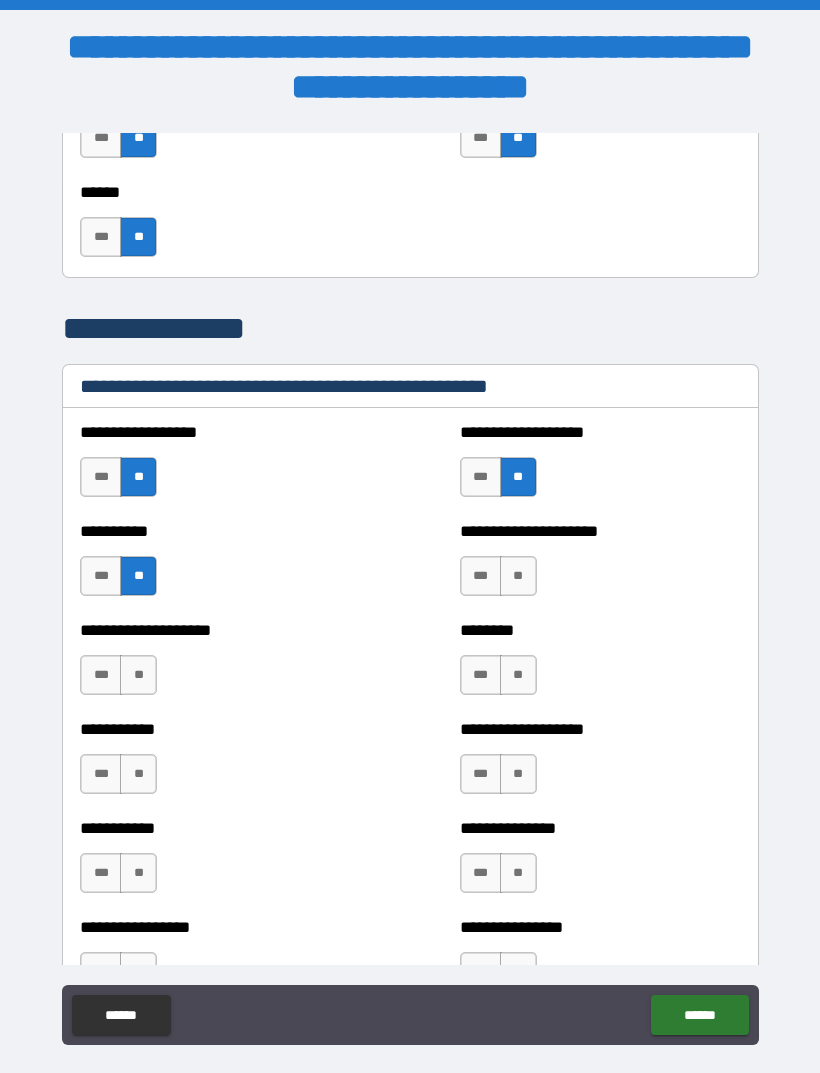 click on "**" at bounding box center (518, 576) 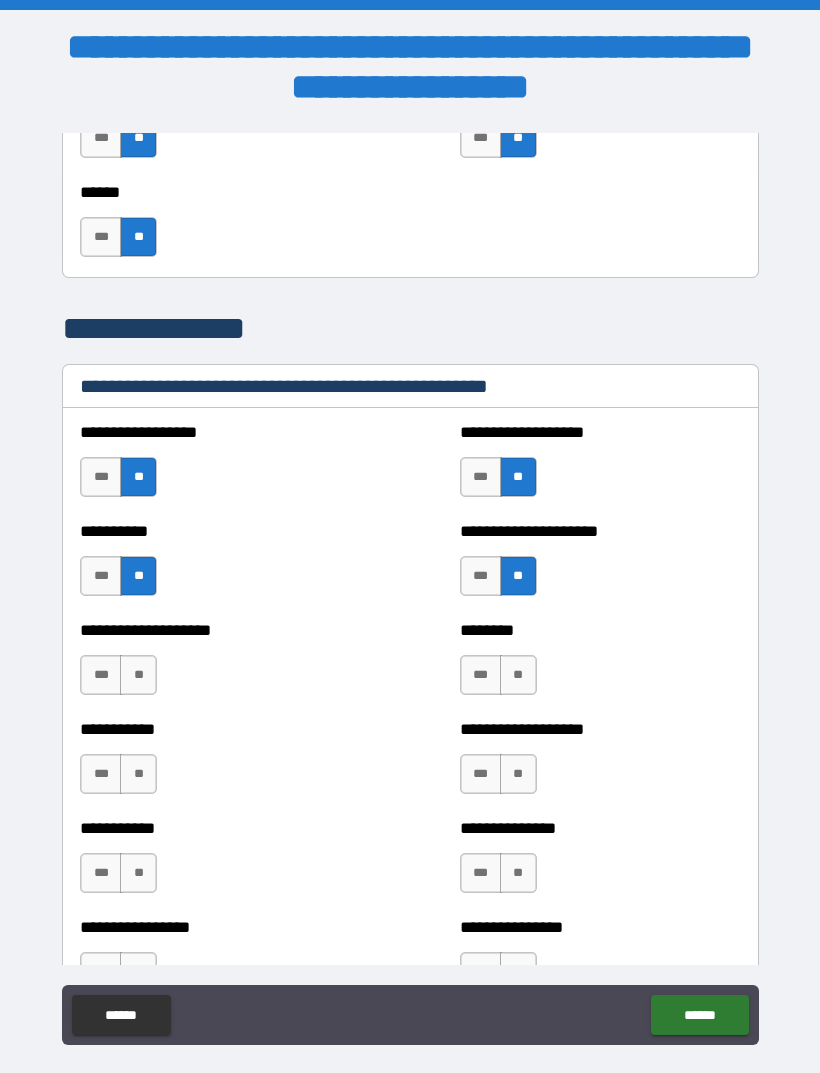 click on "**" at bounding box center [138, 675] 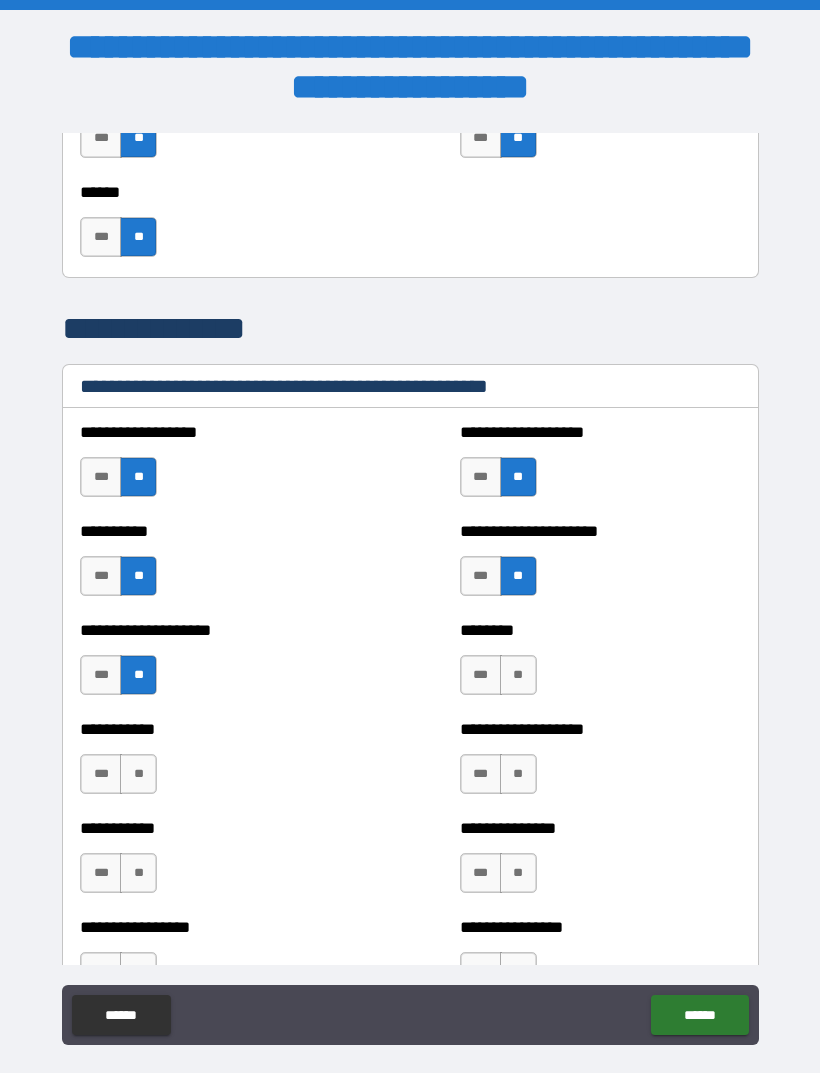 click on "**" at bounding box center (518, 675) 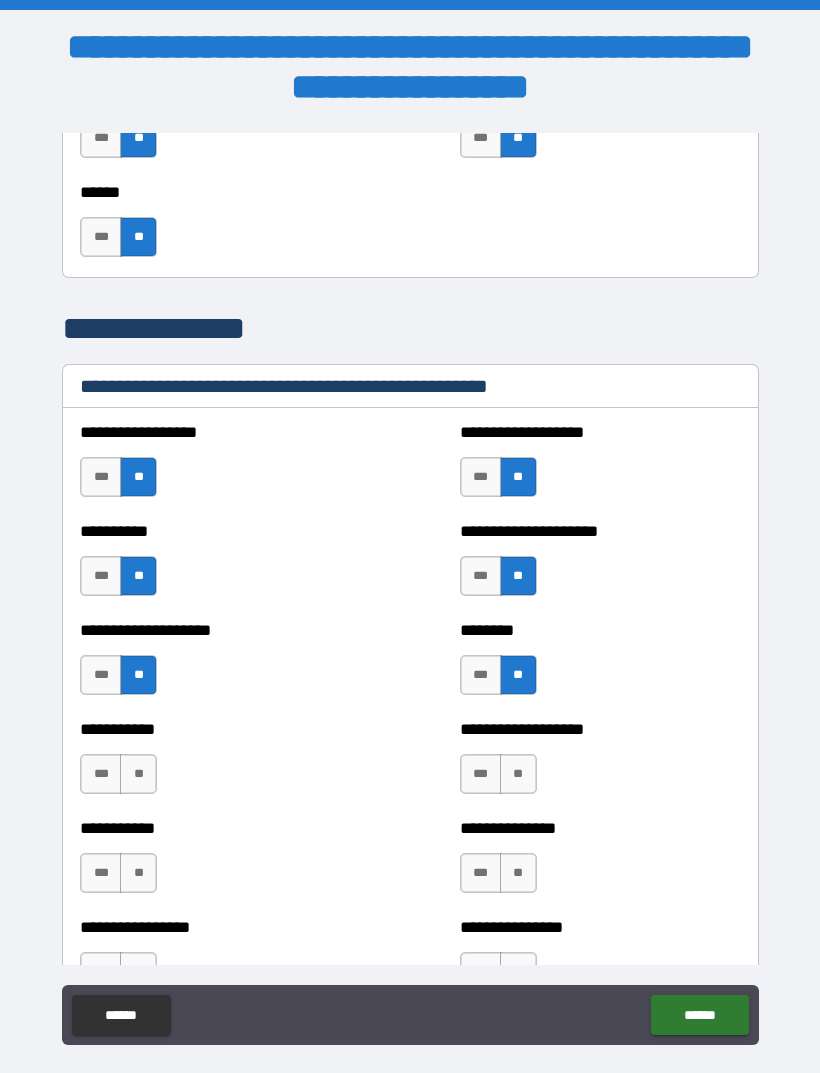 click on "**" at bounding box center (138, 774) 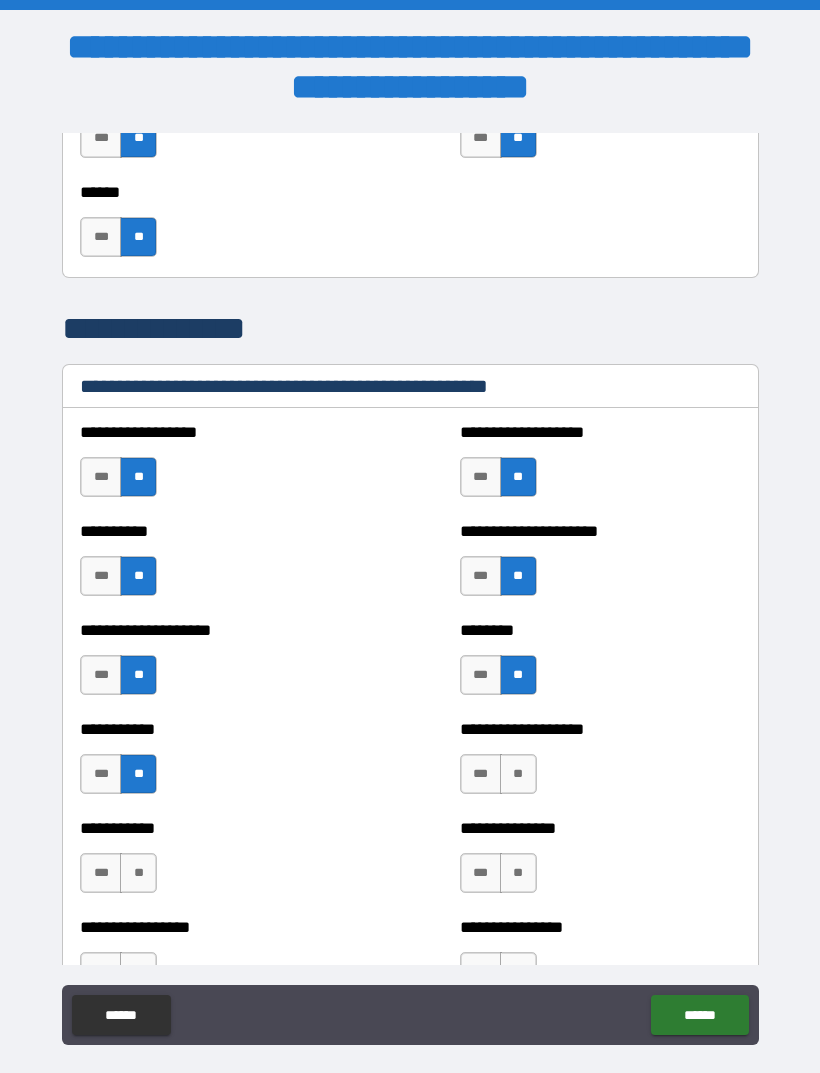 click on "**" at bounding box center (518, 774) 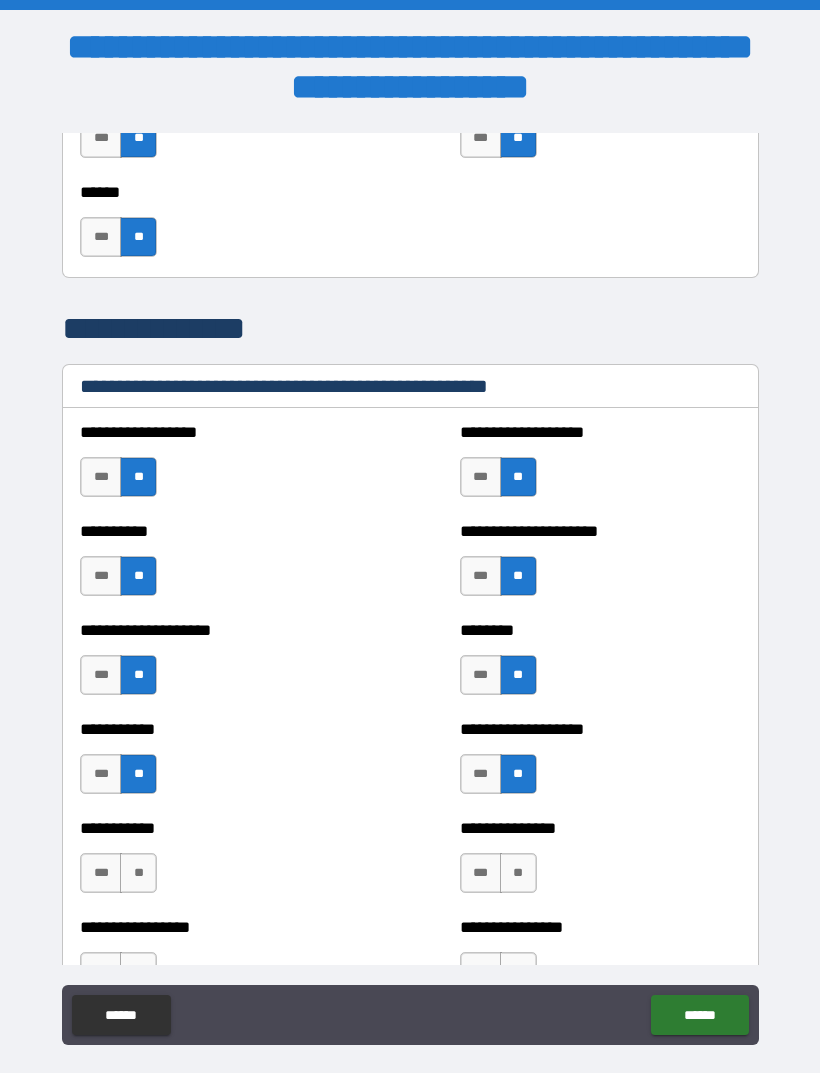 click on "**" at bounding box center [138, 873] 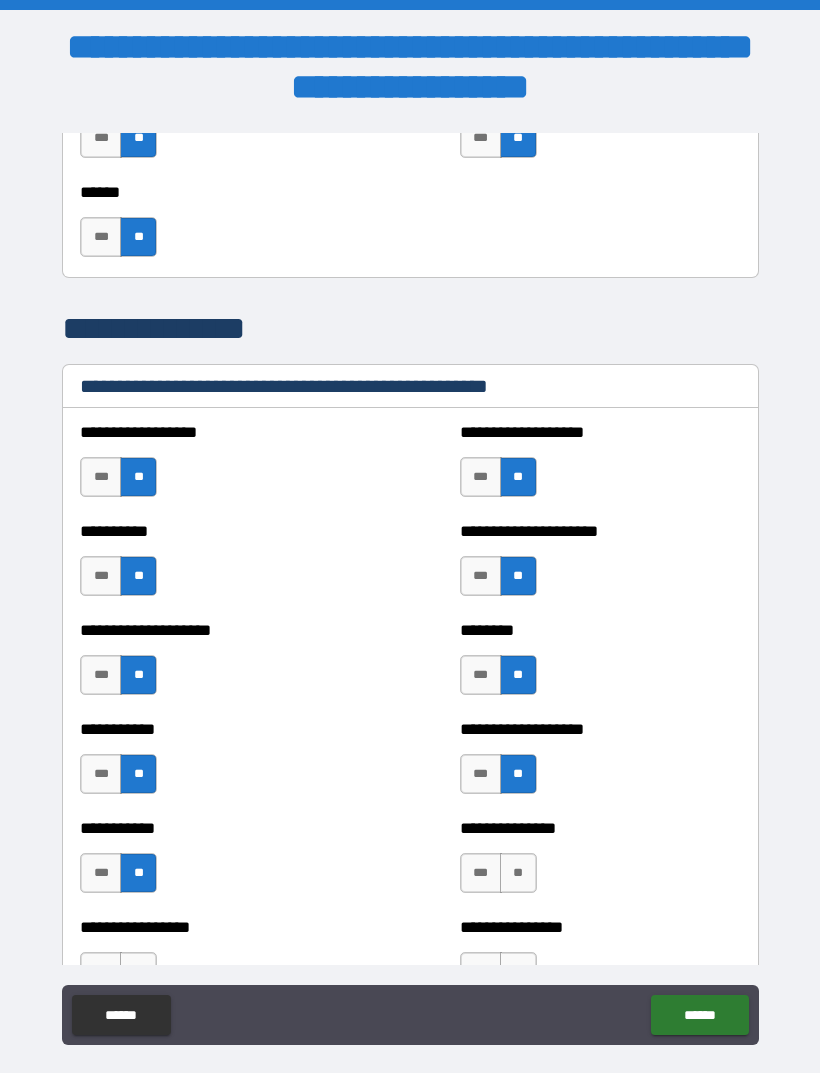 click on "**" at bounding box center (518, 873) 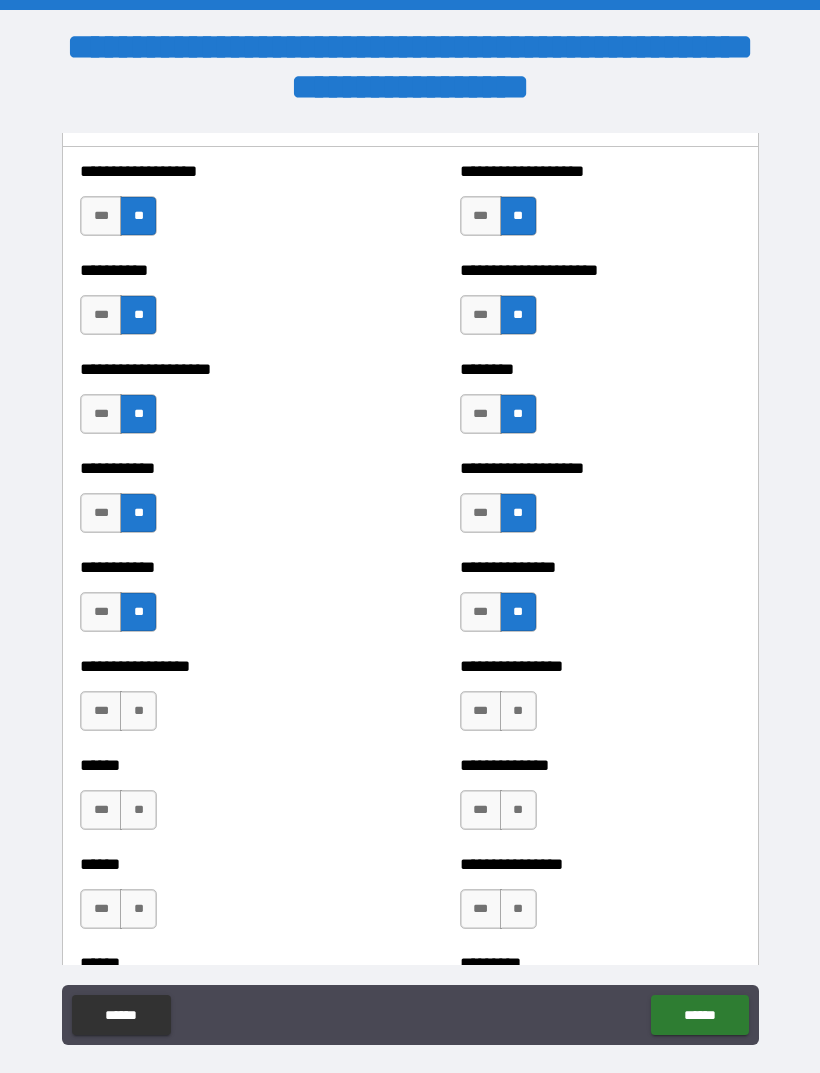 scroll, scrollTop: 2538, scrollLeft: 0, axis: vertical 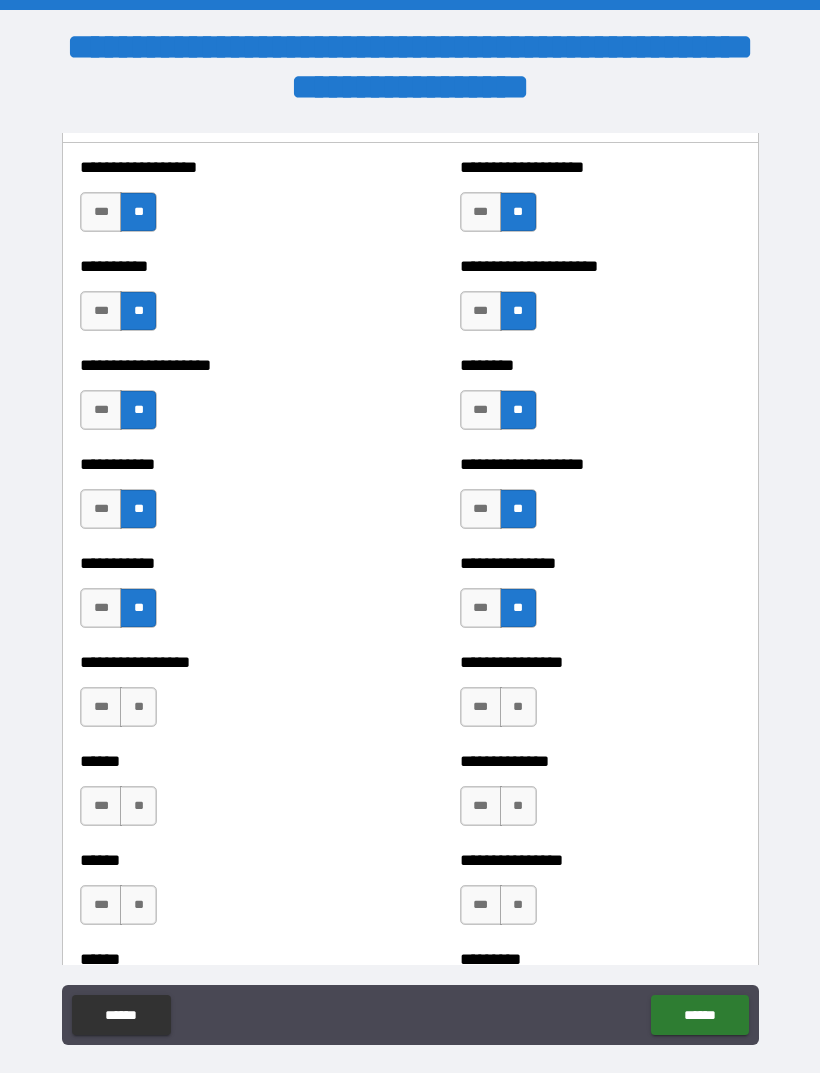 click on "**" at bounding box center (138, 707) 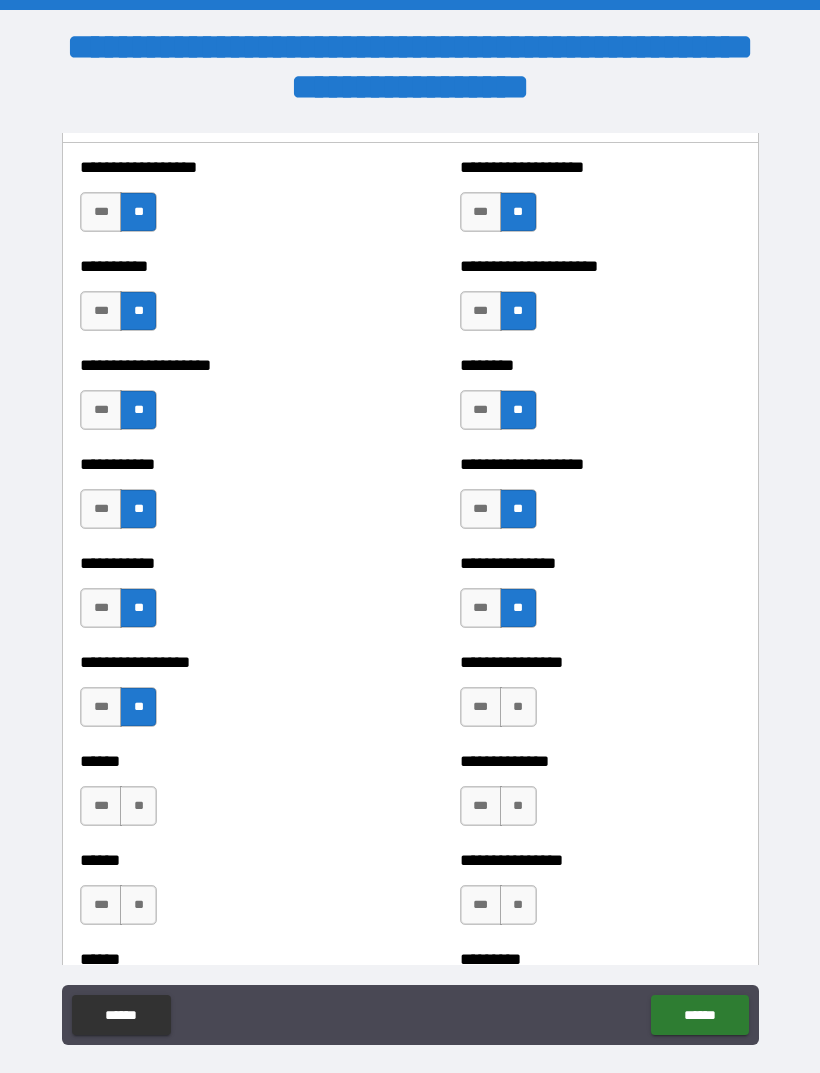 click on "**" at bounding box center (518, 707) 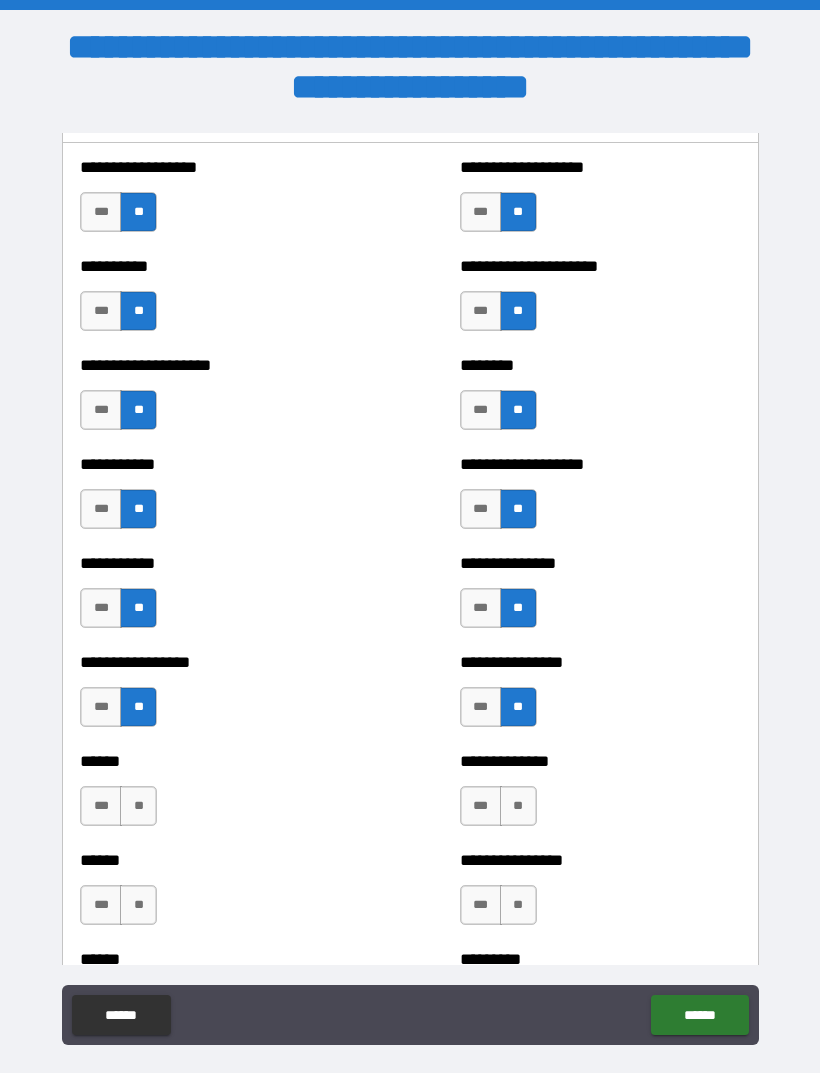 click on "**" at bounding box center [138, 806] 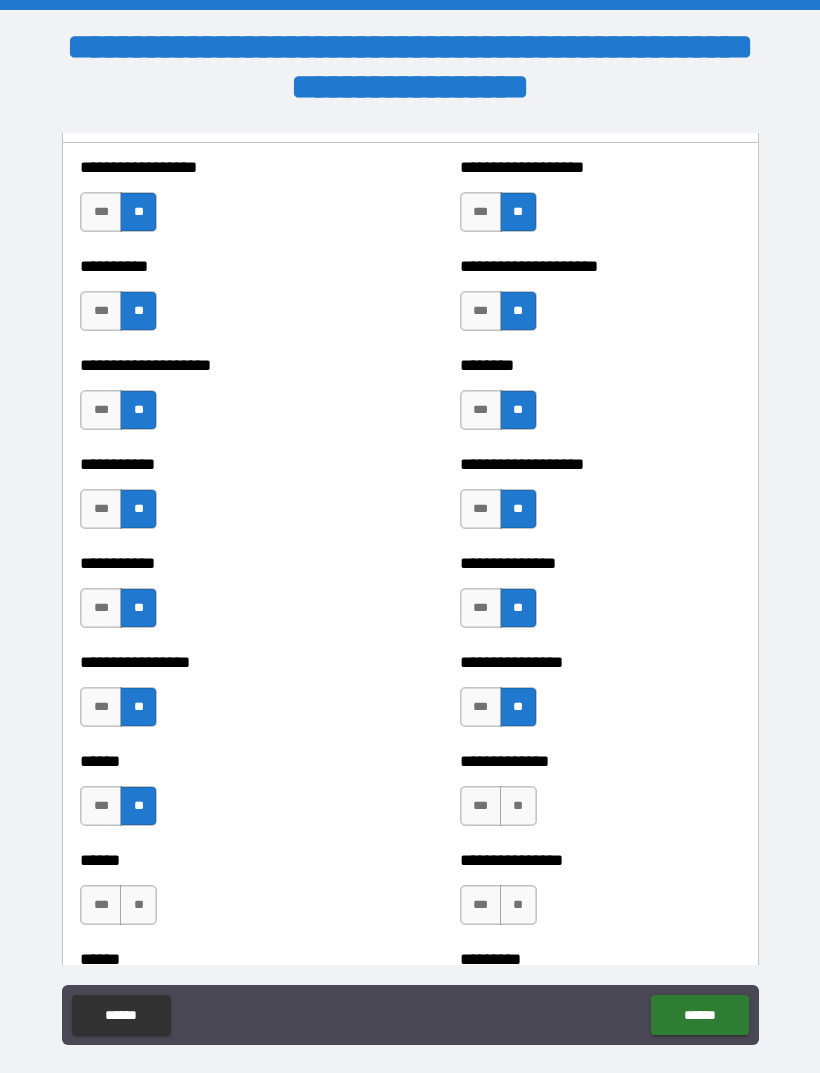 click on "**" at bounding box center [518, 806] 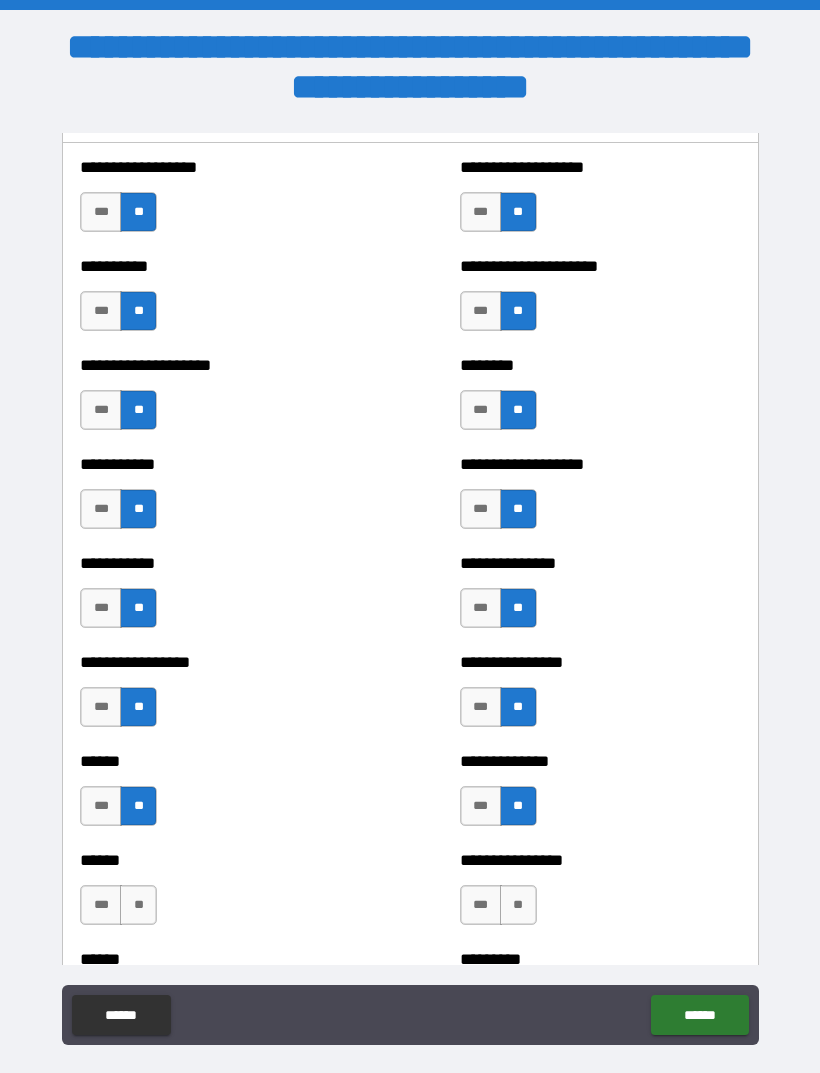 click on "**" at bounding box center (138, 905) 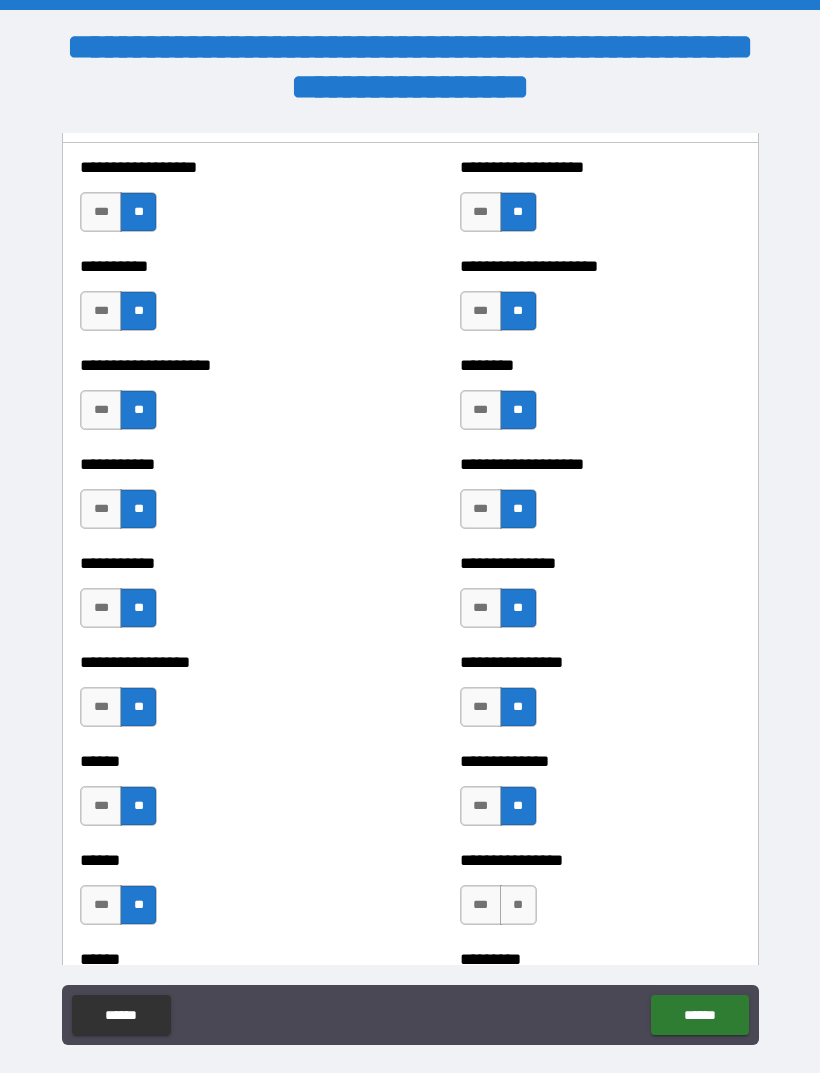 click on "**" at bounding box center [518, 905] 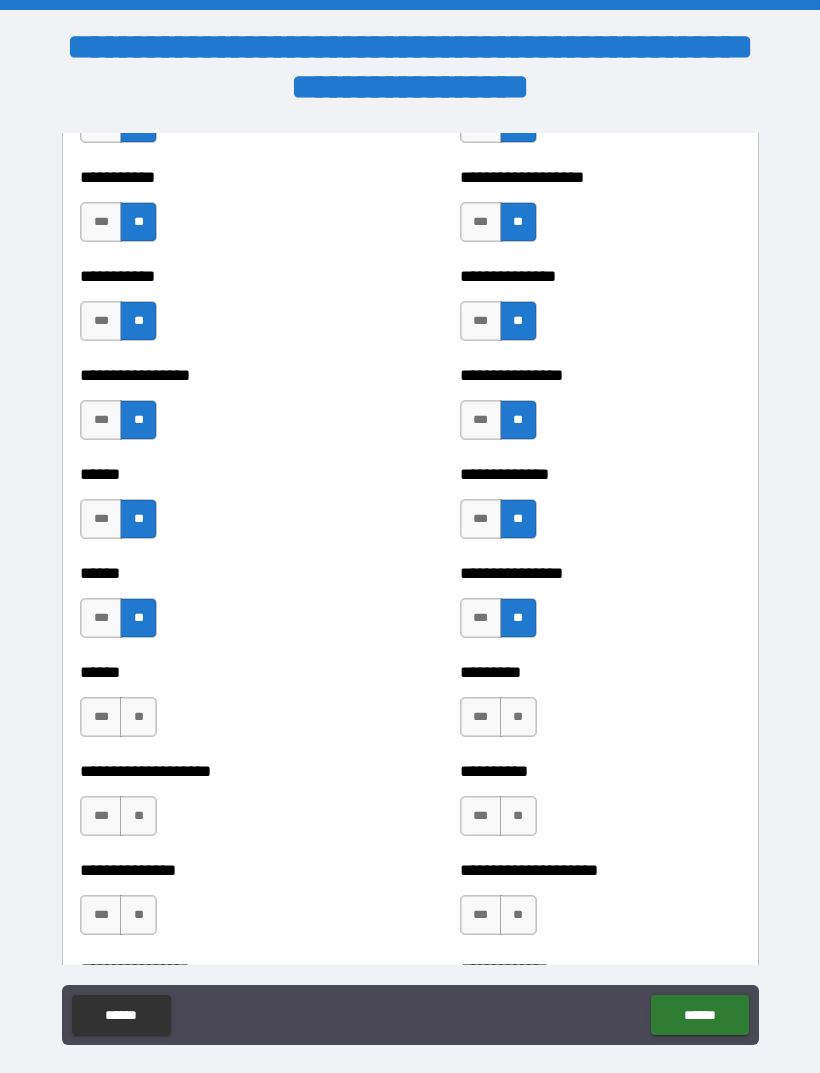 scroll, scrollTop: 2826, scrollLeft: 0, axis: vertical 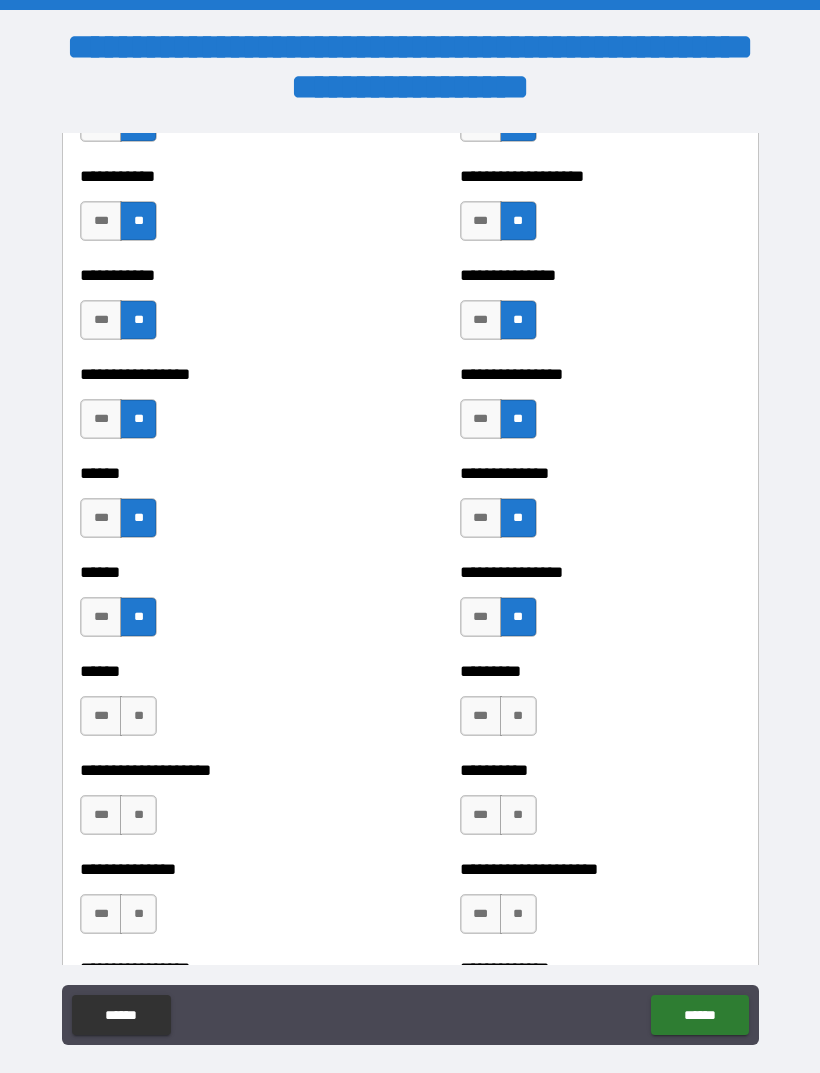 click on "**" at bounding box center (138, 716) 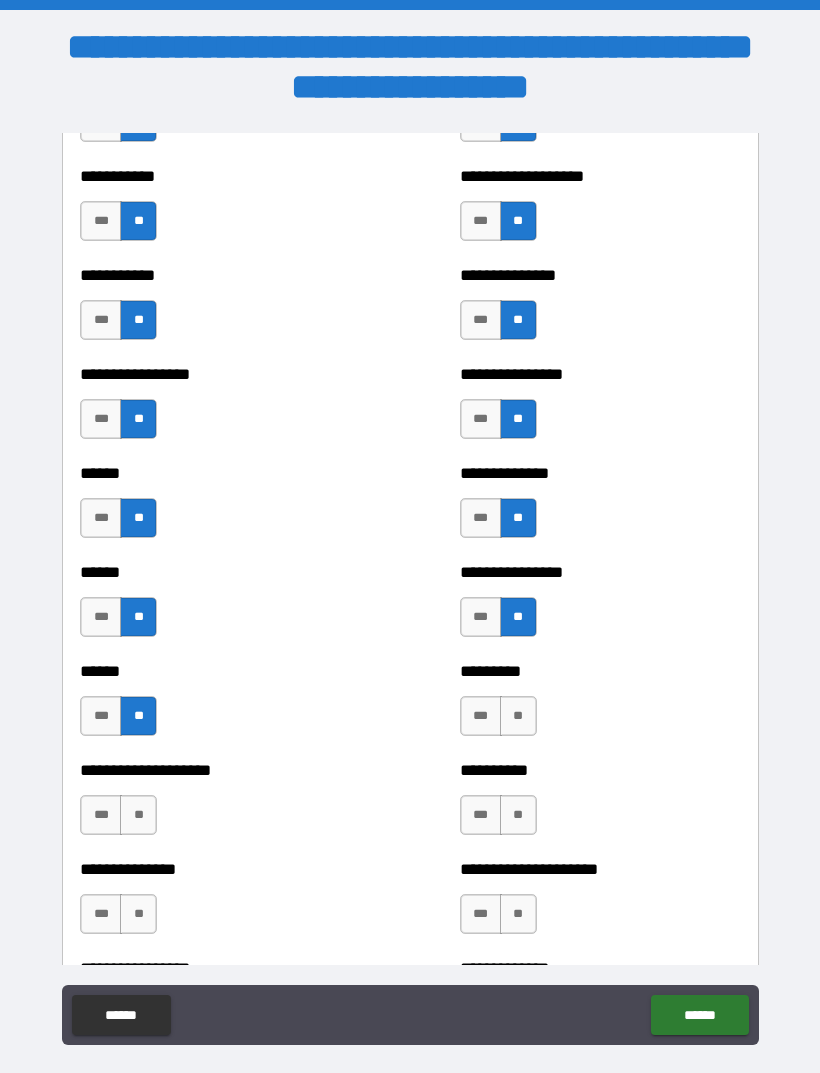 click on "**" at bounding box center [518, 716] 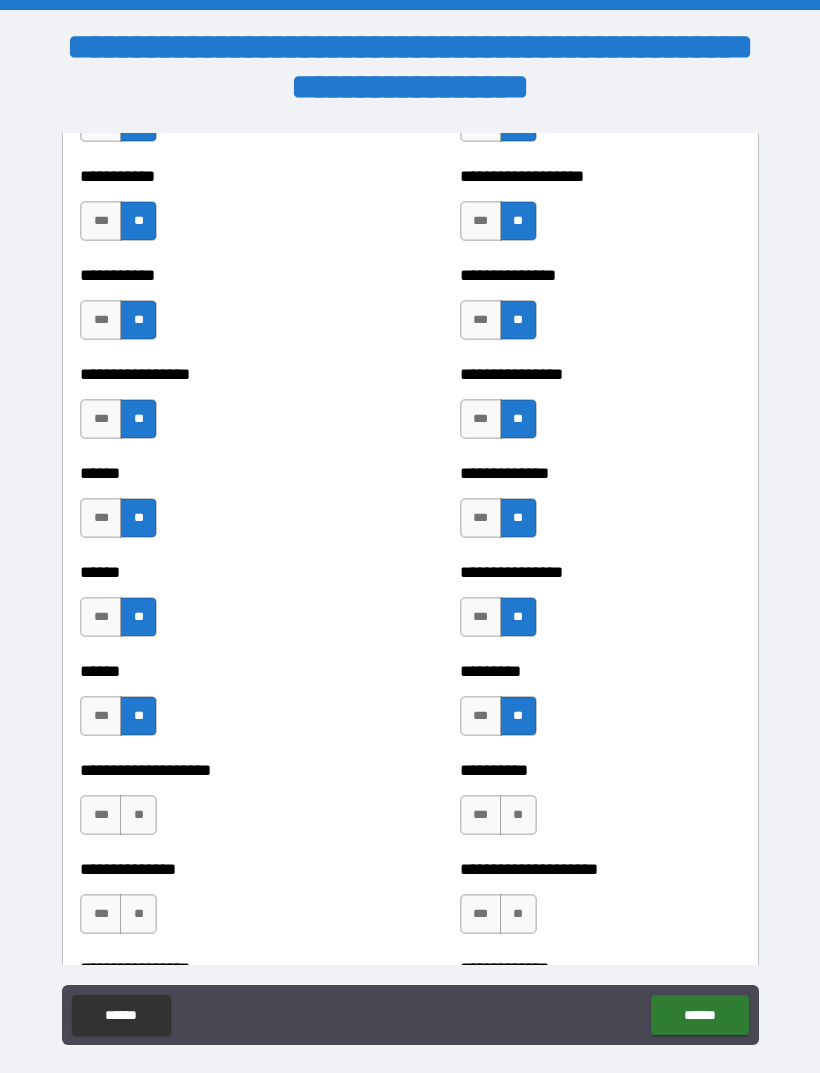 click on "**" at bounding box center (138, 815) 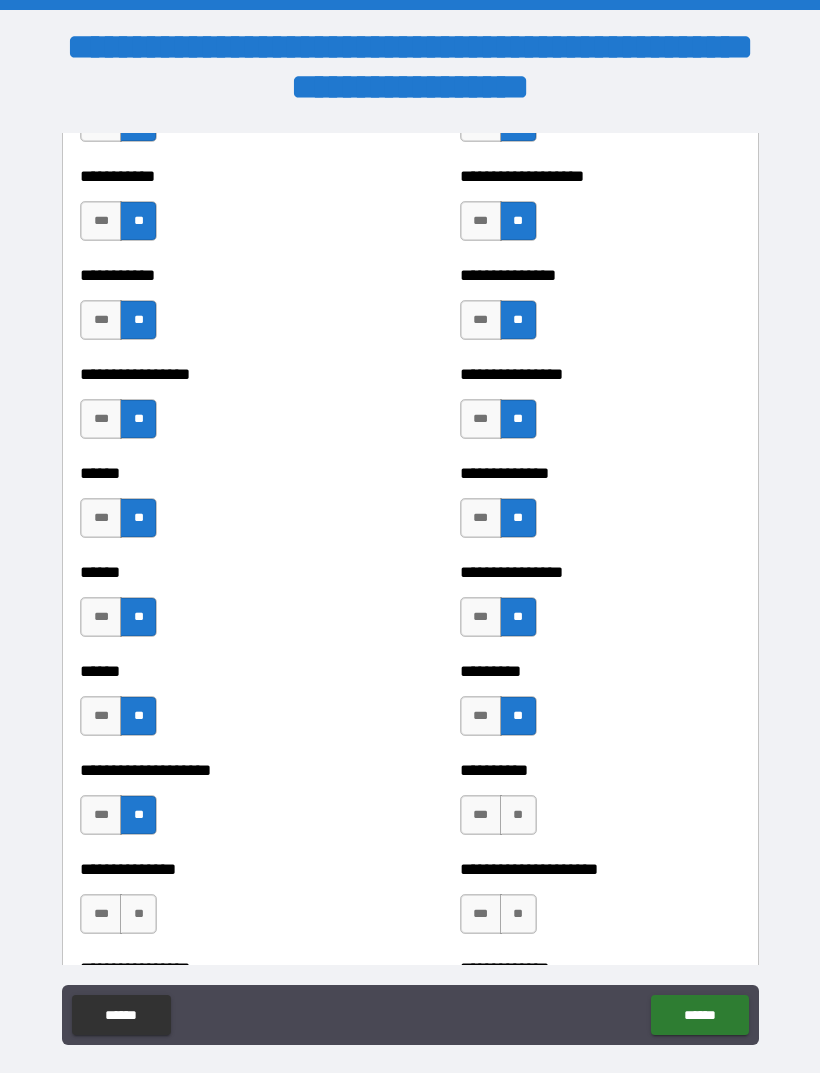 click on "**" at bounding box center [518, 815] 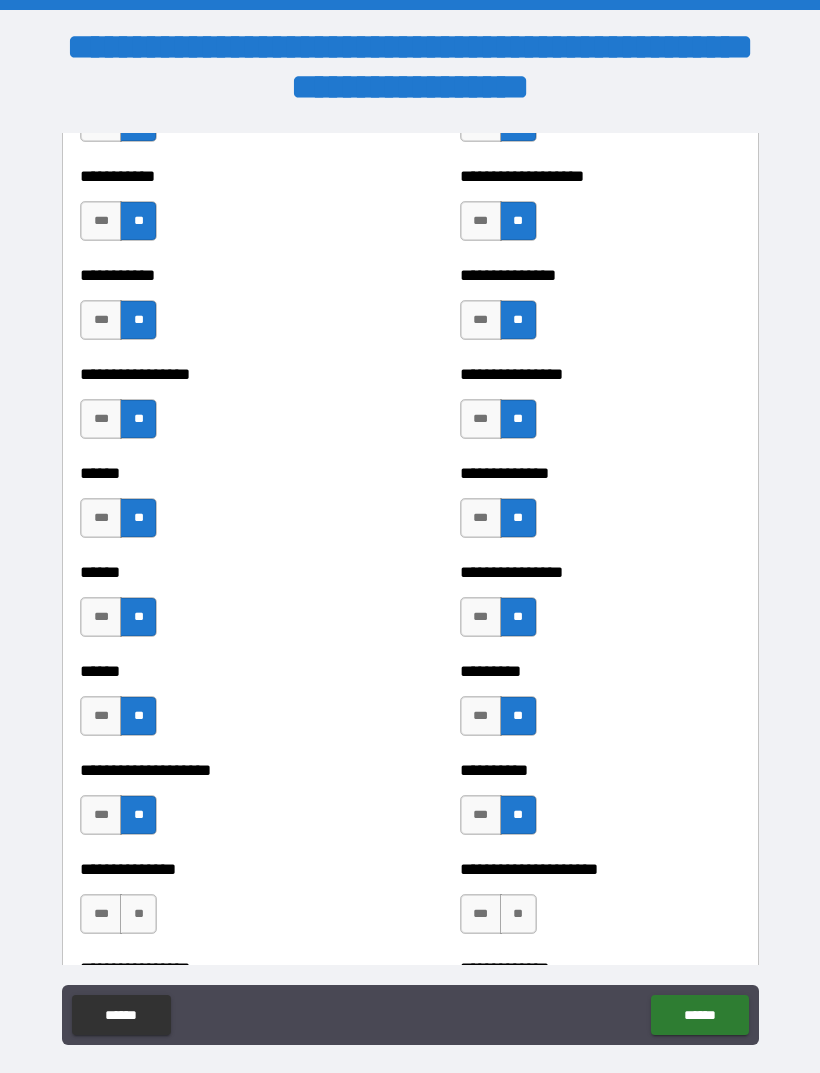 click on "**" at bounding box center (138, 914) 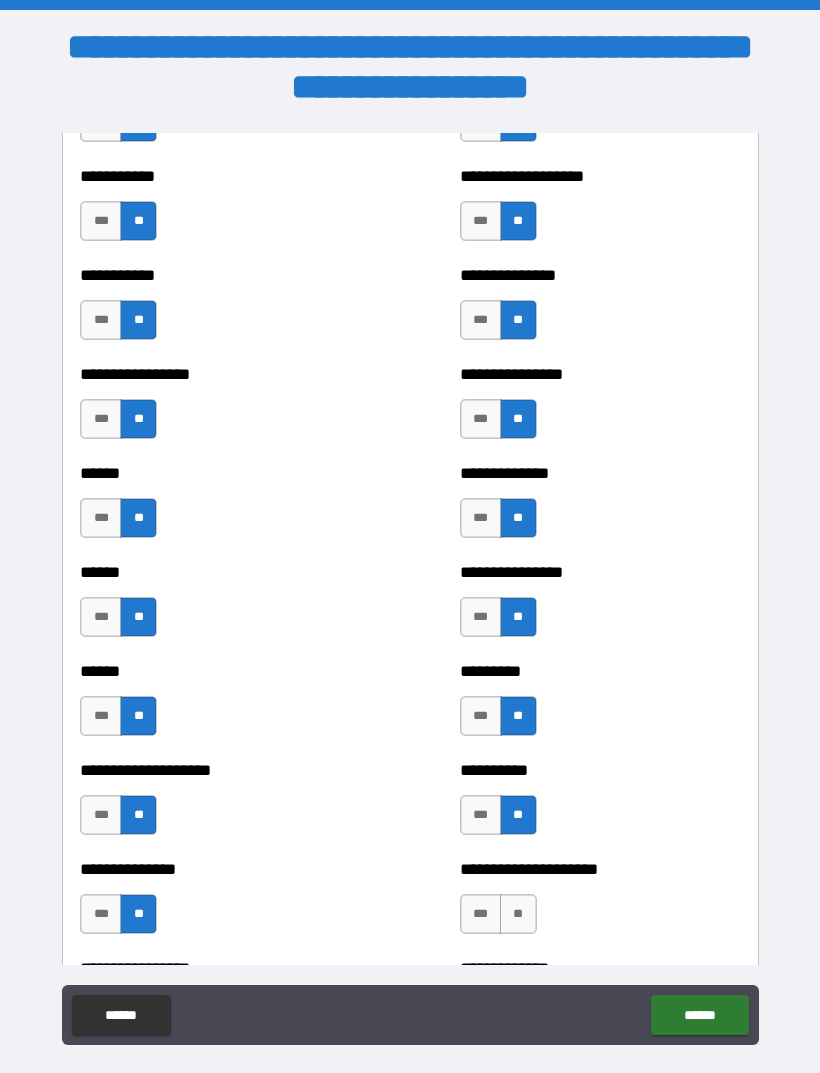 click on "**" at bounding box center [518, 914] 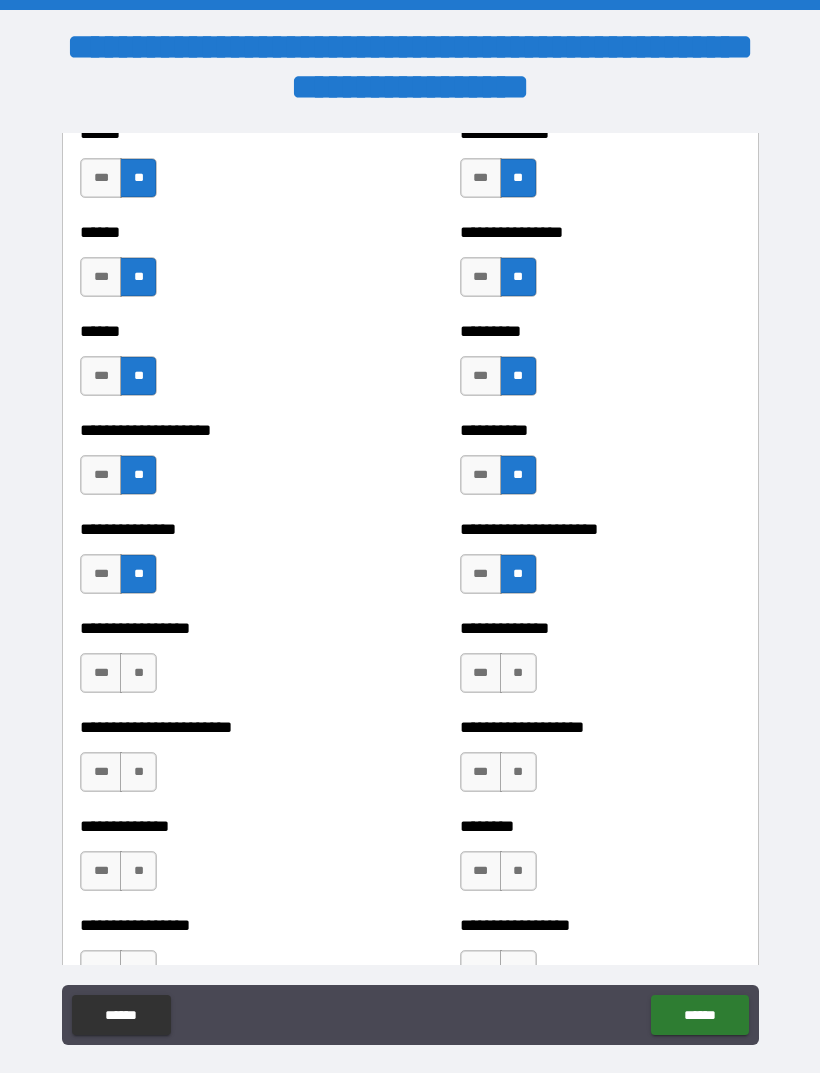 scroll, scrollTop: 3170, scrollLeft: 0, axis: vertical 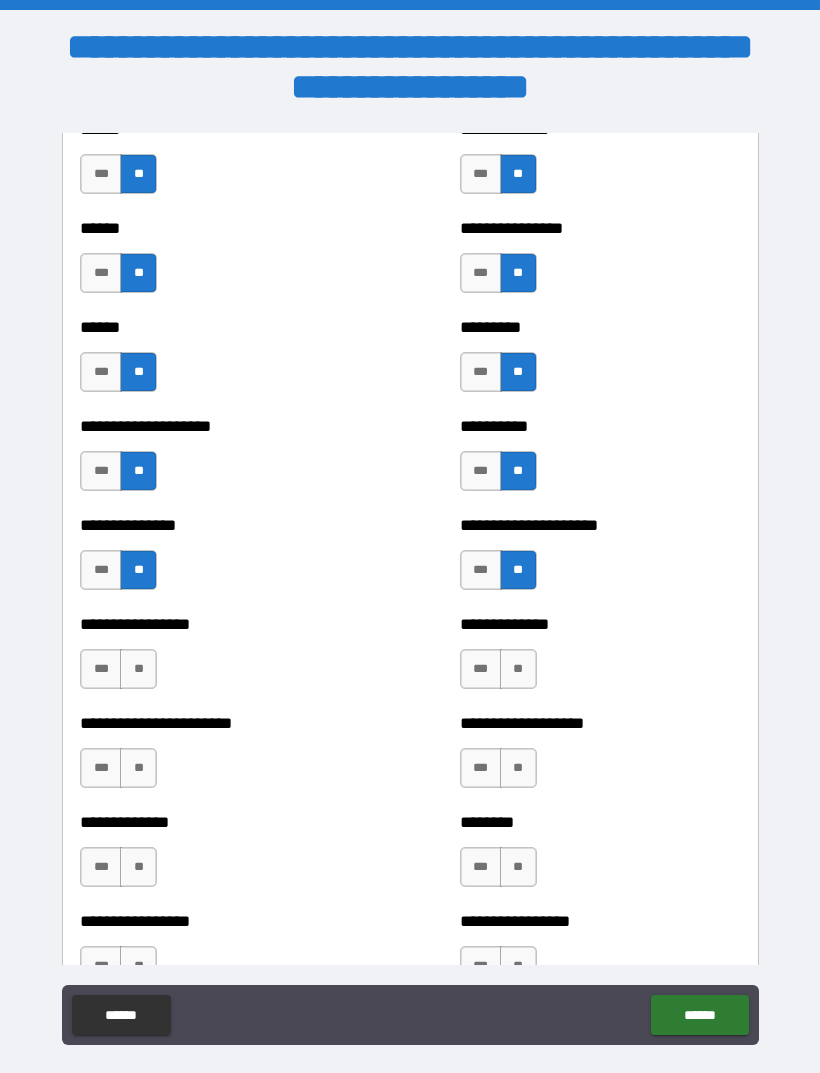 click on "**" at bounding box center (138, 669) 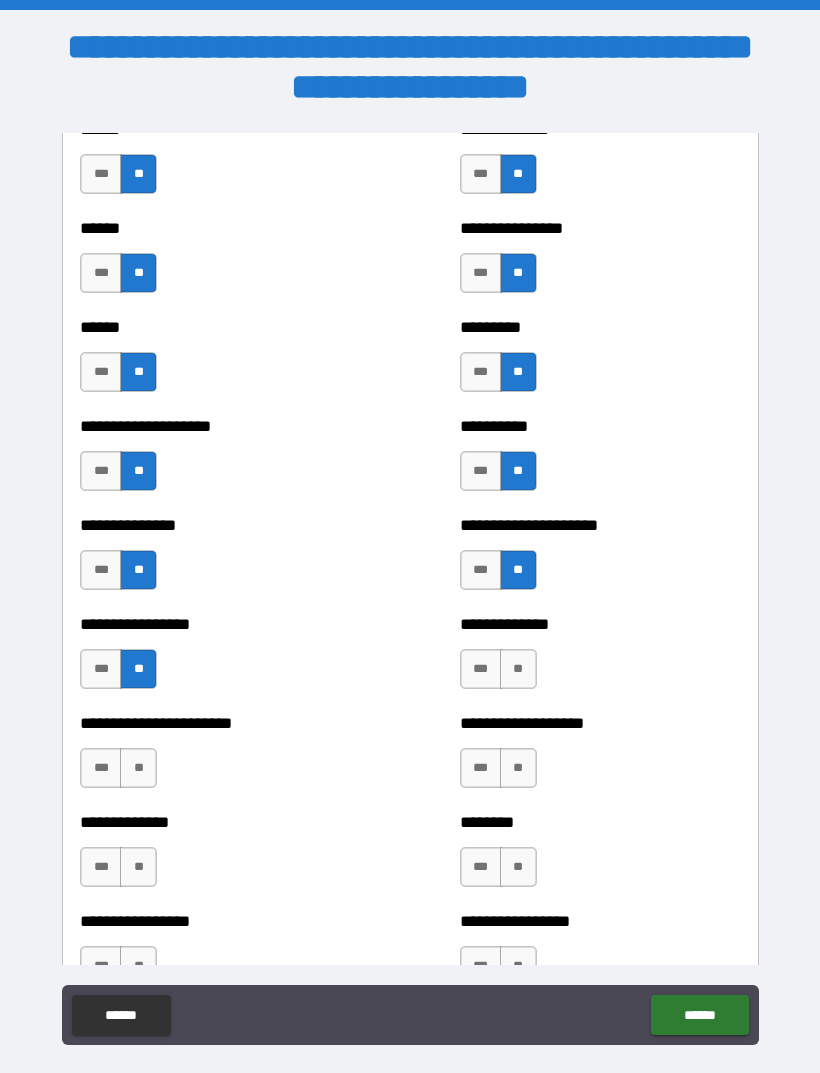 click on "**" at bounding box center [518, 669] 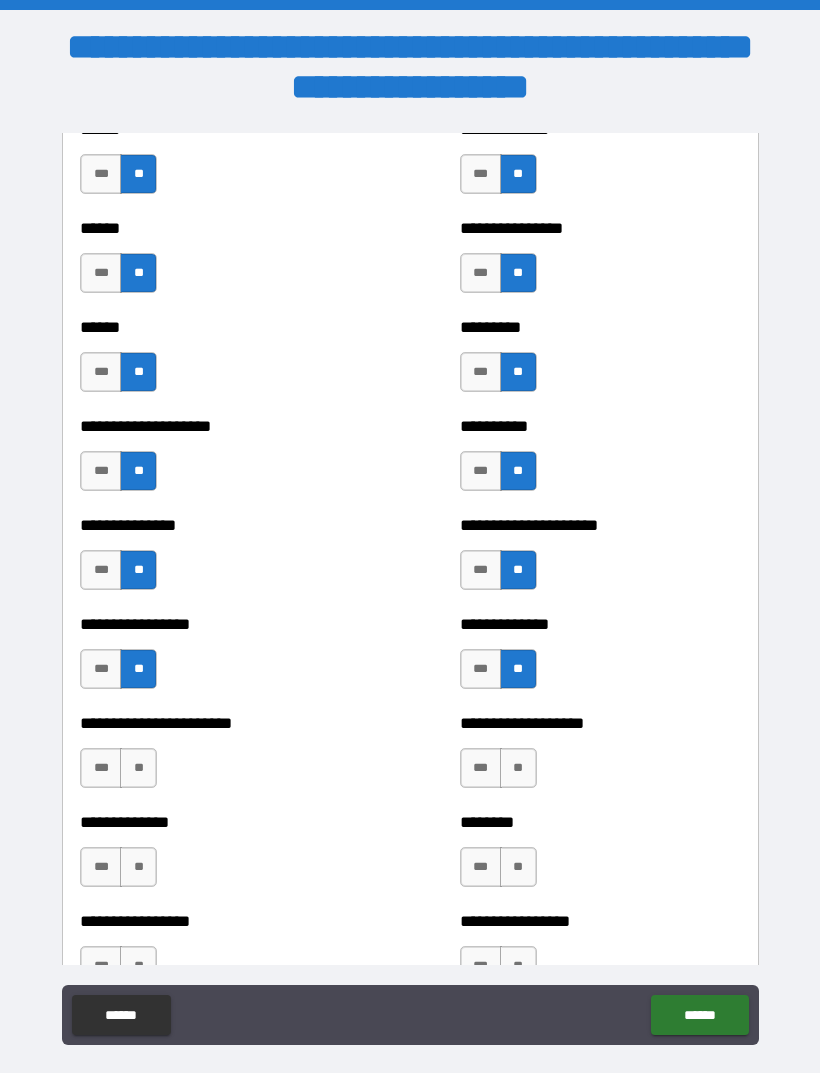 click on "**" at bounding box center (138, 768) 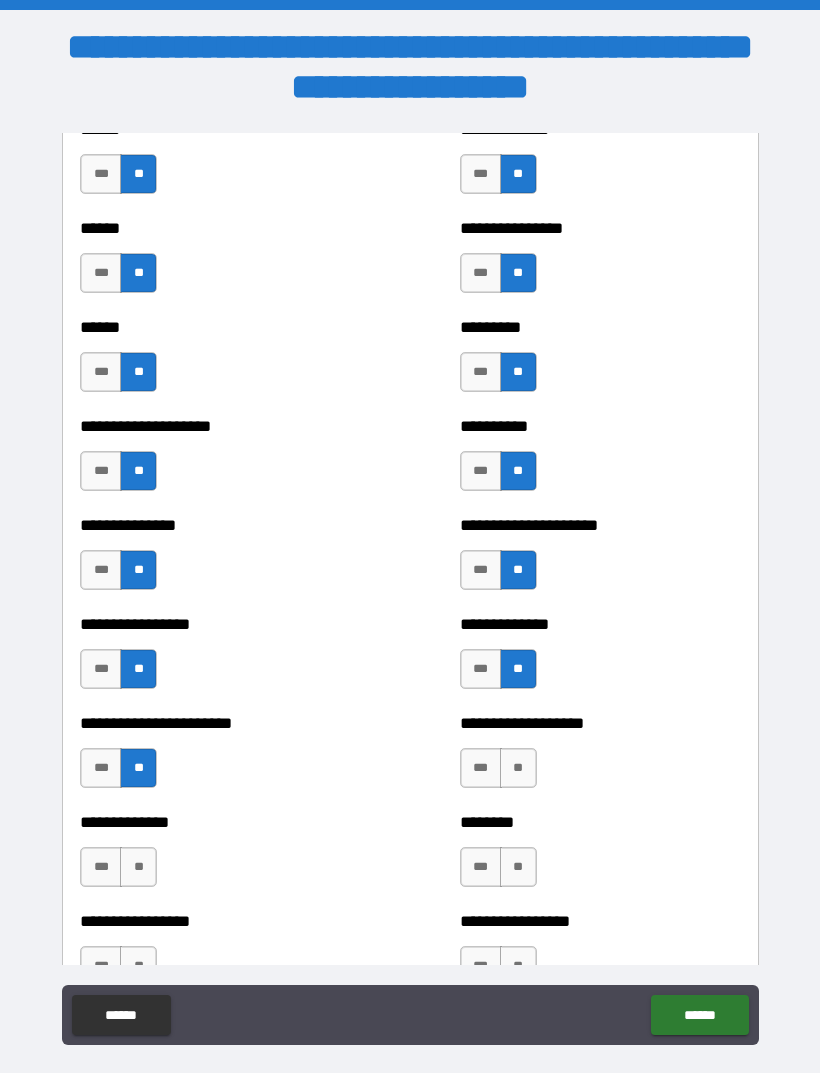 click on "**" at bounding box center [518, 768] 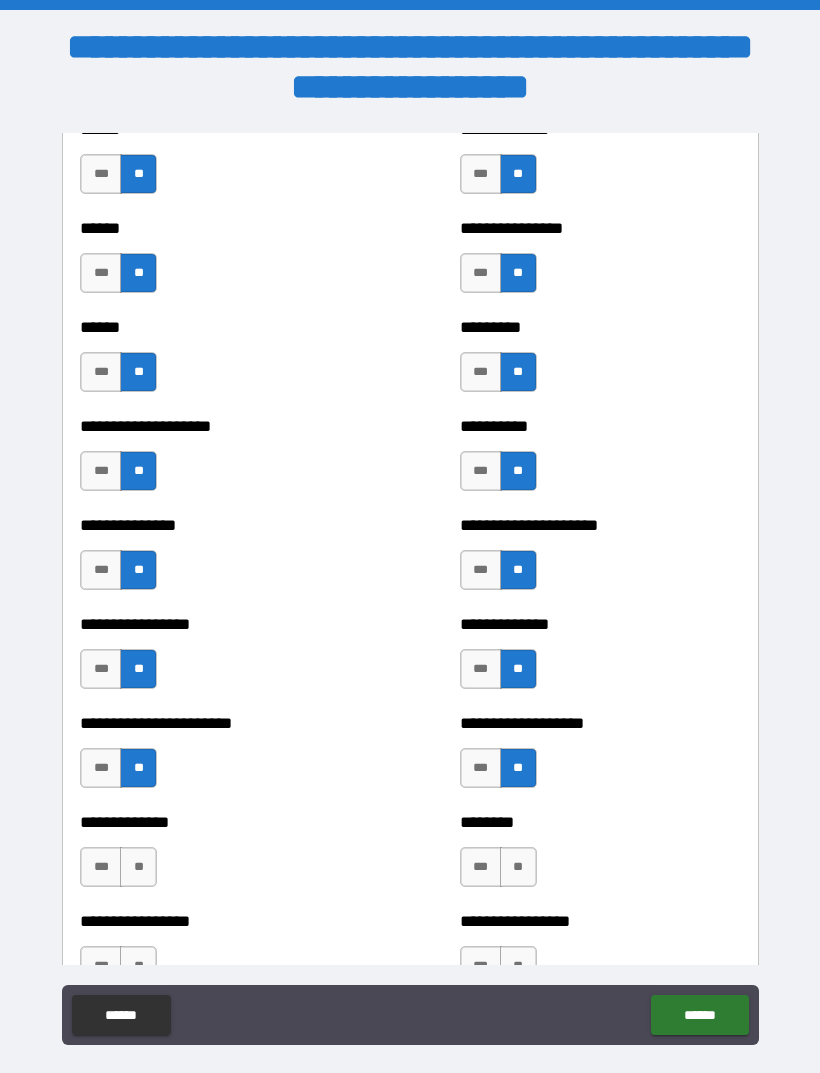 click on "**" at bounding box center (138, 867) 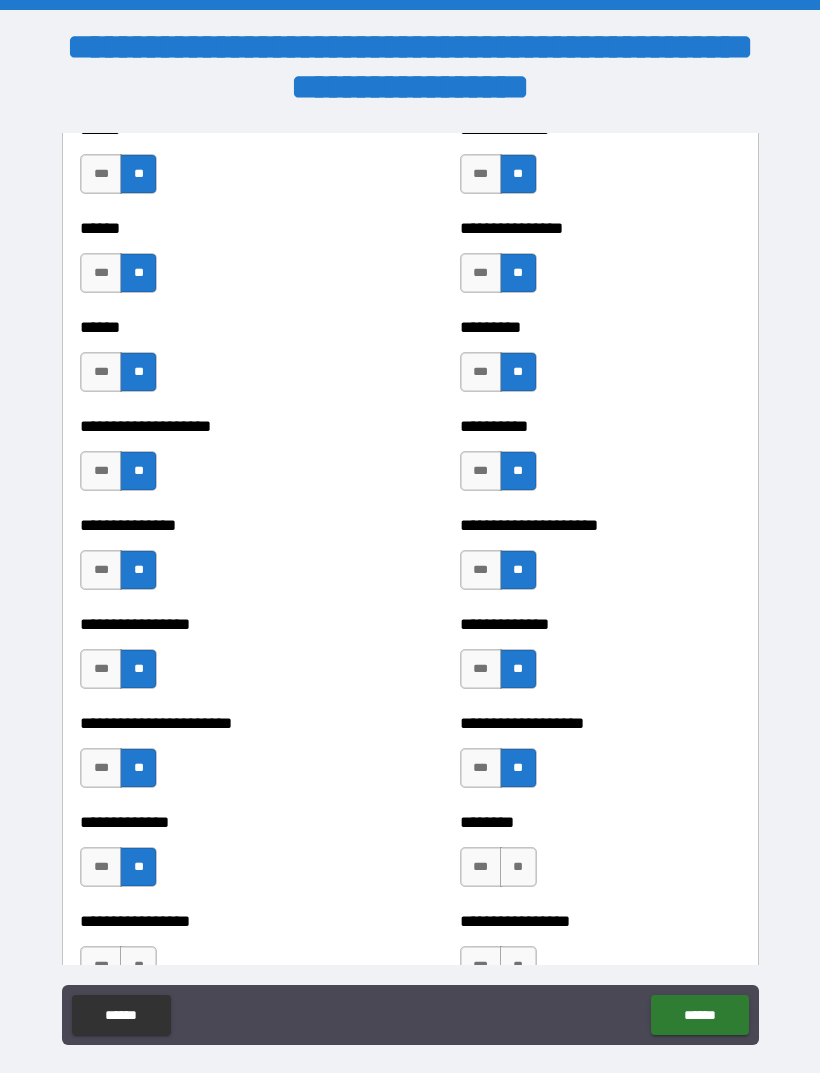 click on "**" at bounding box center (518, 867) 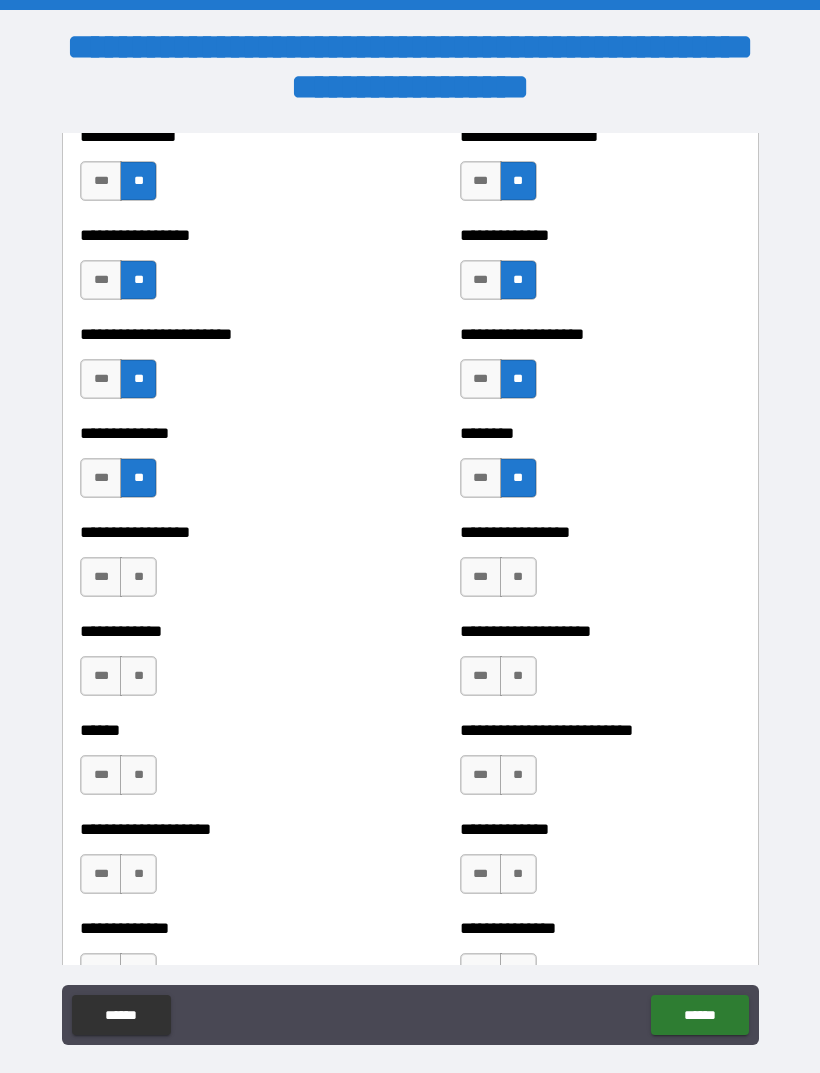 scroll, scrollTop: 3555, scrollLeft: 0, axis: vertical 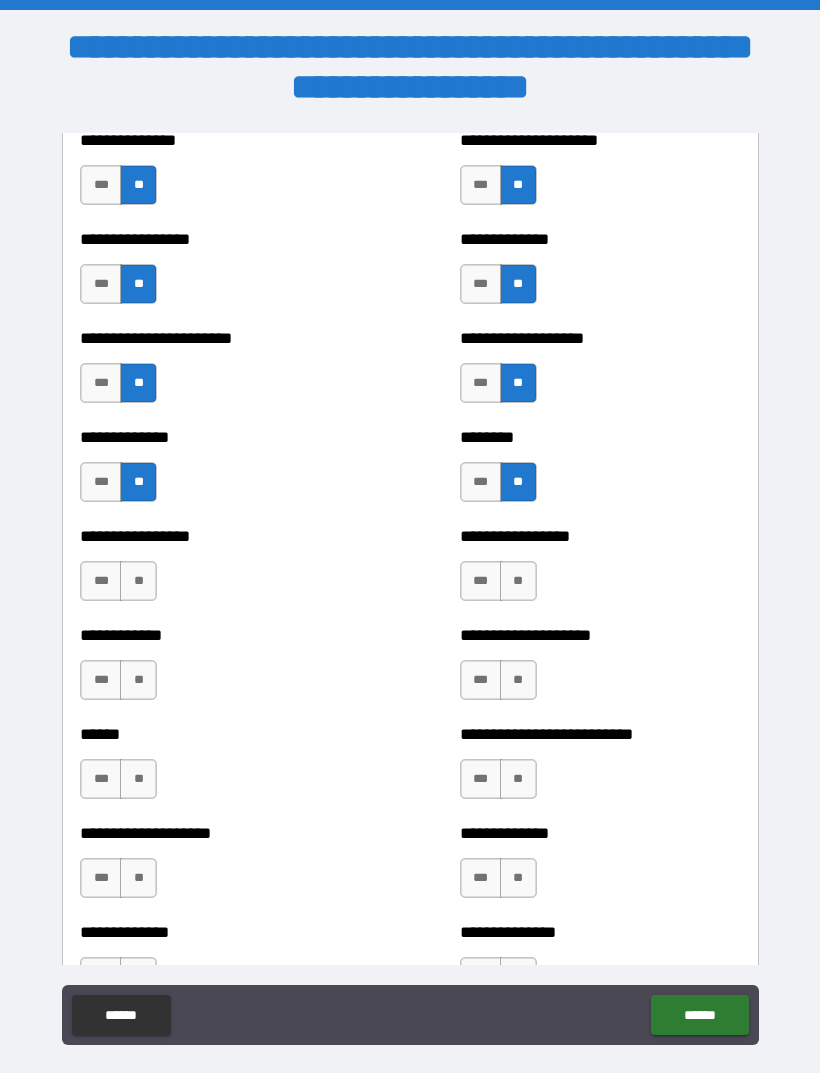 click on "**" at bounding box center [138, 581] 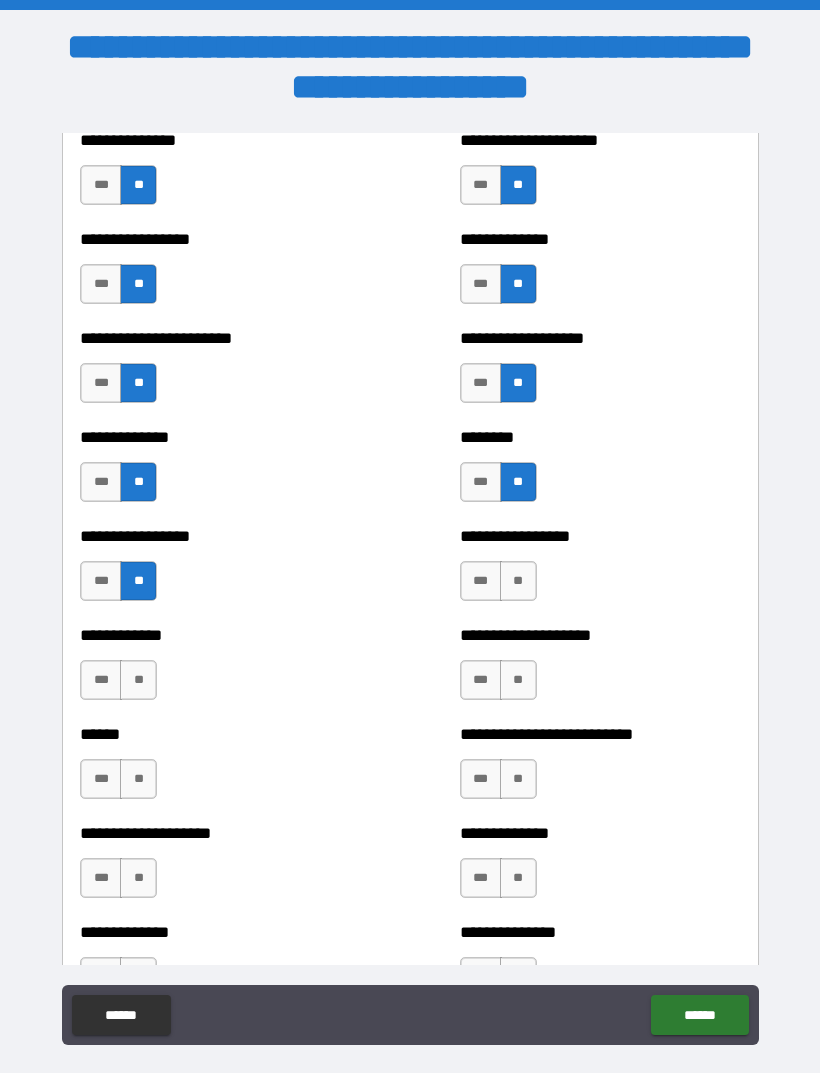click on "**" at bounding box center [518, 581] 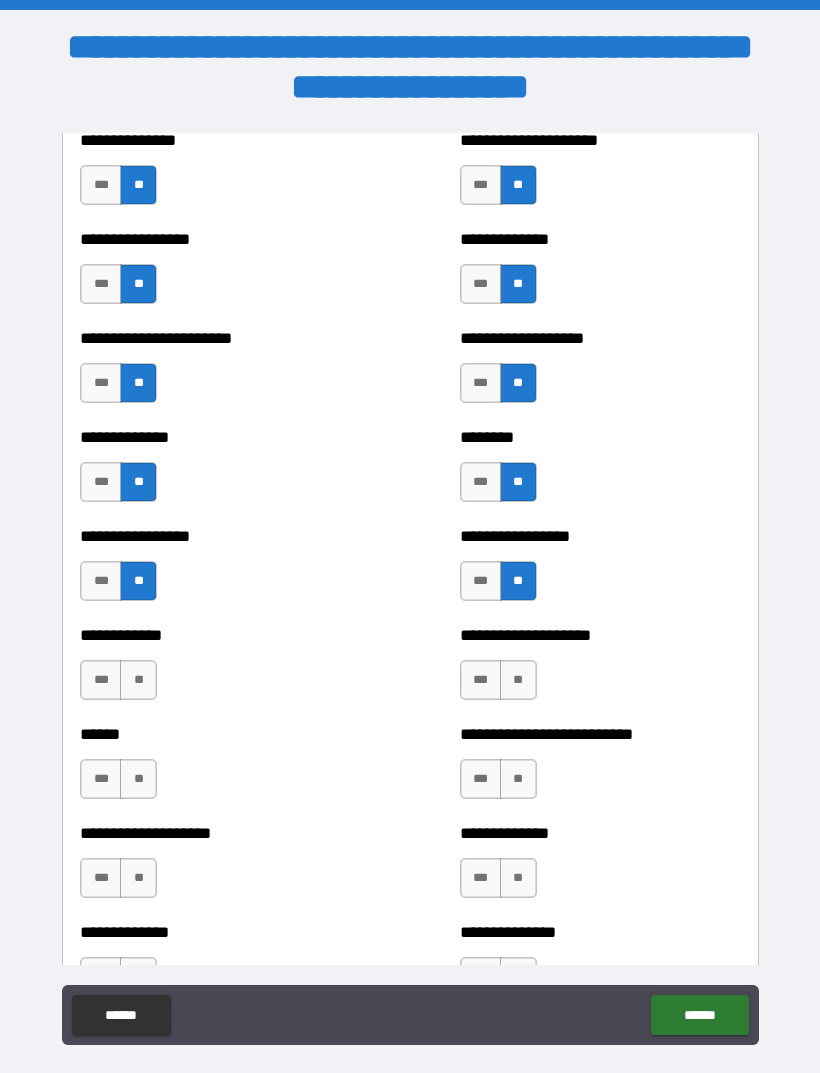 click on "**" at bounding box center [138, 680] 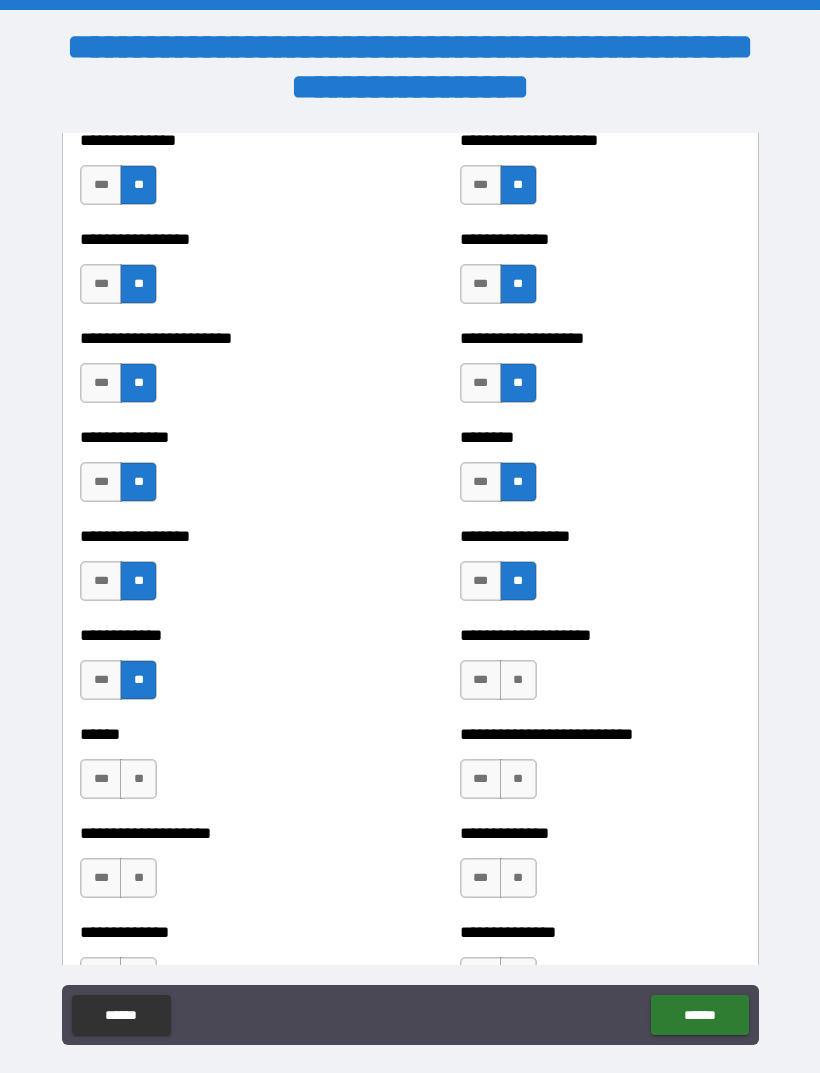 click on "**" at bounding box center (518, 680) 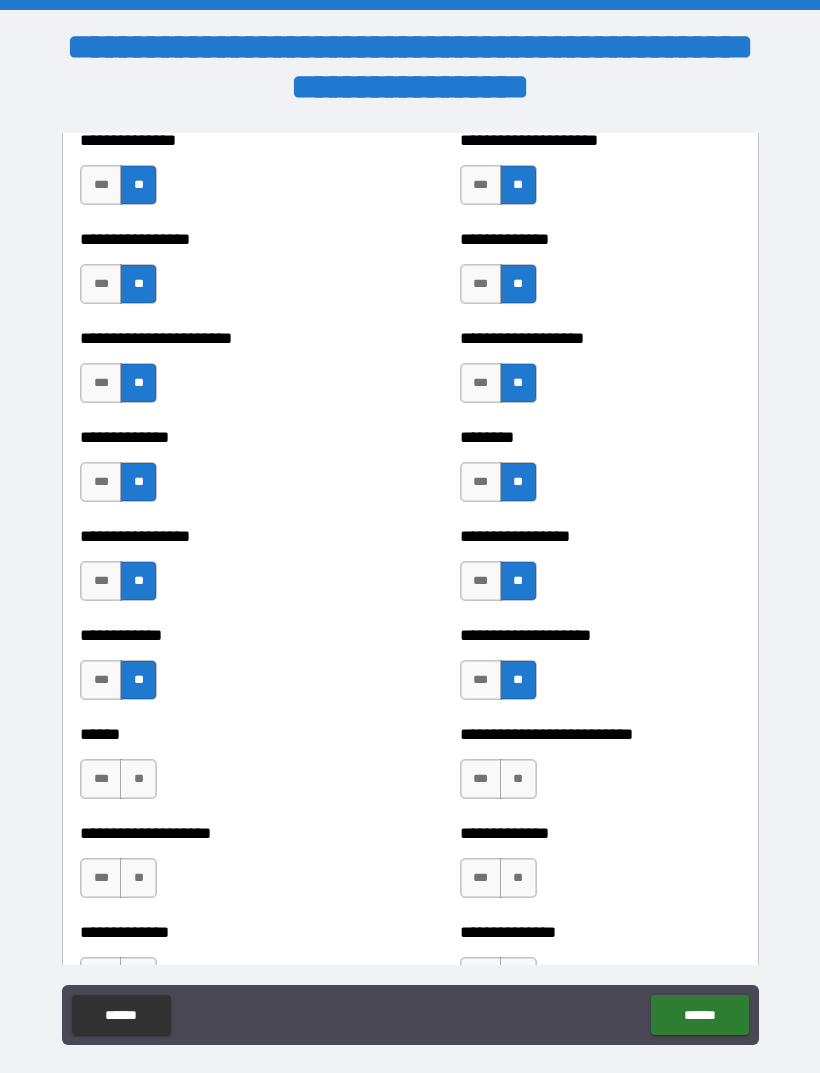 click on "**" at bounding box center (138, 779) 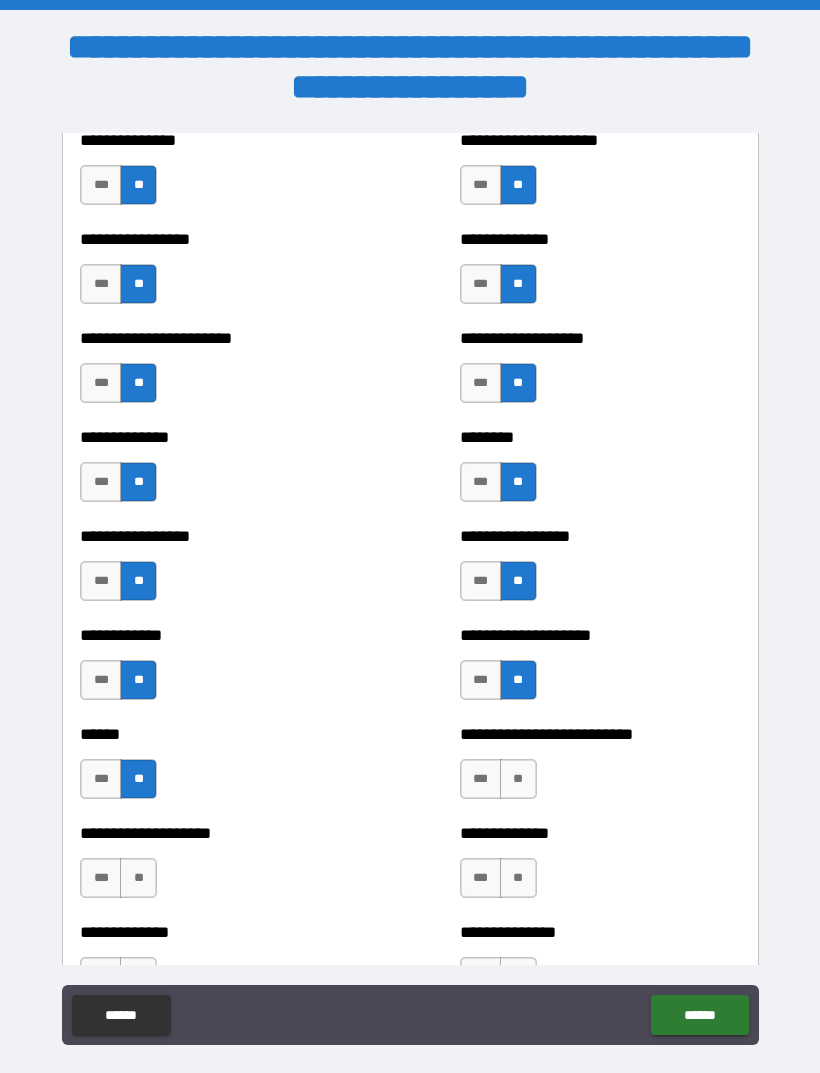 click on "**" at bounding box center [518, 779] 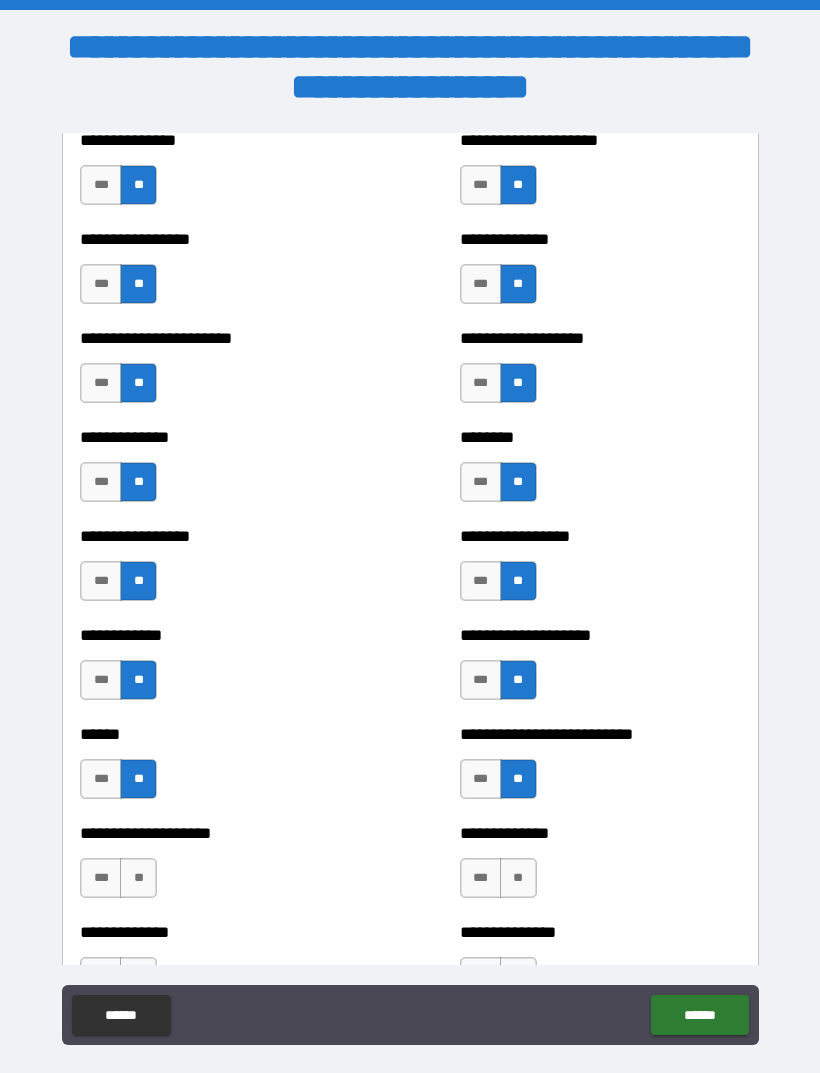 click on "**" at bounding box center [138, 878] 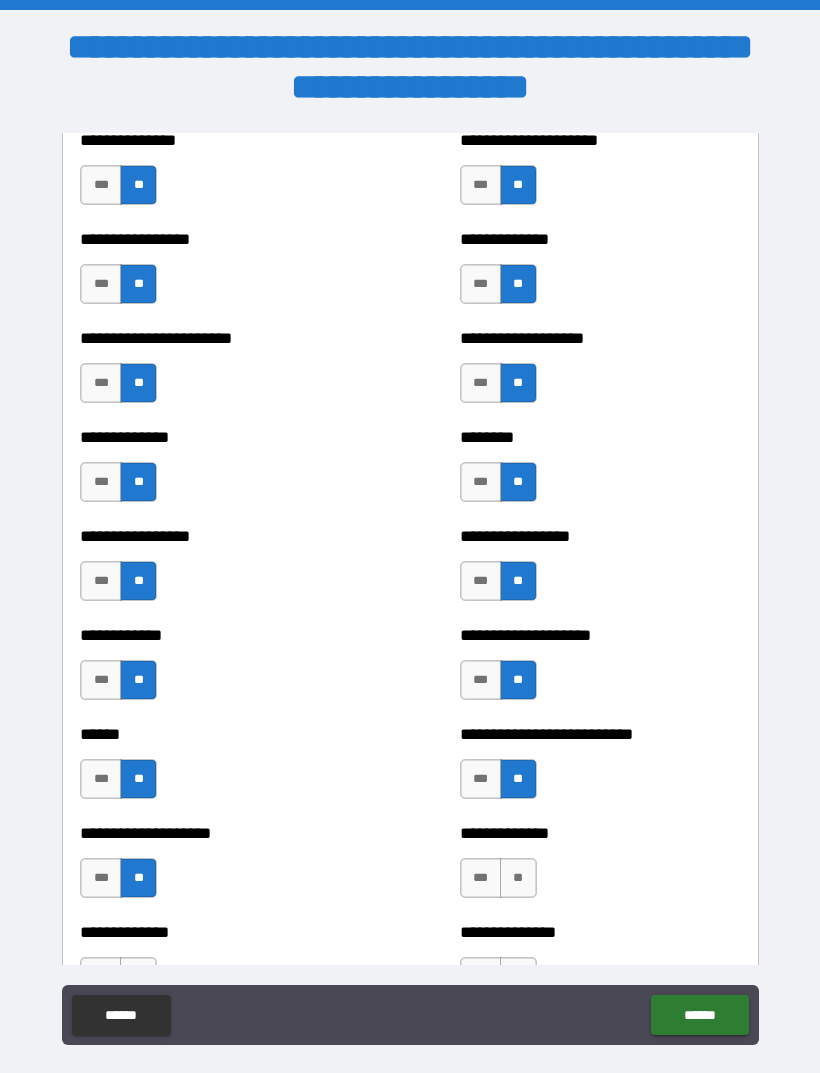click on "**" at bounding box center (518, 878) 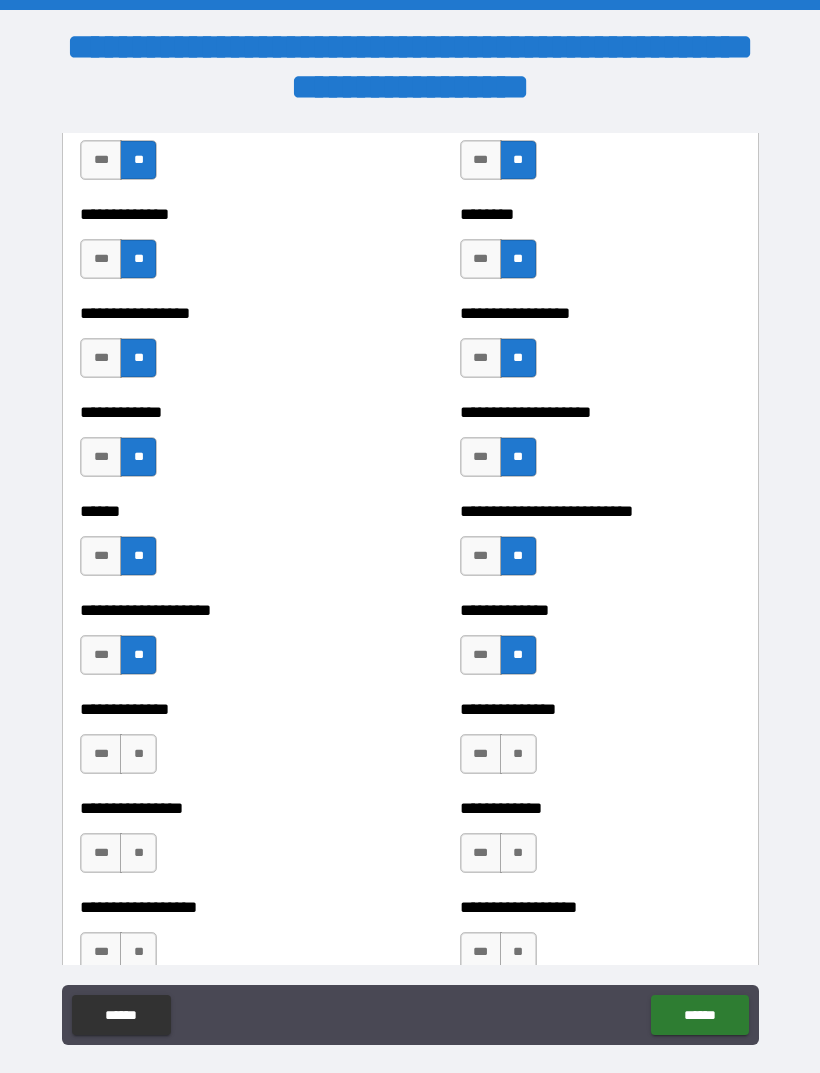 scroll, scrollTop: 3779, scrollLeft: 0, axis: vertical 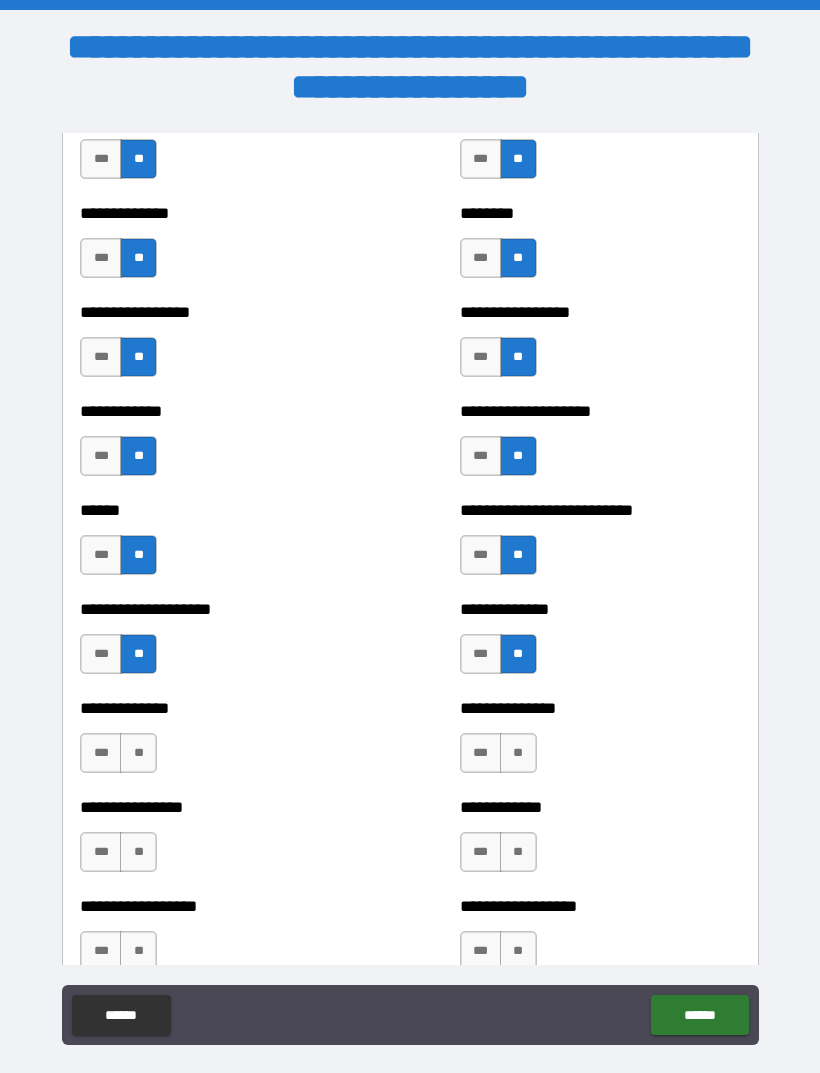 click on "**" at bounding box center [138, 753] 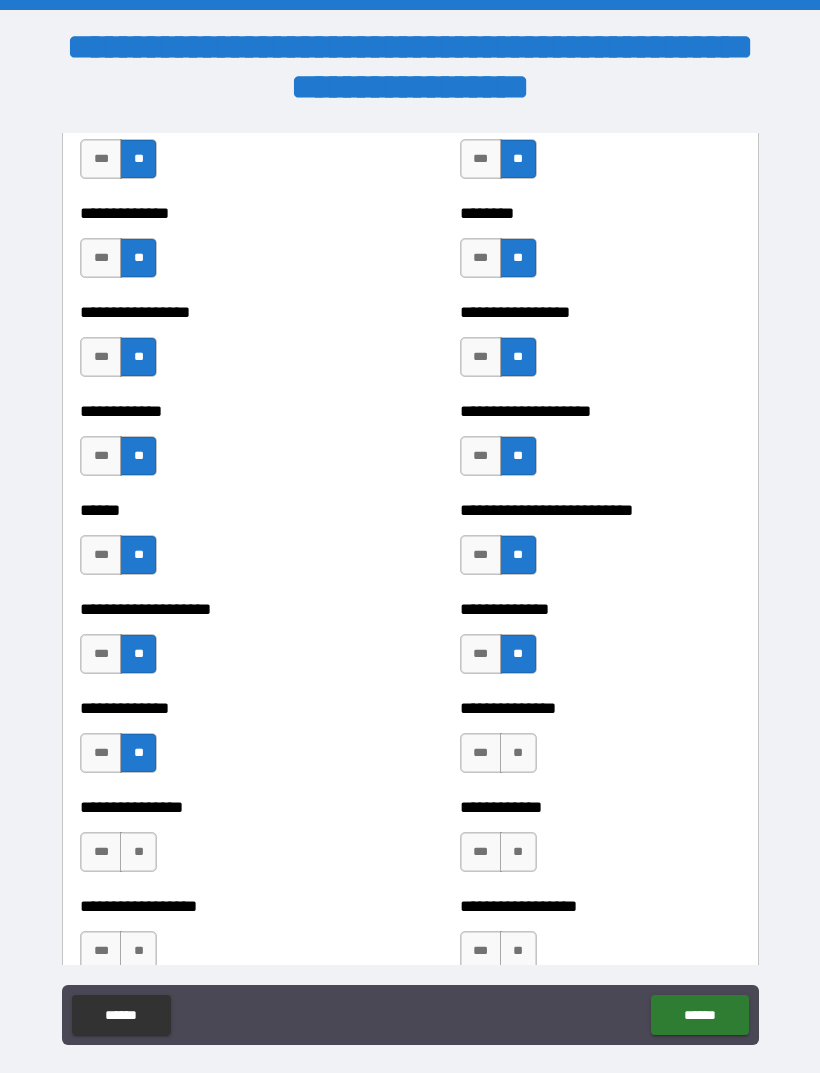 click on "**" at bounding box center (518, 753) 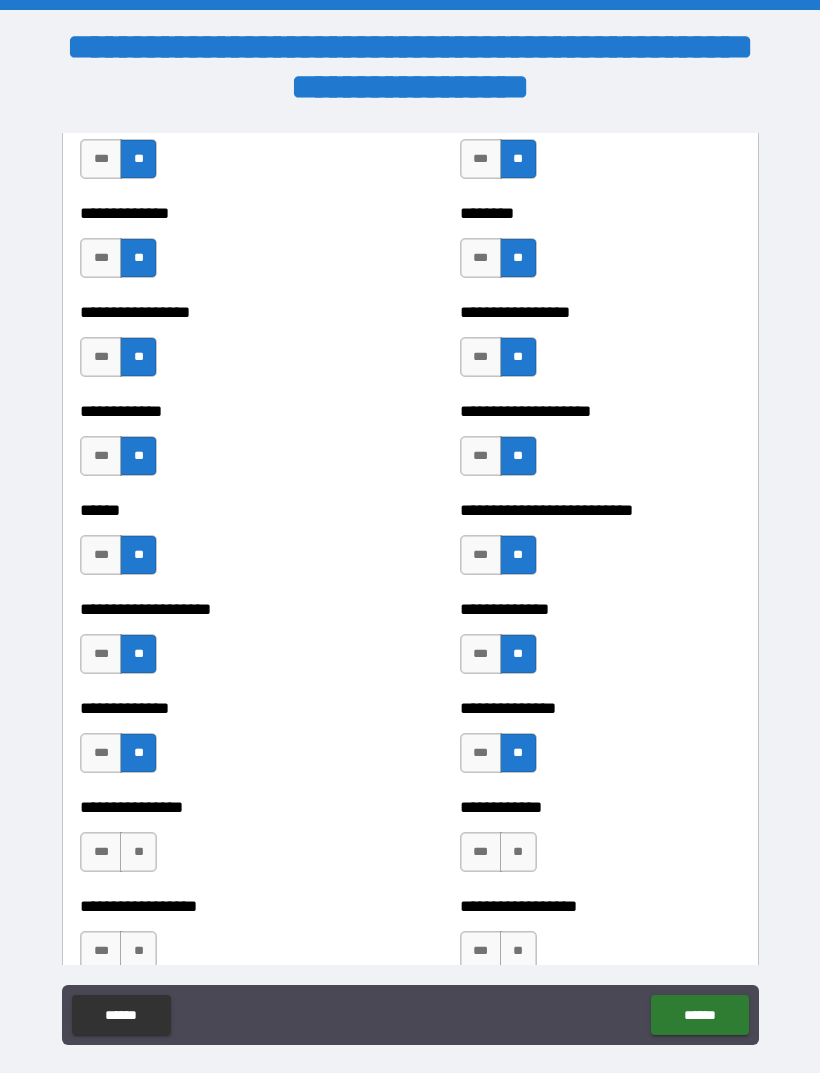 click on "**" at bounding box center (138, 852) 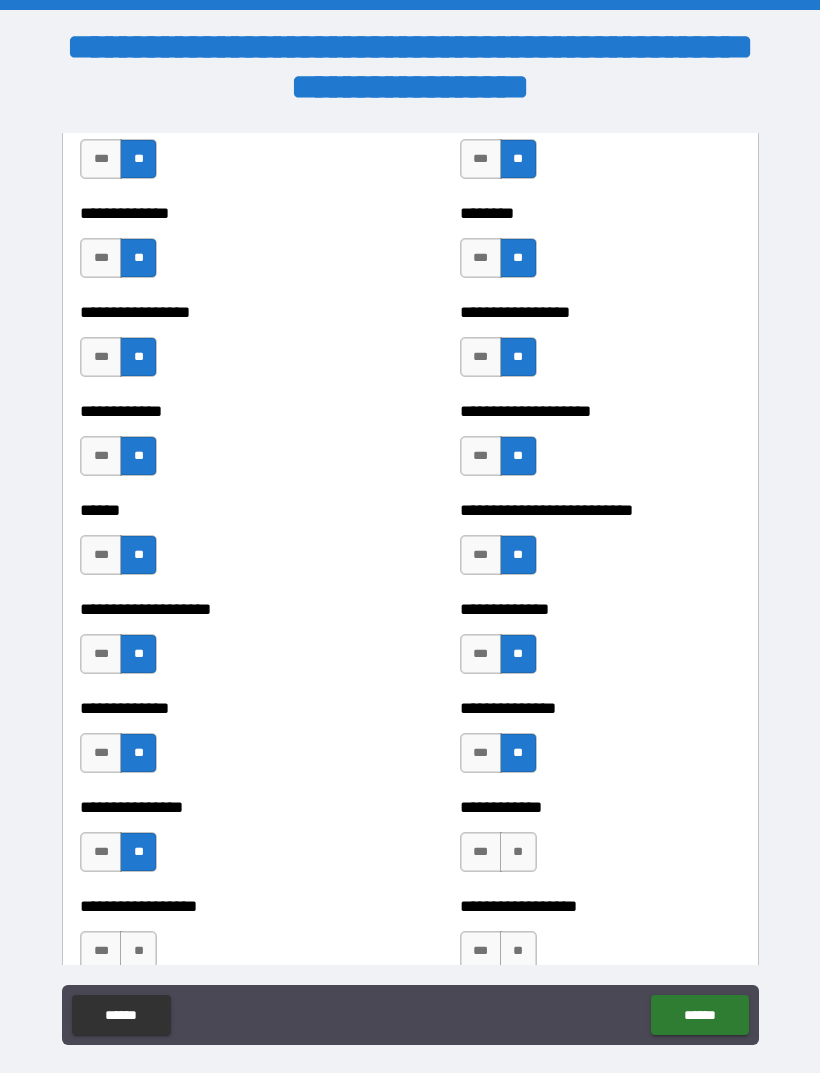 click on "**" at bounding box center [518, 852] 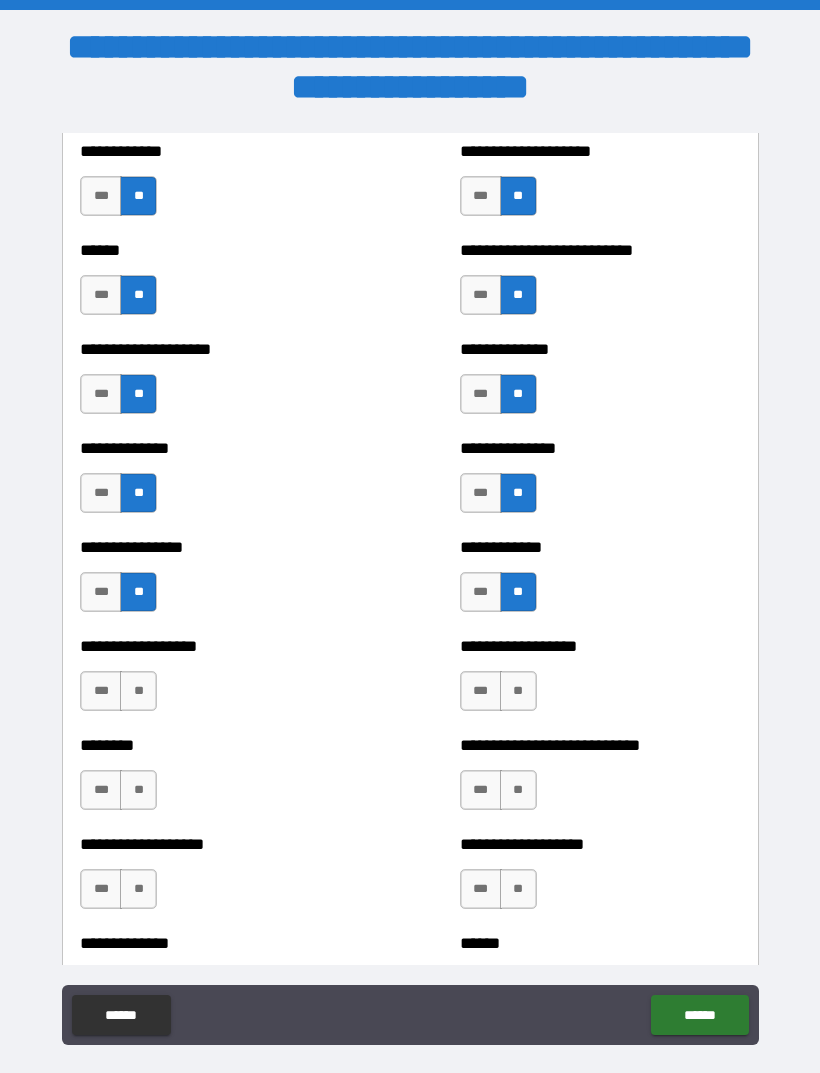 scroll, scrollTop: 4066, scrollLeft: 0, axis: vertical 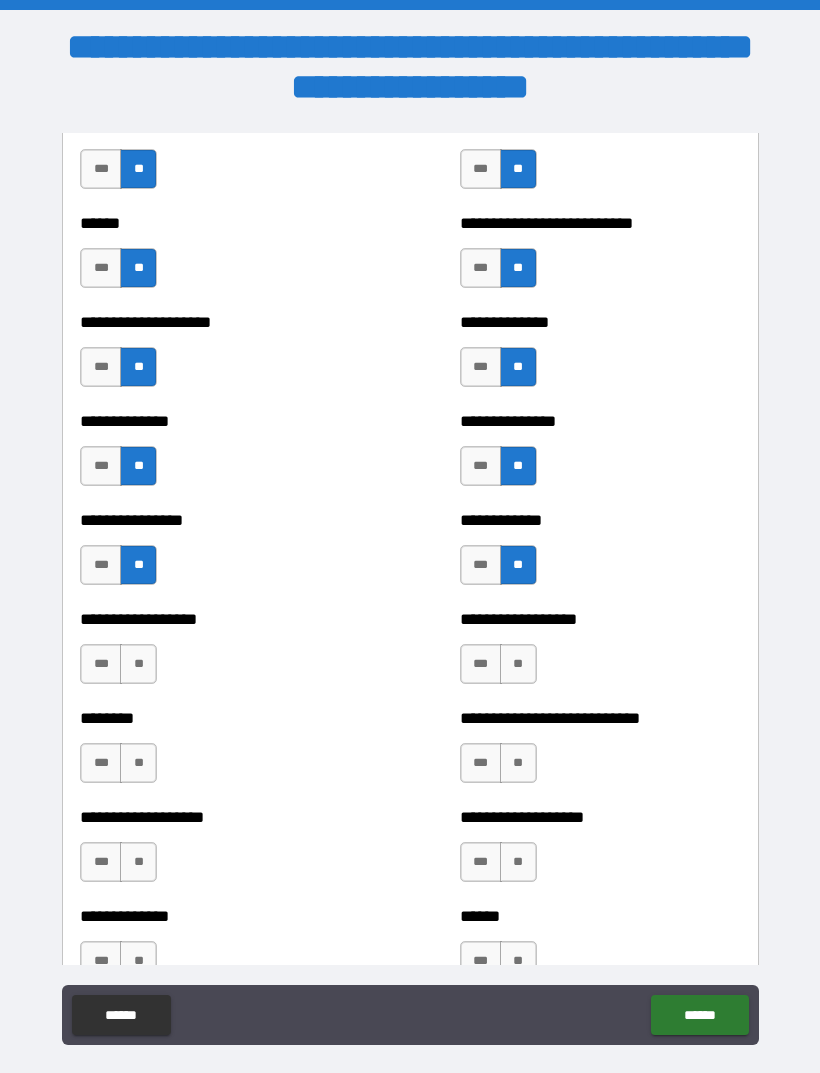 click on "**" at bounding box center (138, 664) 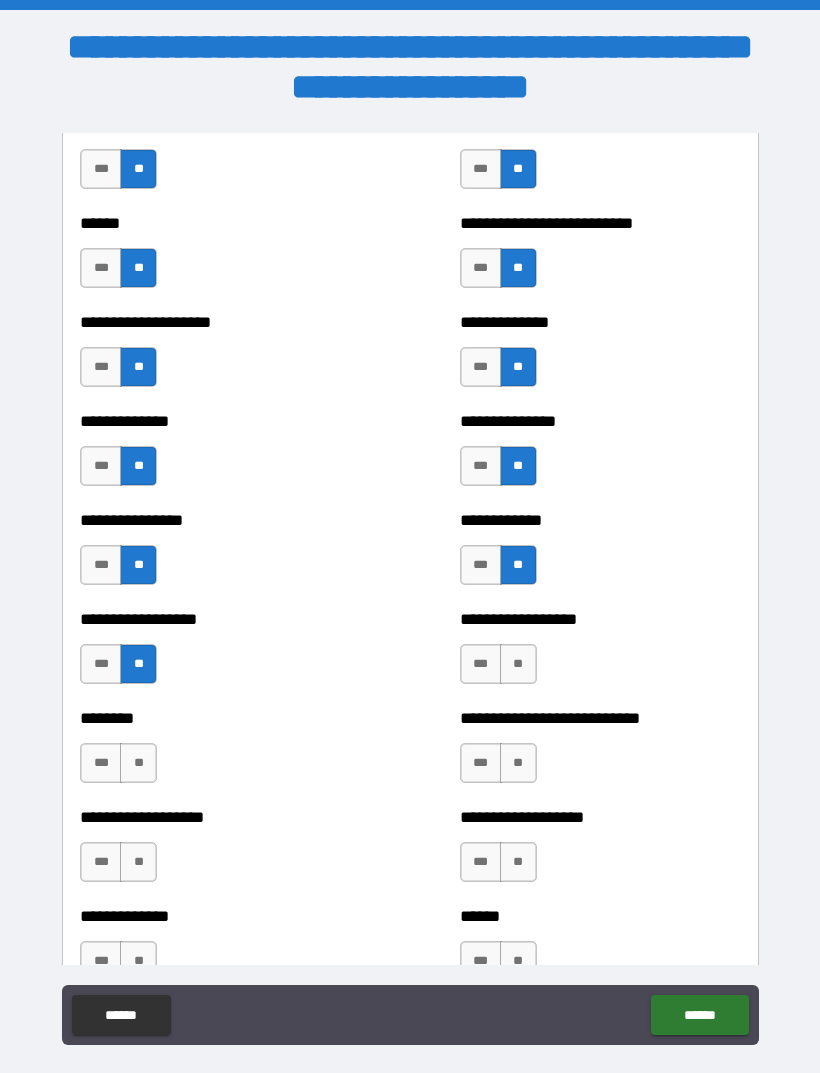 click on "**" at bounding box center [518, 664] 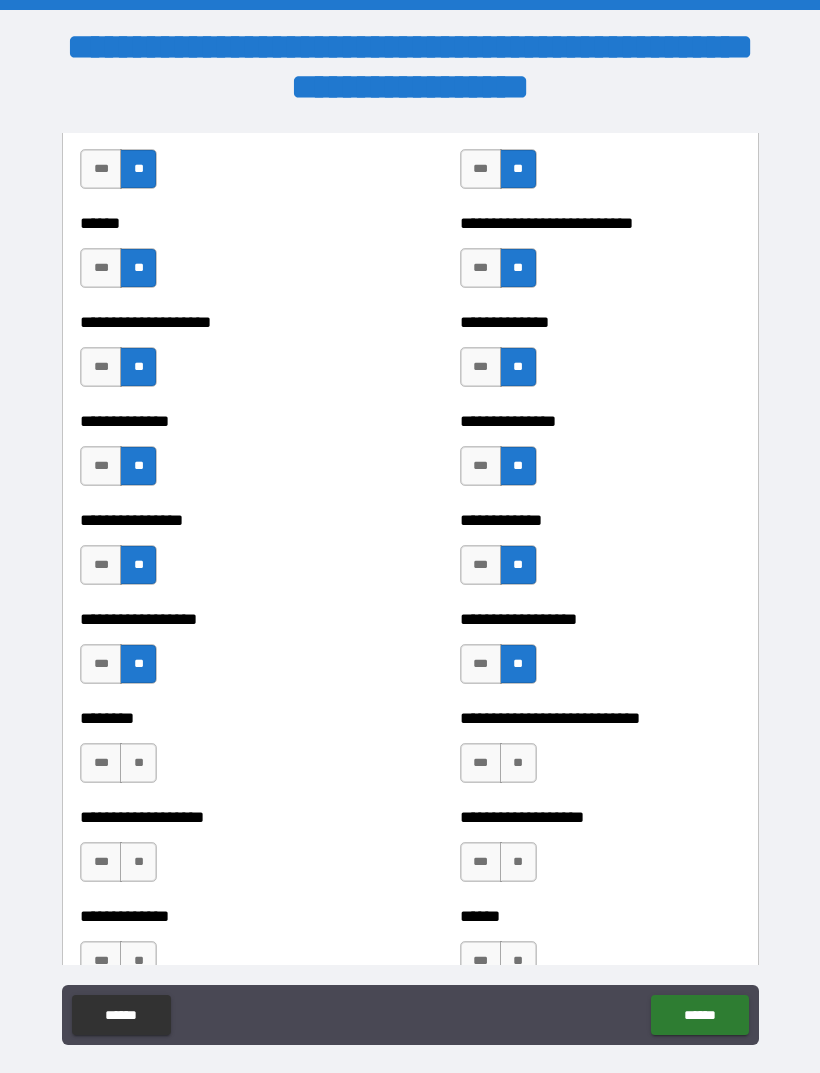 click on "**" at bounding box center (138, 763) 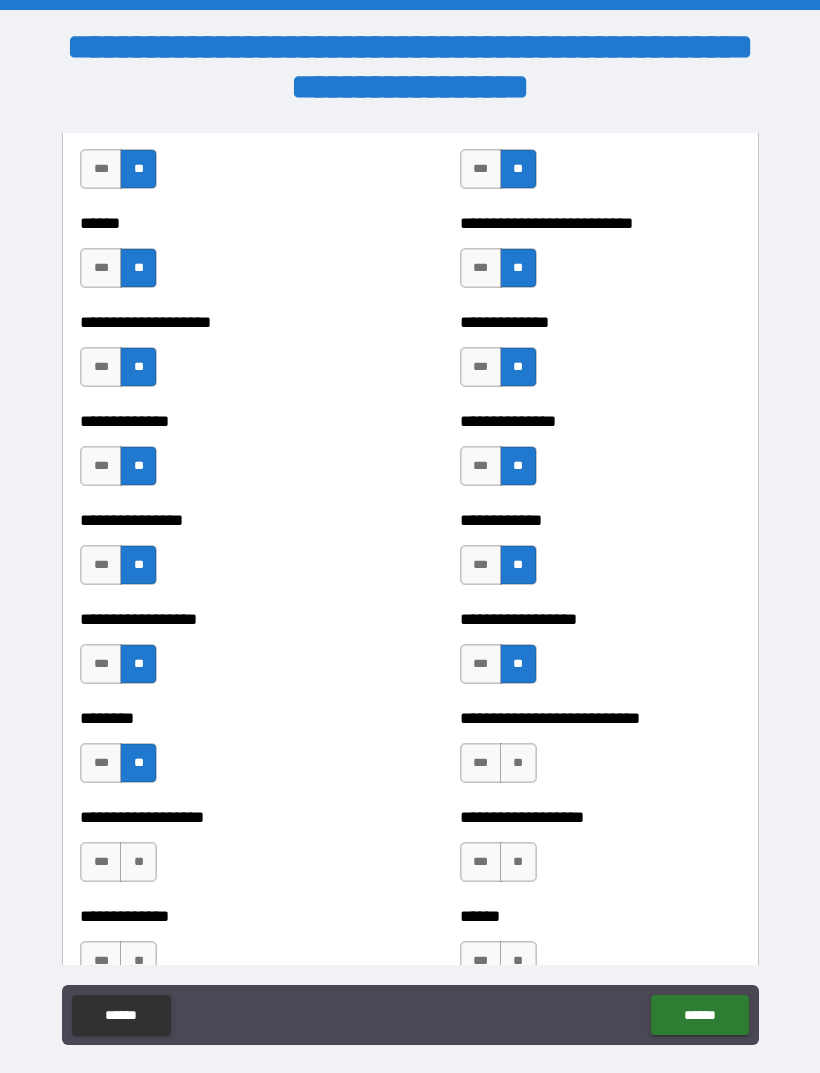 click on "**" at bounding box center (518, 763) 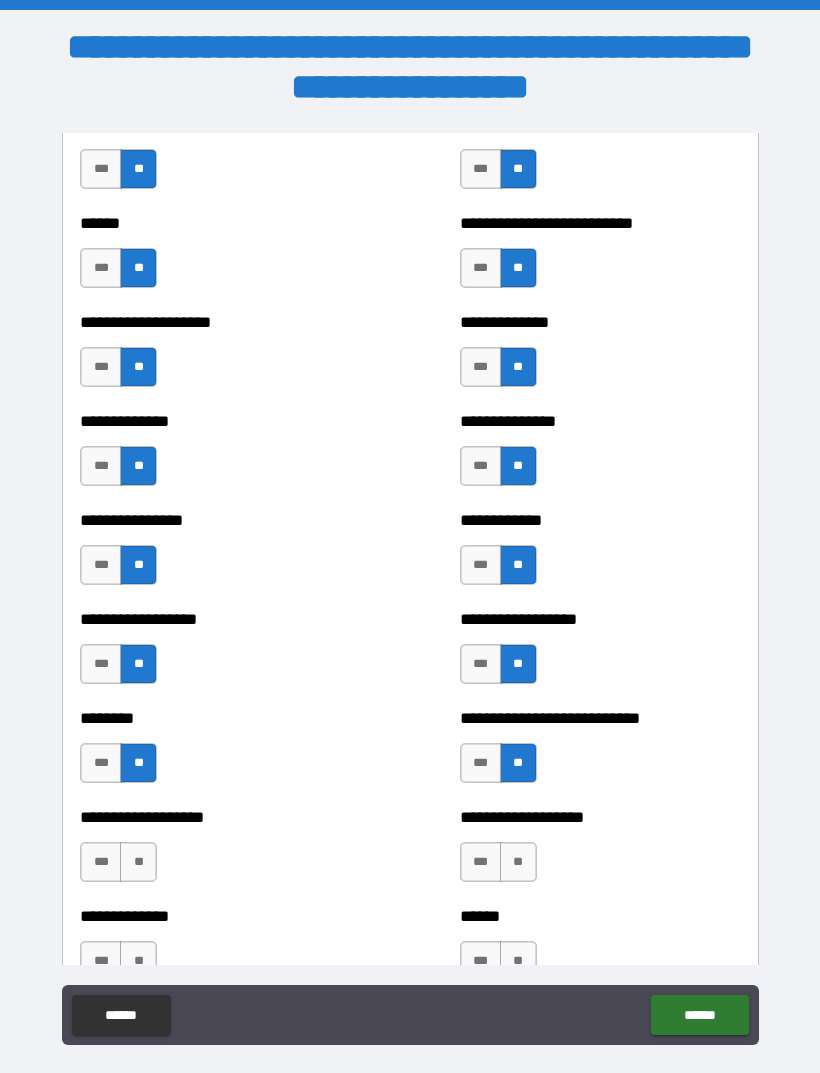 click on "**" at bounding box center [138, 862] 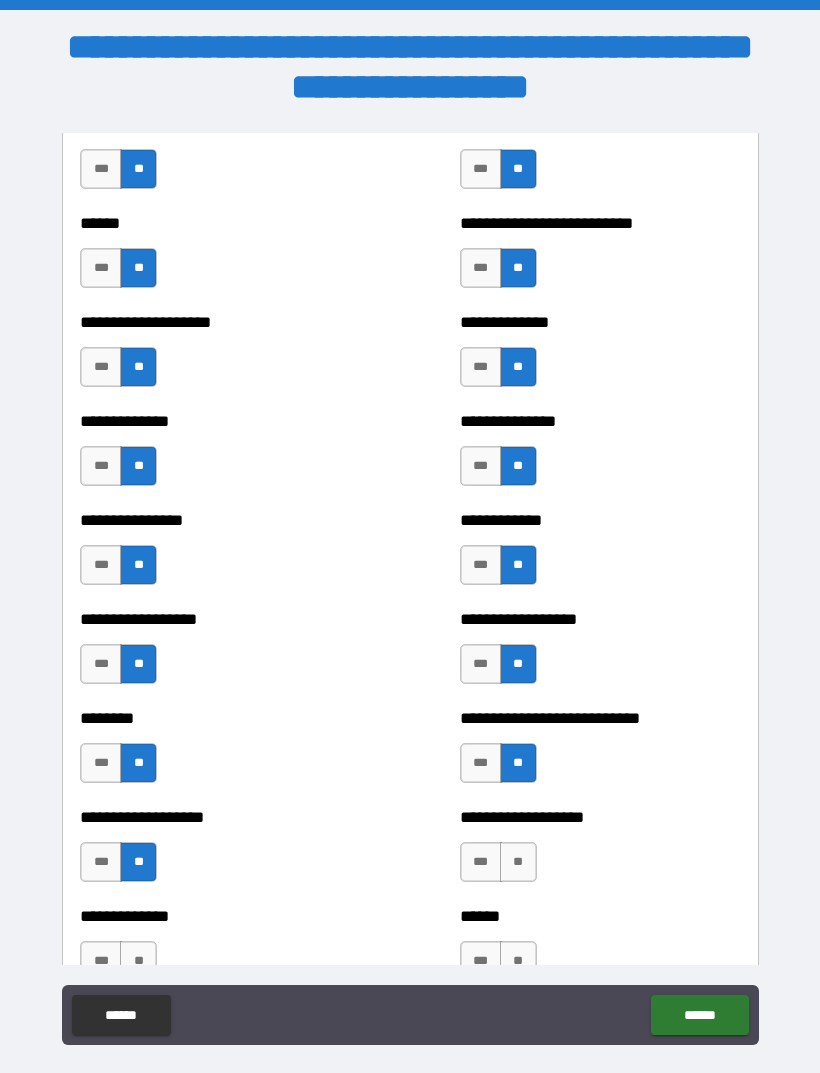 click on "**" at bounding box center [518, 862] 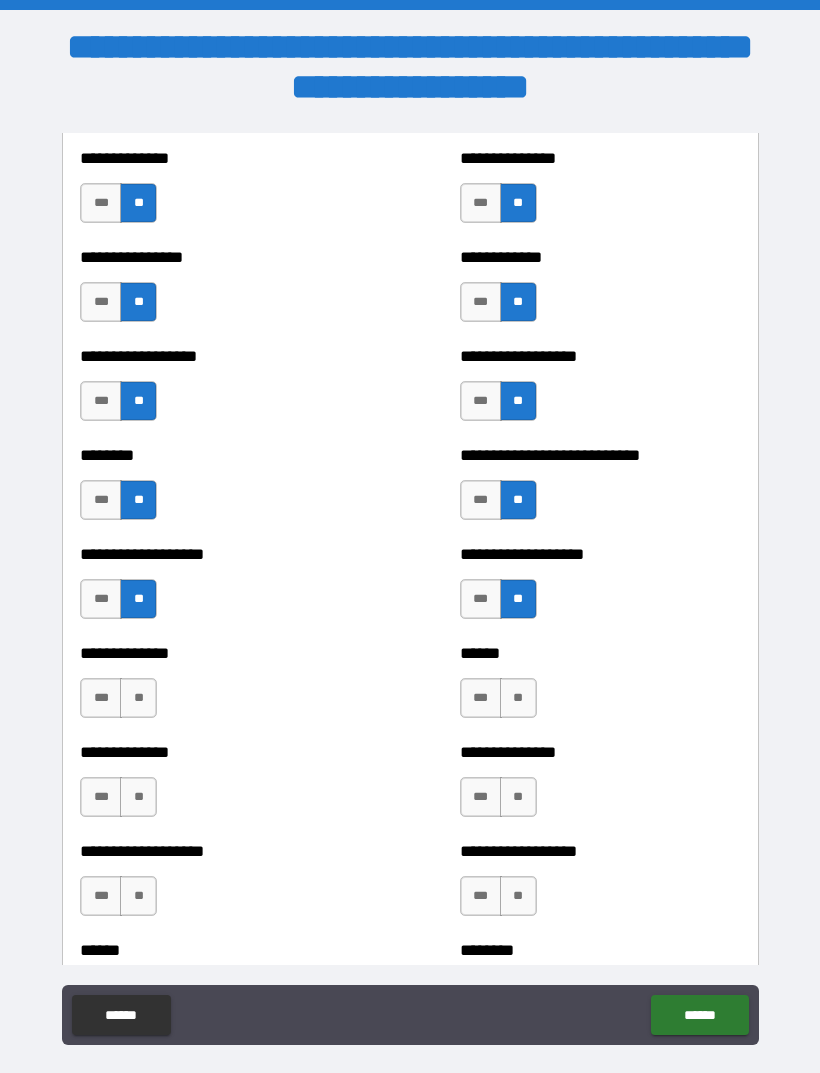 scroll, scrollTop: 4341, scrollLeft: 0, axis: vertical 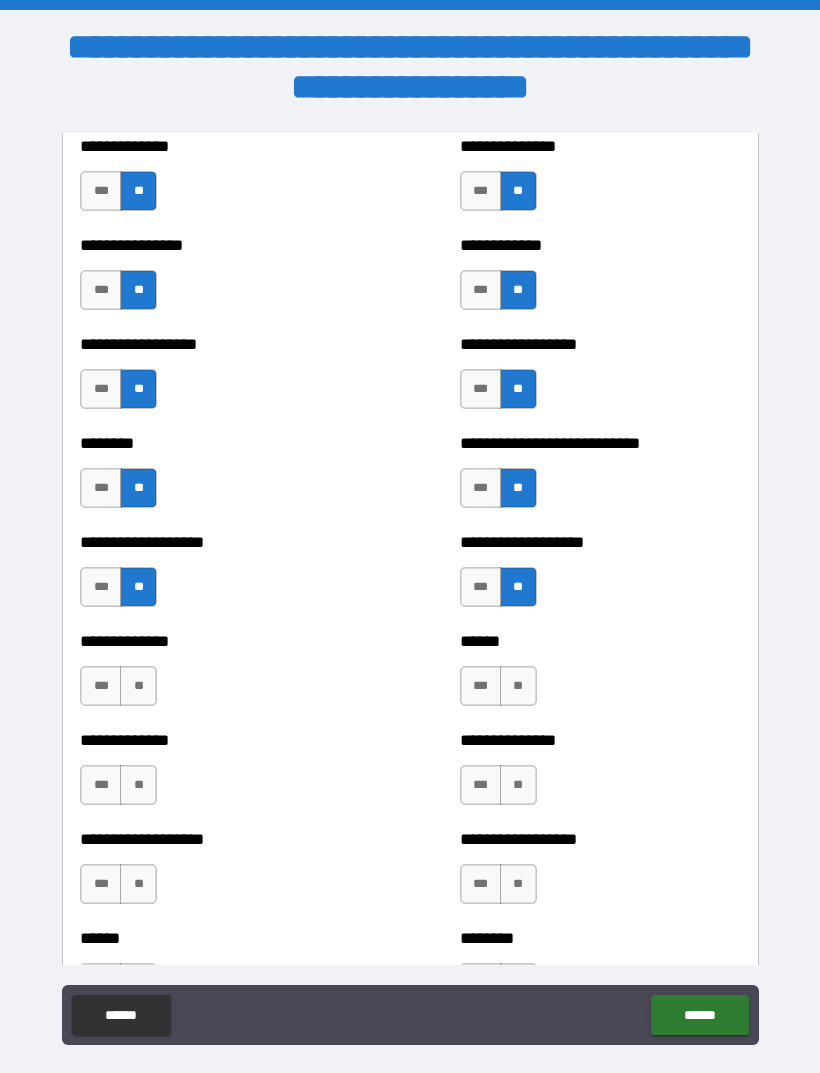 click on "**" at bounding box center (138, 686) 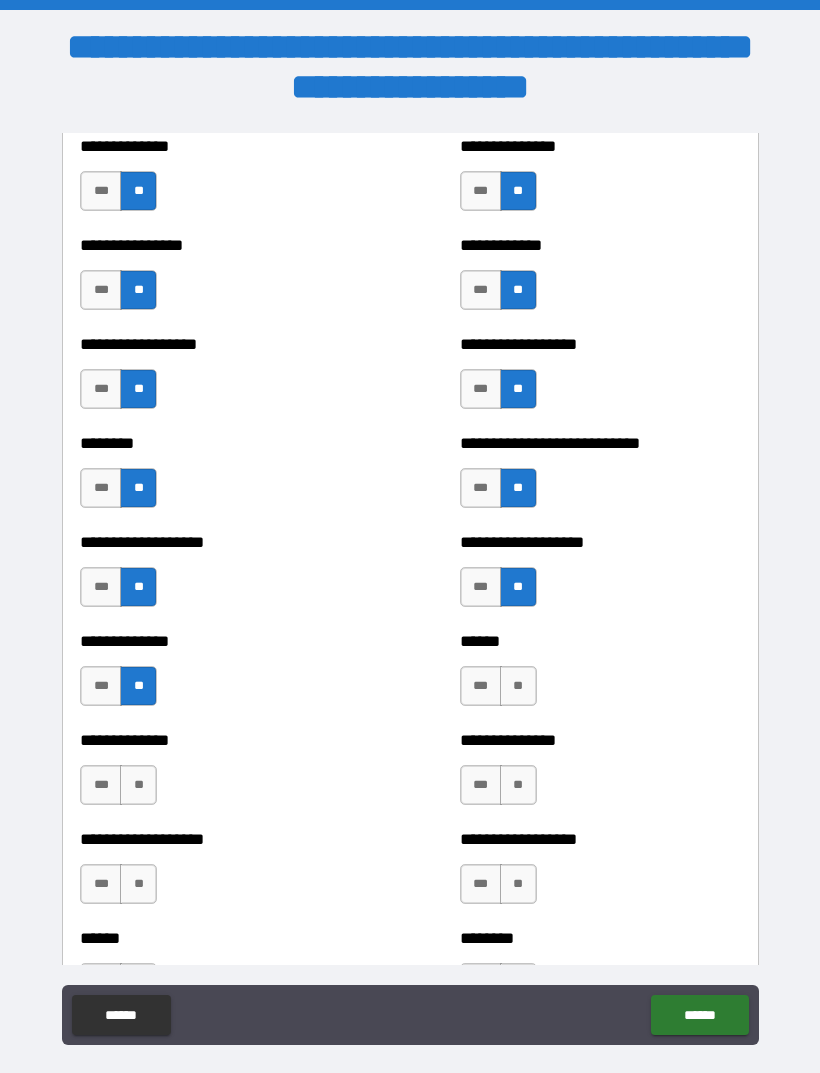click on "**" at bounding box center (518, 686) 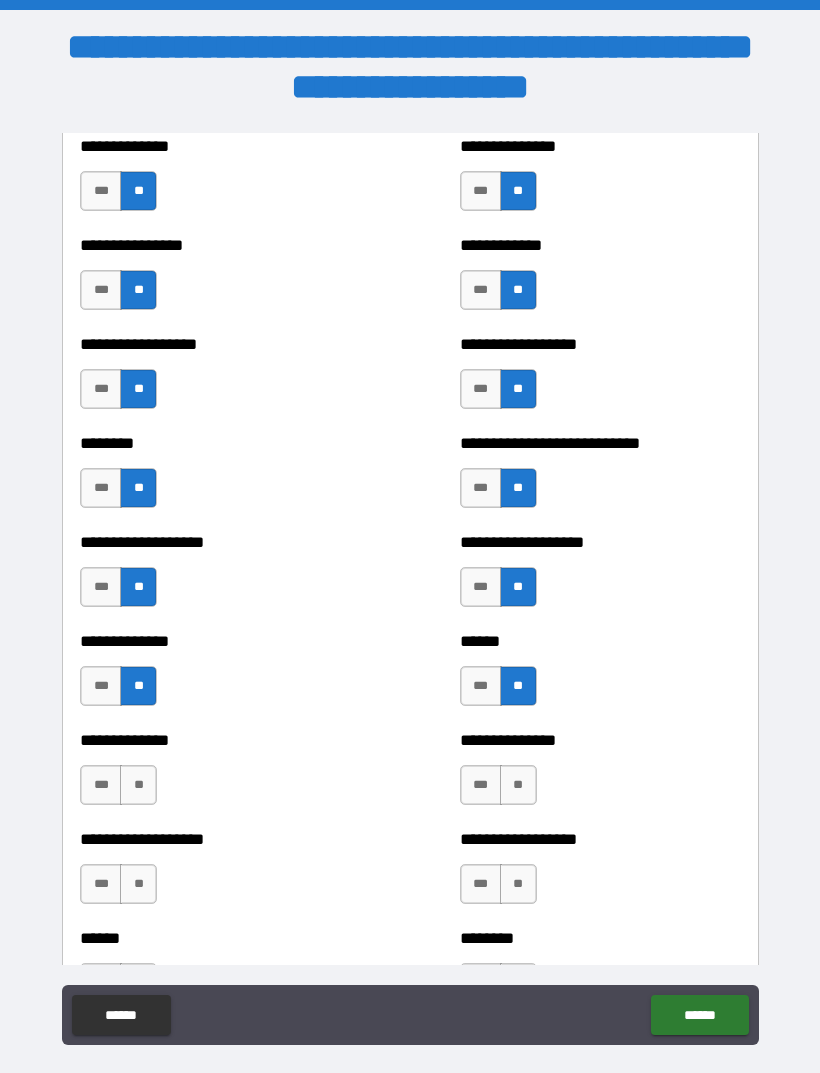 click on "**" at bounding box center (138, 785) 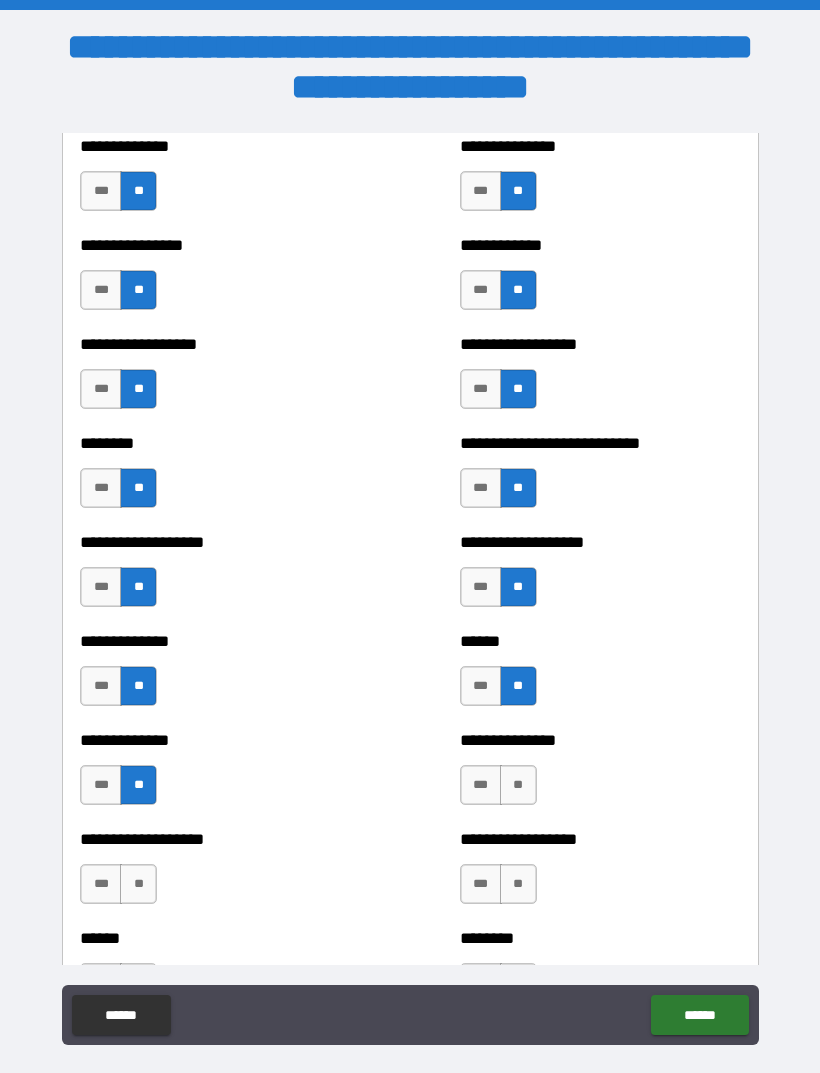 click on "**" at bounding box center (518, 785) 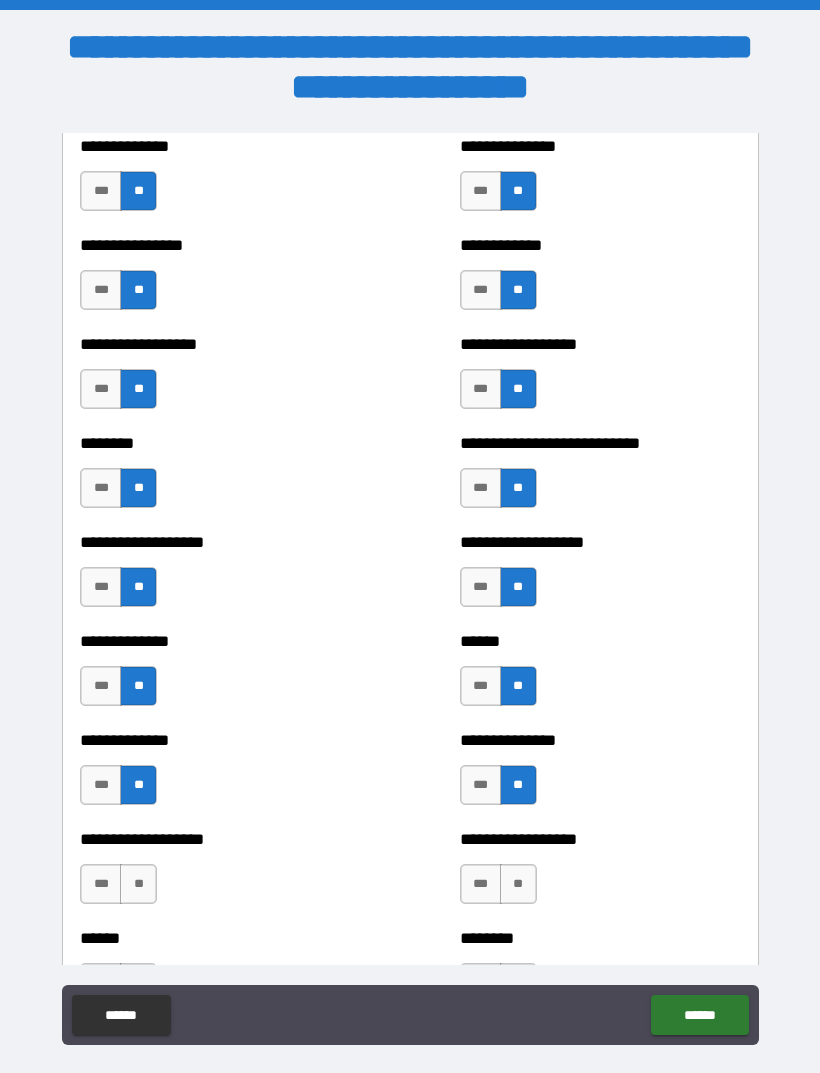 click on "**" at bounding box center (138, 884) 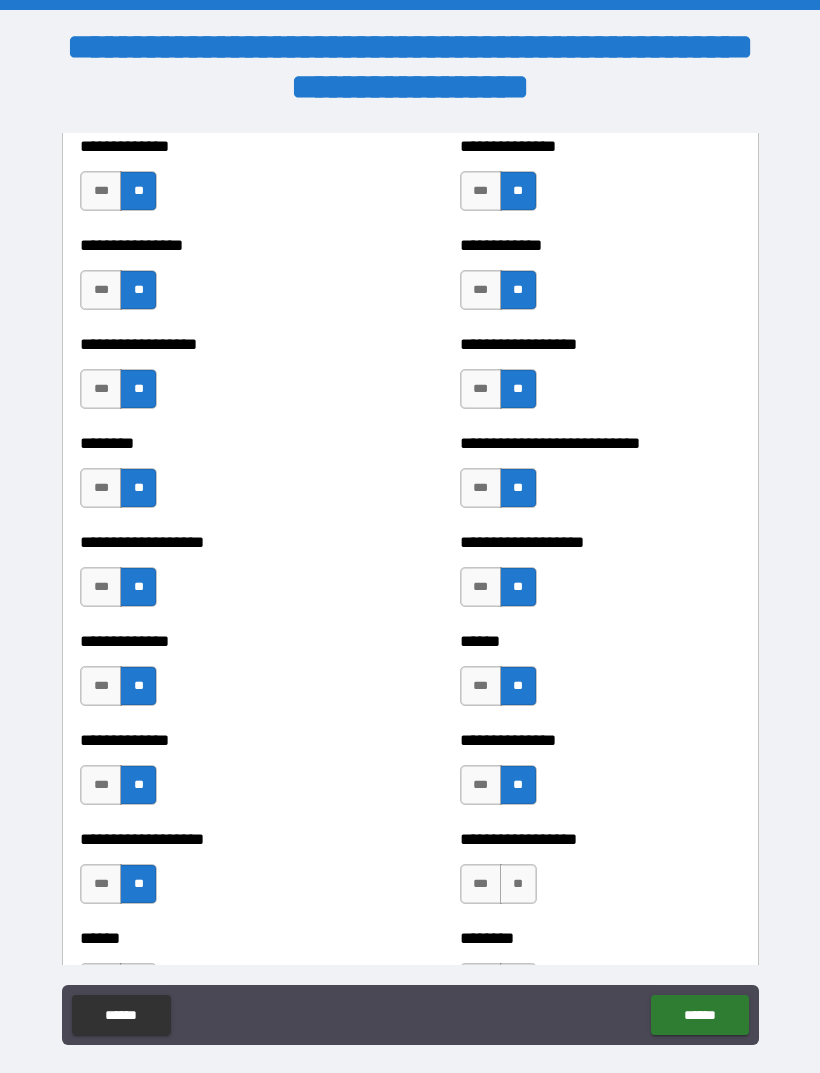 click on "**" at bounding box center (518, 884) 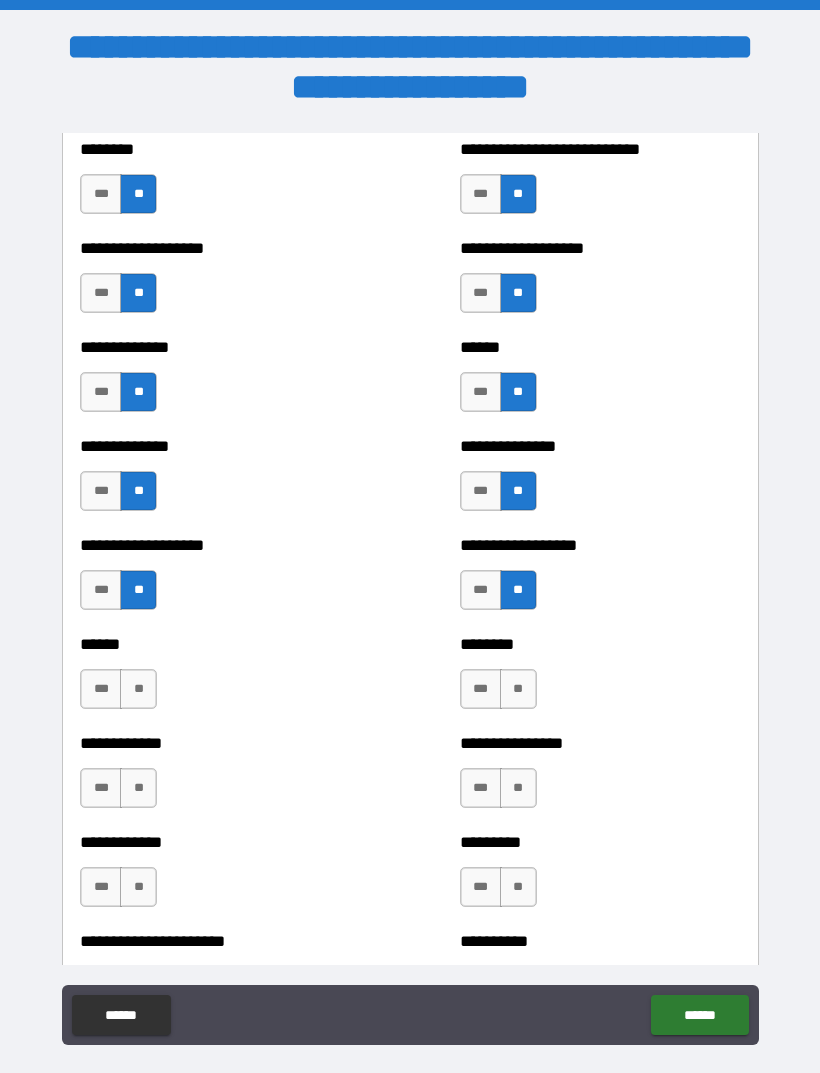 scroll, scrollTop: 4636, scrollLeft: 0, axis: vertical 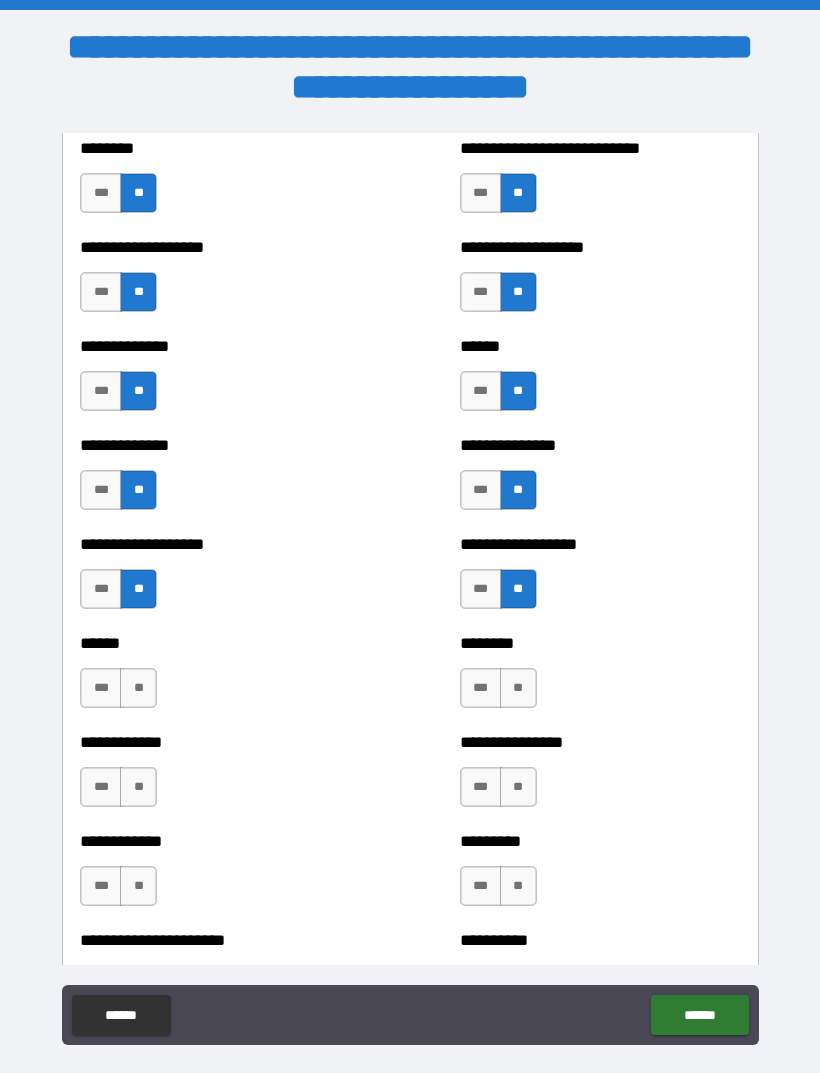 click on "**" at bounding box center (138, 688) 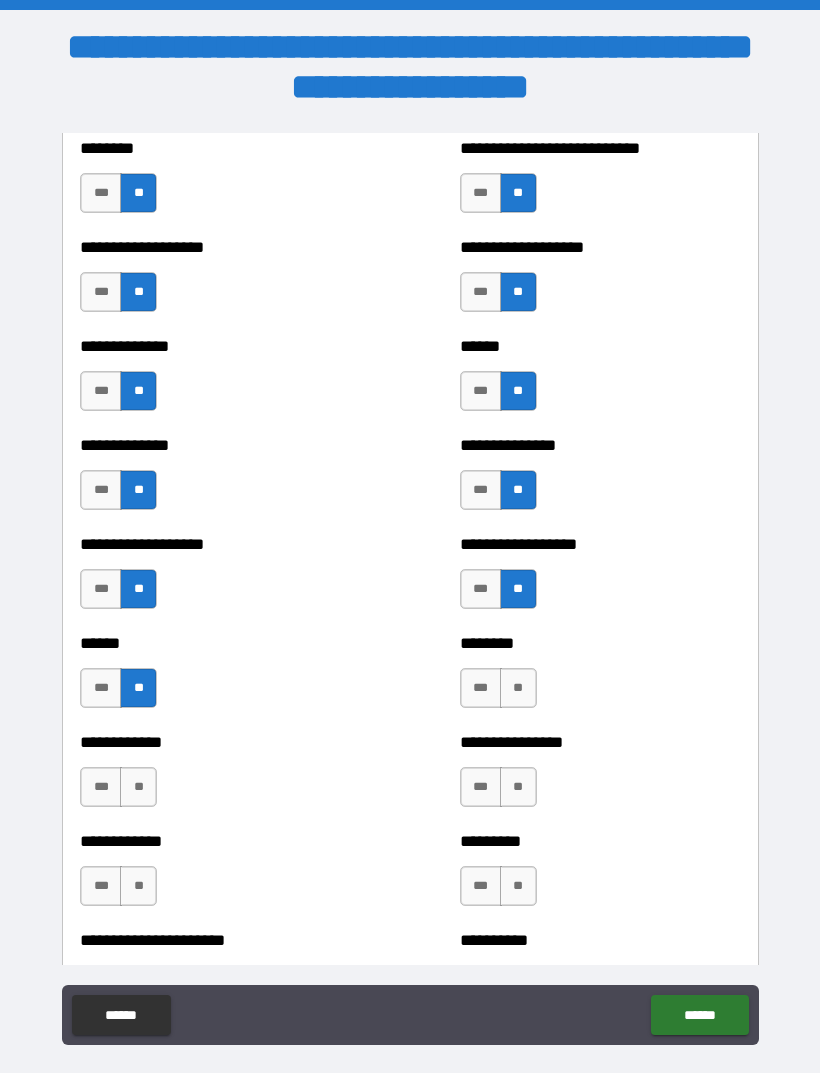 click on "**" at bounding box center [518, 688] 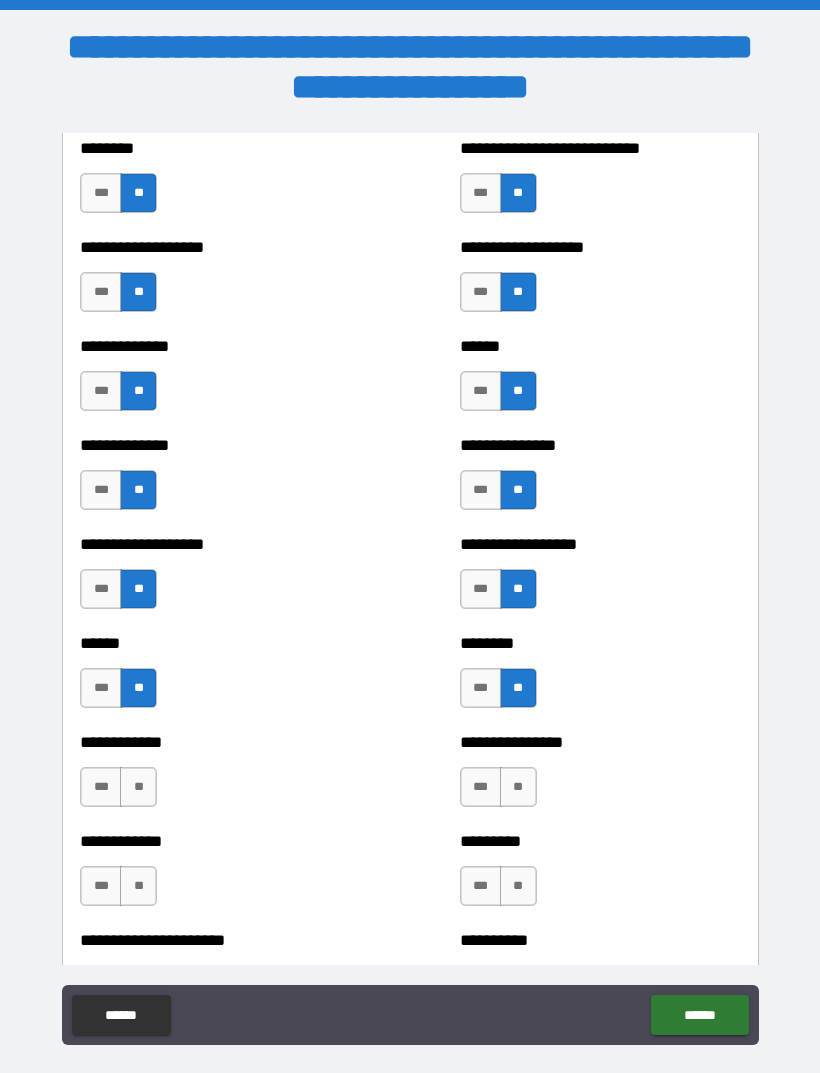 click on "**" at bounding box center [138, 787] 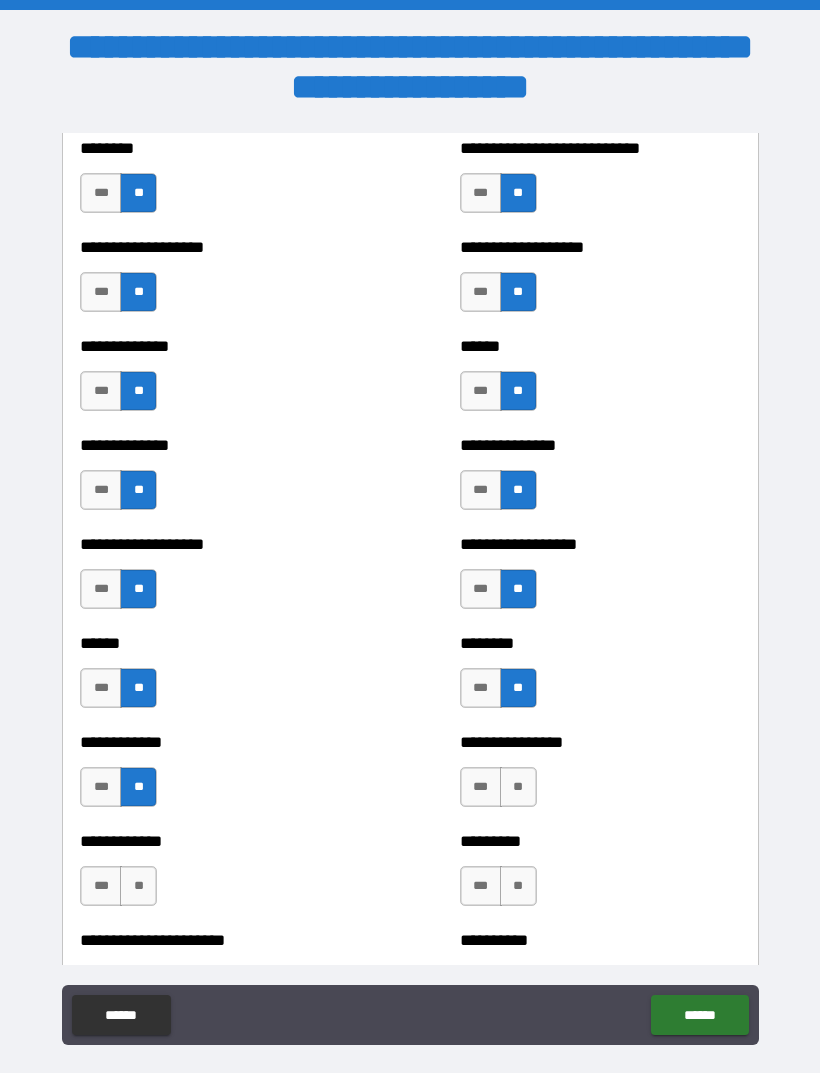 click on "**" at bounding box center [518, 787] 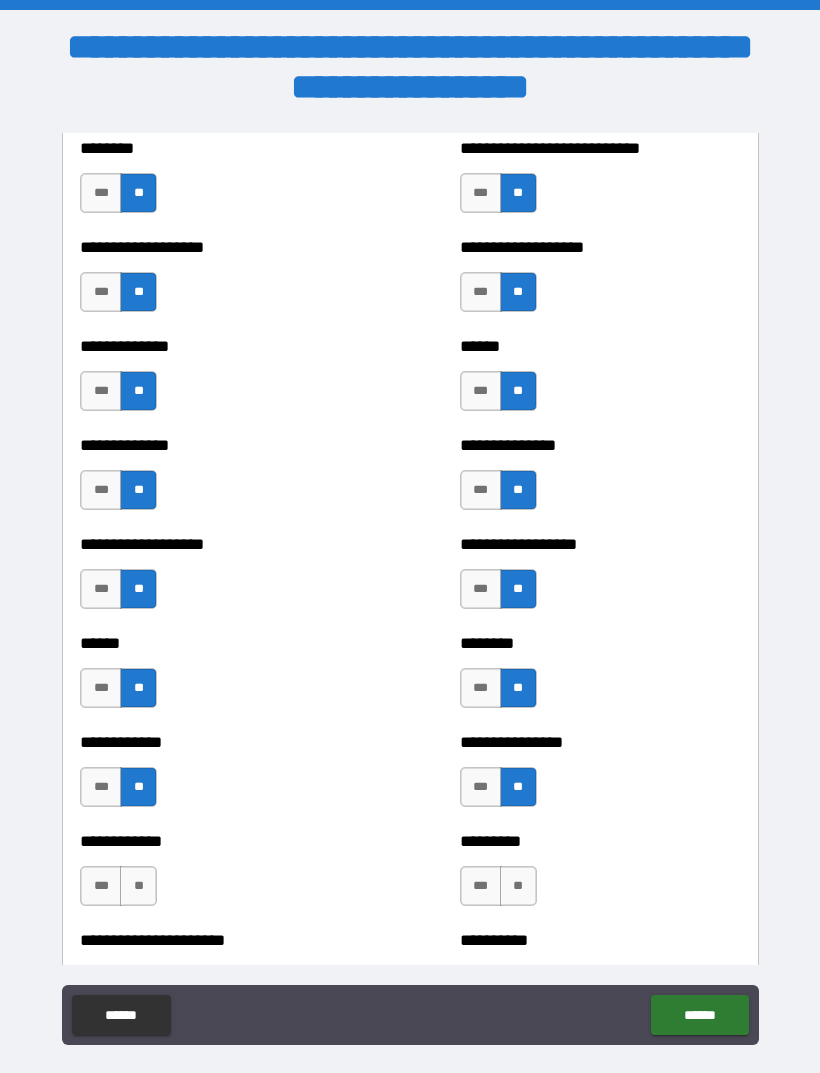 click on "**" at bounding box center (138, 886) 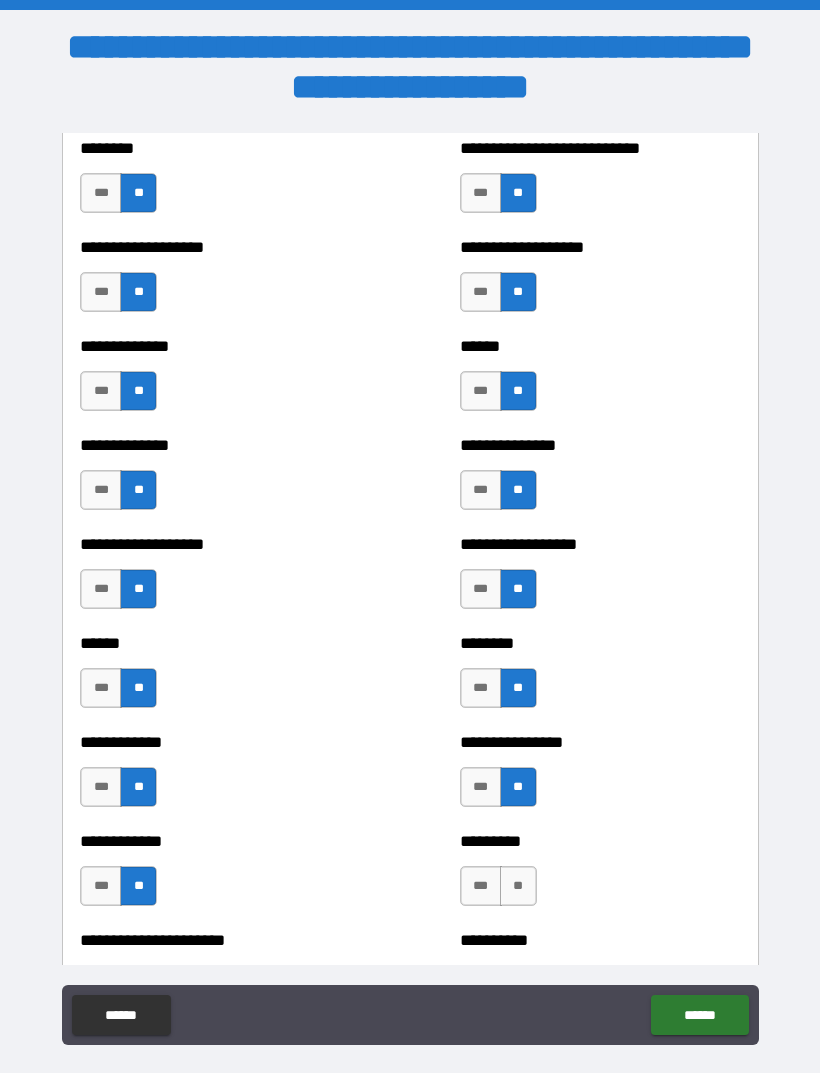 click on "**" at bounding box center (518, 886) 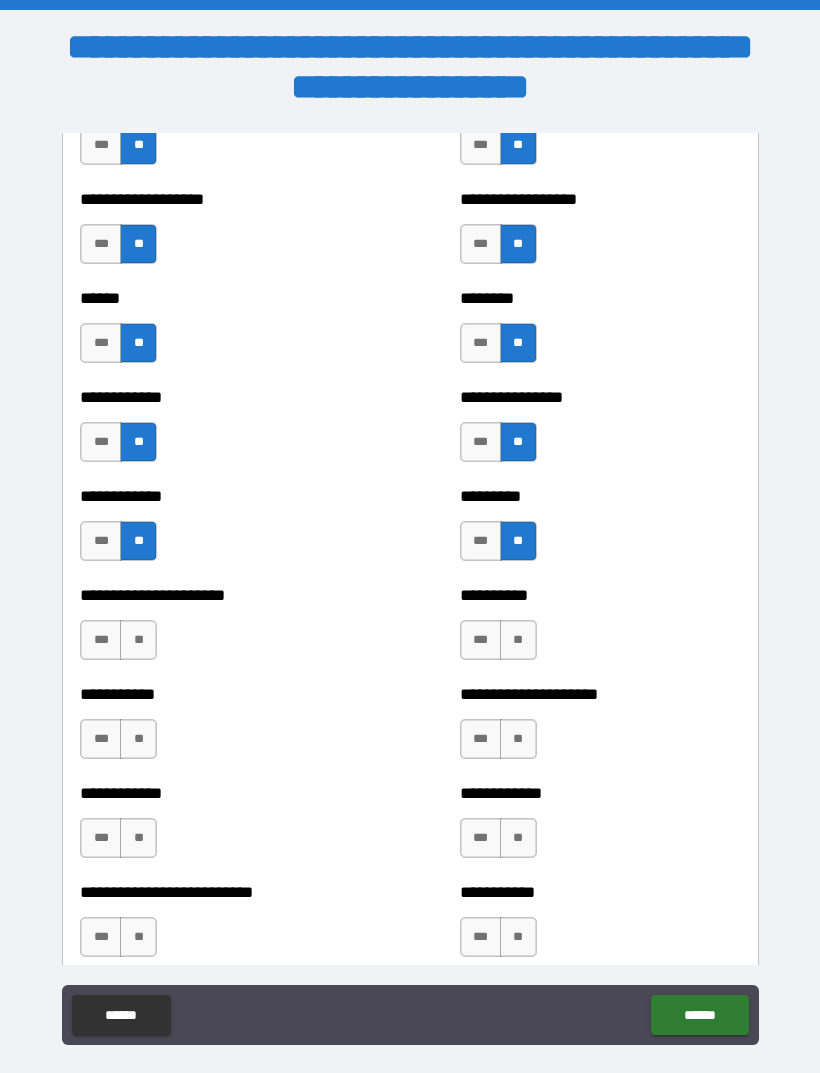 scroll, scrollTop: 4993, scrollLeft: 0, axis: vertical 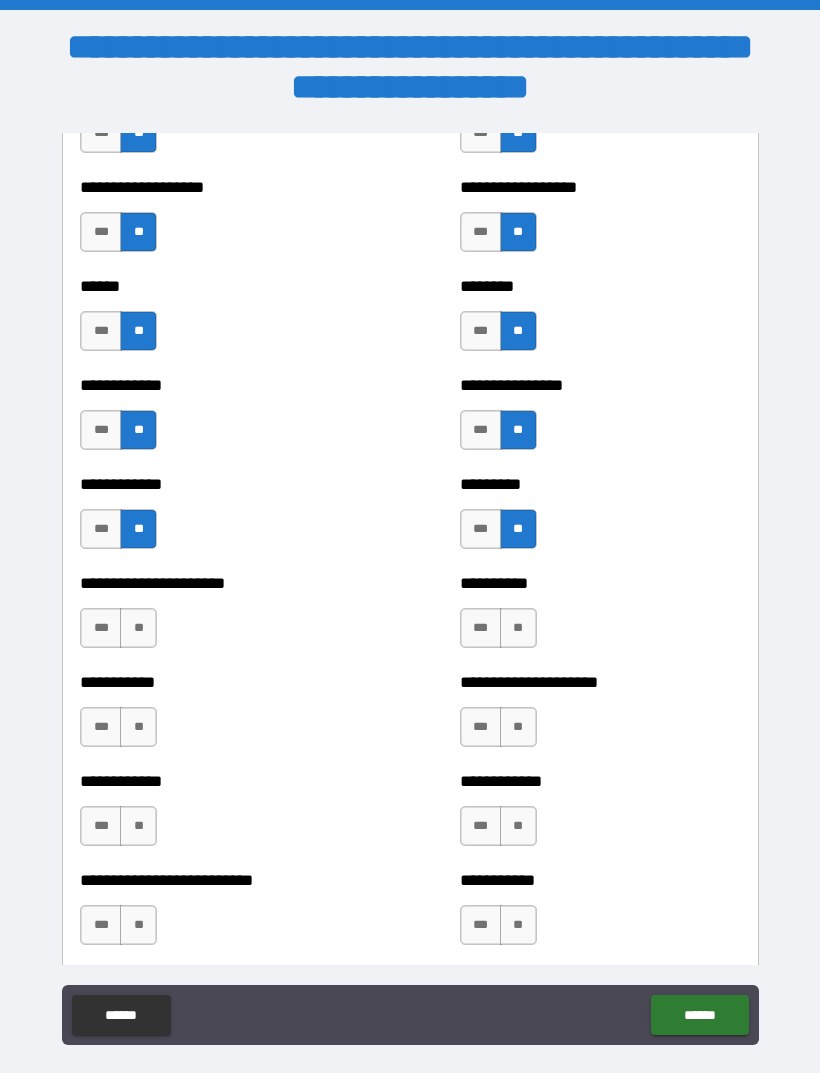 click on "**" at bounding box center [138, 628] 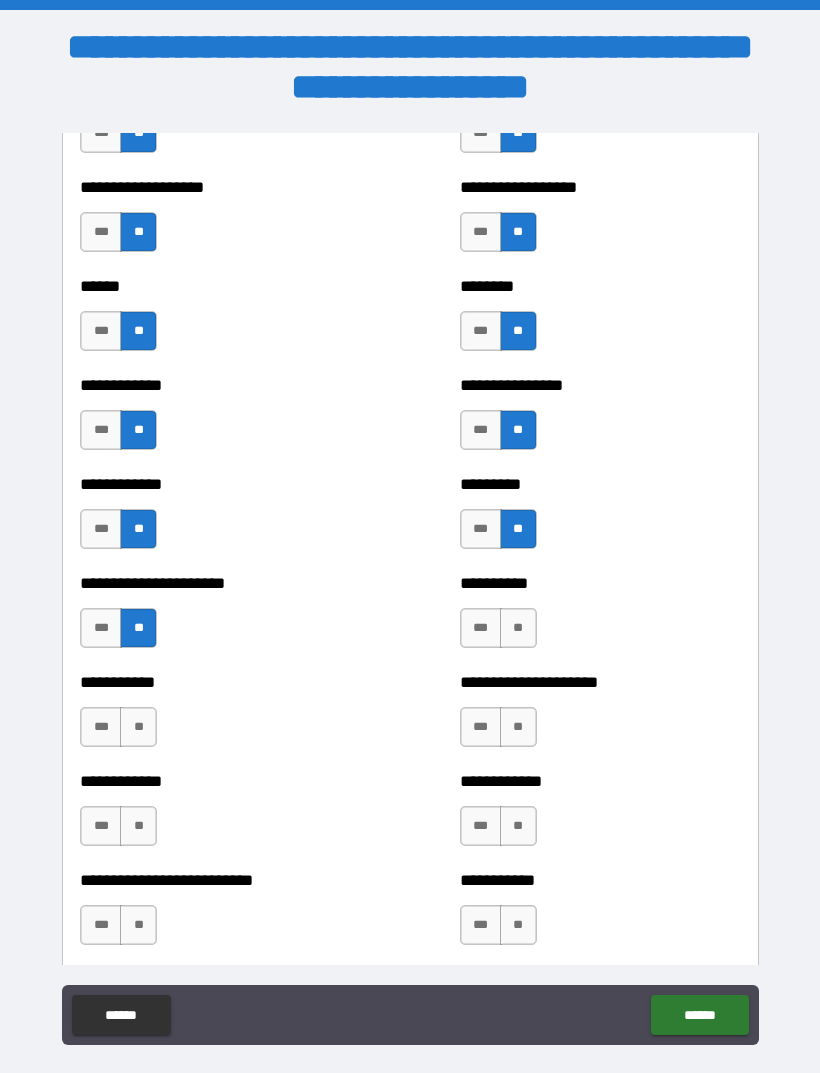 click on "**" at bounding box center [518, 628] 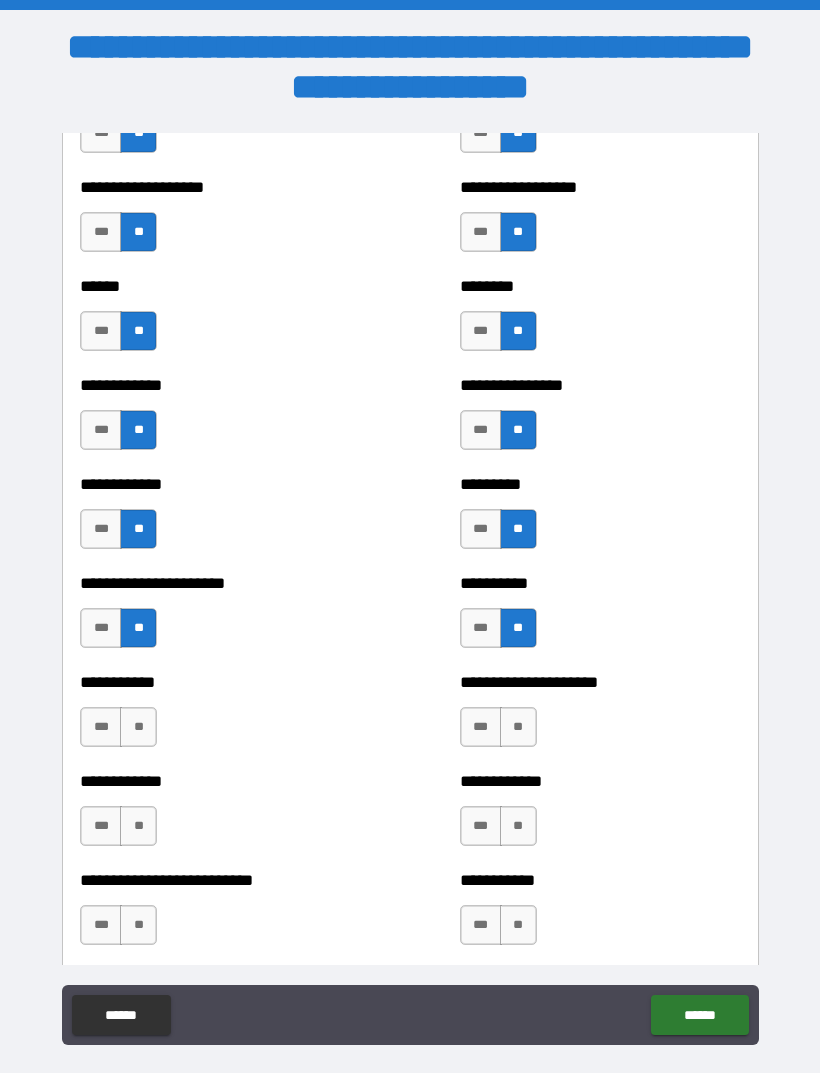 click on "**" at bounding box center [138, 727] 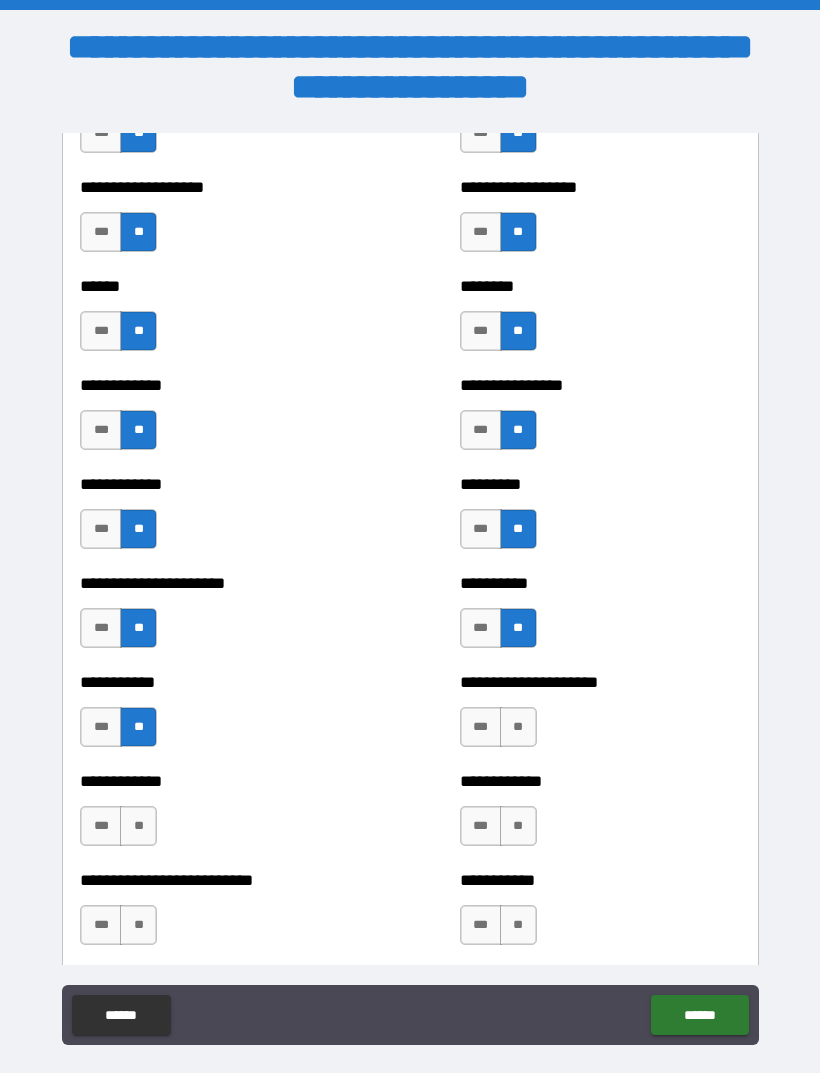 click on "**" at bounding box center (518, 727) 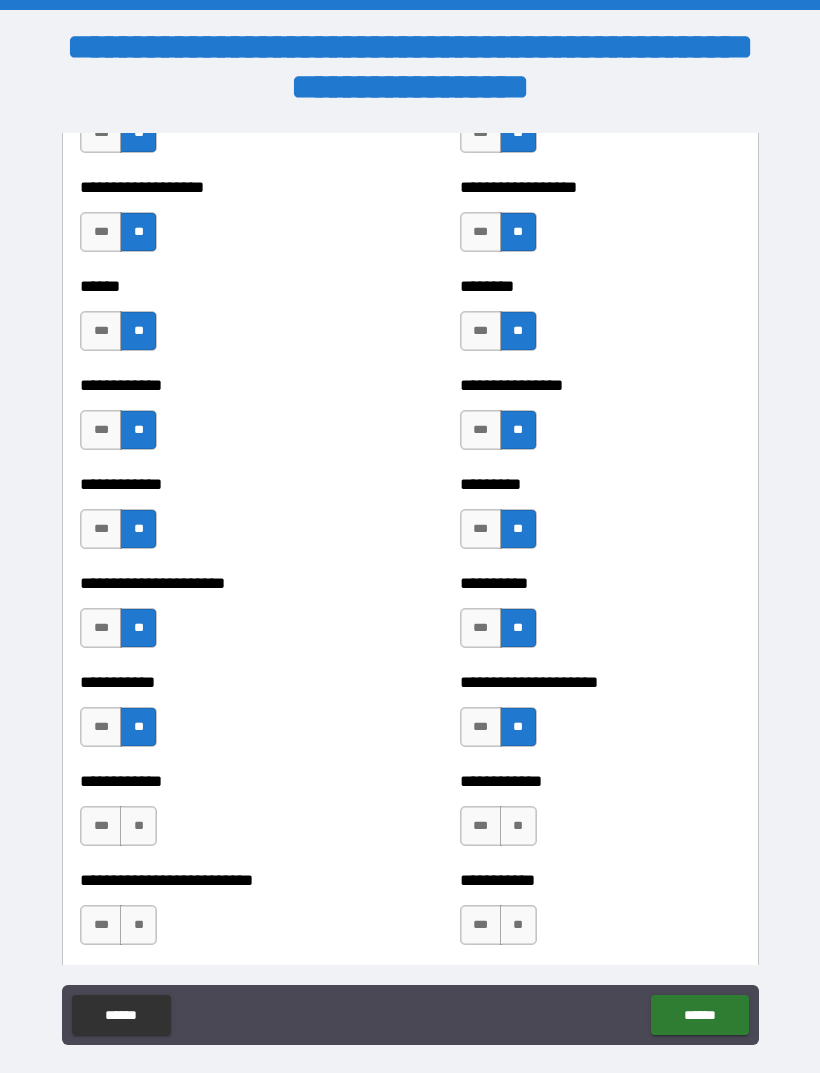 click on "**" at bounding box center [138, 826] 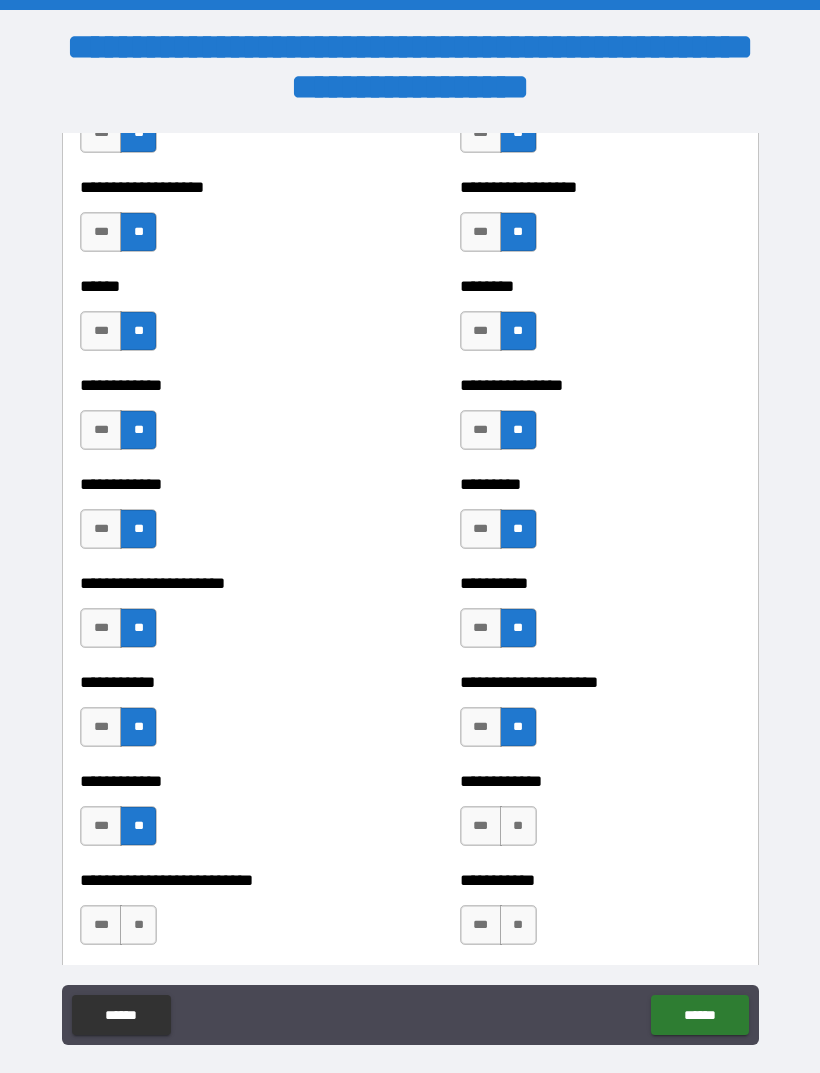 click on "**" at bounding box center [518, 826] 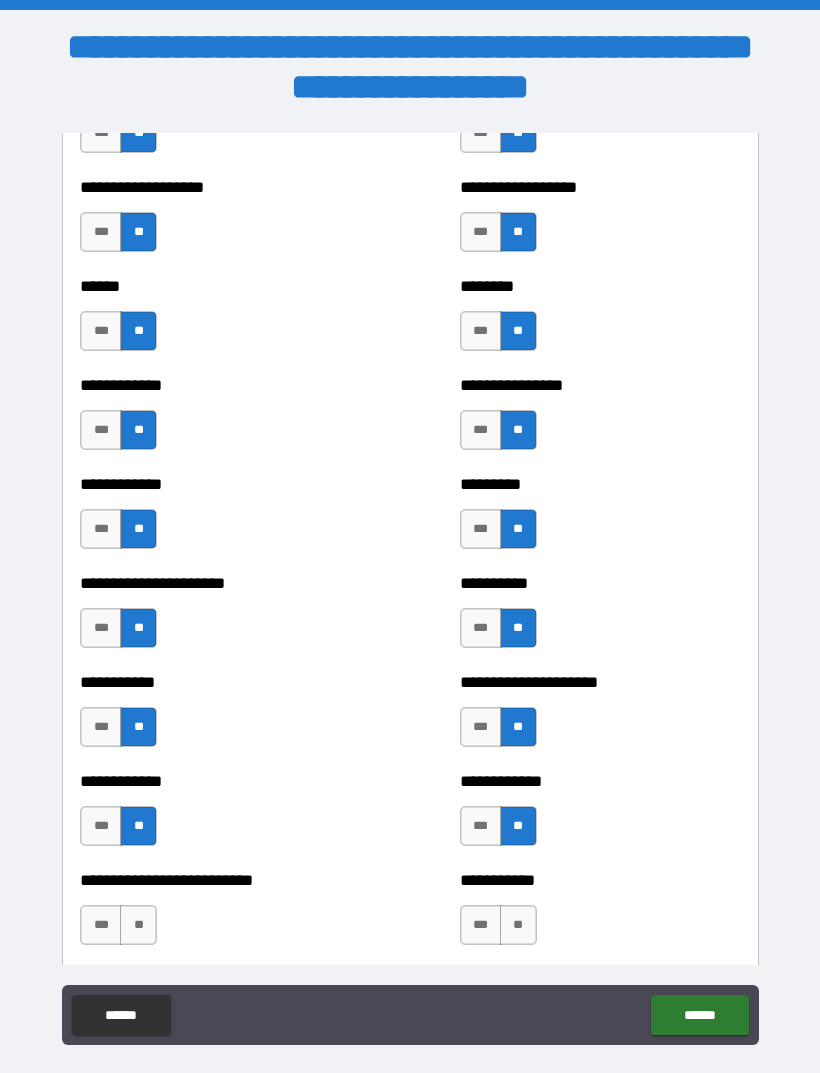 click on "**" at bounding box center (138, 925) 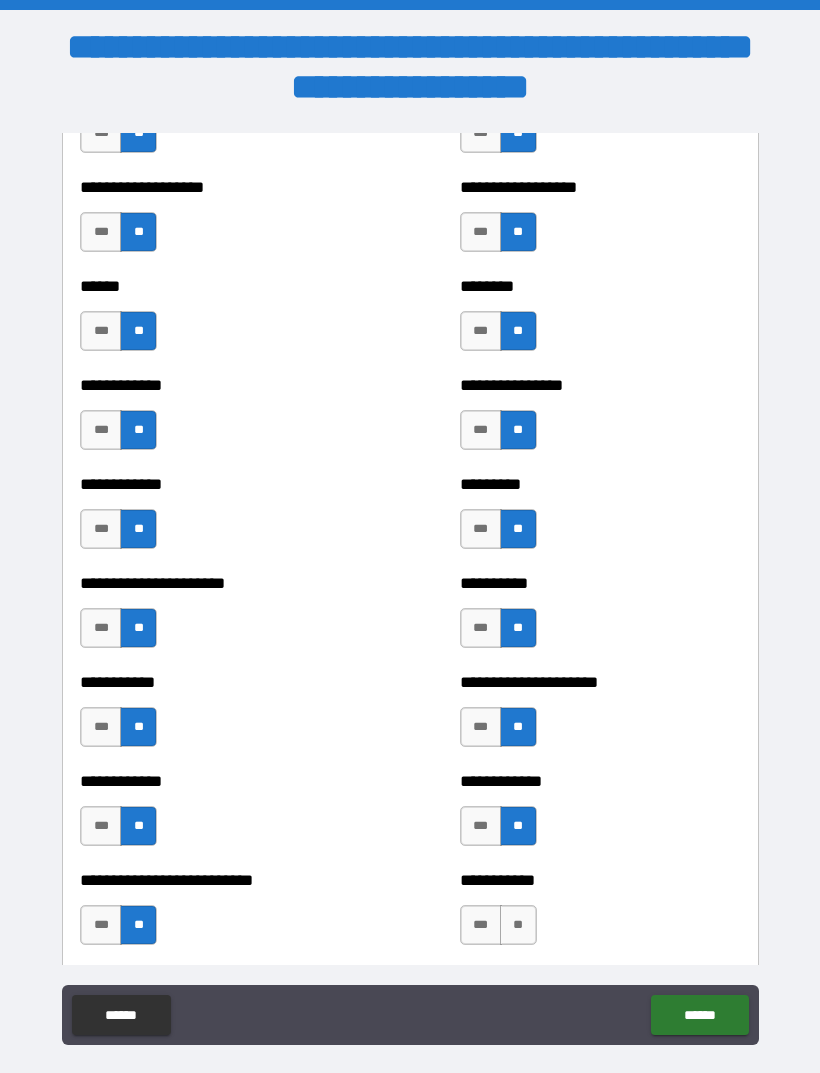 click on "**" at bounding box center (518, 925) 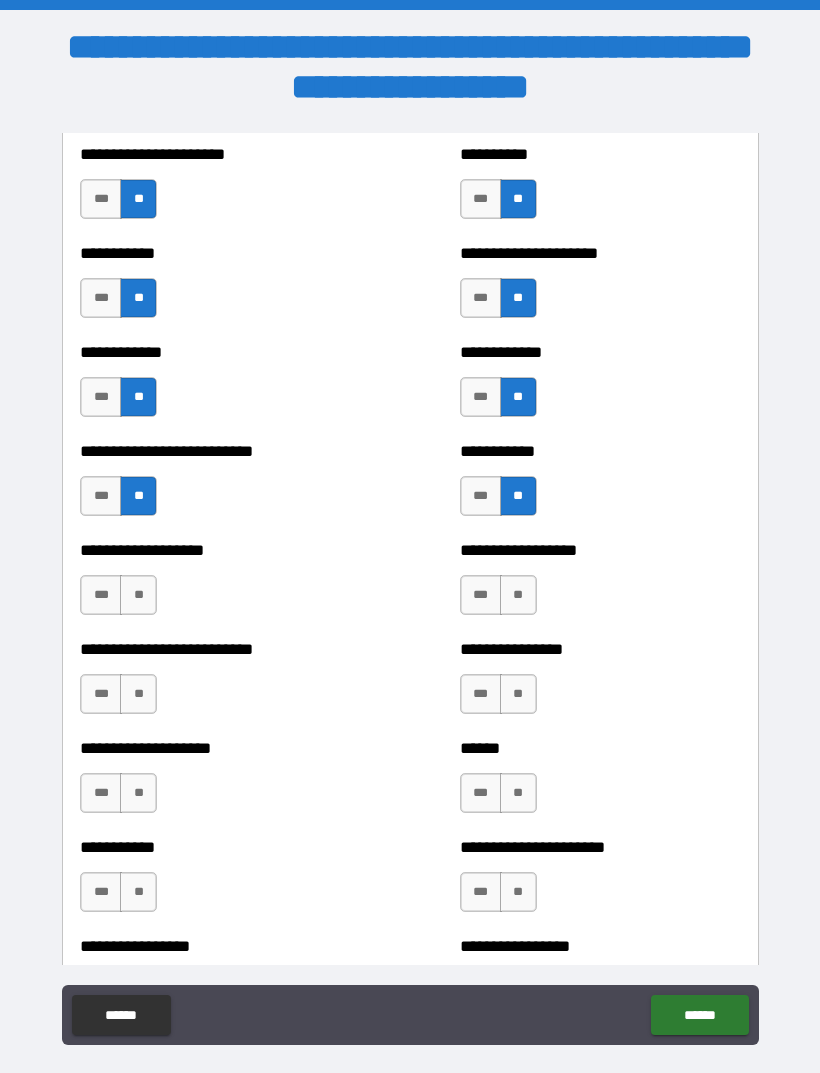 scroll, scrollTop: 5421, scrollLeft: 0, axis: vertical 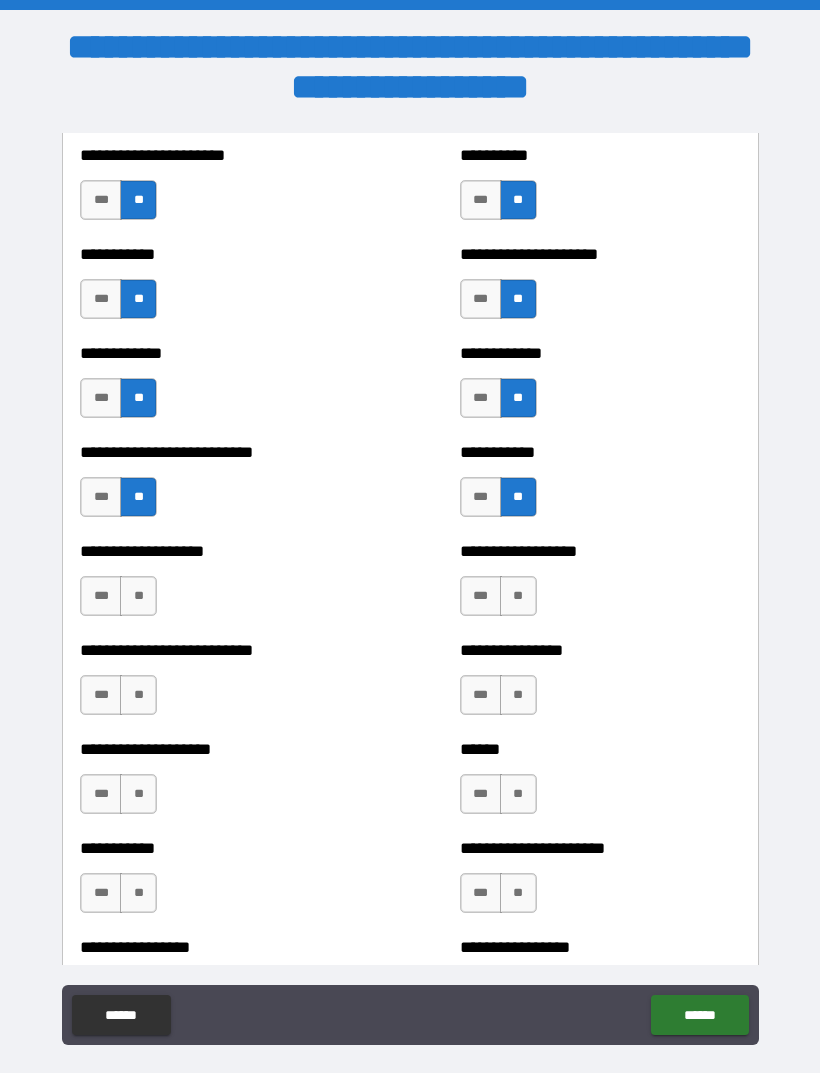 click on "**" at bounding box center [138, 596] 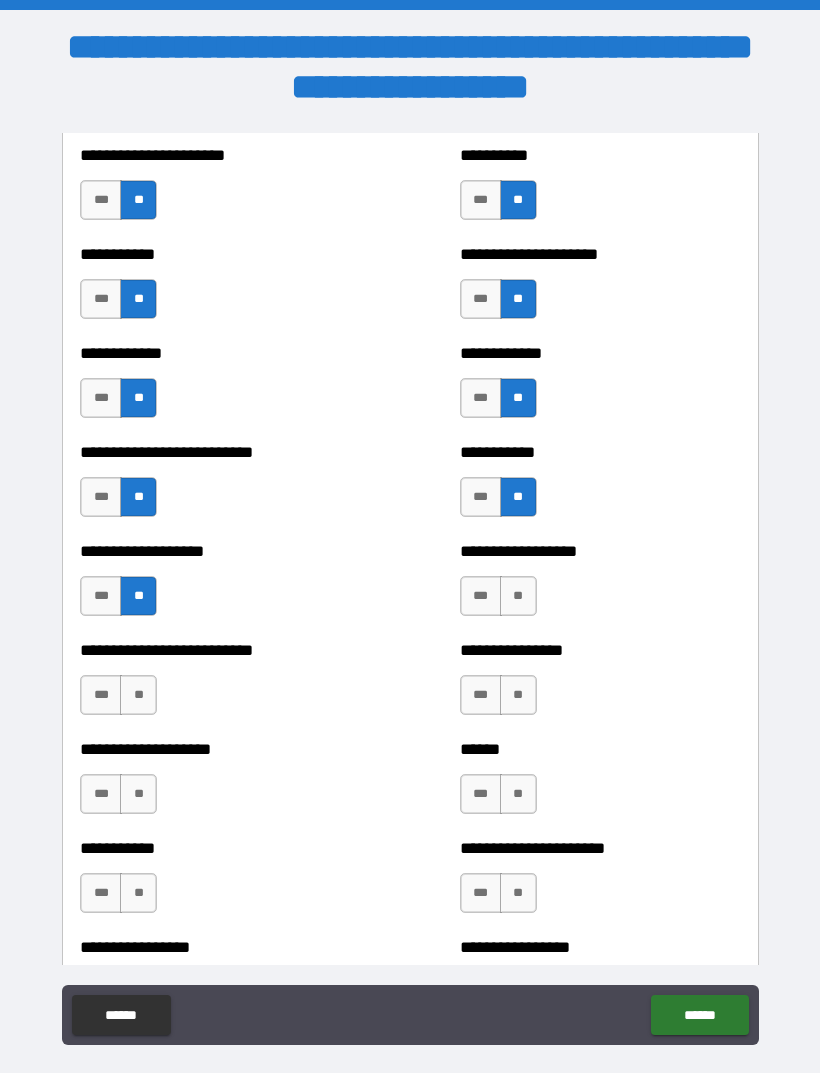 click on "**" at bounding box center [518, 596] 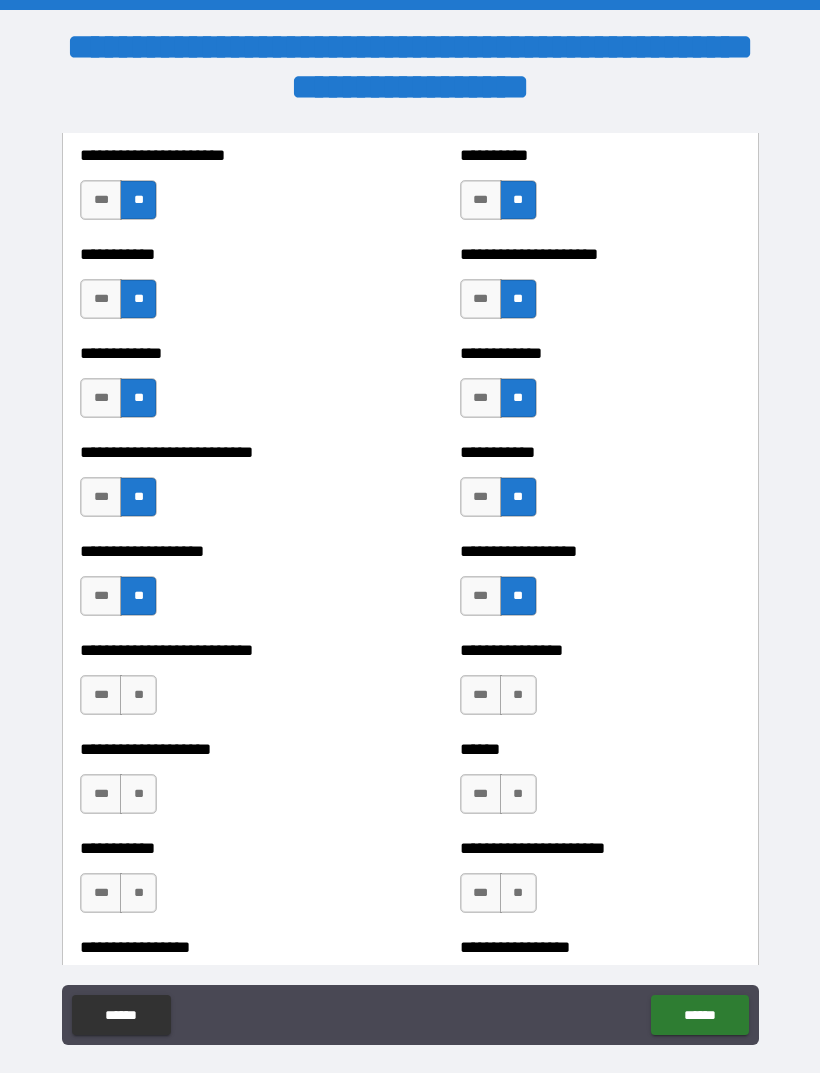 click on "**" at bounding box center (138, 695) 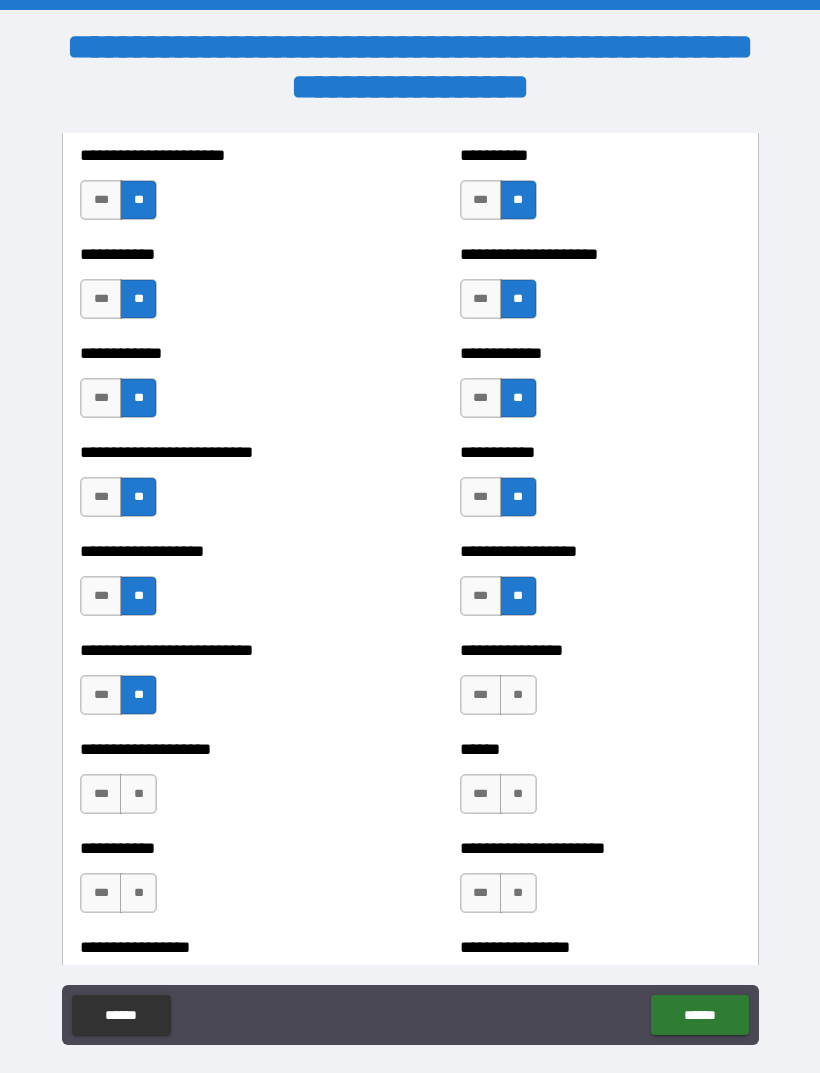 click on "**" at bounding box center (518, 695) 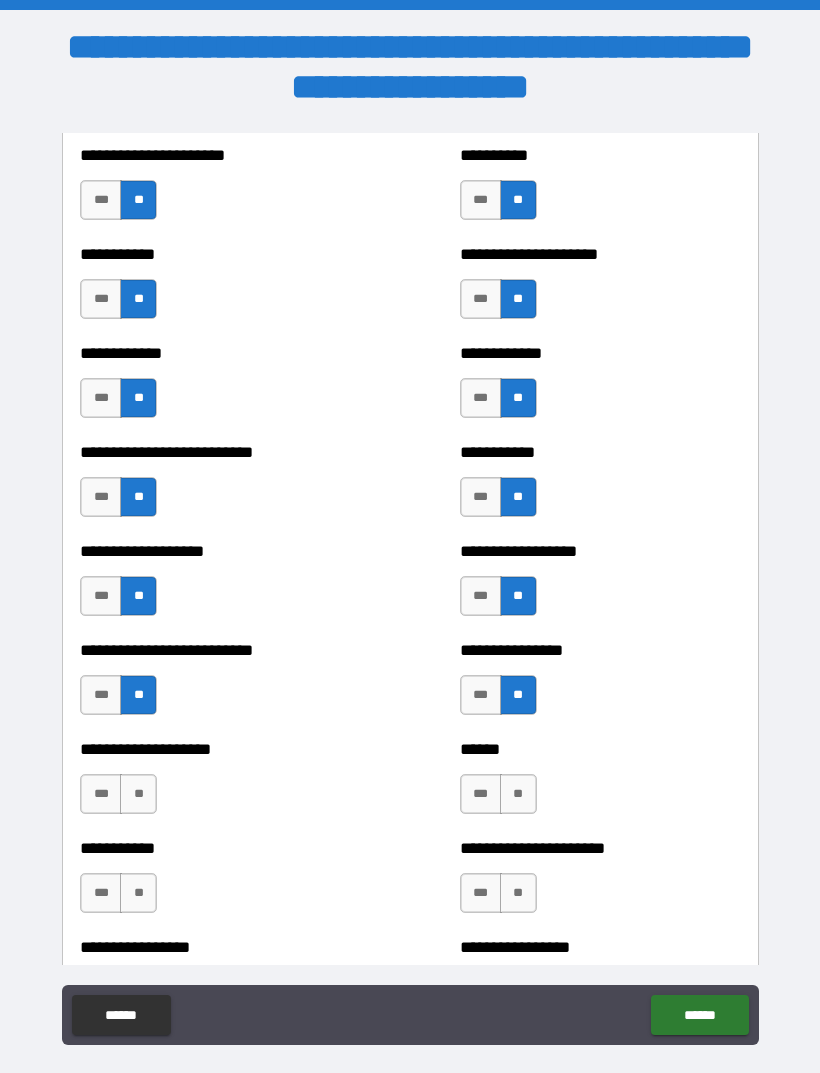 click on "**" at bounding box center (138, 794) 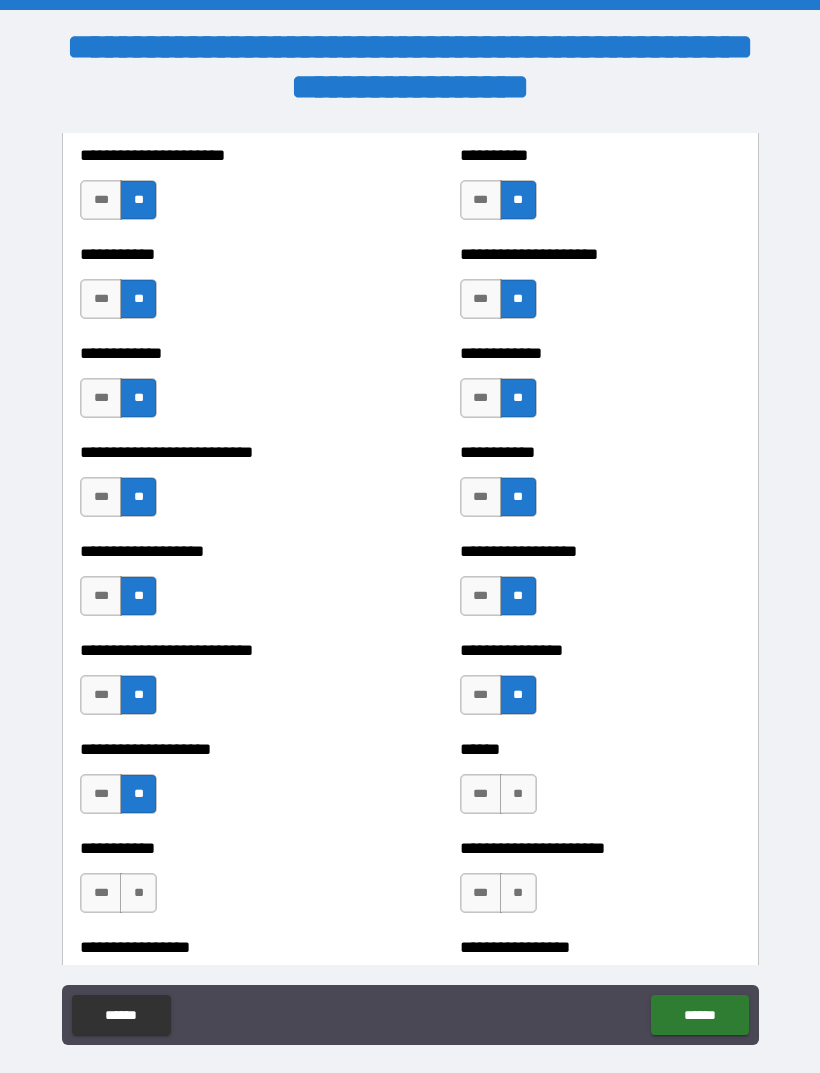 click on "**" at bounding box center (518, 794) 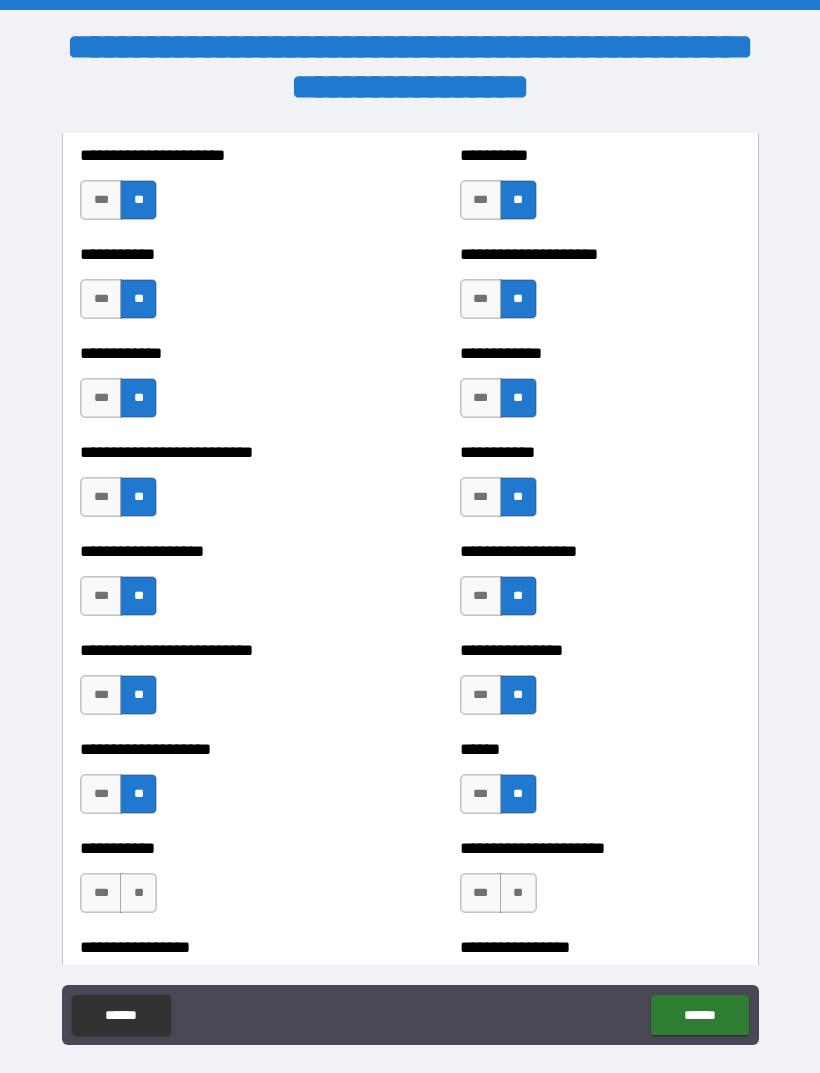 click on "**" at bounding box center [138, 893] 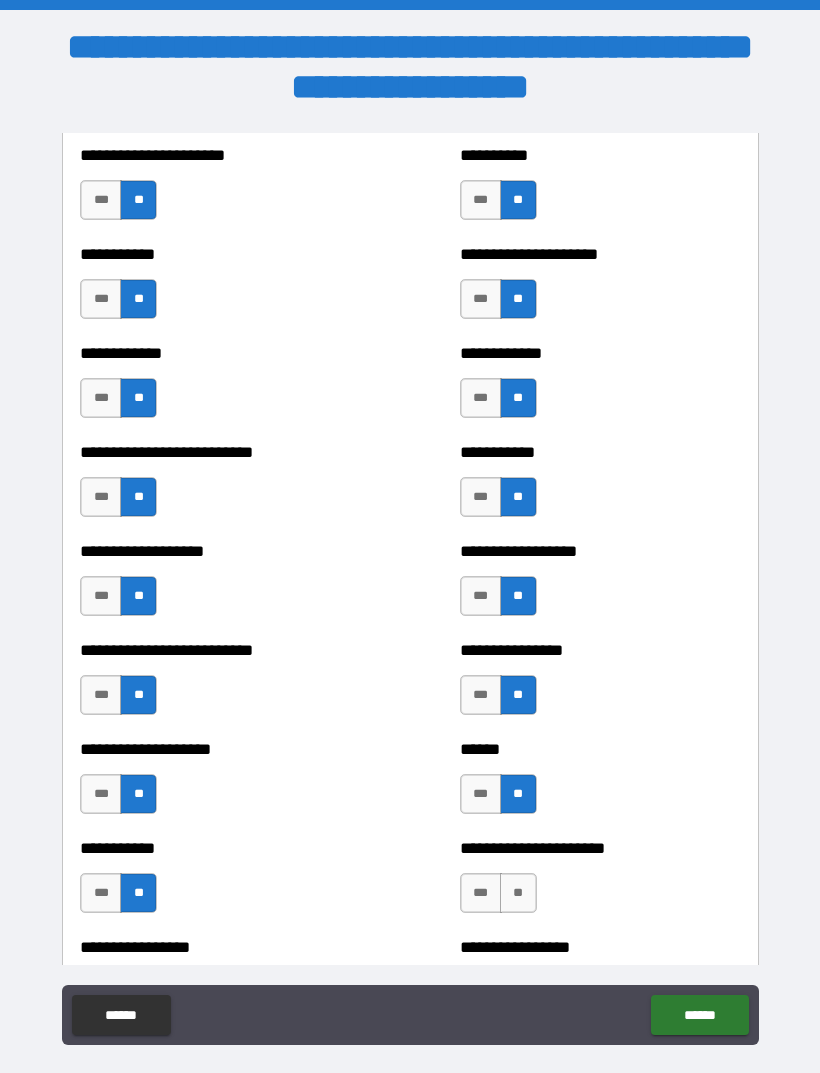 click on "**" at bounding box center (518, 893) 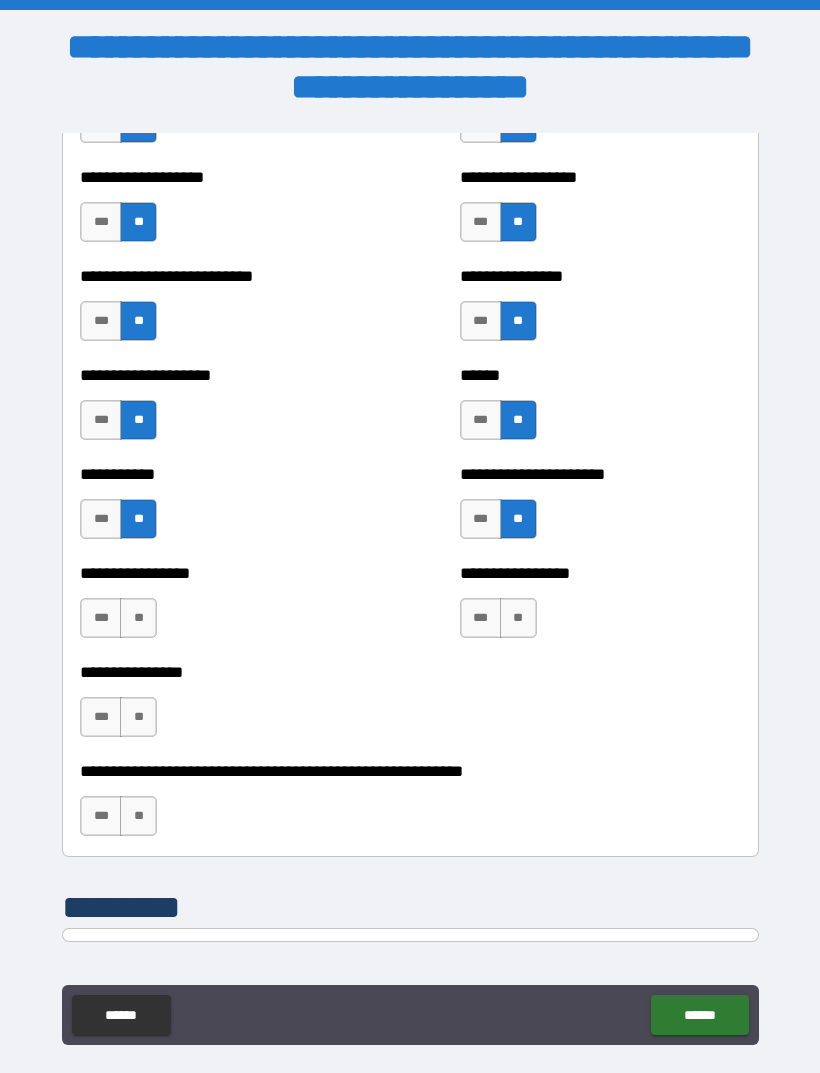 scroll, scrollTop: 5794, scrollLeft: 0, axis: vertical 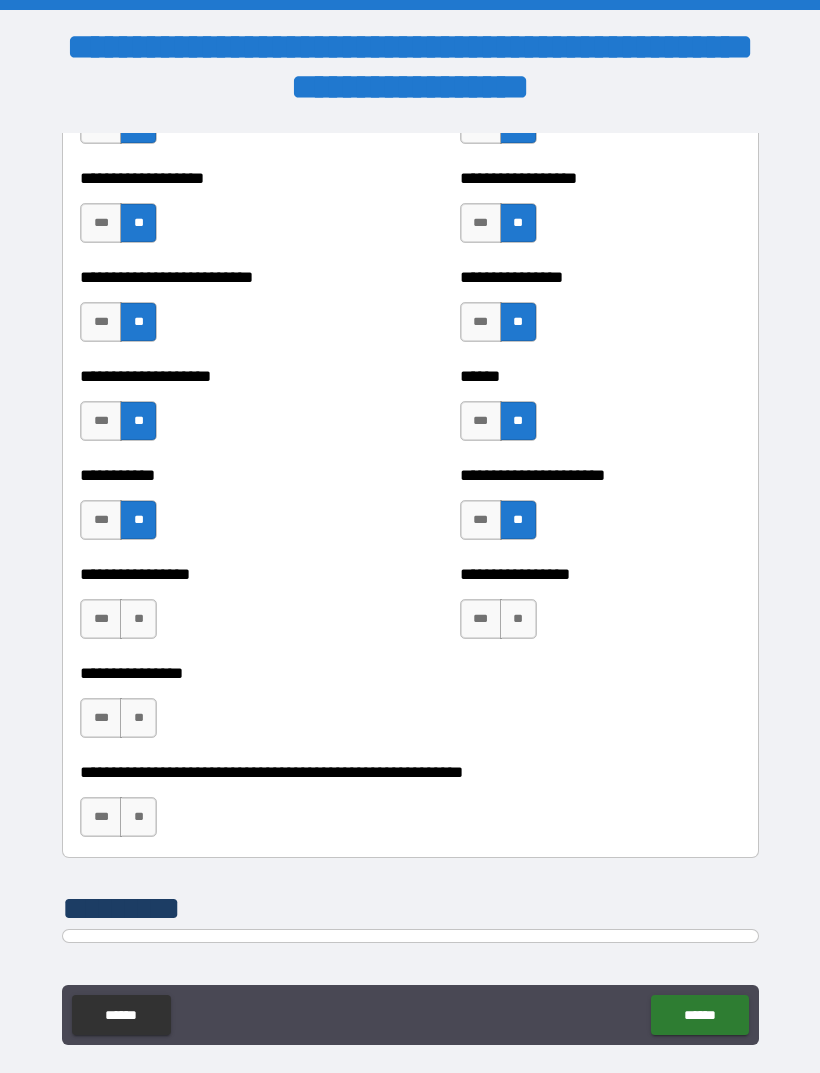 click on "**" at bounding box center (138, 619) 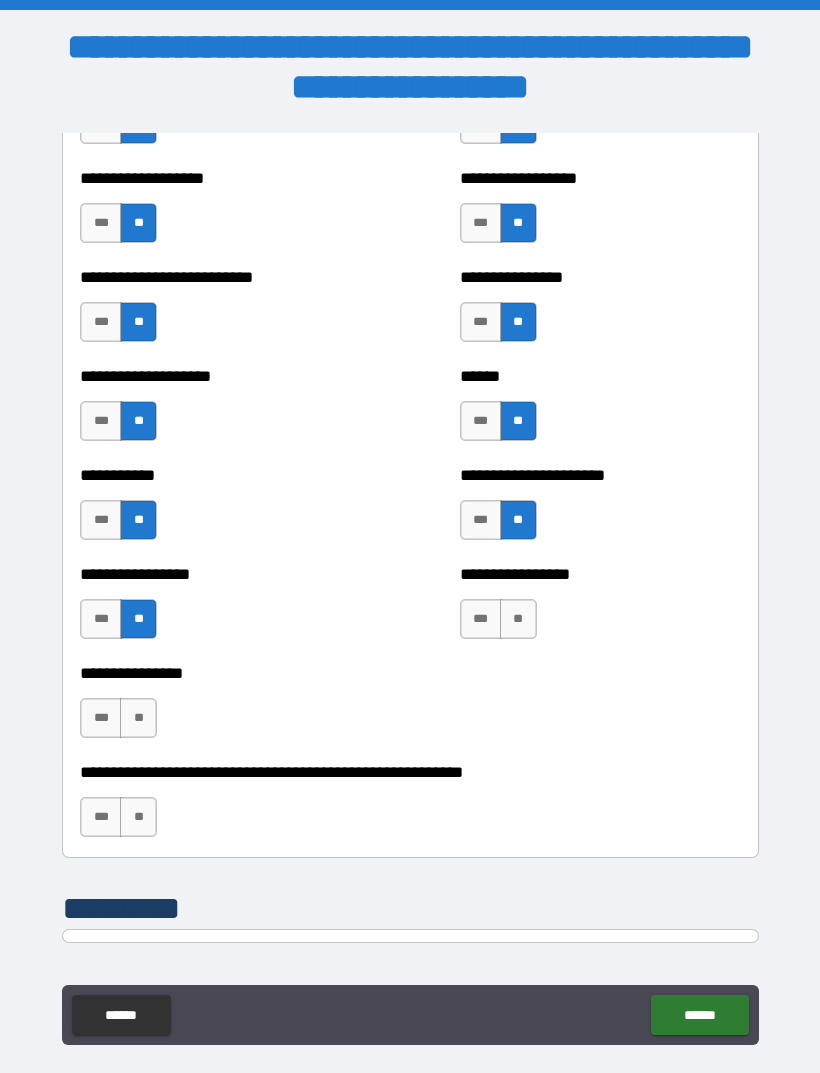 click on "**" at bounding box center [518, 619] 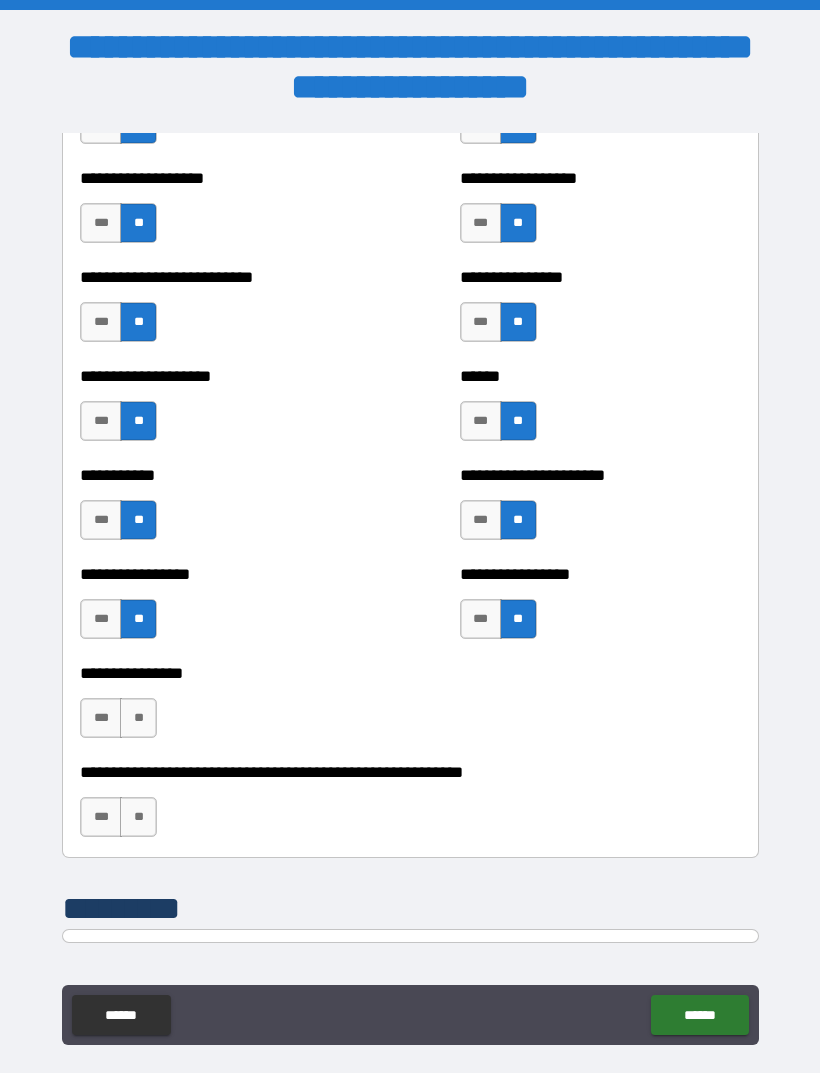 click on "**" at bounding box center [138, 718] 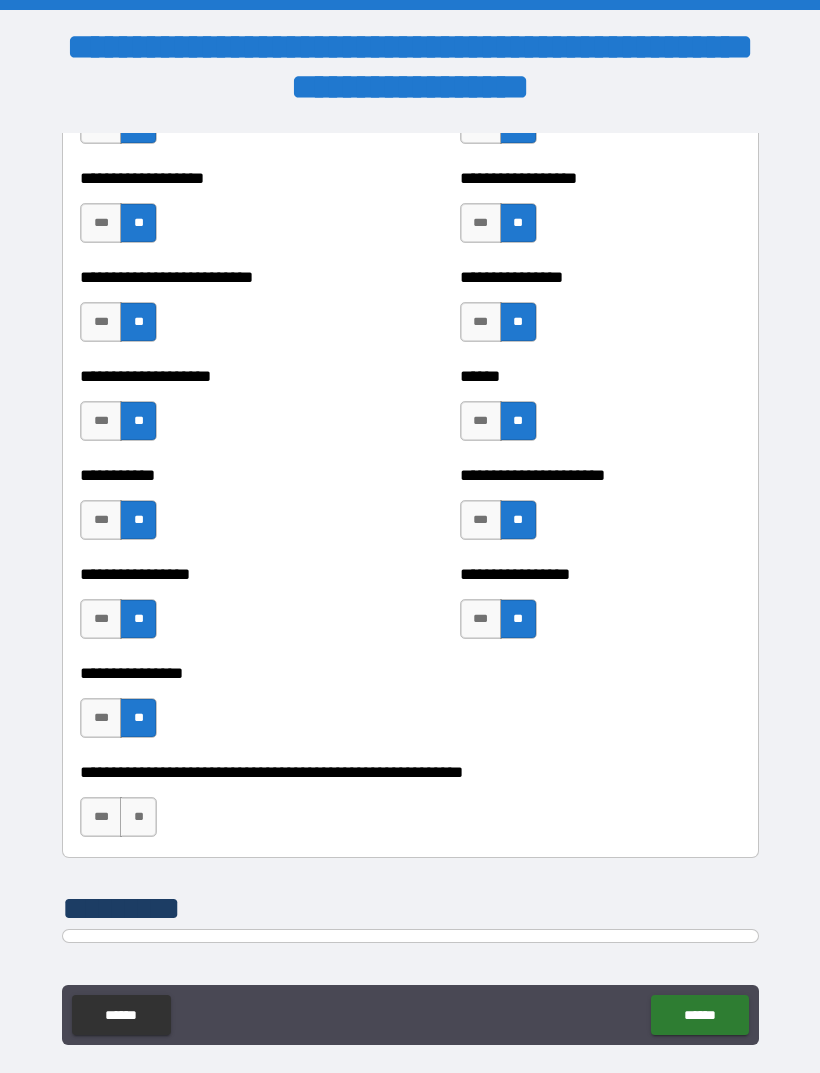 click on "**" at bounding box center [138, 817] 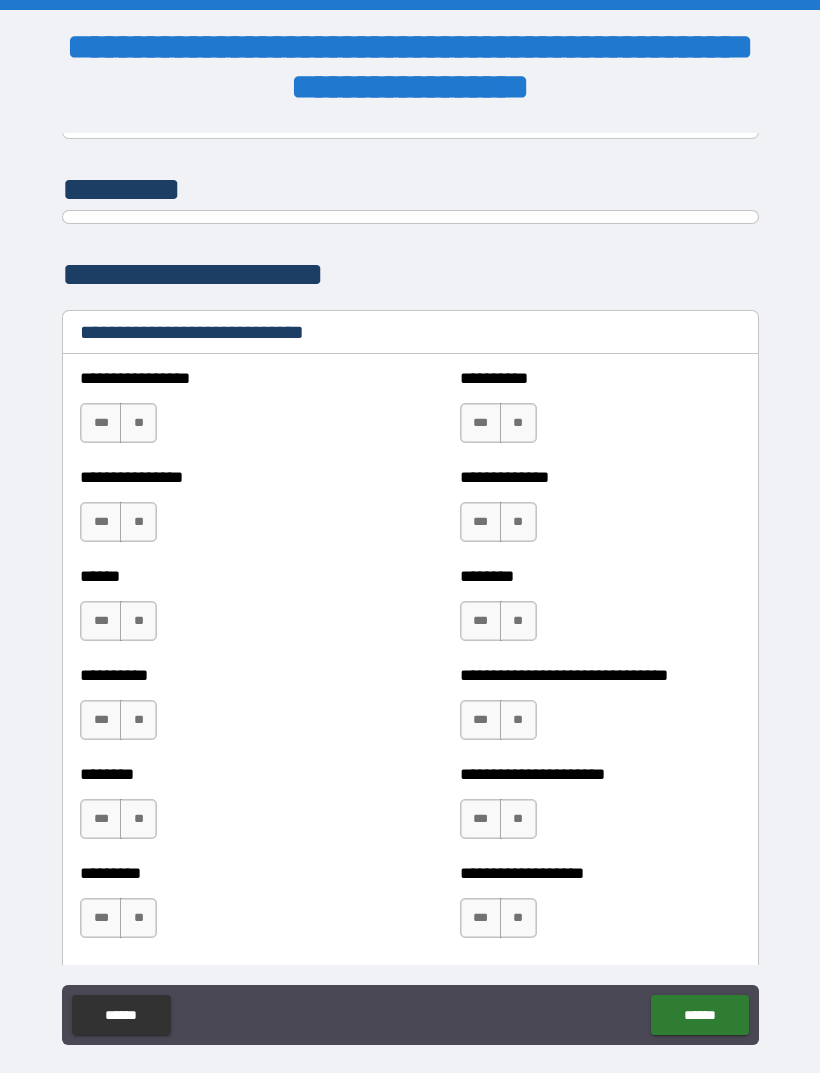 scroll, scrollTop: 6516, scrollLeft: 0, axis: vertical 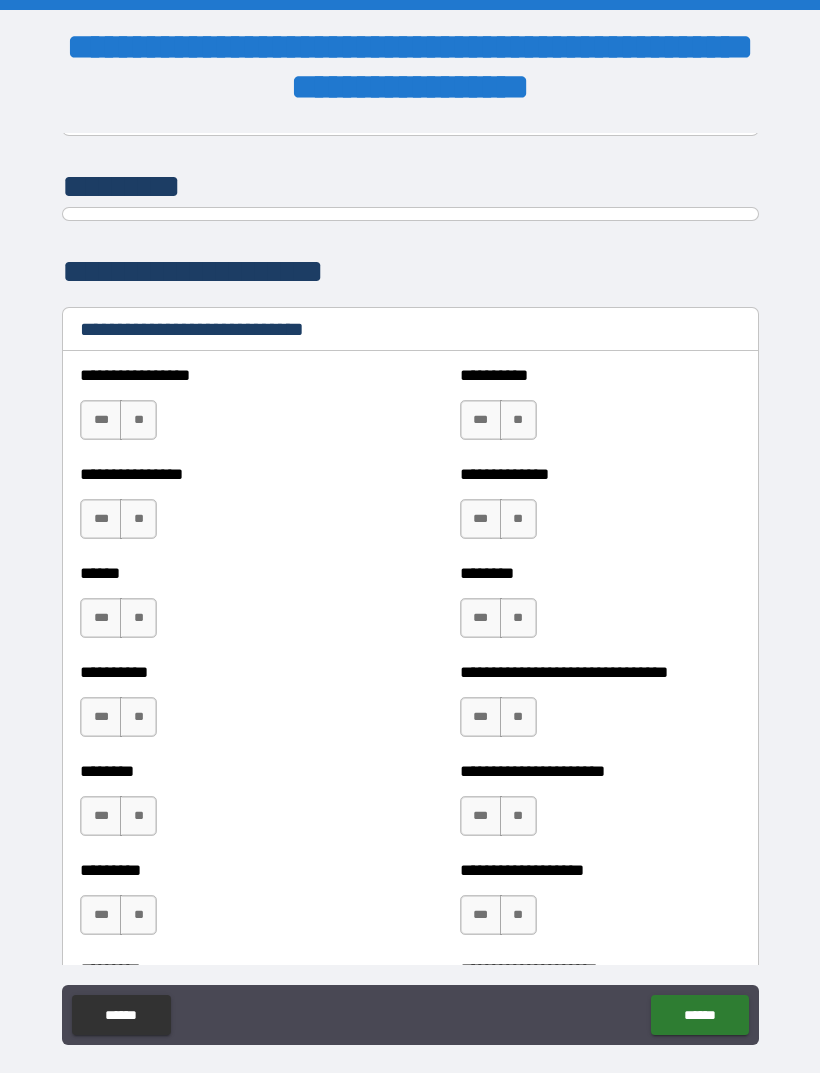 click on "***" at bounding box center (101, 420) 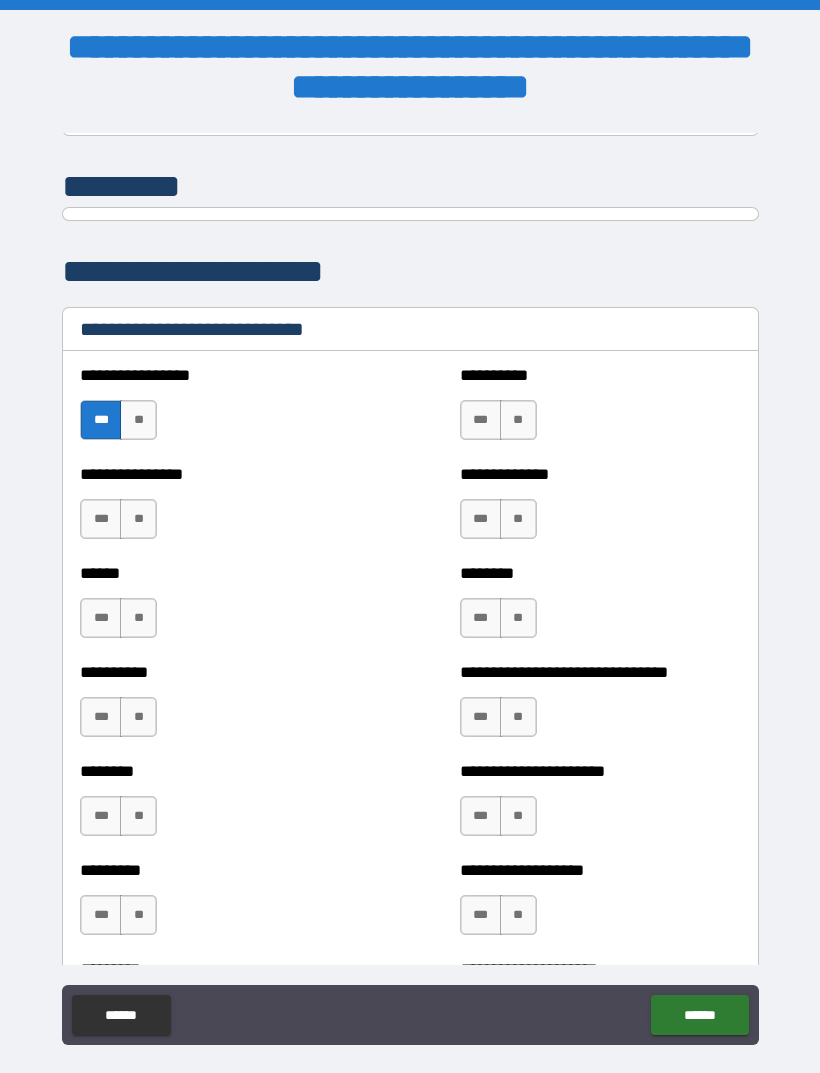 click on "***" at bounding box center (101, 519) 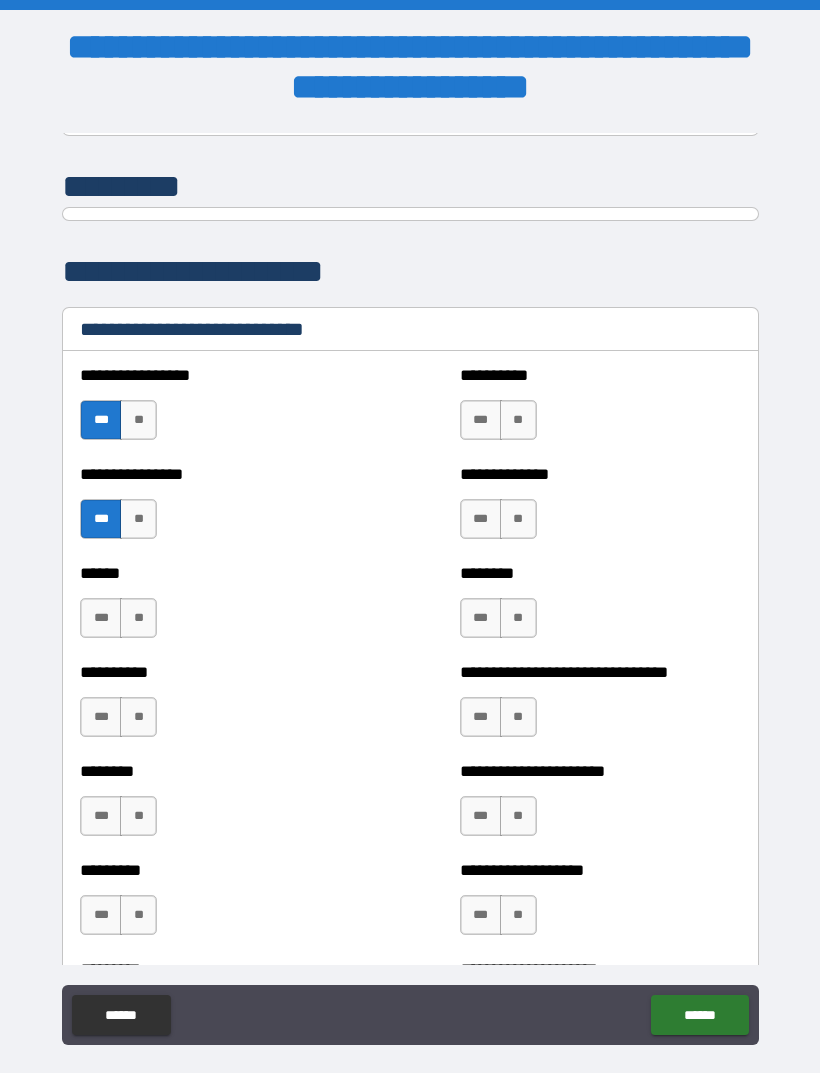 scroll, scrollTop: 6592, scrollLeft: 0, axis: vertical 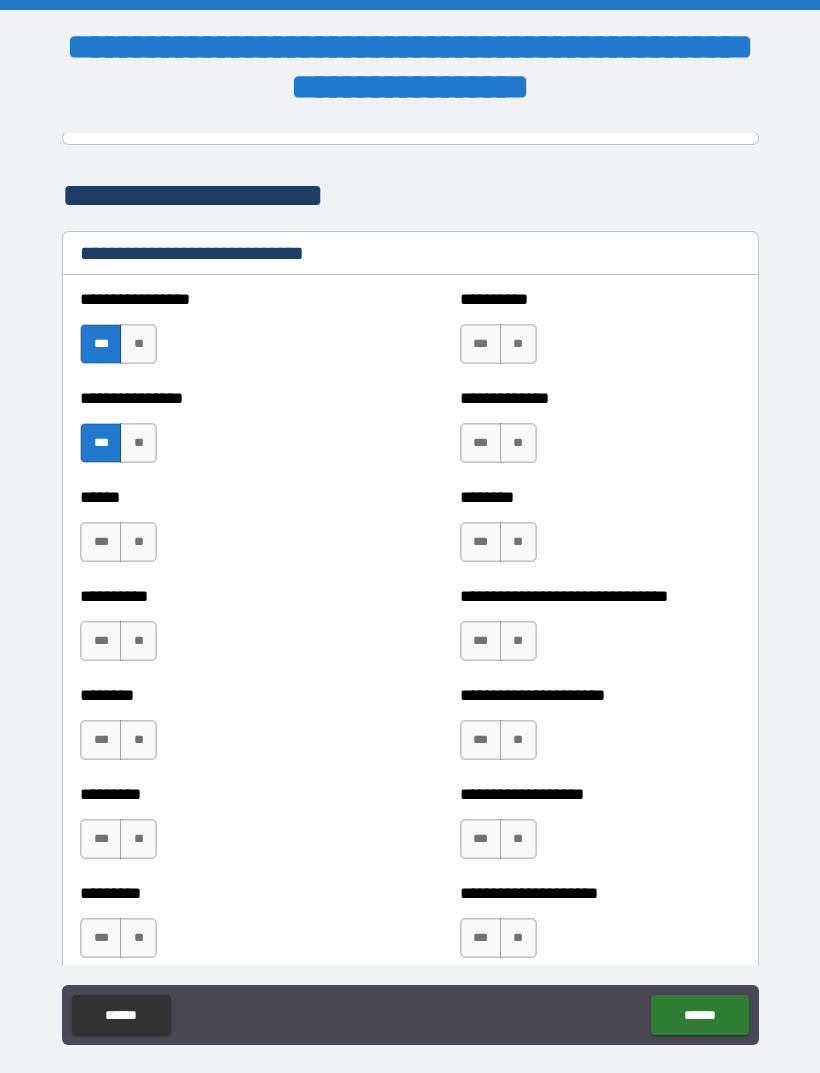 click on "***" at bounding box center (481, 443) 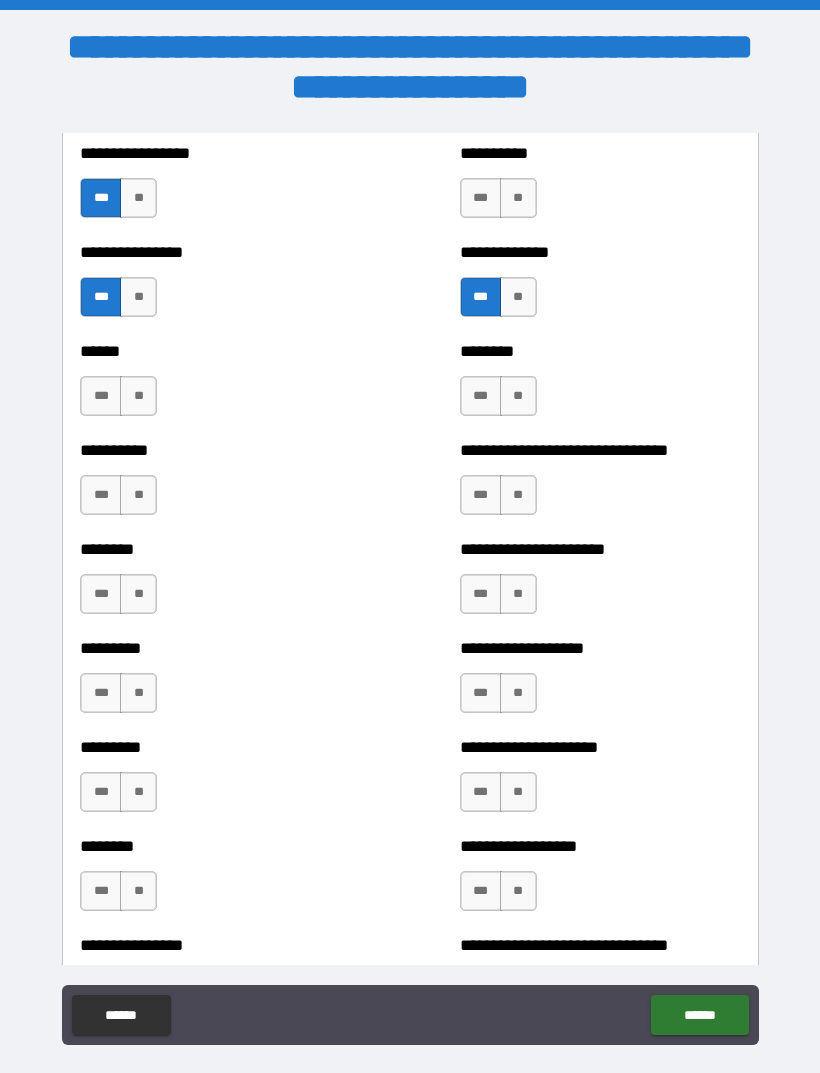 scroll, scrollTop: 6750, scrollLeft: 0, axis: vertical 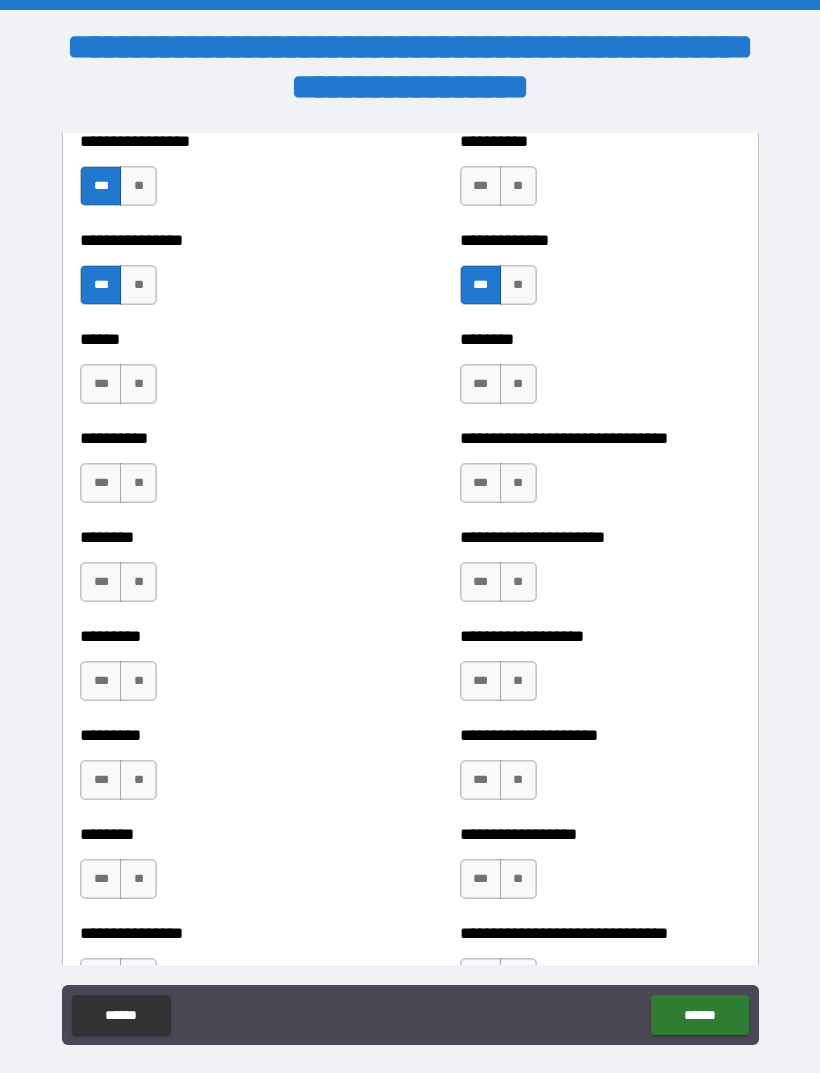 click on "***" at bounding box center [481, 582] 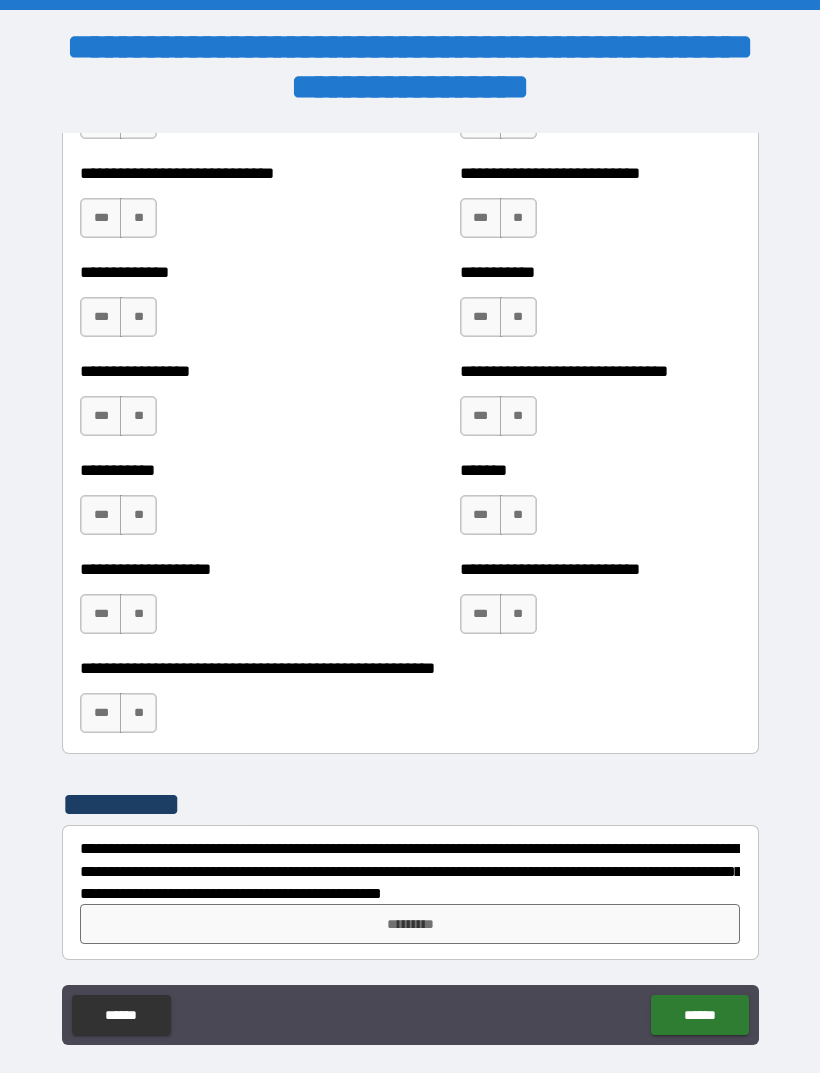 scroll, scrollTop: 7708, scrollLeft: 0, axis: vertical 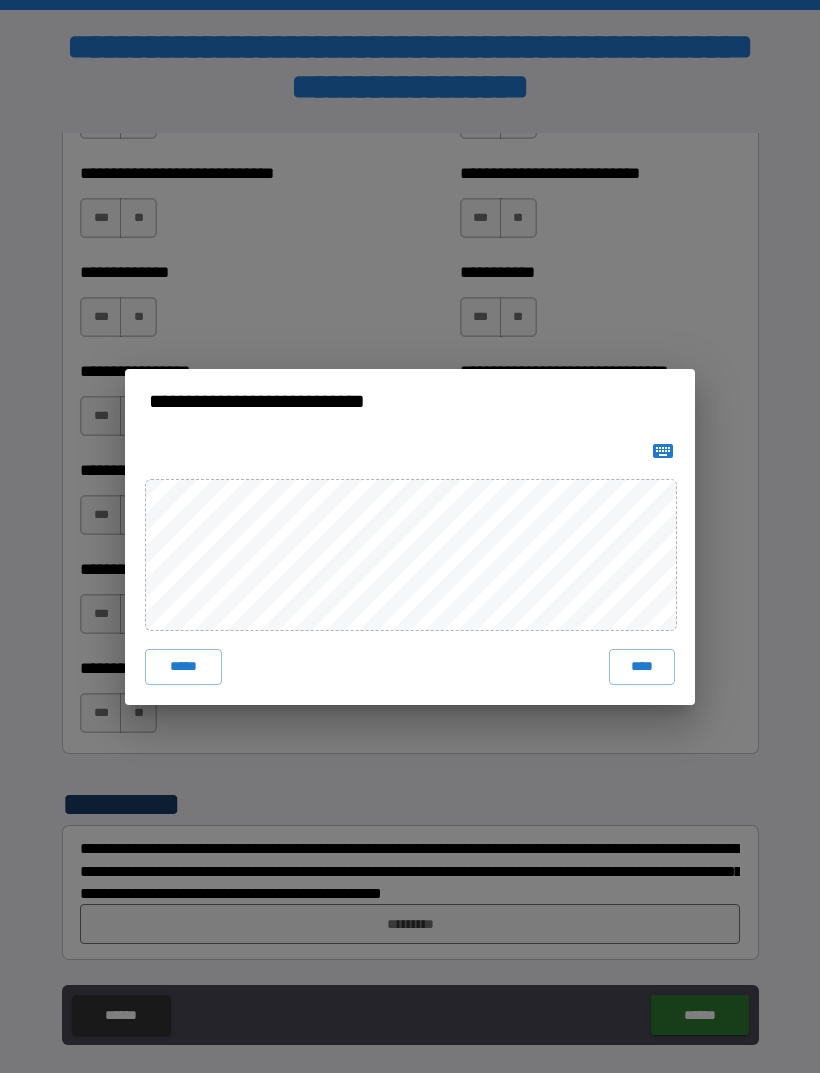 click on "****" at bounding box center [642, 667] 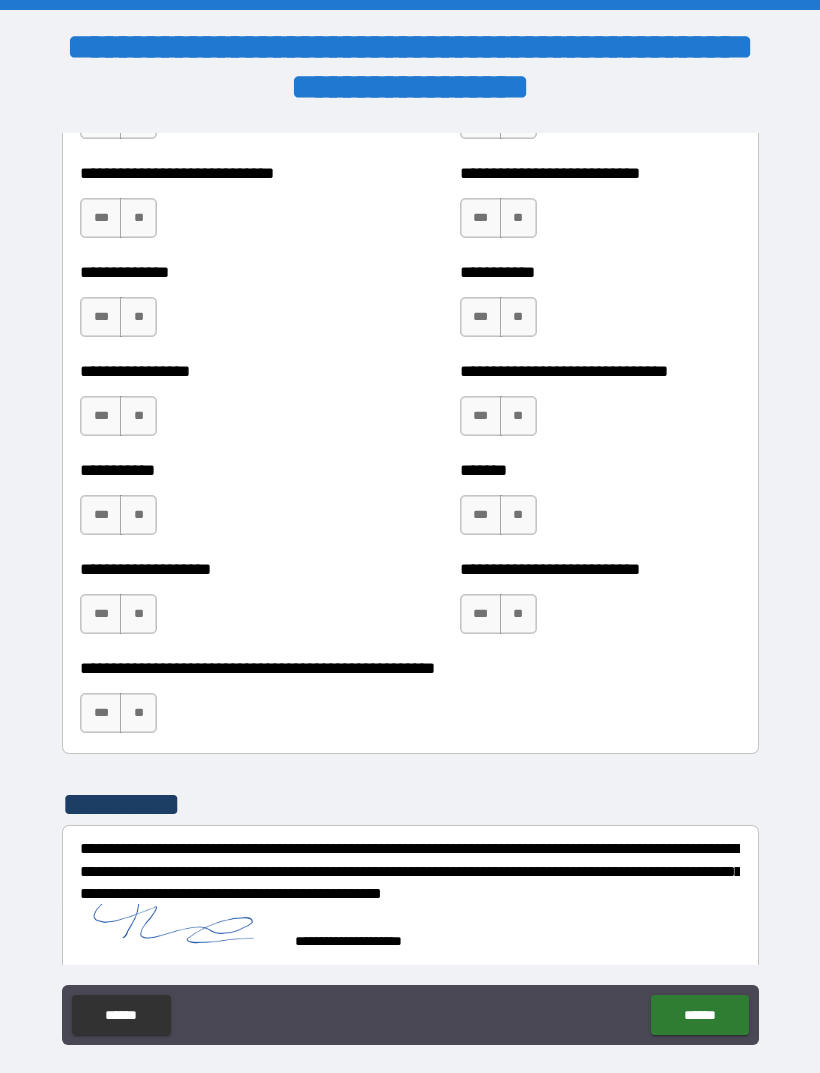 scroll, scrollTop: 7698, scrollLeft: 0, axis: vertical 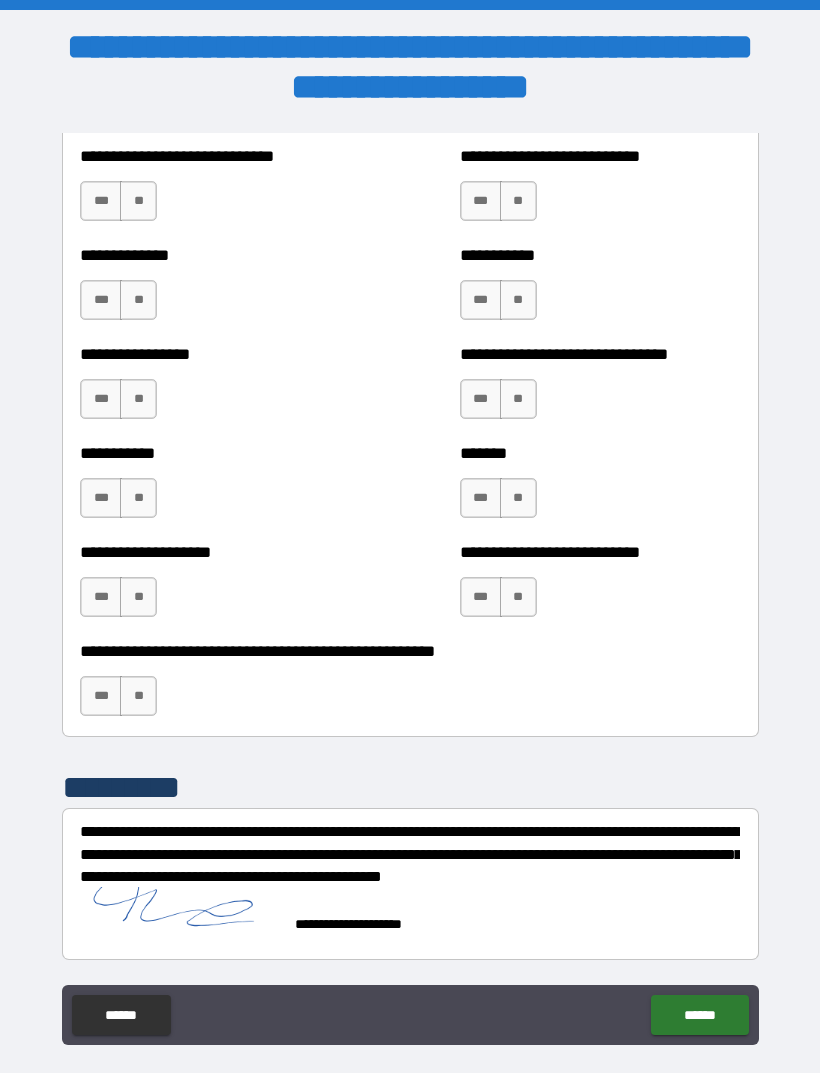 click on "**********" at bounding box center [410, 571] 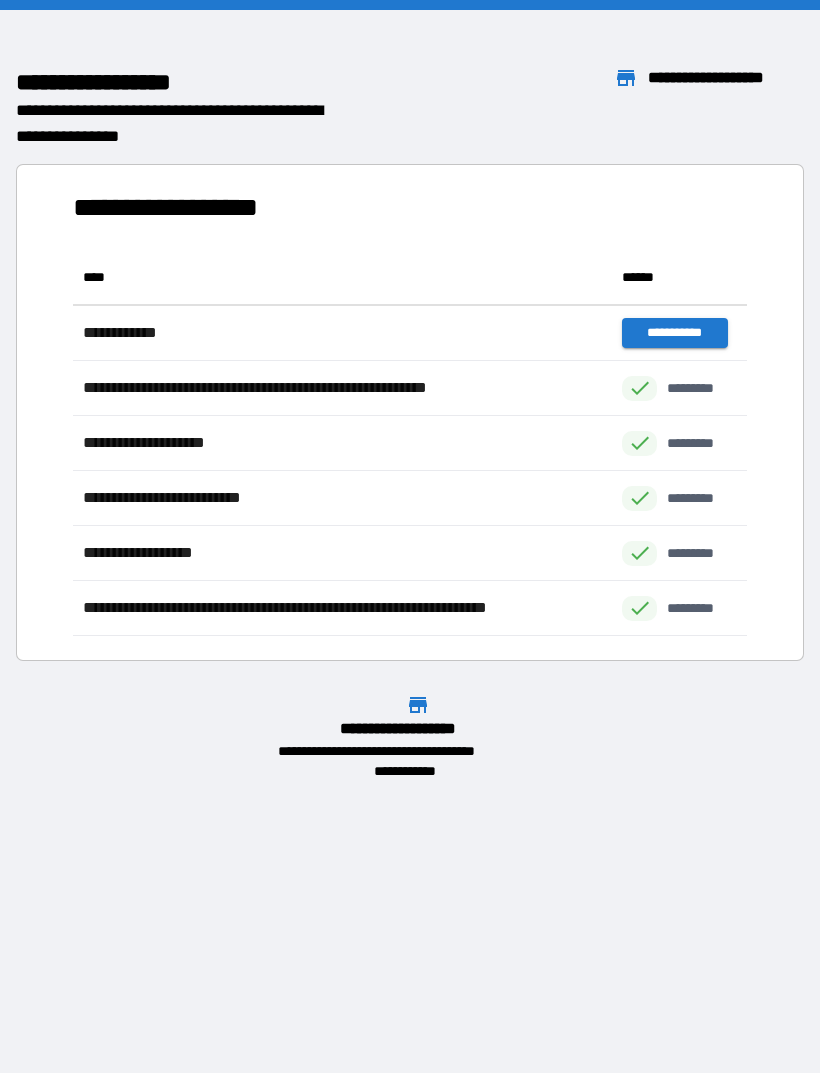 scroll, scrollTop: 1, scrollLeft: 1, axis: both 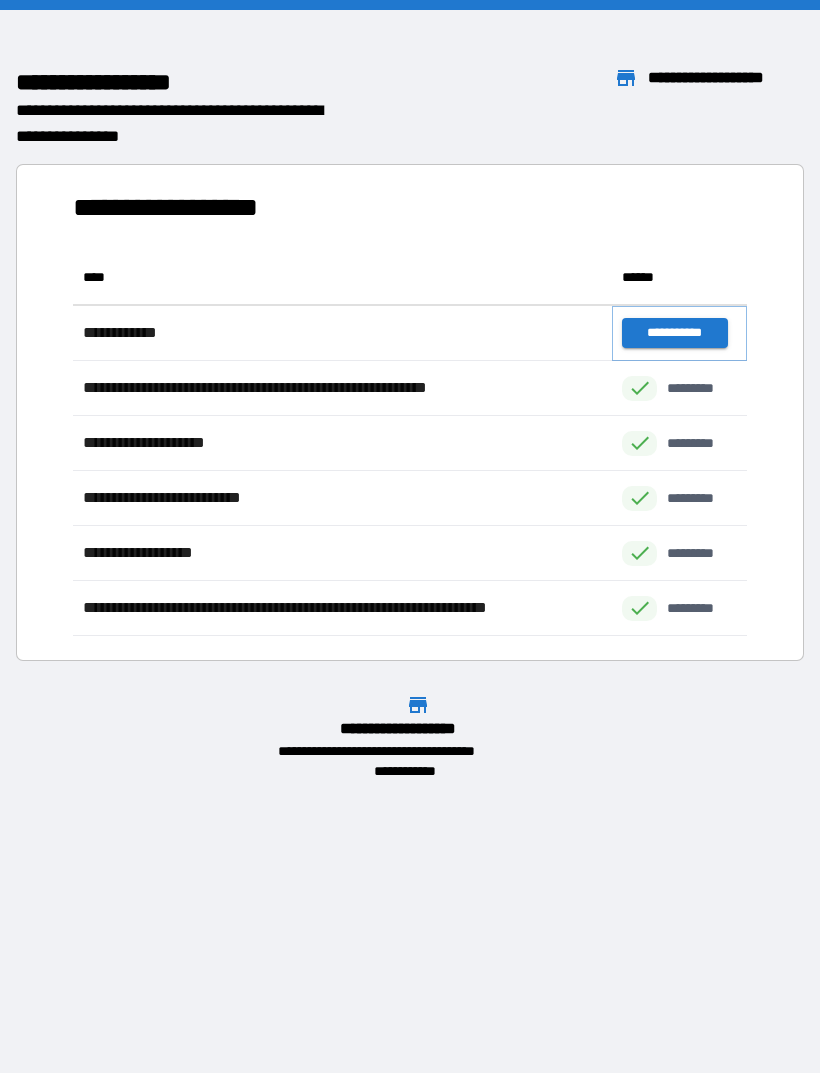 click on "**********" at bounding box center [674, 333] 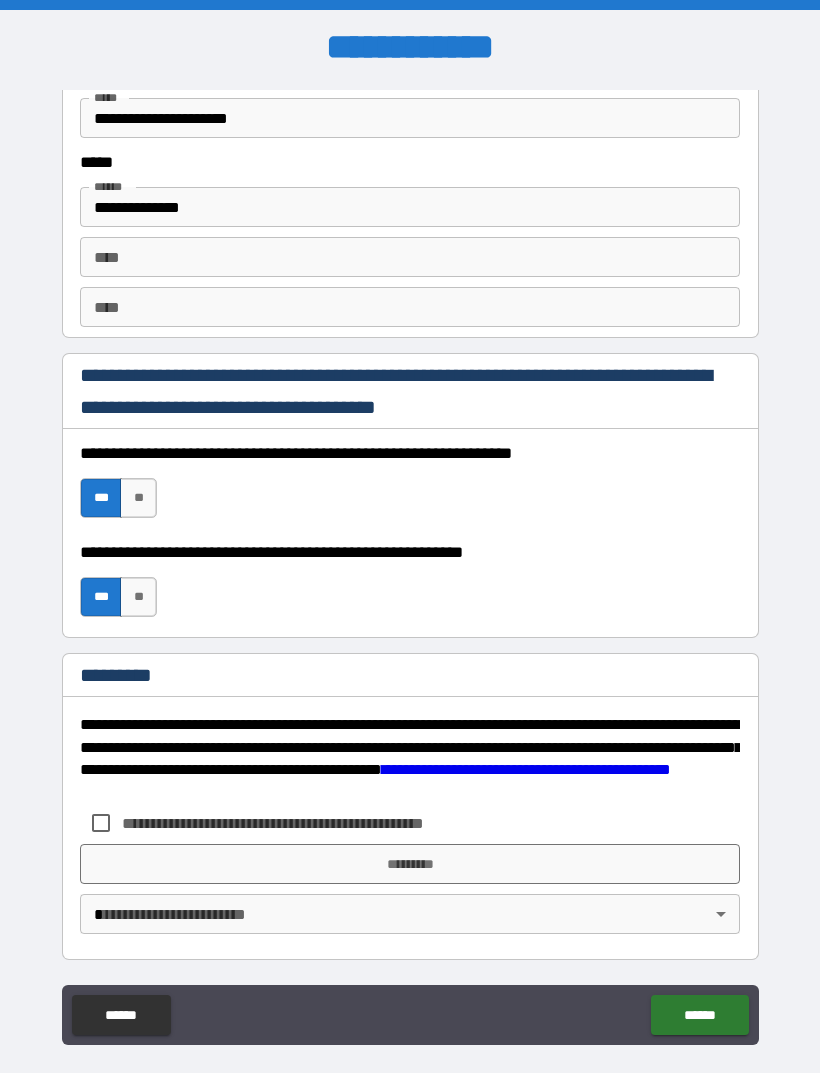 scroll, scrollTop: 2731, scrollLeft: 0, axis: vertical 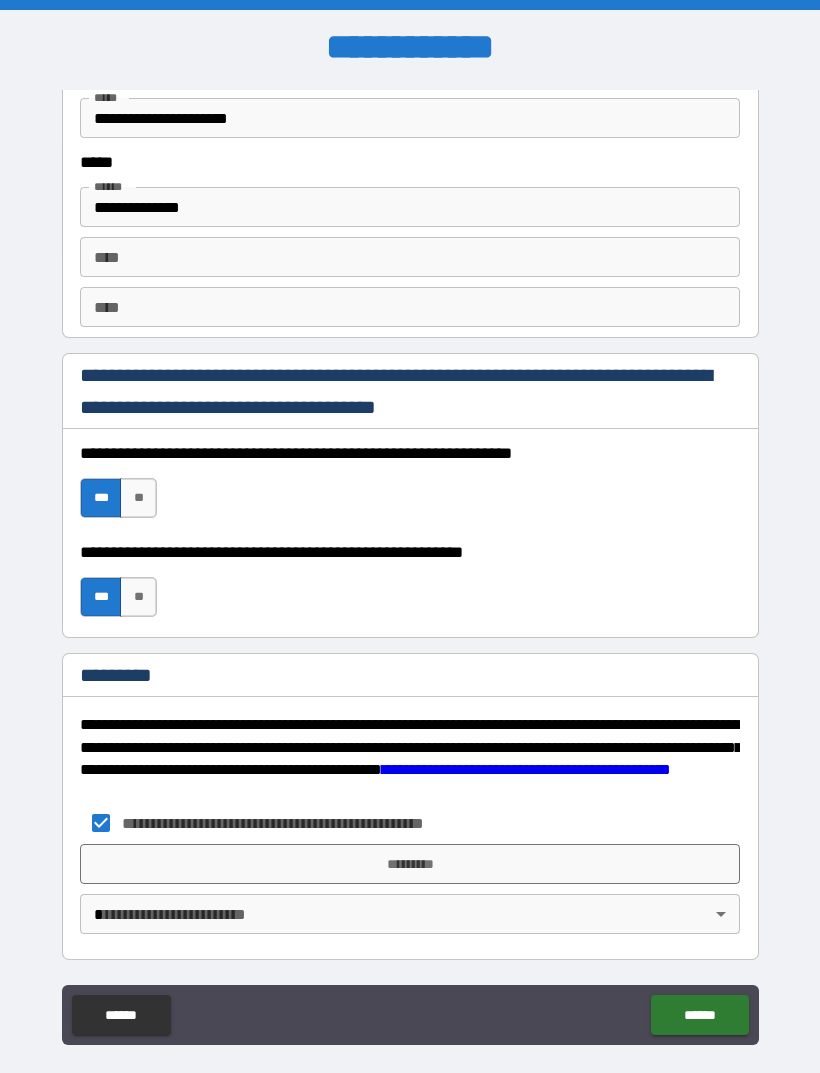 click on "*********" at bounding box center (410, 864) 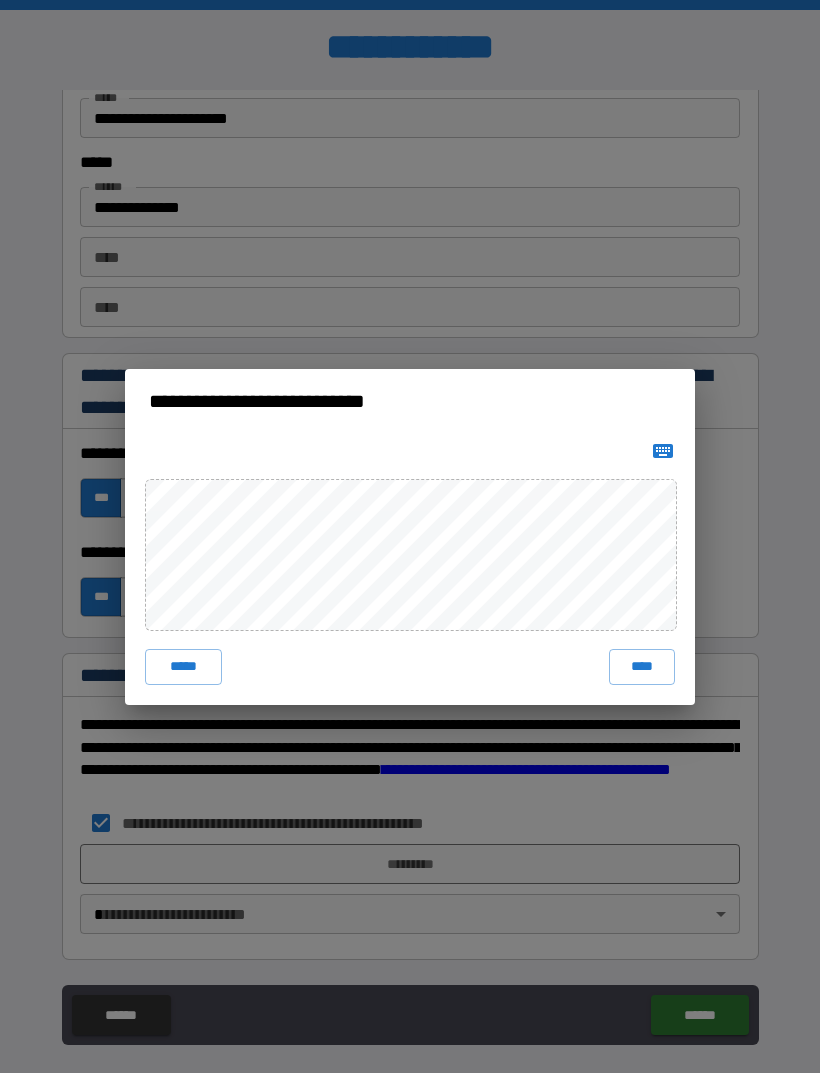 click on "****" at bounding box center [642, 667] 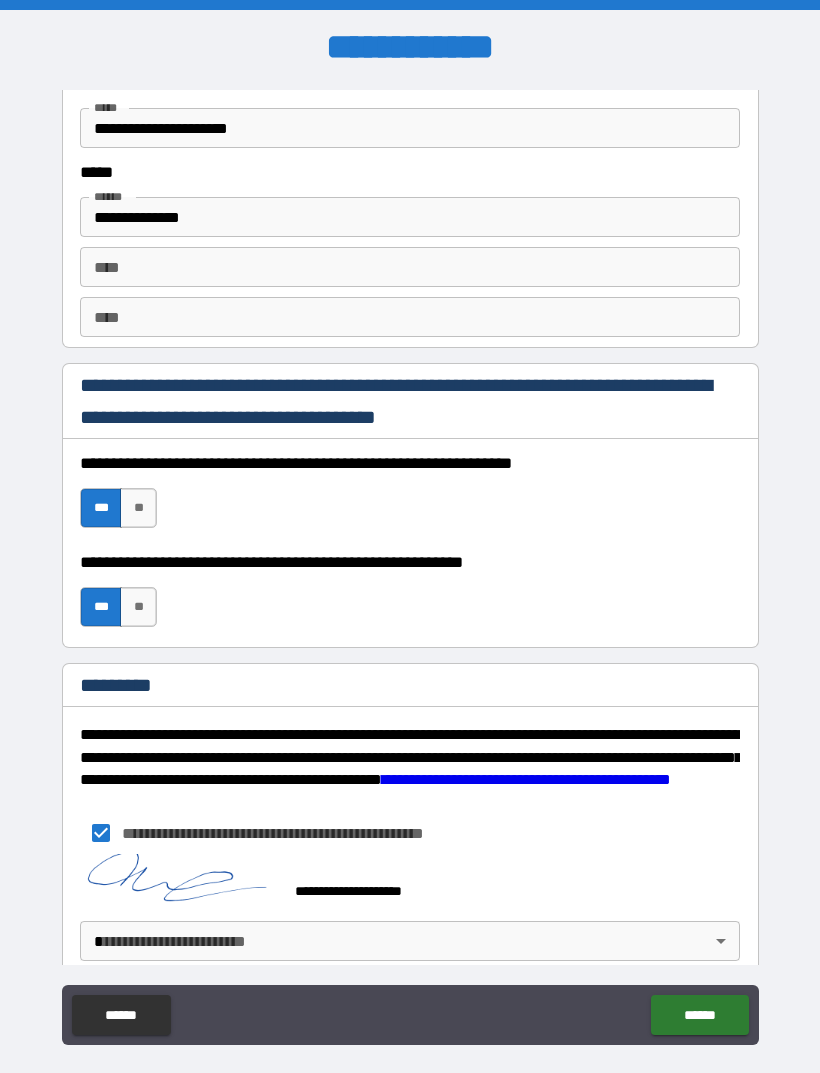 click on "**********" at bounding box center (410, 571) 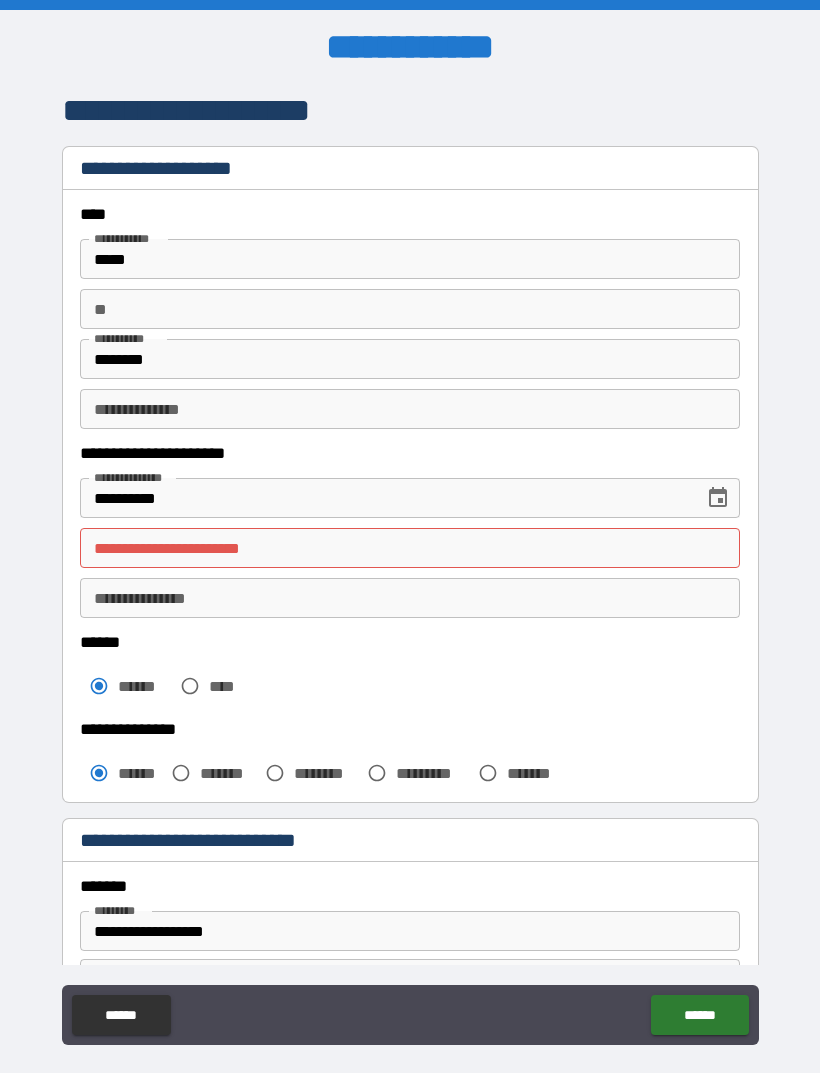 scroll, scrollTop: 0, scrollLeft: 0, axis: both 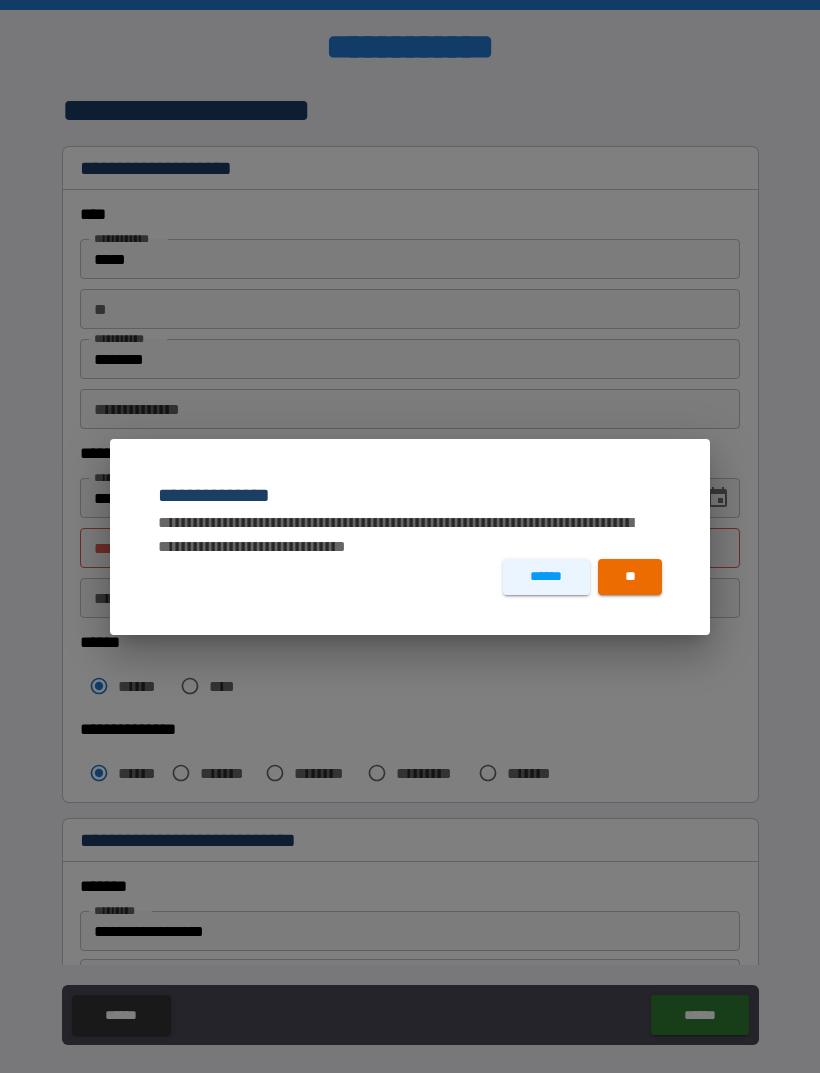 click on "**" at bounding box center [630, 577] 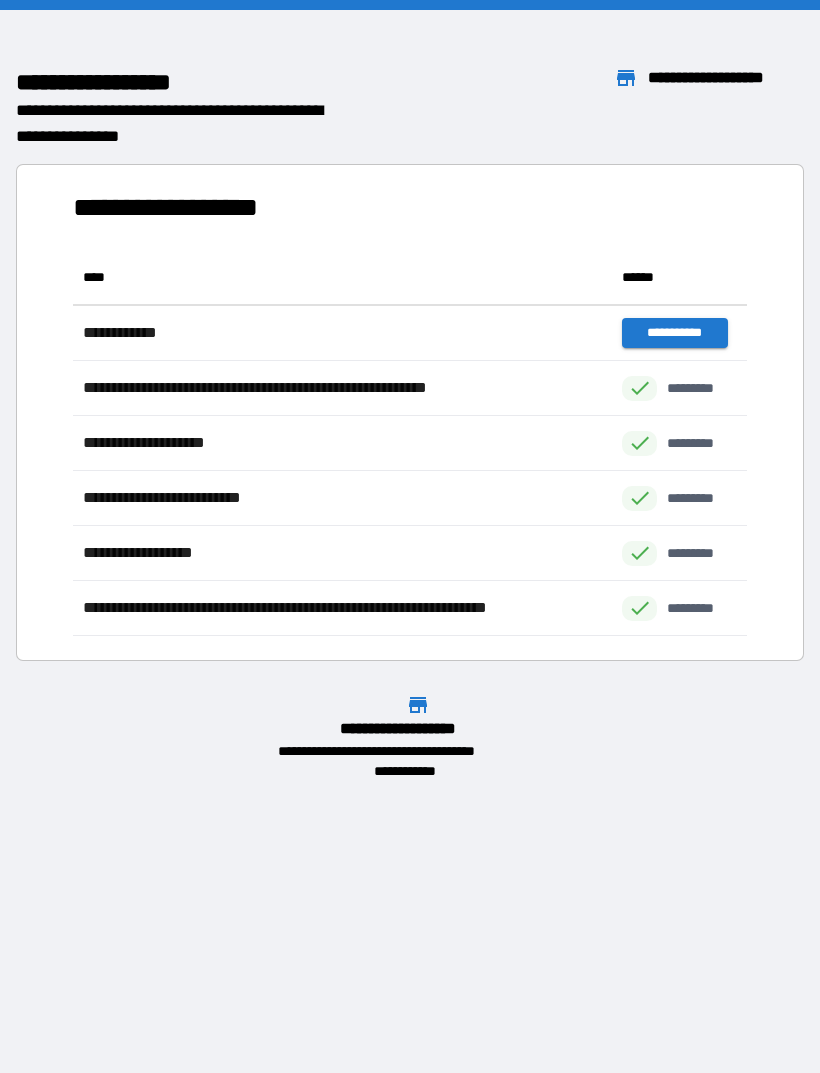 scroll, scrollTop: 1, scrollLeft: 1, axis: both 